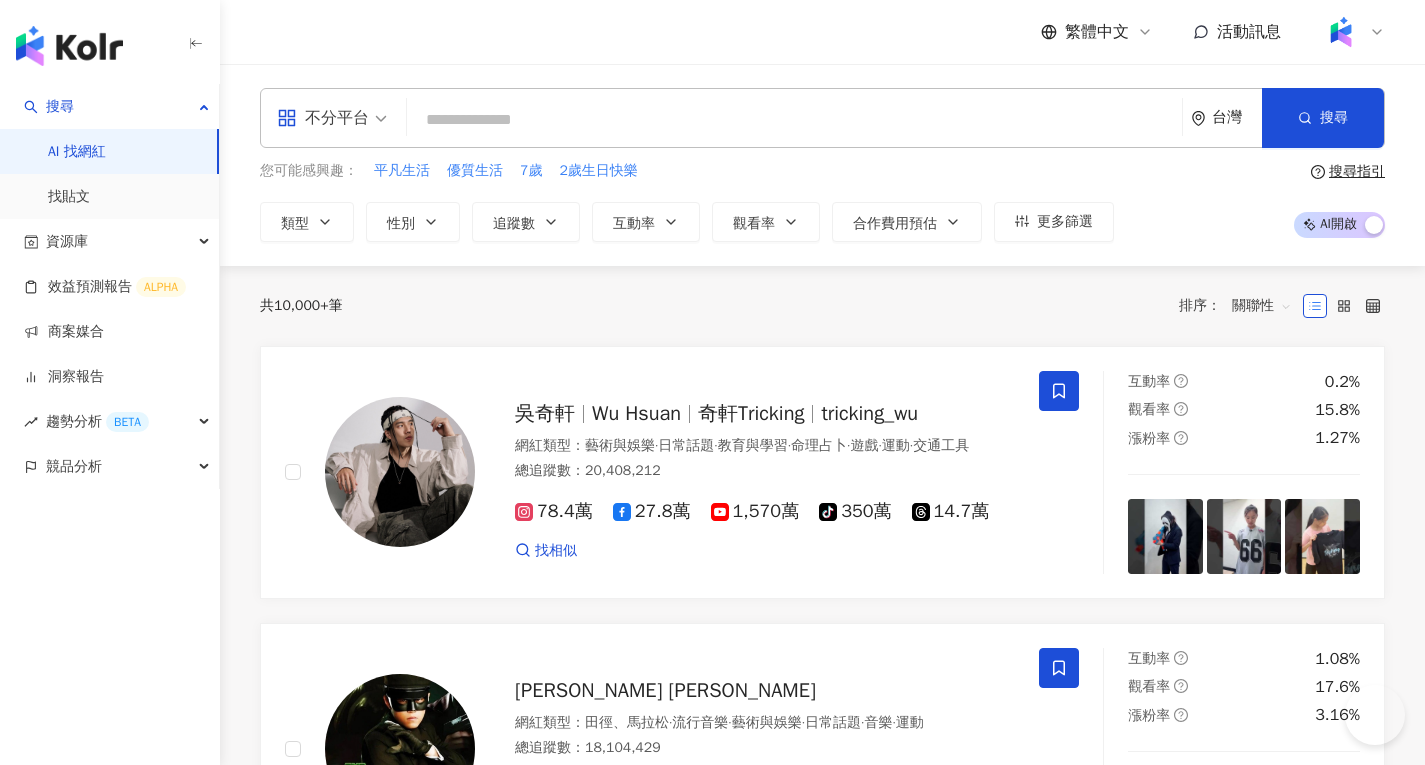 scroll, scrollTop: 0, scrollLeft: 0, axis: both 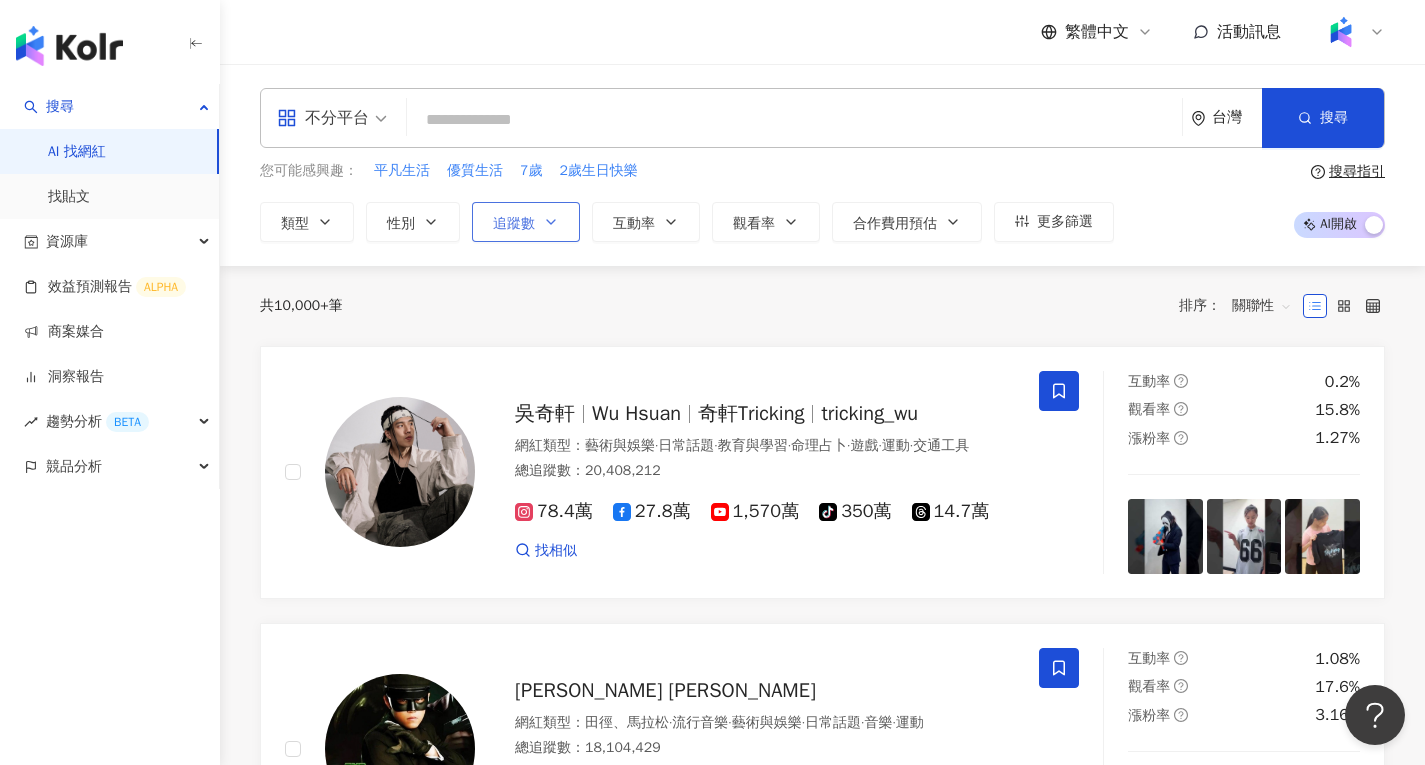 click 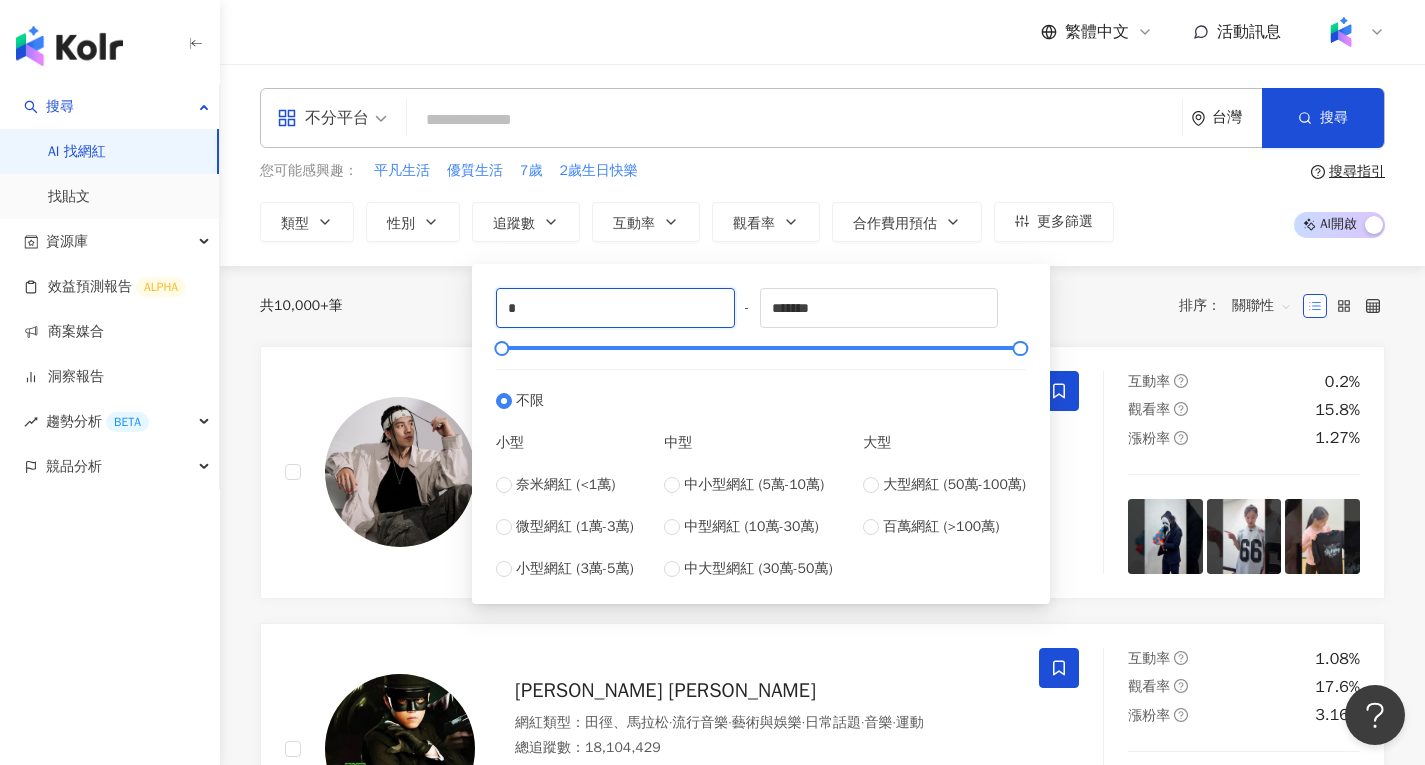 drag, startPoint x: 558, startPoint y: 311, endPoint x: 470, endPoint y: 325, distance: 89.106674 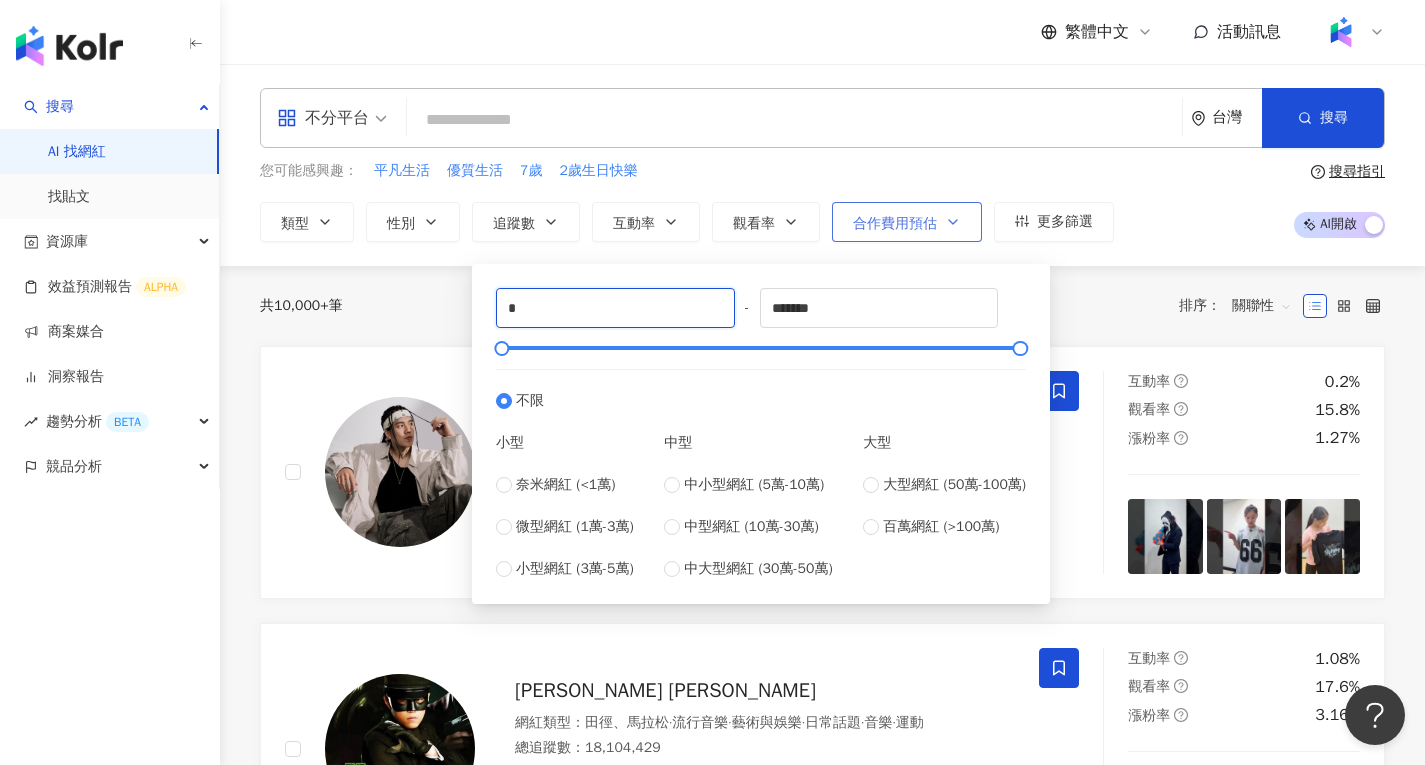 type on "**" 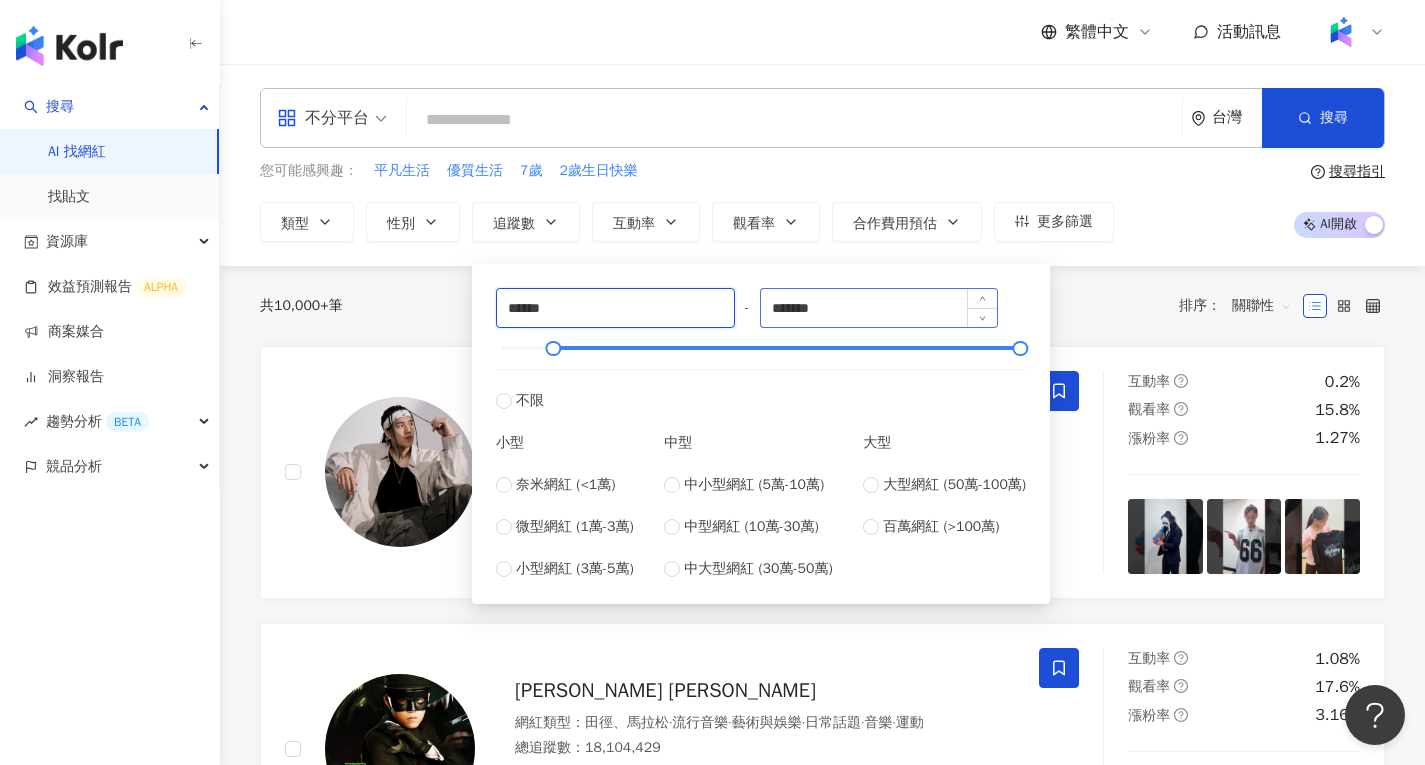 type on "******" 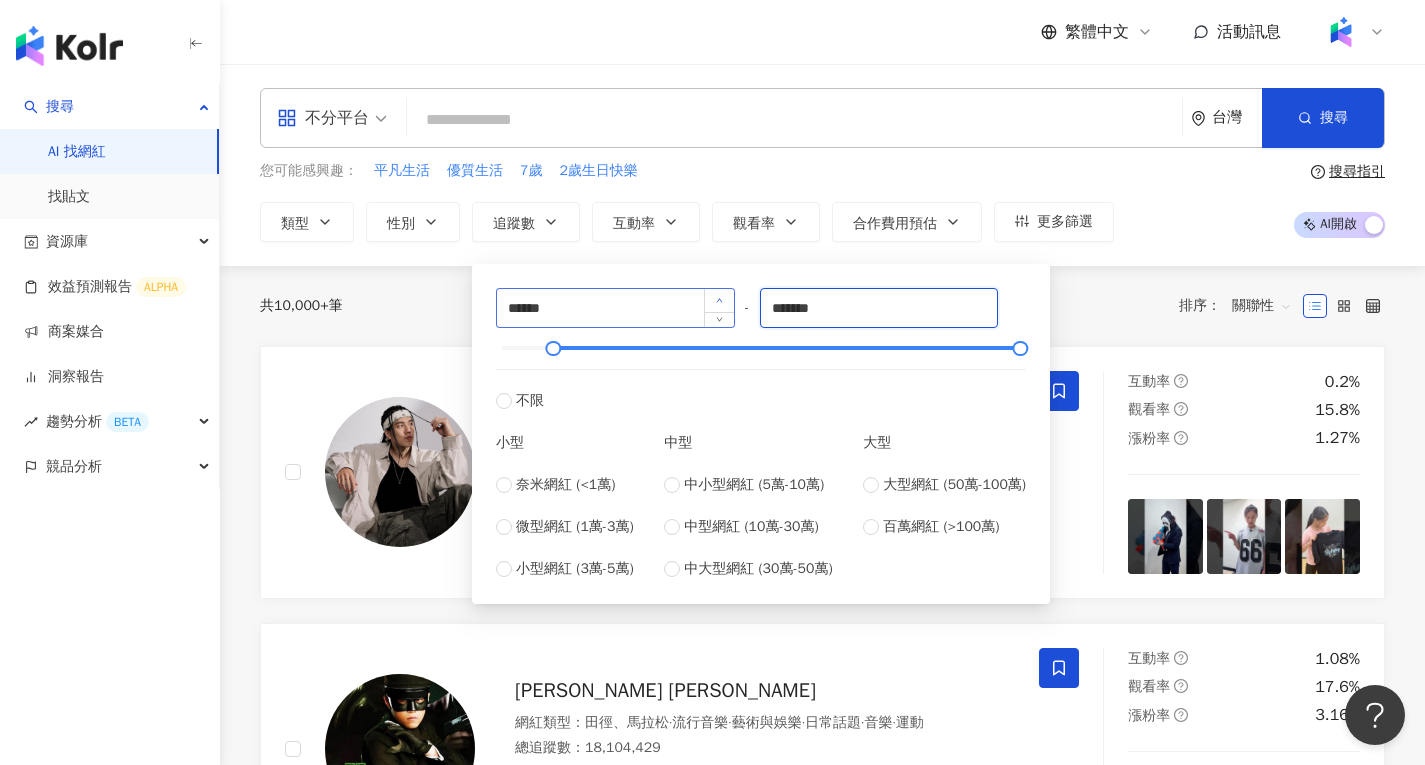 drag, startPoint x: 855, startPoint y: 311, endPoint x: 727, endPoint y: 299, distance: 128.56126 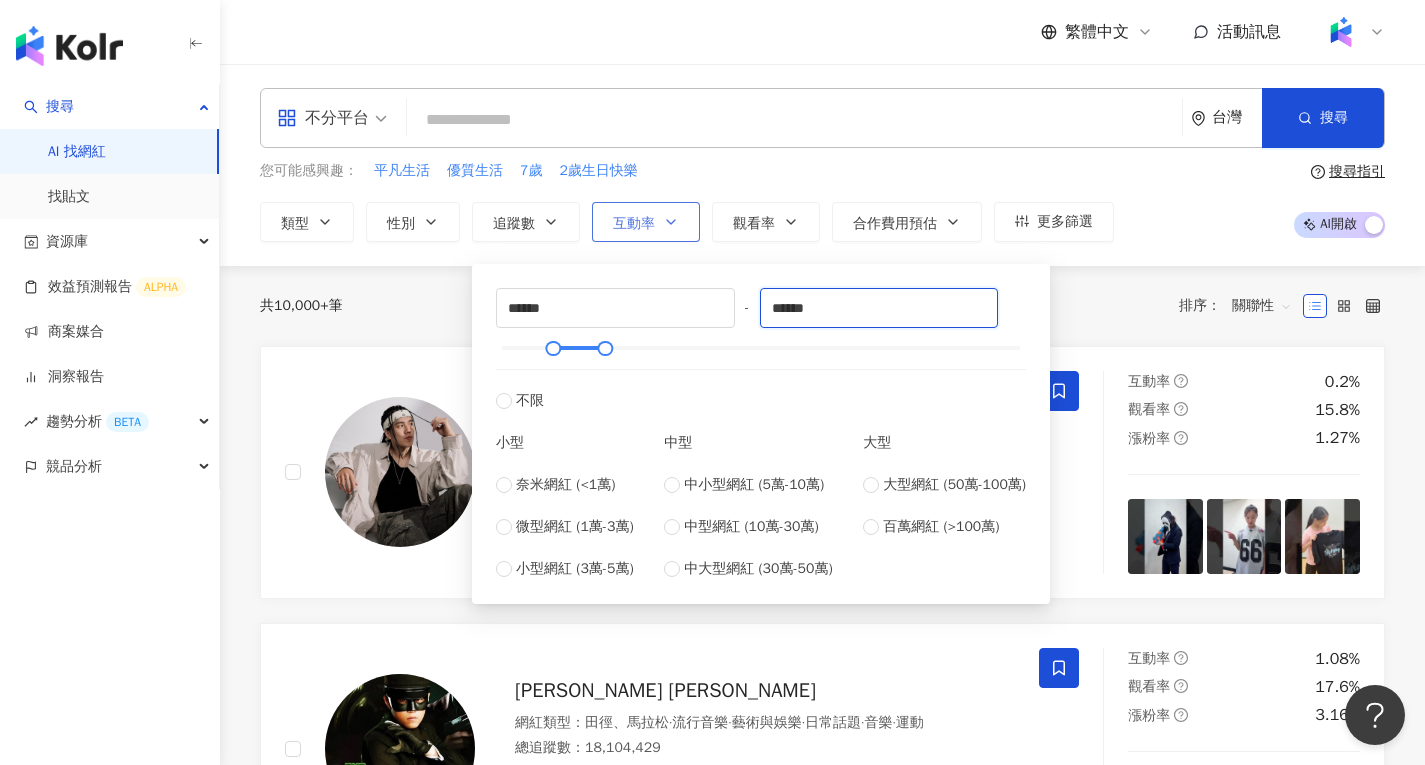 type on "******" 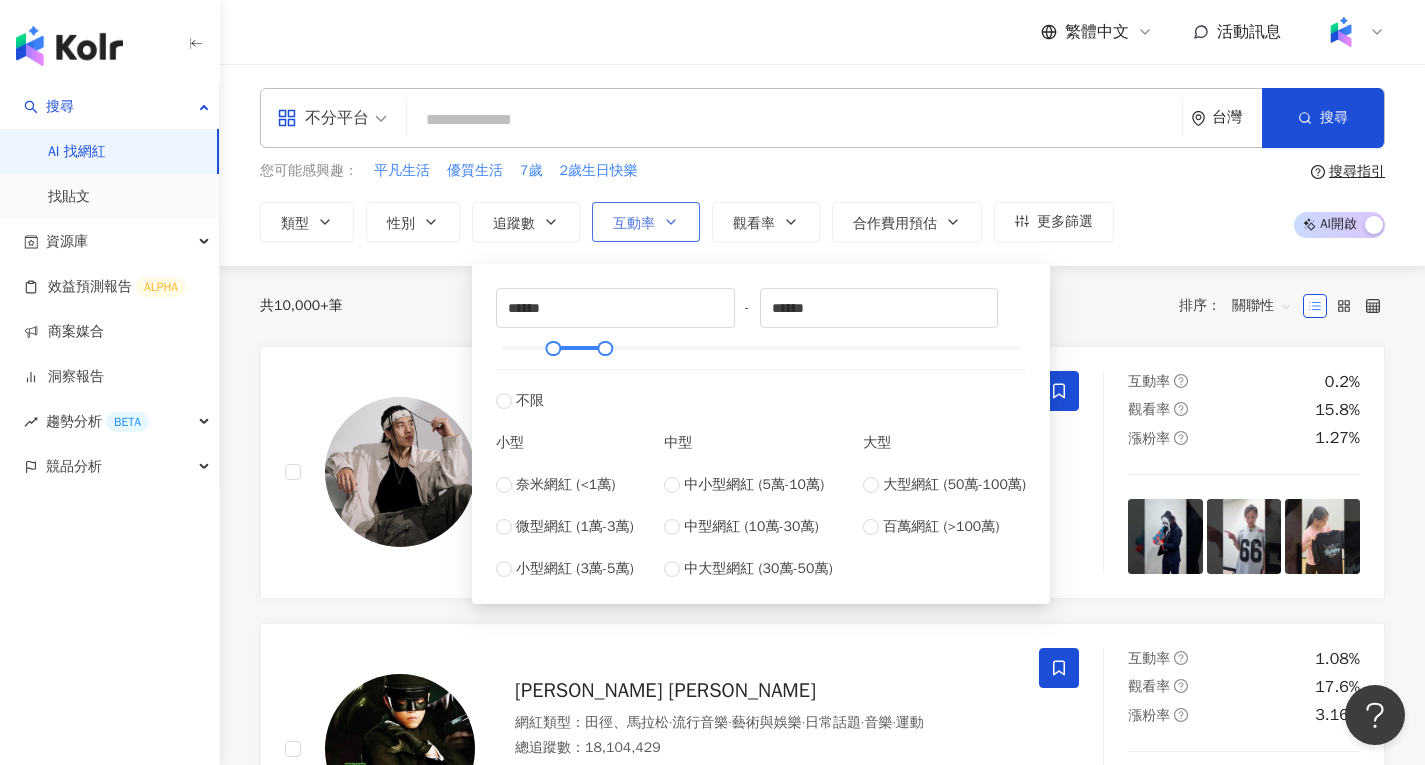 click on "互動率" at bounding box center (634, 224) 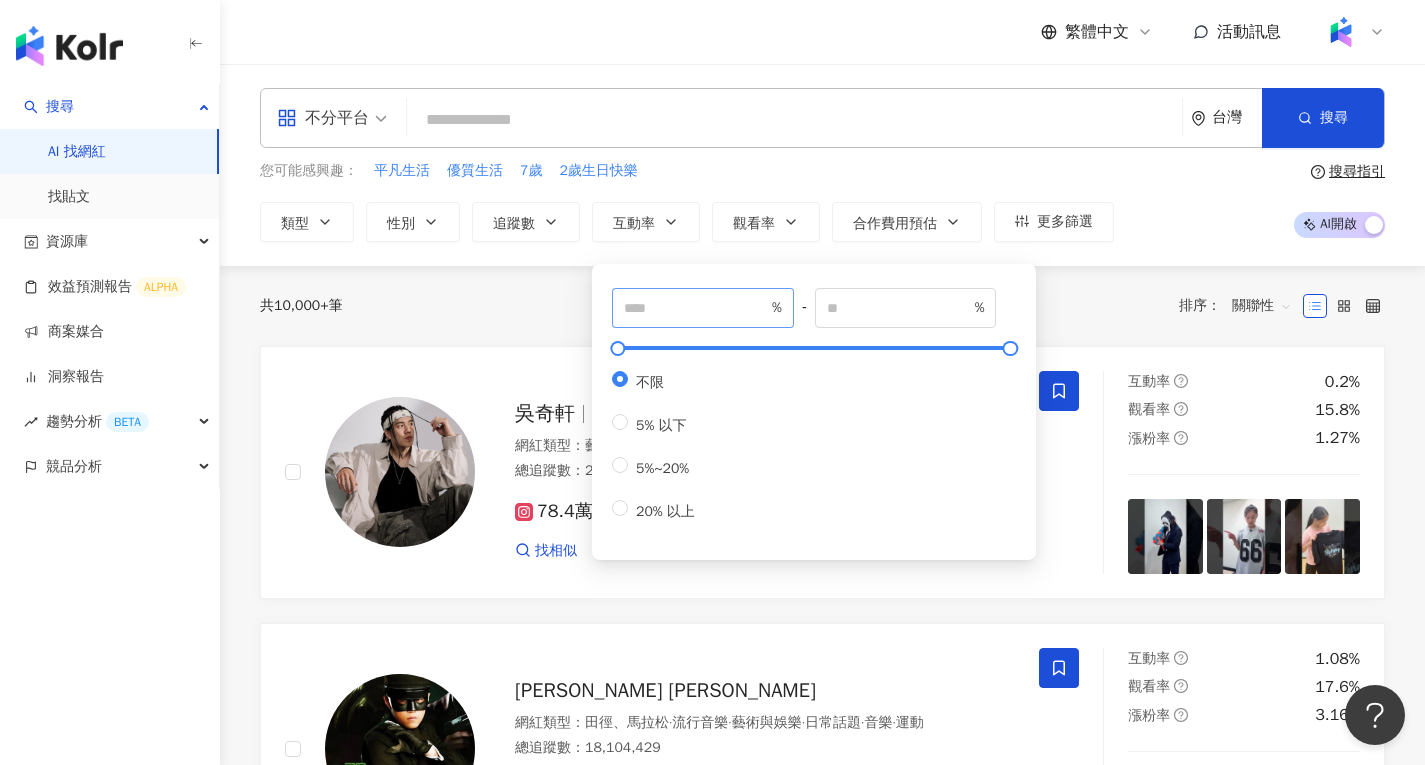 click on "%" at bounding box center [703, 308] 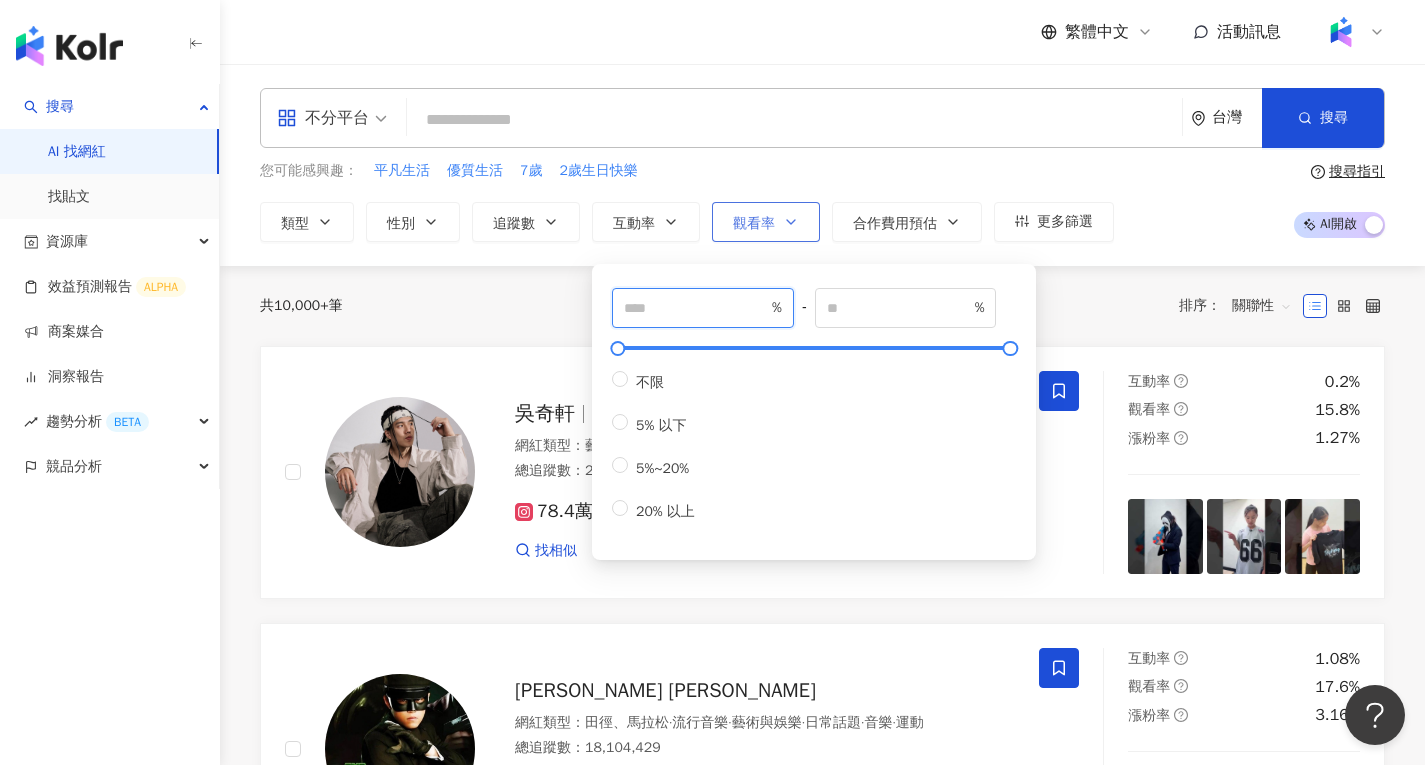 type on "*" 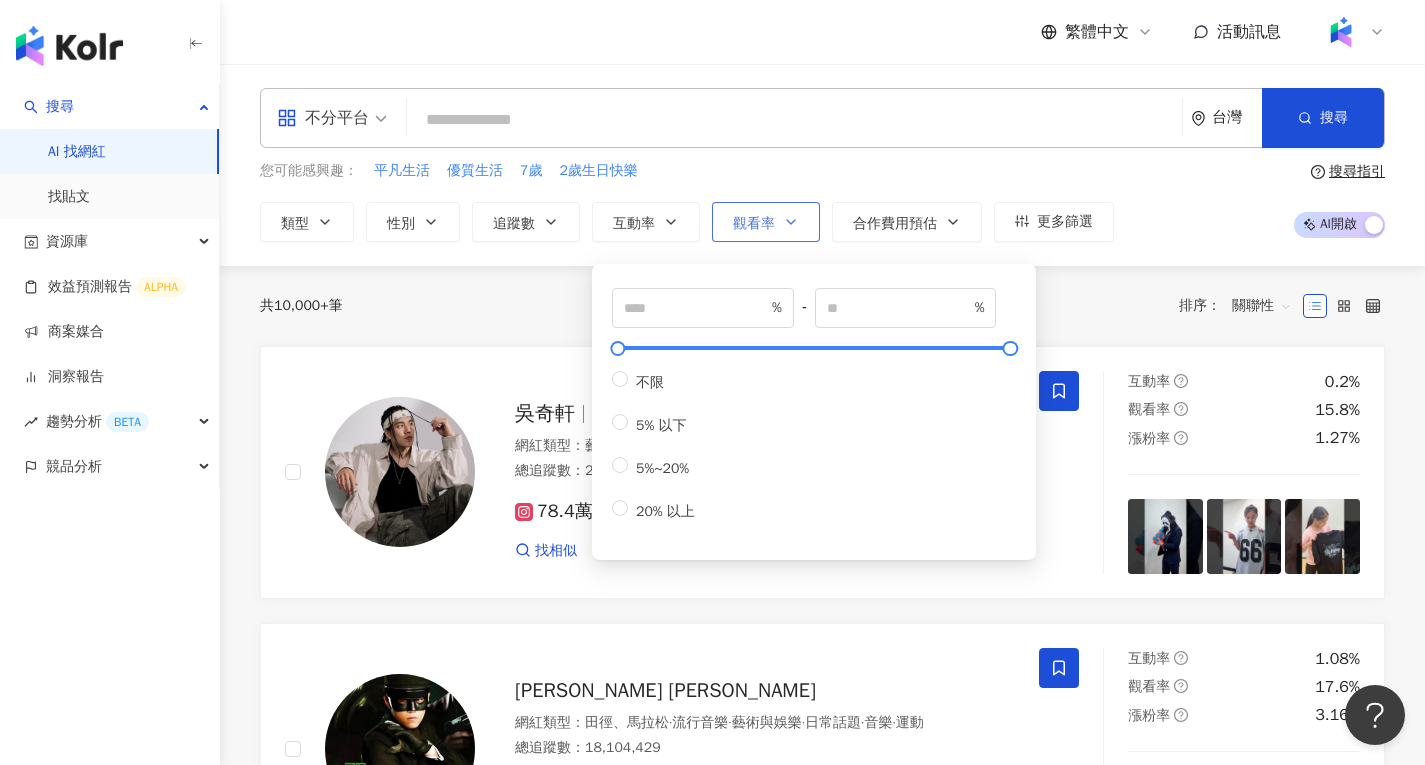 click on "觀看率" at bounding box center (754, 224) 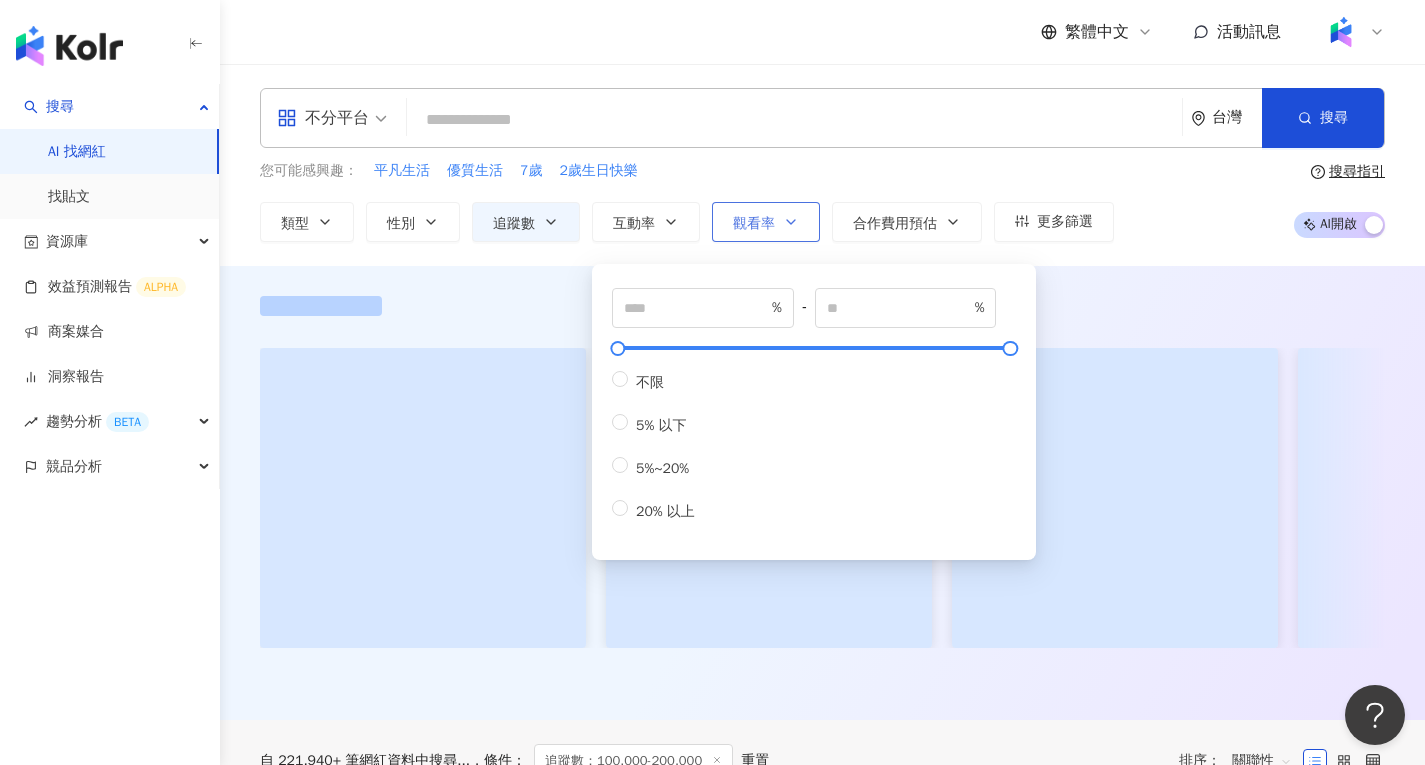 click on "觀看率" at bounding box center [754, 224] 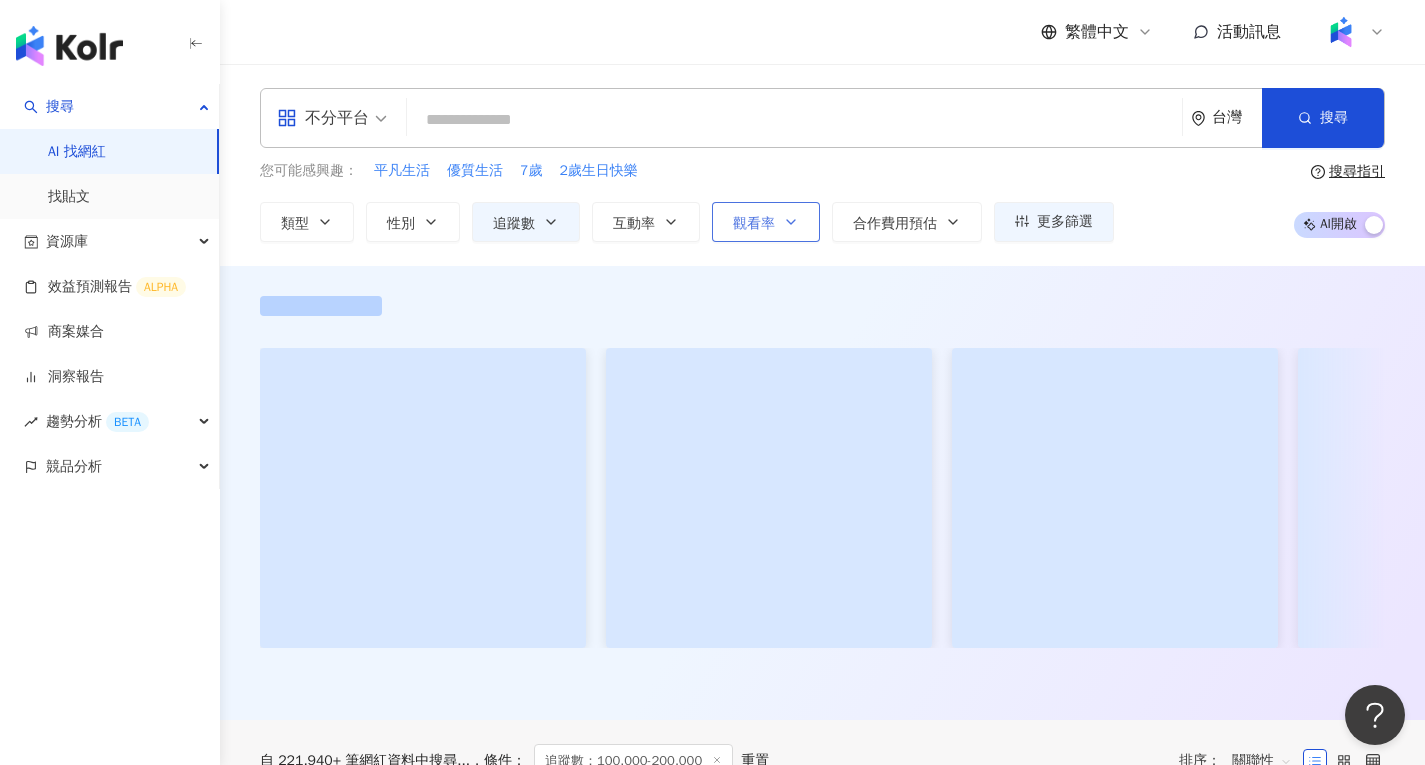 click 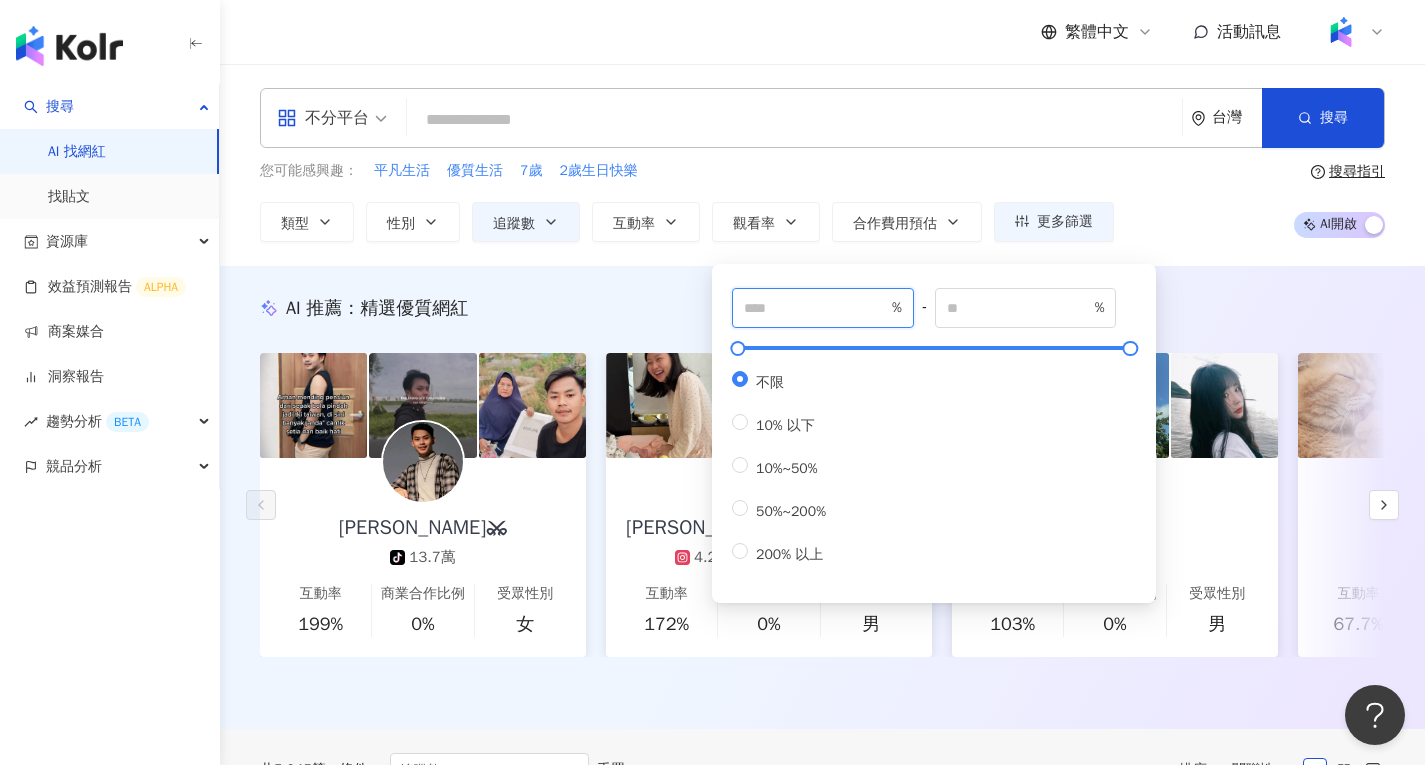 click at bounding box center (816, 308) 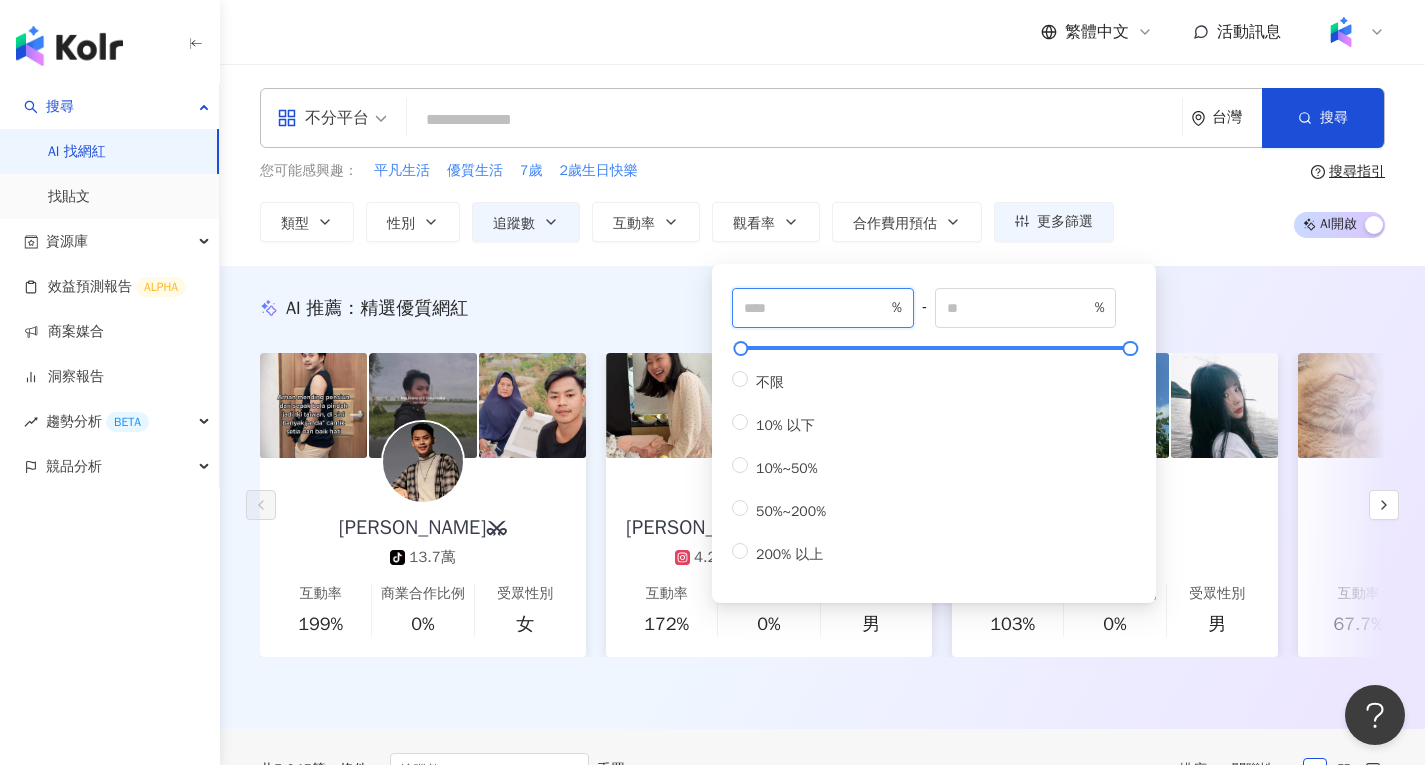 type on "**" 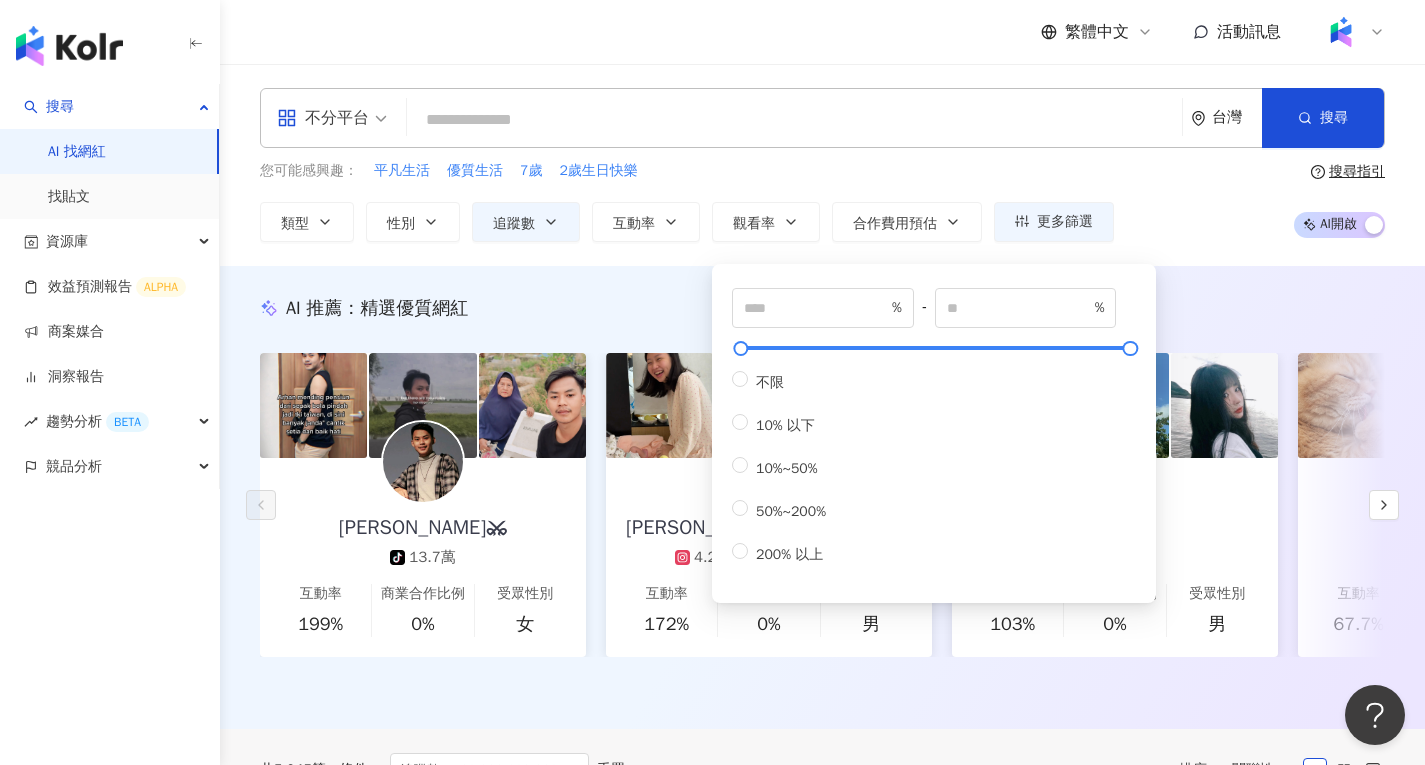 click on "不分平台 台灣 搜尋 您可能感興趣： 平凡生活  優質生活  7歲  2歲生日快樂  類型 性別 追蹤數 互動率 觀看率 合作費用預估  更多篩選 ******  -  ****** 不限 小型 奈米網紅 (<1萬) 微型網紅 (1萬-3萬) 小型網紅 (3萬-5萬) 中型 中小型網紅 (5萬-10萬) 中型網紅 (10萬-30萬) 中大型網紅 (30萬-50萬) 大型 大型網紅 (50萬-100萬) 百萬網紅 (>100萬) * %  -  % 不限 5% 以下 5%~20% 20% 以上 ** %  -  % 不限 10% 以下 10%~50% 50%~200% 200% 以上 搜尋指引 AI  開啟 AI  關閉" at bounding box center [822, 165] 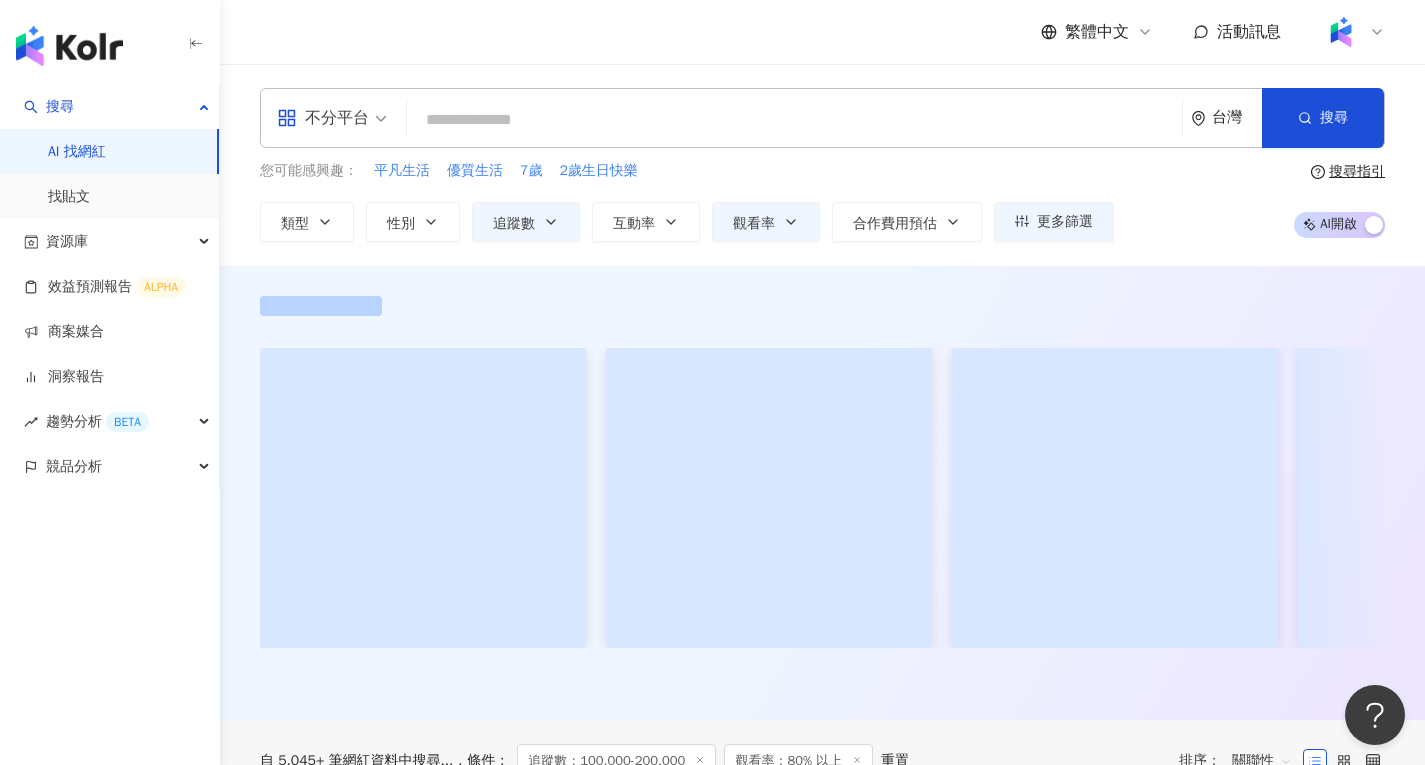 click at bounding box center (794, 120) 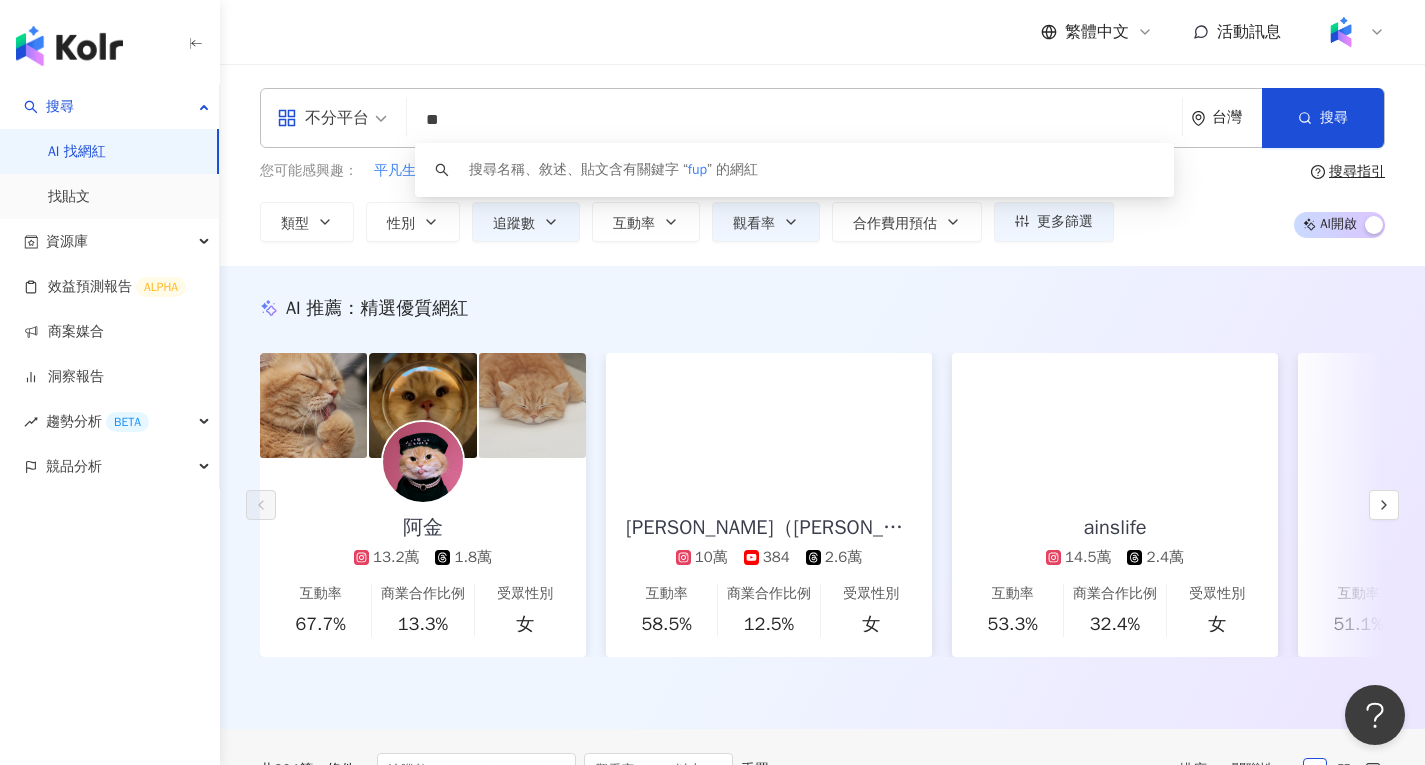 type on "*" 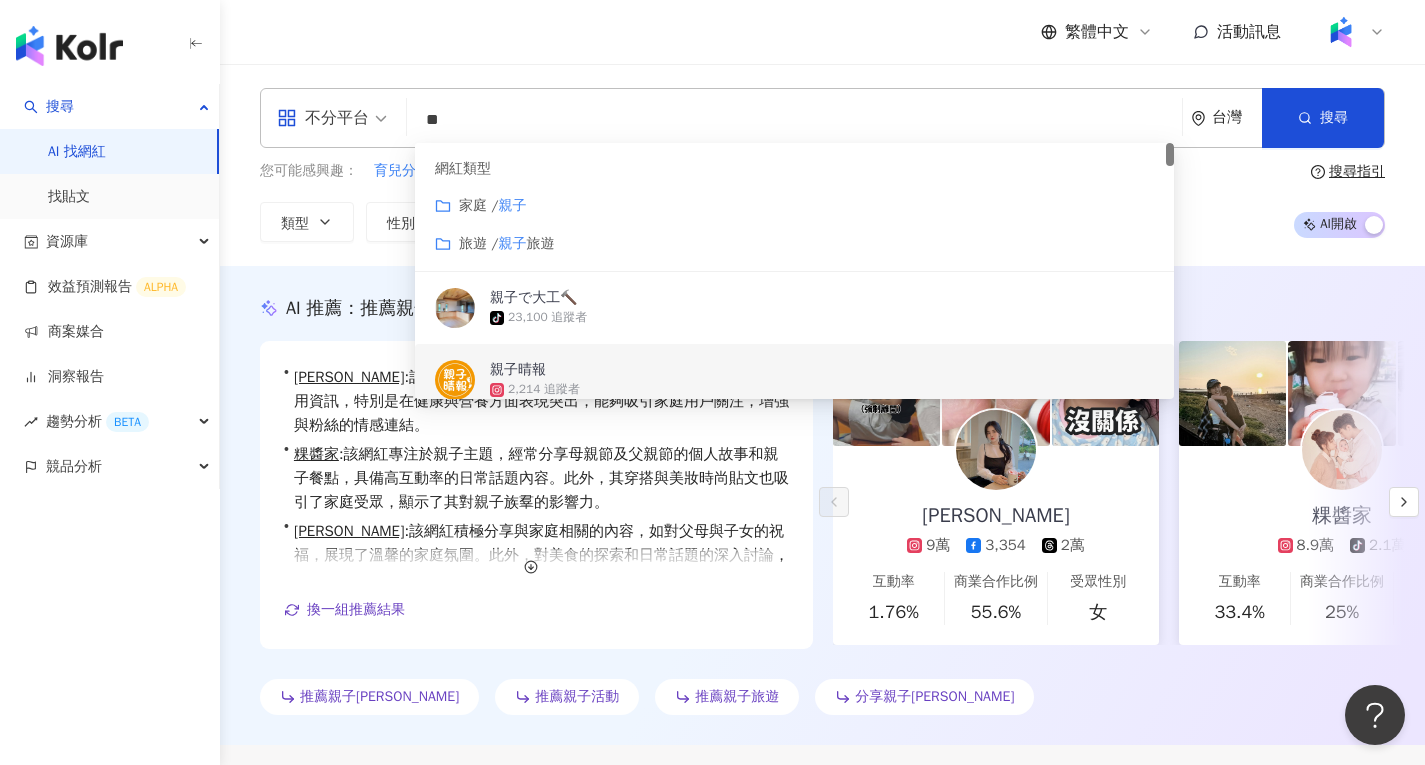 click on "AI 推薦 ： 推薦親子的網紅 • 柯柯  :  該網紅專注於親子生活和餐廳分享，提供豐富的經驗與實用資訊，特別是在健康與營養方面表現突出，能夠吸引家庭用戶關注，增強與粉絲的情感連結。 • 粿醬家  :  該網紅專注於親子主題，經常分享母親節及父親節的個人故事和親子餐點，具備高互動率的日常話題內容。此外，其穿搭與美妝時尚貼文也吸引了家庭受眾，顯示了其對親子族羣的影響力。 • 陳冠綺  :  該網紅積極分享與家庭相關的內容，如對父母與子女的祝福，展現了溫馨的家庭氛圍。此外，對美食的探索和日常話題的深入討論，吸引了廣泛的互動，讓粉絲能夠感受到真實且親切的生活分享，適合品牌合作。 換一組推薦結果 對您有幫助嗎？ 柯柯 9萬 3,354 2萬 互動率 1.76% 商業合作比例 55.6% 受眾性別 女 粿醬家 8.9萬 tiktok-icon 2.1萬 互動率 33.4% 商業合作比例 25% 女" at bounding box center [822, 509] 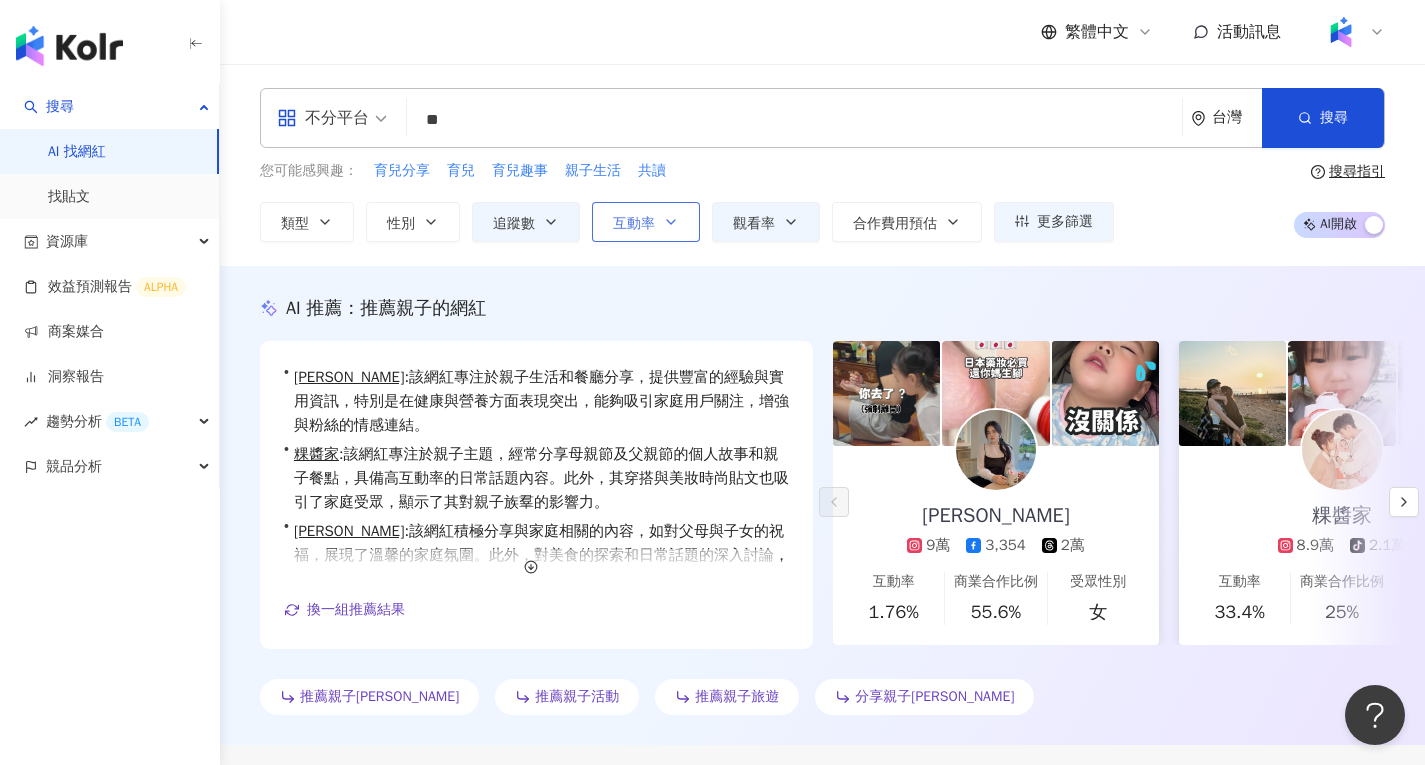 click on "互動率" at bounding box center (646, 222) 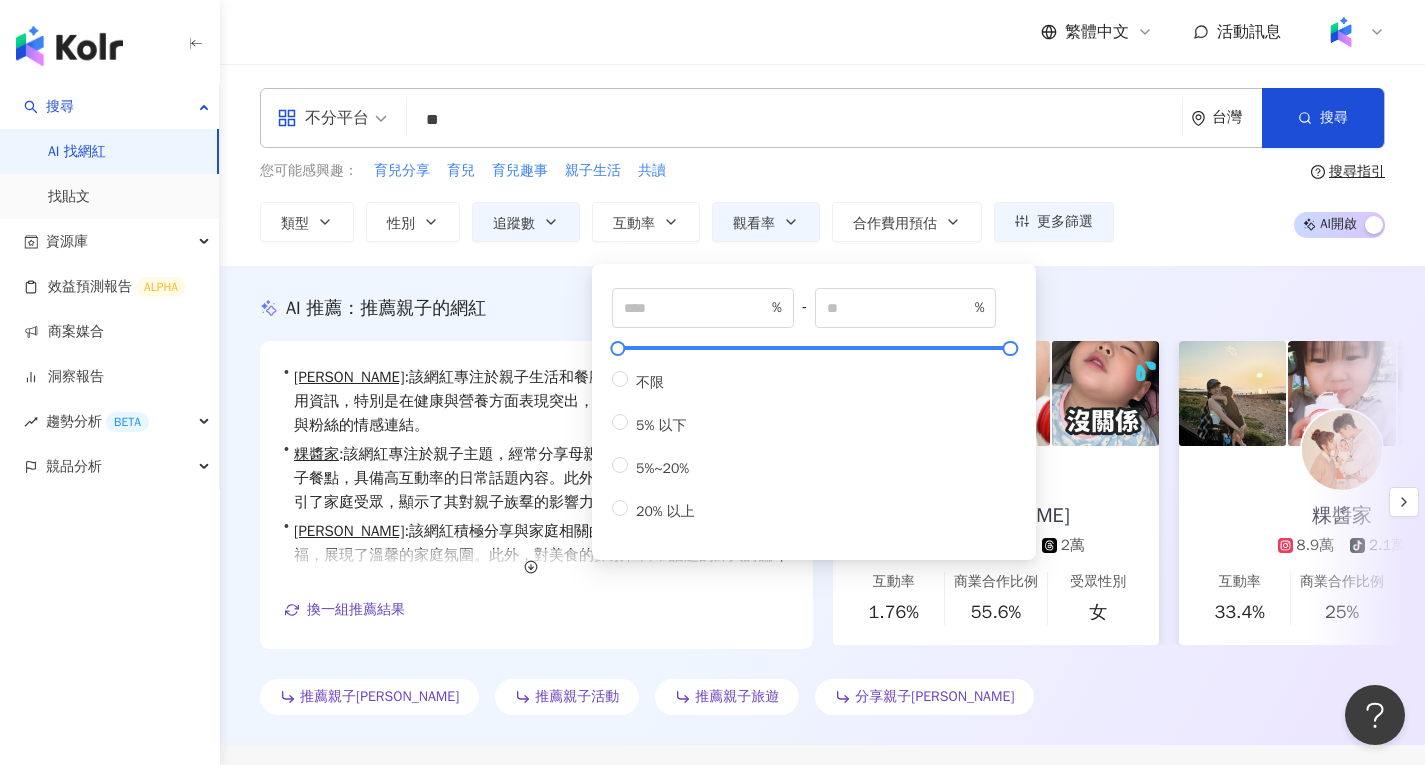 click on "AI 推薦 ： 推薦親子的網紅 • 柯柯  :  該網紅專注於親子生活和餐廳分享，提供豐富的經驗與實用資訊，特別是在健康與營養方面表現突出，能夠吸引家庭用戶關注，增強與粉絲的情感連結。 • 粿醬家  :  該網紅專注於親子主題，經常分享母親節及父親節的個人故事和親子餐點，具備高互動率的日常話題內容。此外，其穿搭與美妝時尚貼文也吸引了家庭受眾，顯示了其對親子族羣的影響力。 • 陳冠綺  :  該網紅積極分享與家庭相關的內容，如對父母與子女的祝福，展現了溫馨的家庭氛圍。此外，對美食的探索和日常話題的深入討論，吸引了廣泛的互動，讓粉絲能夠感受到真實且親切的生活分享，適合品牌合作。 換一組推薦結果 對您有幫助嗎？ 柯柯 9萬 3,354 2萬 互動率 1.76% 商業合作比例 55.6% 受眾性別 女 粿醬家 8.9萬 tiktok-icon 2.1萬 互動率 33.4% 商業合作比例 25% 女" at bounding box center [822, 505] 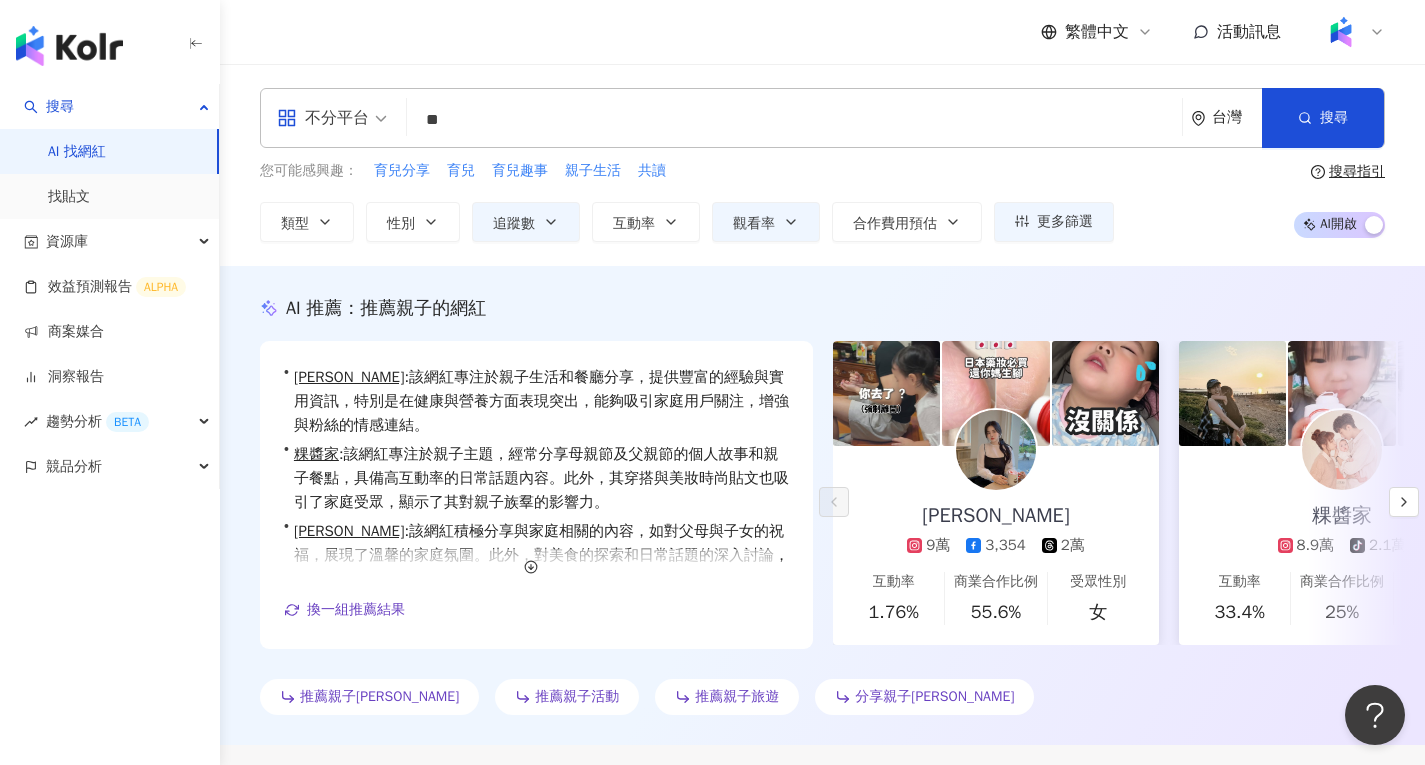 click on "互動率" at bounding box center (646, 222) 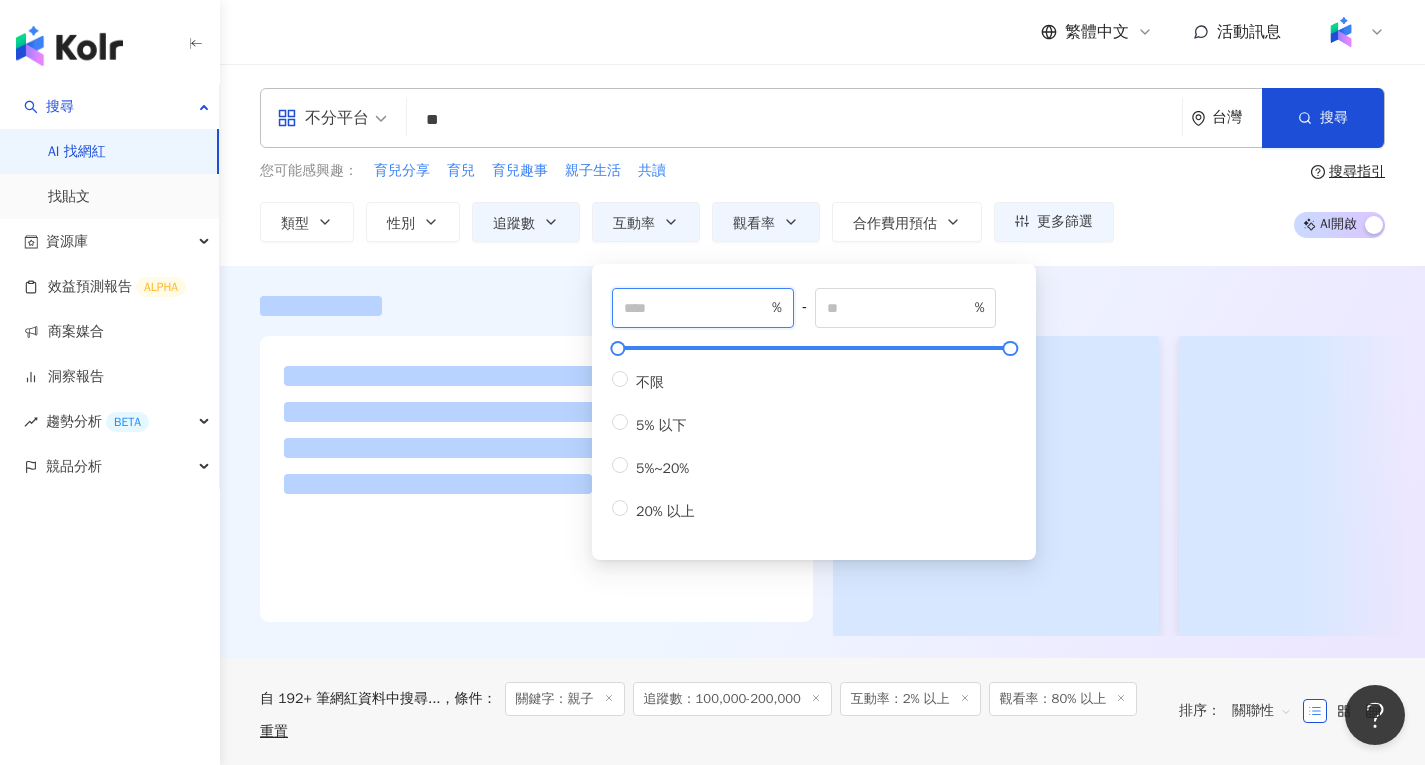 click on "*" at bounding box center [696, 308] 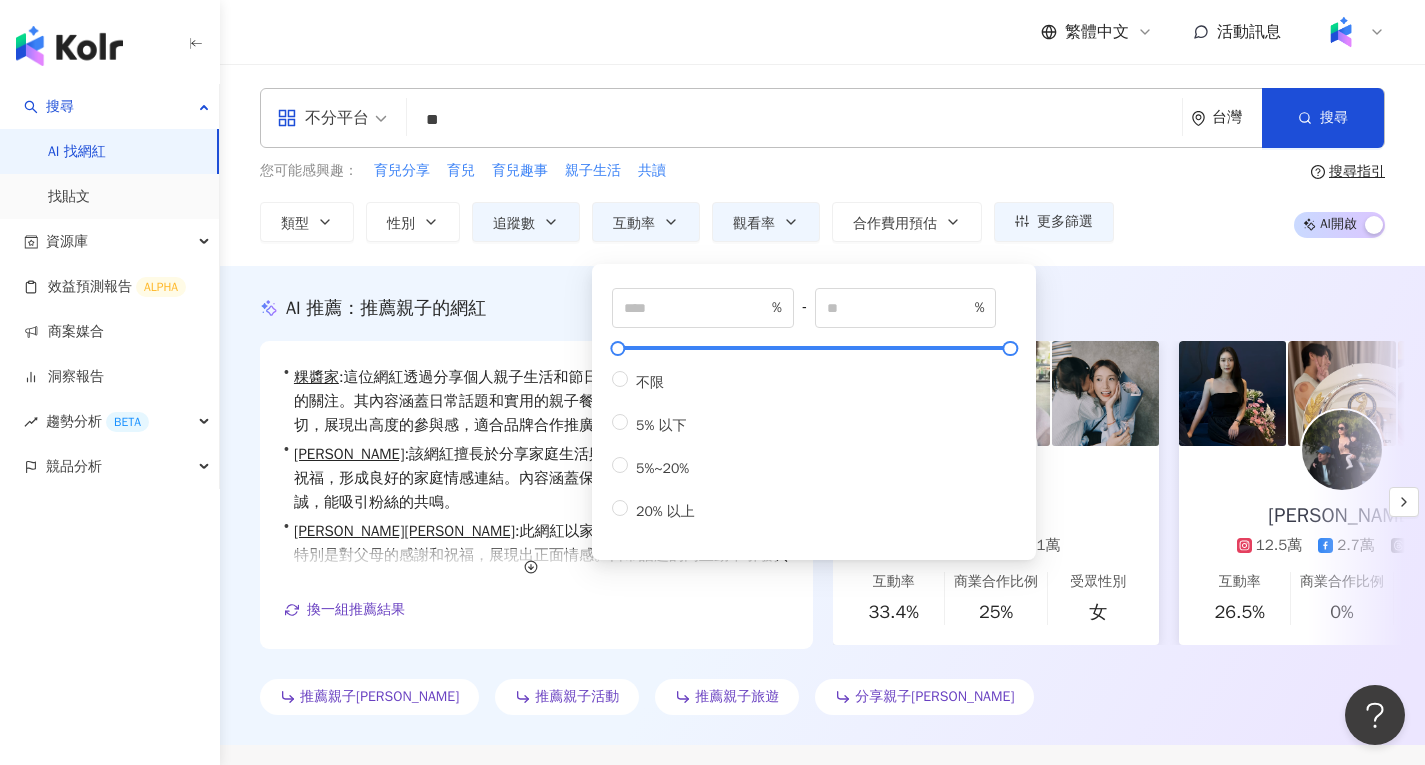 click on "AI 推薦 ： 推薦親子的網紅 • 粿醬家  :  這位網紅透過分享個人親子生活和節日慶祝活動，吸引了眾多粉絲的關注。其內容涵蓋日常話題和實用的親子餐點及穿搭推薦，與粉絲互動密切，展現出高度的參與感，適合品牌合作推廣親子相關產品。 • 陳冠綺  :  該網紅擅長於分享家庭生活與個人情感，經常對節日表達祝福，形成良好的家庭情感連結。內容涵蓋保養、旅遊及日常話題，風格真誠，能吸引粉絲的共鳴。 • 吳嘉倫 Mike  :  此網紅以家庭為主題的內容深入人心，特別是對父母的感謝和祝福，展現出正面情感。日常話題的高互動率引發共鳴，吸引粉絲關注，讓人感受到溫暖與共鳴。 換一組推薦結果 對您有幫助嗎？ 粿醬家 8.9萬 tiktok-icon 2.1萬 互動率 33.4% 商業合作比例 25% 受眾性別 女 陳冠綺 12.5萬 2.7萬 1.9萬 互動率 26.5% 商業合作比例 0% 受眾性別 男 吳嘉倫 Mike 女" at bounding box center [822, 505] 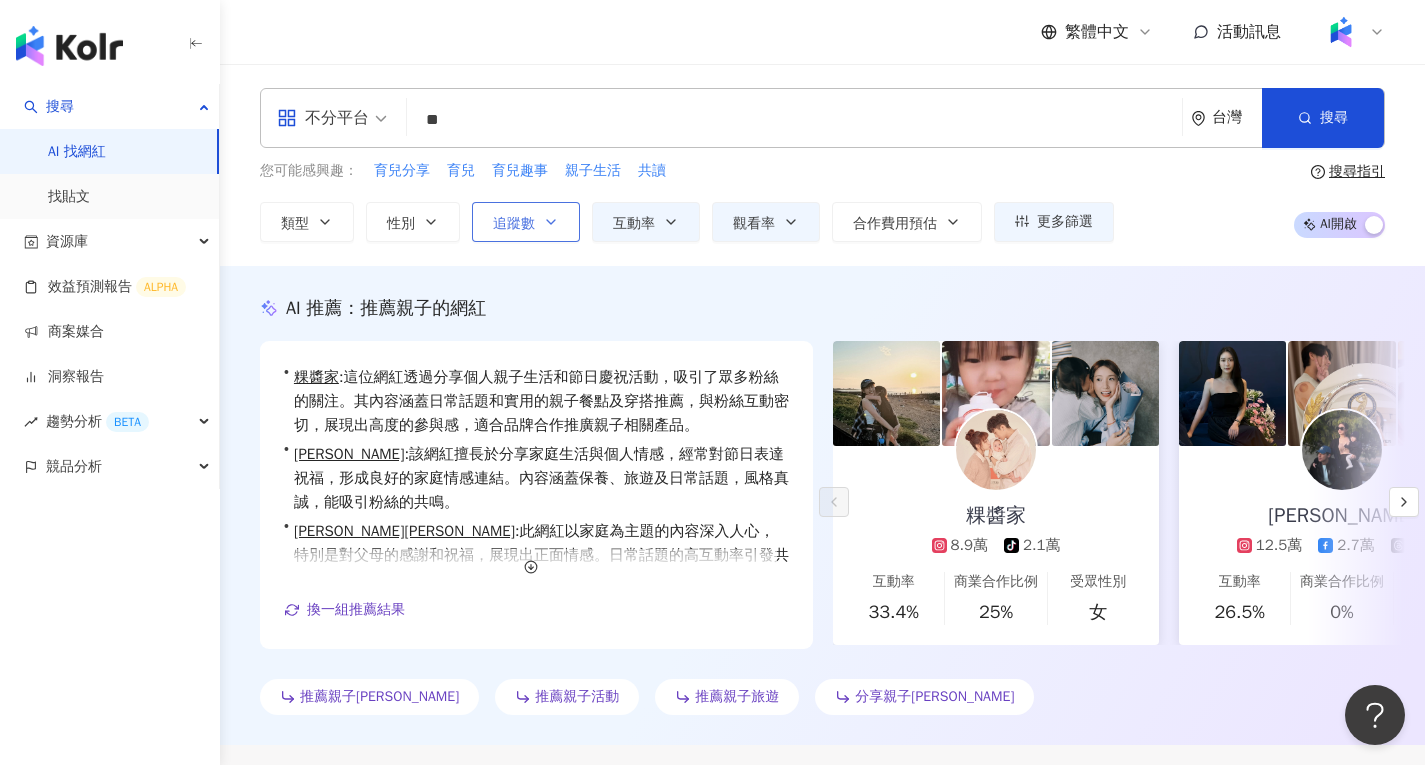 click 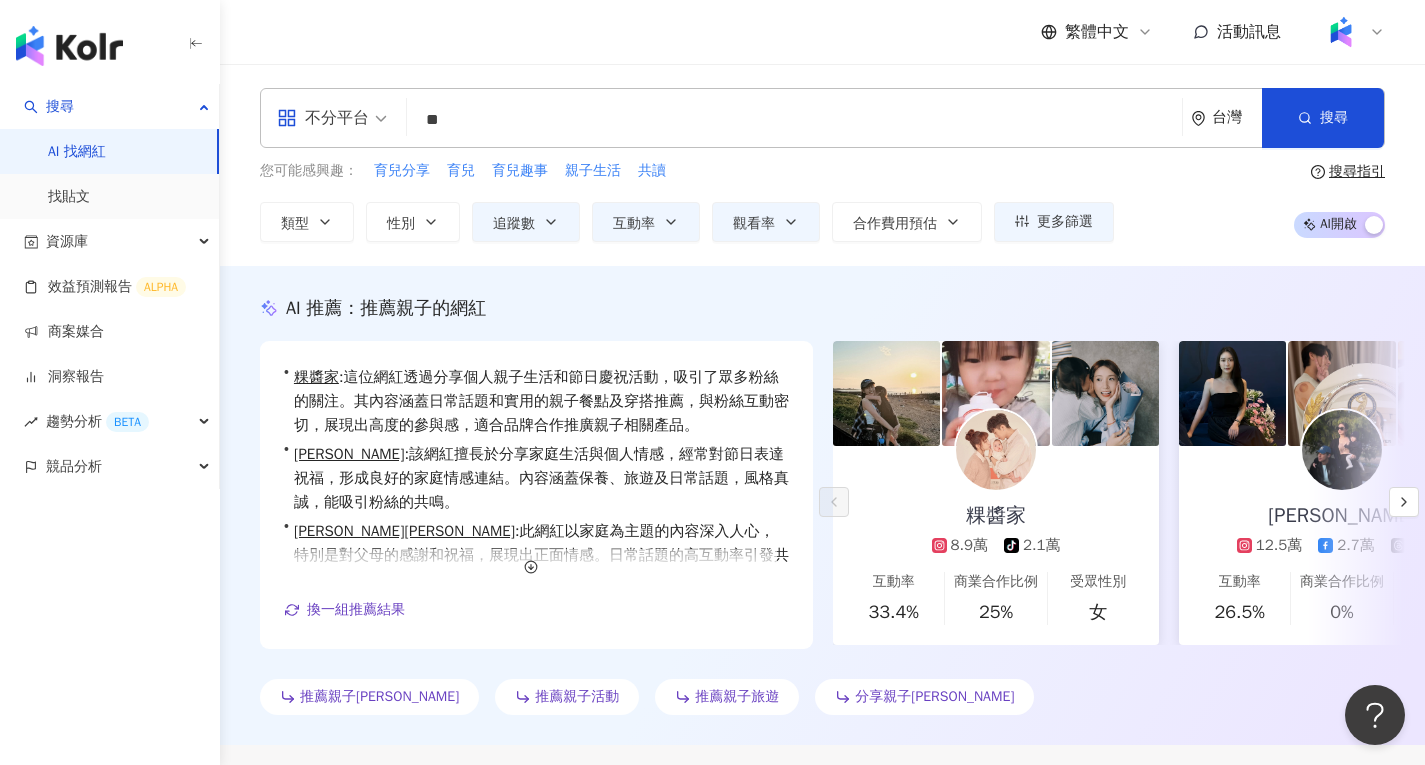 click on "不分平台 ** 台灣 搜尋 0bd840f0-81a5-4293-8fa6-d3b4a44dd93a ef1fed9f-5b8a-487c-b325-d9e1fe53793f ae987783-aa66-4d07-926d-ede38bfff9c7 網紅類型 家庭 /  親子 旅遊 /  親子 旅遊 親子で大工🔨 tiktok-icon 23,100   追蹤者 親子晴報 2,214   追蹤者 無邊際親子無邊際親子 6,180   追蹤者 您可能感興趣： 育兒分享  育兒  育兒趣事  親子生活  共讀  類型 性別 追蹤數 互動率 觀看率 合作費用預估  更多篩選 ******  -  ****** 不限 小型 奈米網紅 (<1萬) 微型網紅 (1萬-3萬) 小型網紅 (3萬-5萬) 中型 中小型網紅 (5萬-10萬) 中型網紅 (10萬-30萬) 中大型網紅 (30萬-50萬) 大型 大型網紅 (50萬-100萬) 百萬網紅 (>100萬) * %  -  % 不限 5% 以下 5%~20% 20% 以上 ** %  -  % 不限 10% 以下 10%~50% 50%~200% 200% 以上 搜尋指引 AI  開啟 AI  關閉" at bounding box center (822, 165) 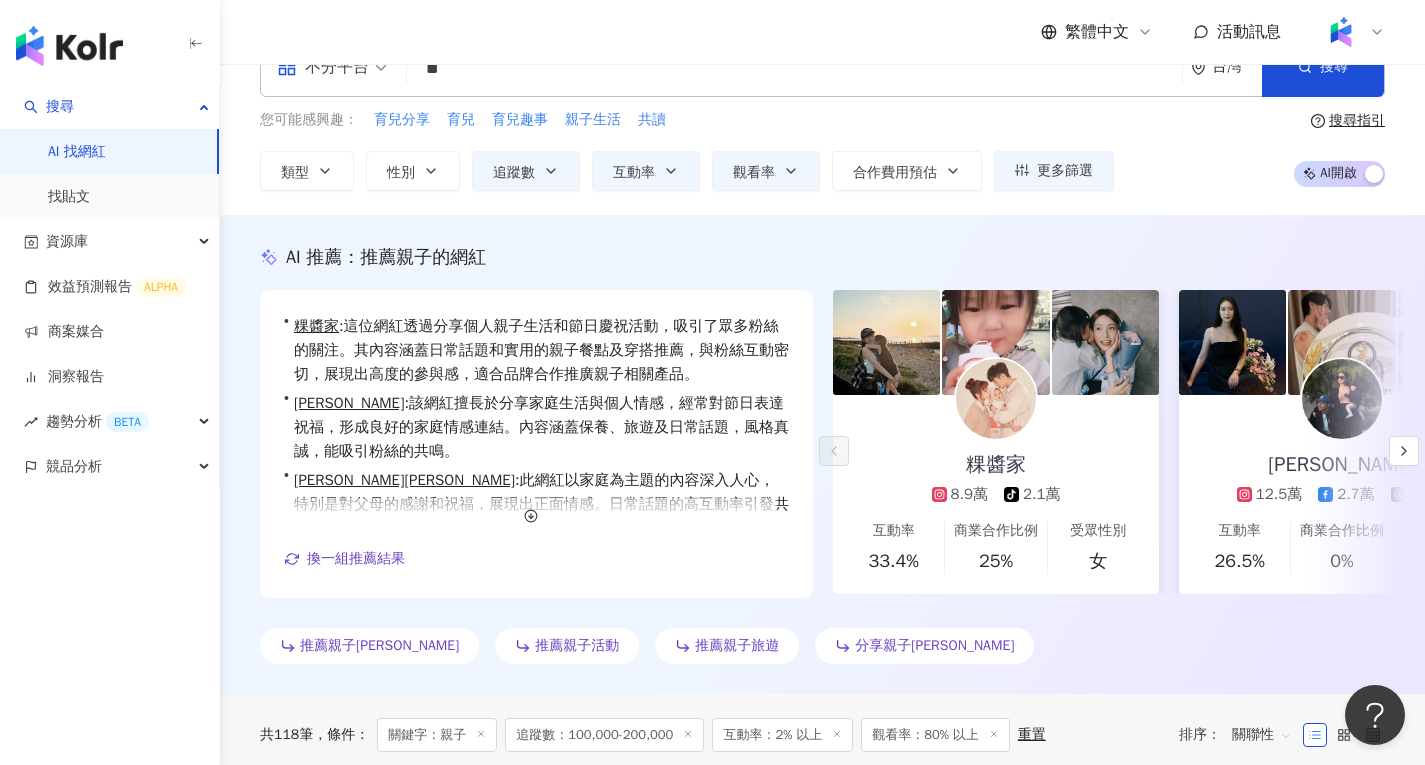 scroll, scrollTop: 100, scrollLeft: 0, axis: vertical 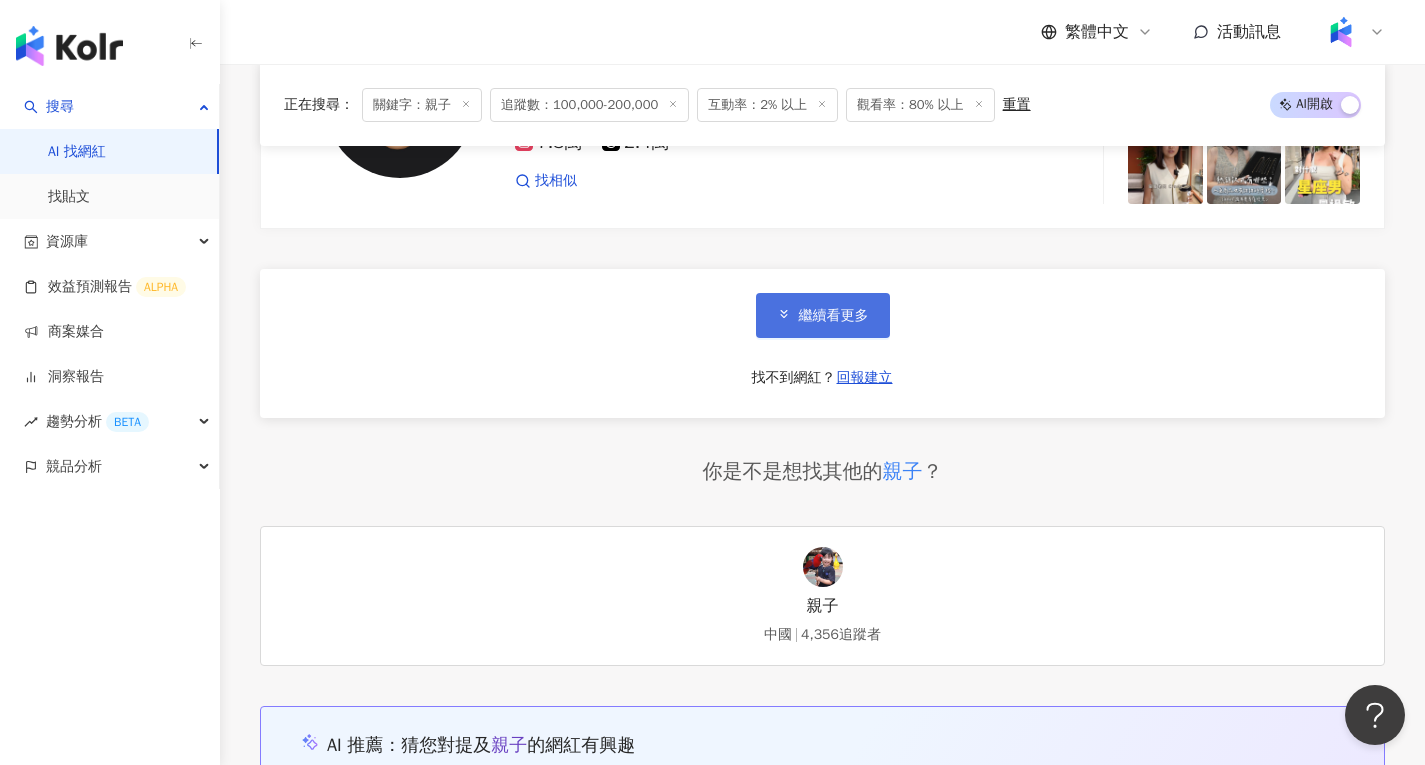 click on "繼續看更多" at bounding box center (823, 315) 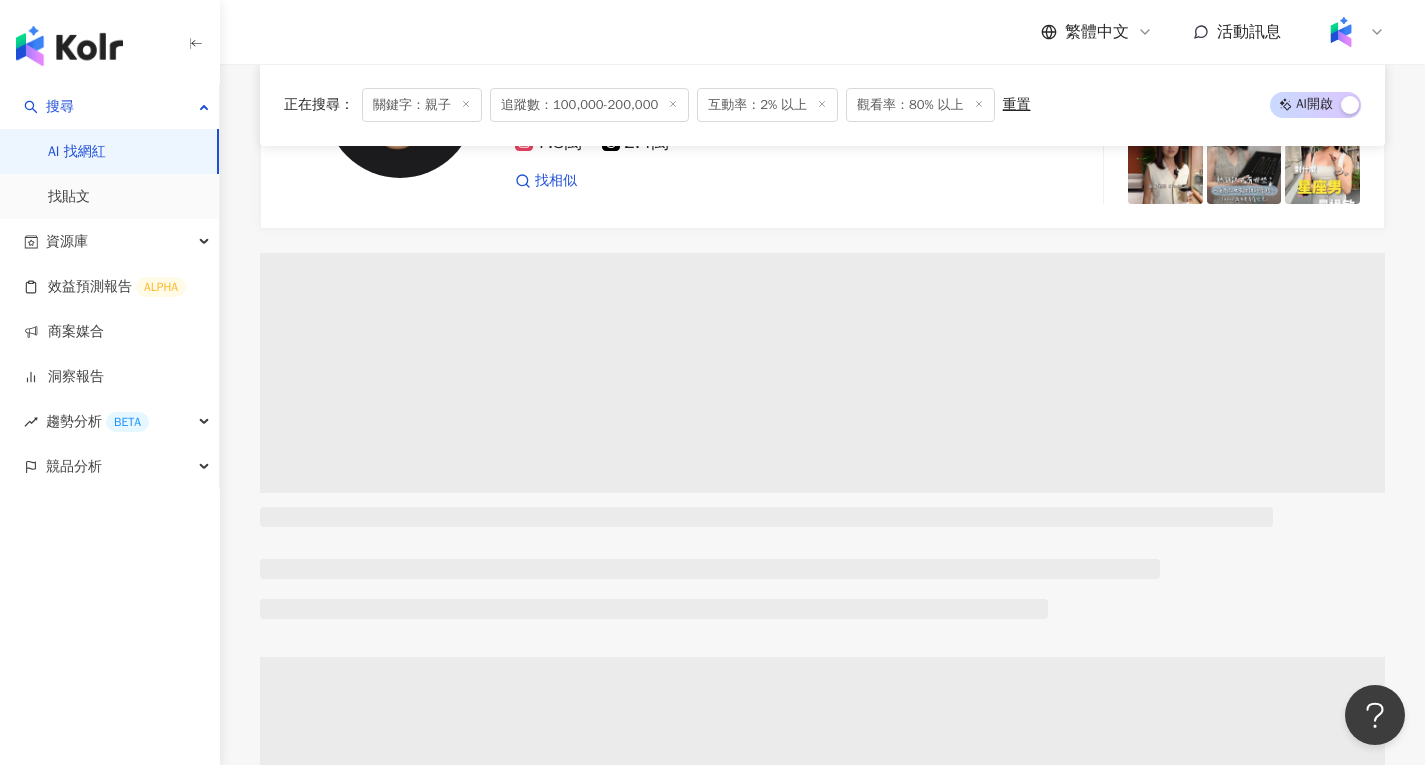 scroll, scrollTop: 0, scrollLeft: 0, axis: both 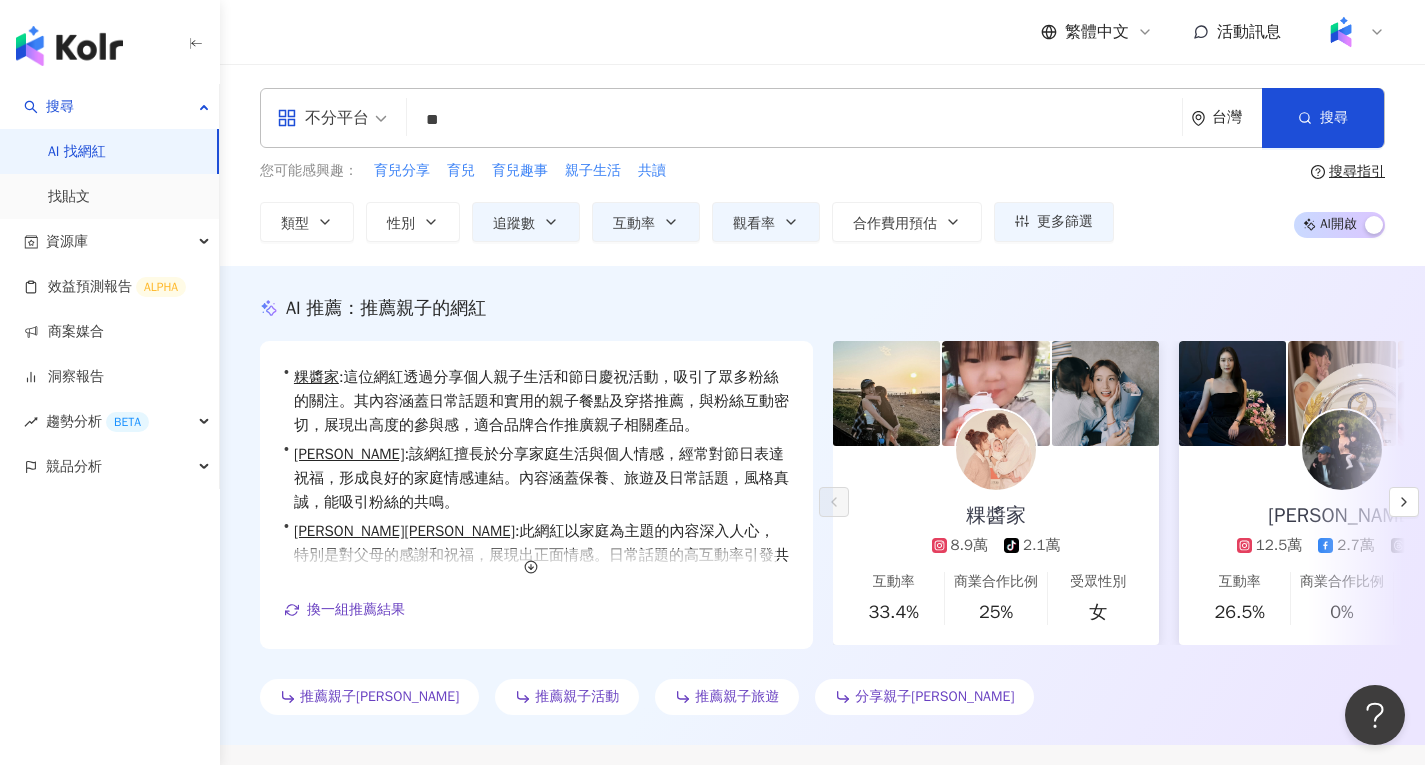 click on "不分平台" at bounding box center (332, 118) 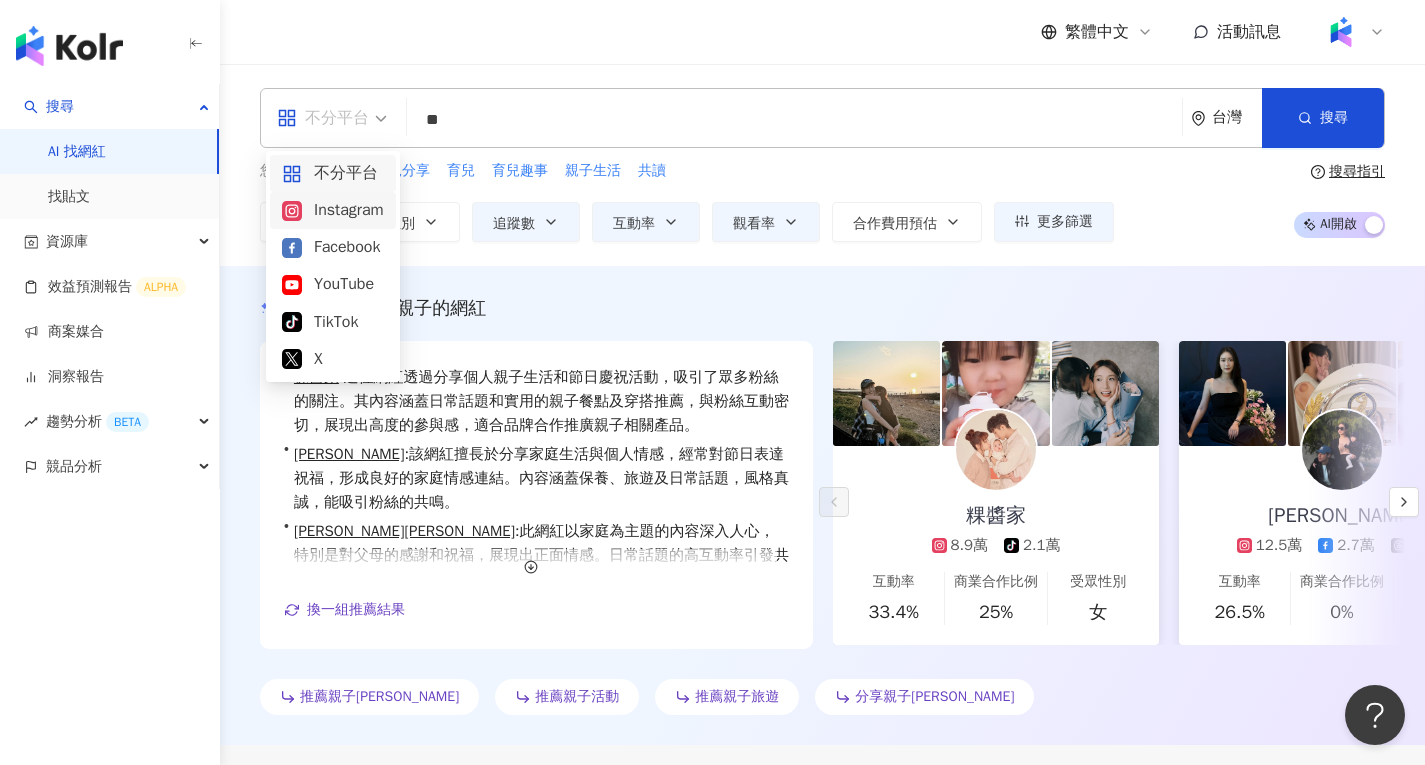 click on "Instagram" at bounding box center [333, 210] 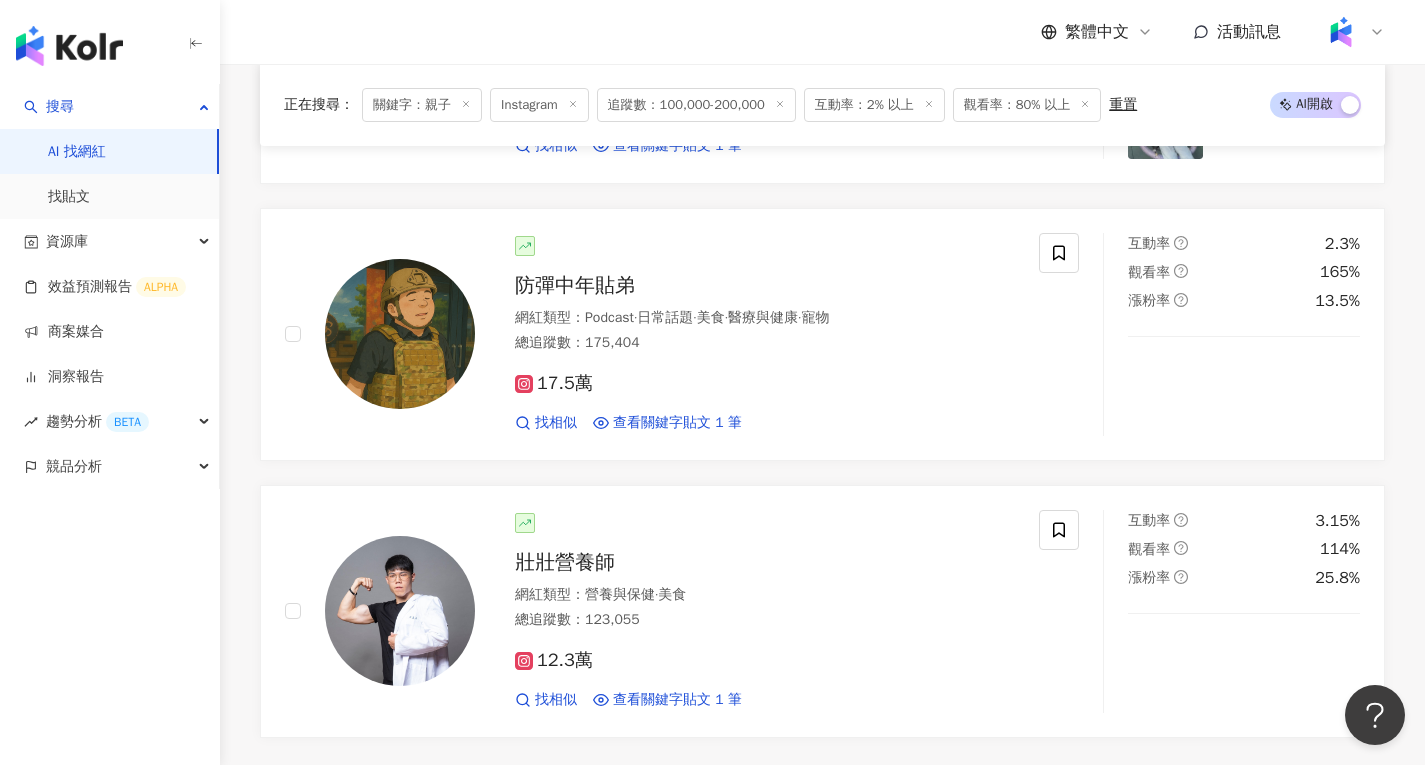 scroll, scrollTop: 3300, scrollLeft: 0, axis: vertical 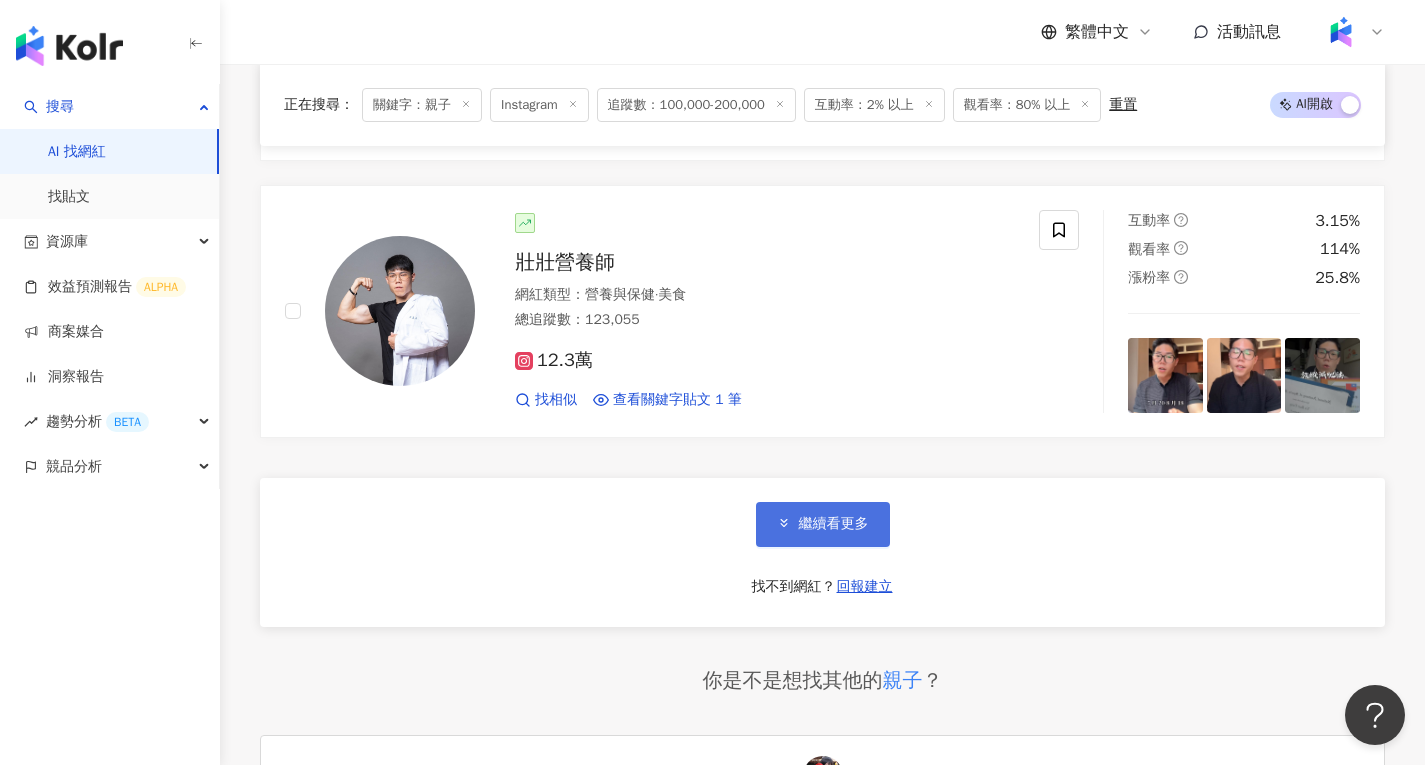 click on "繼續看更多" at bounding box center (834, 524) 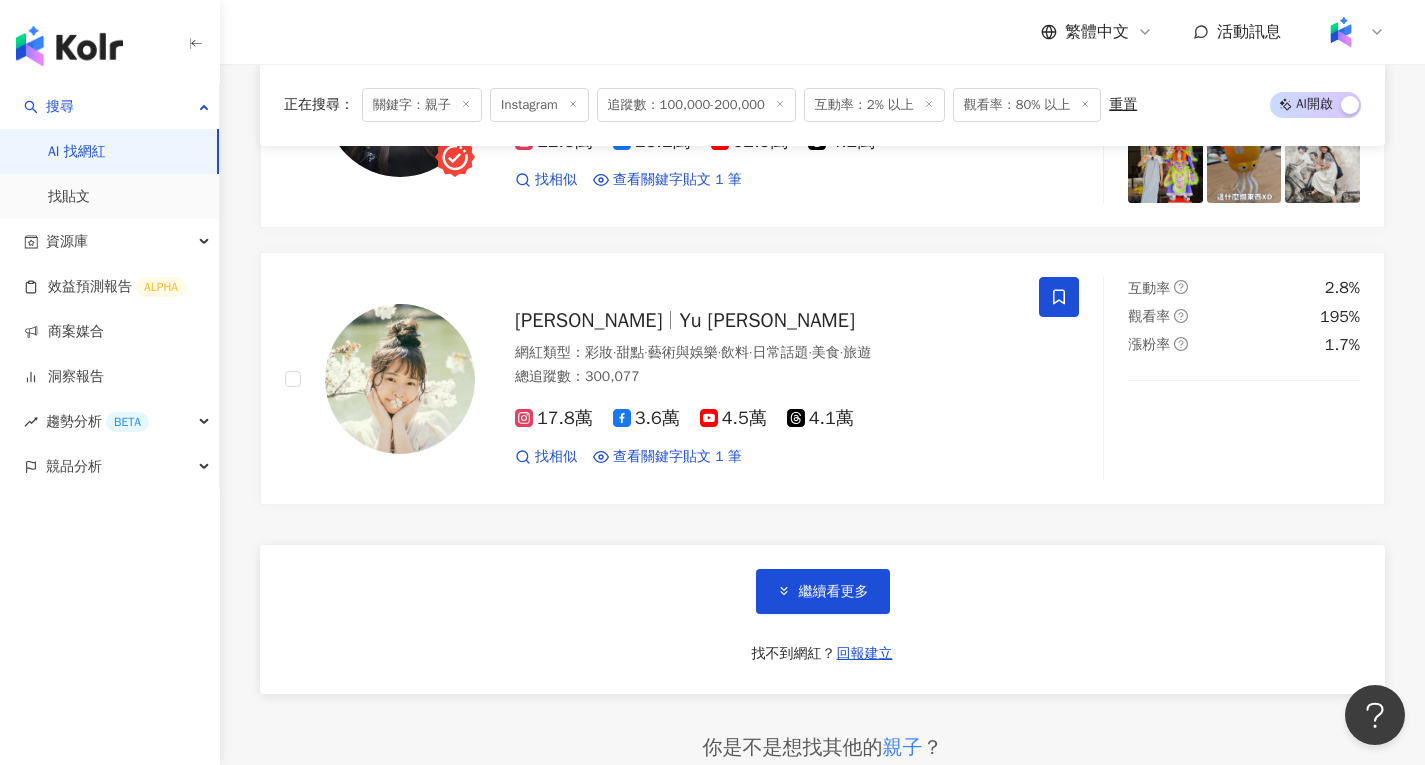 scroll, scrollTop: 6600, scrollLeft: 0, axis: vertical 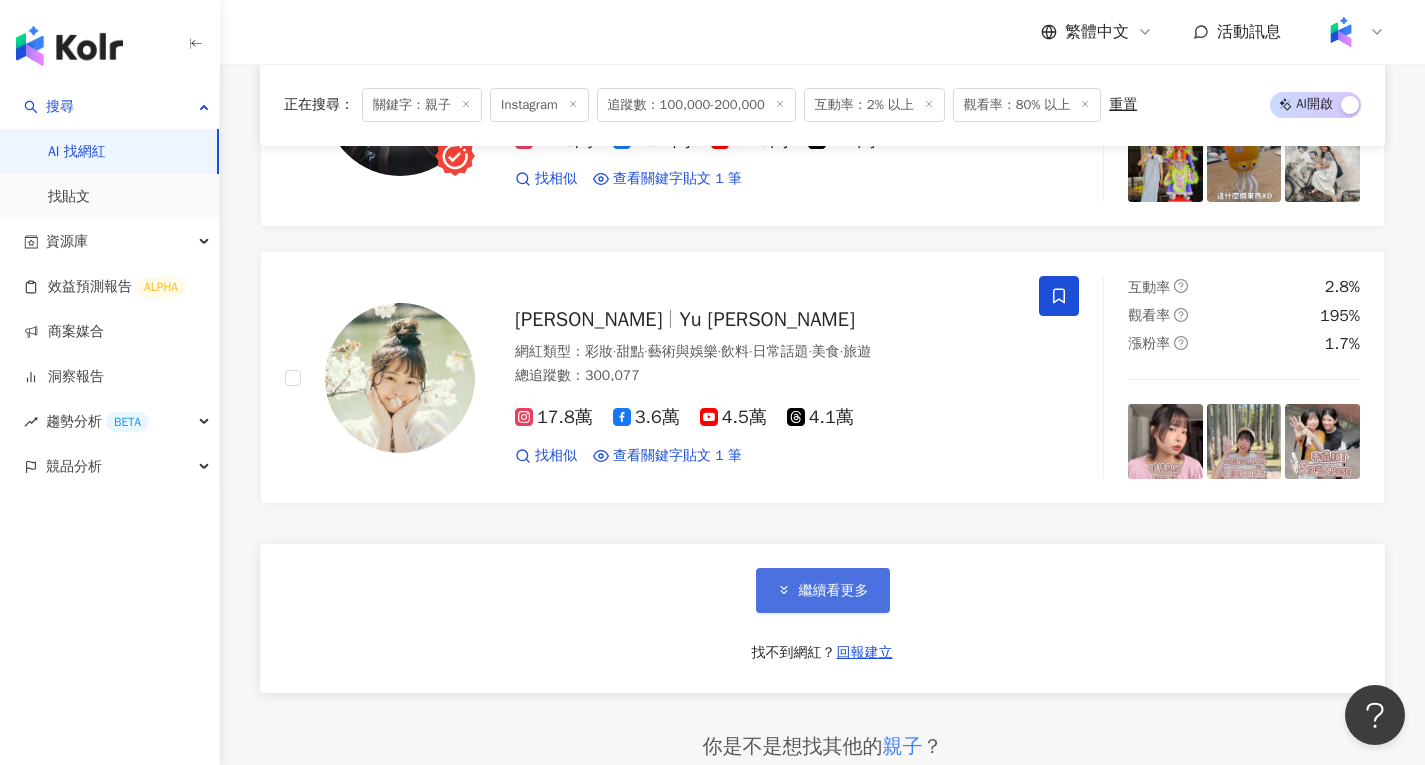 click on "繼續看更多" at bounding box center [823, 590] 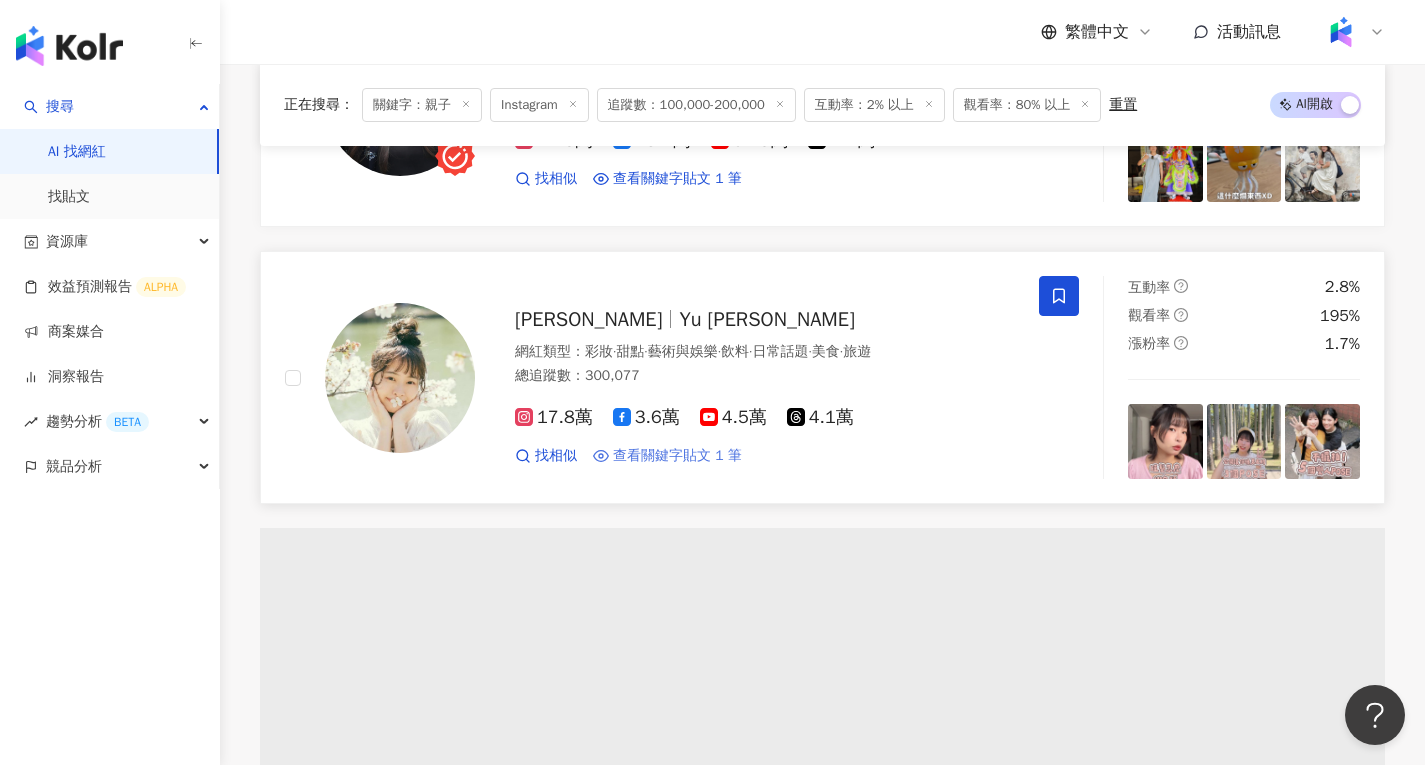 click on "查看關鍵字貼文 1 筆" at bounding box center [677, 456] 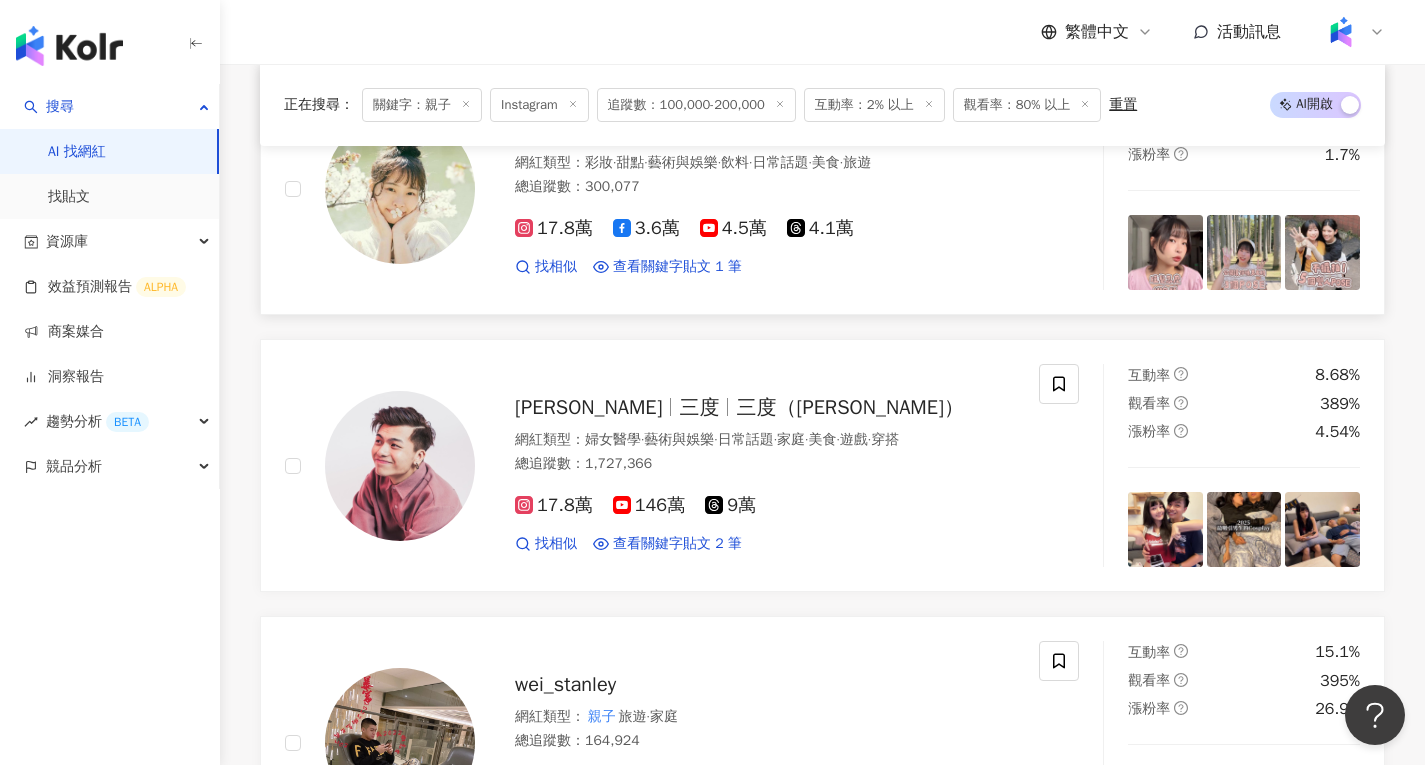 scroll, scrollTop: 6800, scrollLeft: 0, axis: vertical 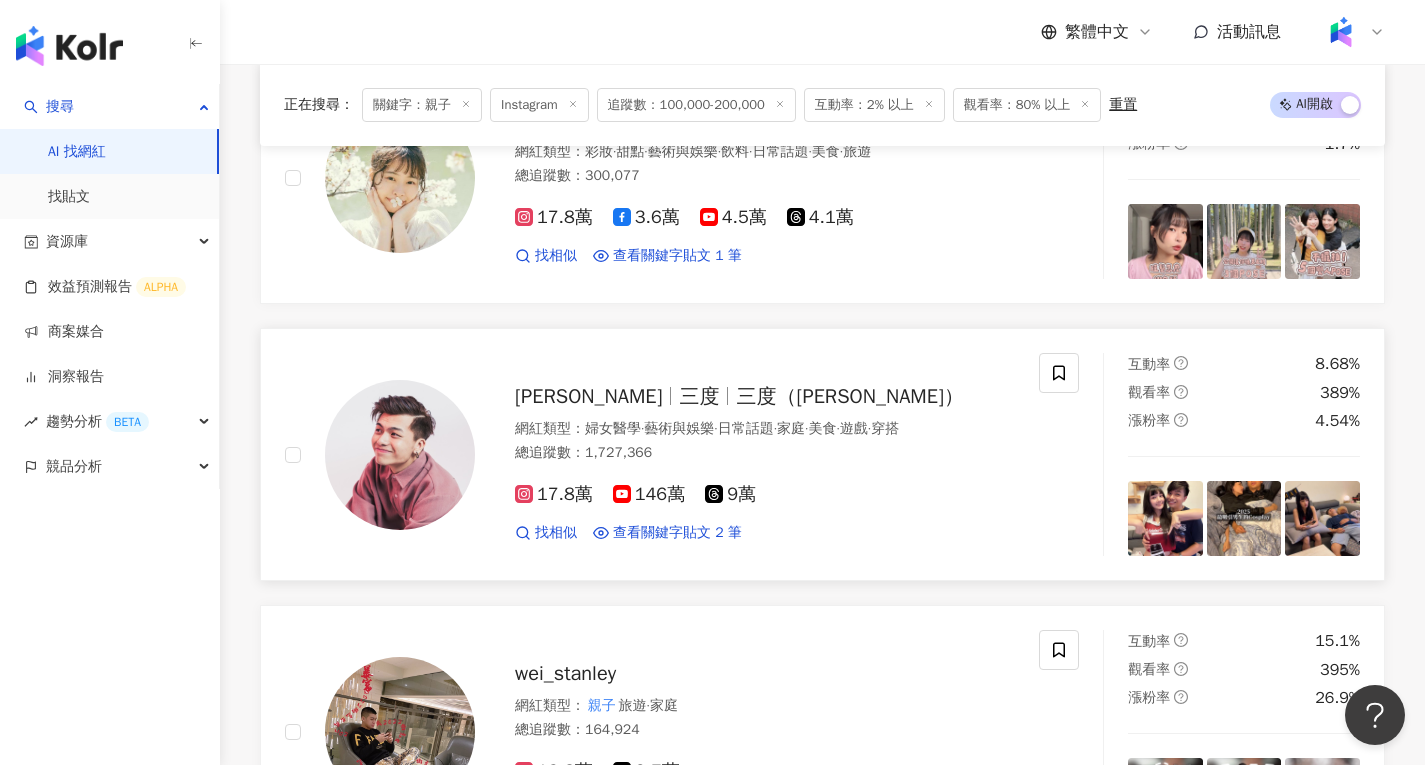 click on "謝孟航" at bounding box center (588, 396) 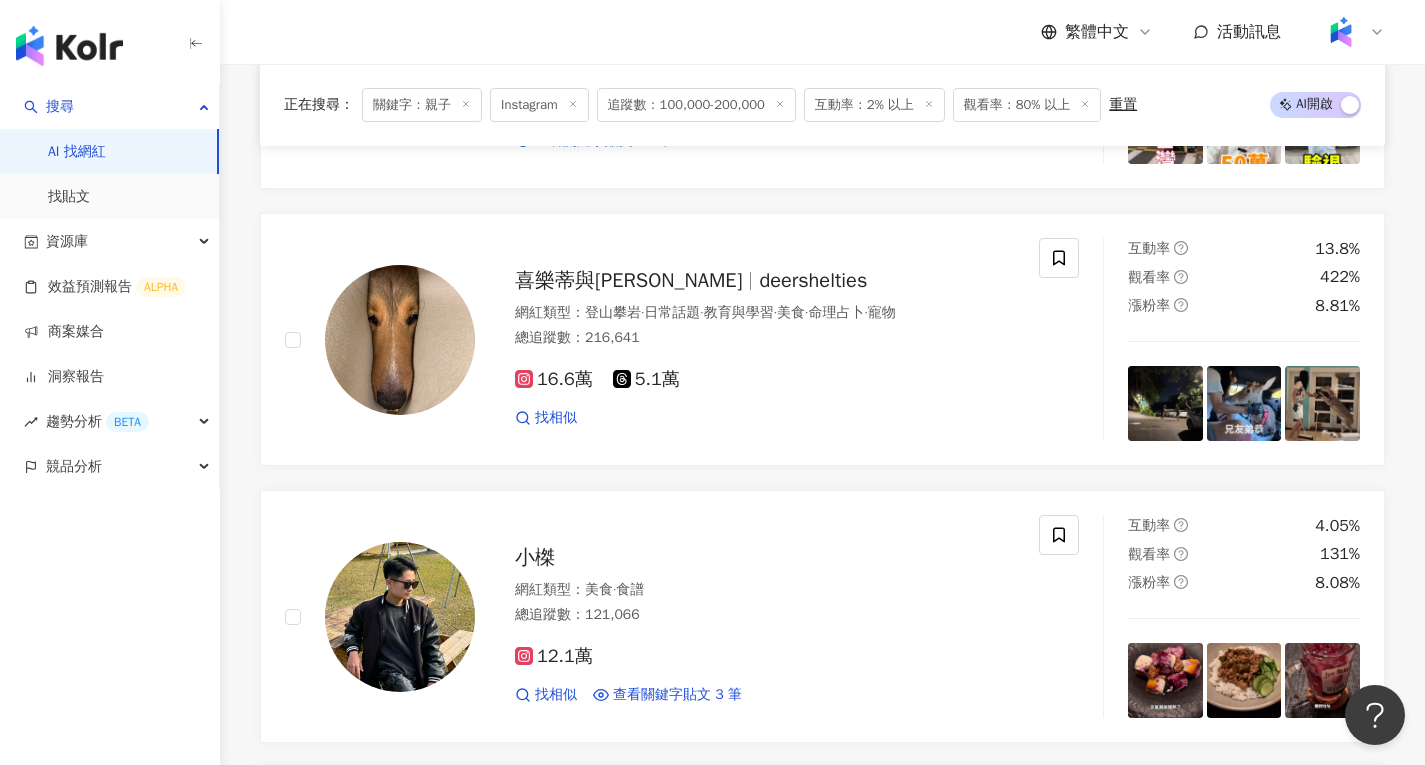 scroll, scrollTop: 8700, scrollLeft: 0, axis: vertical 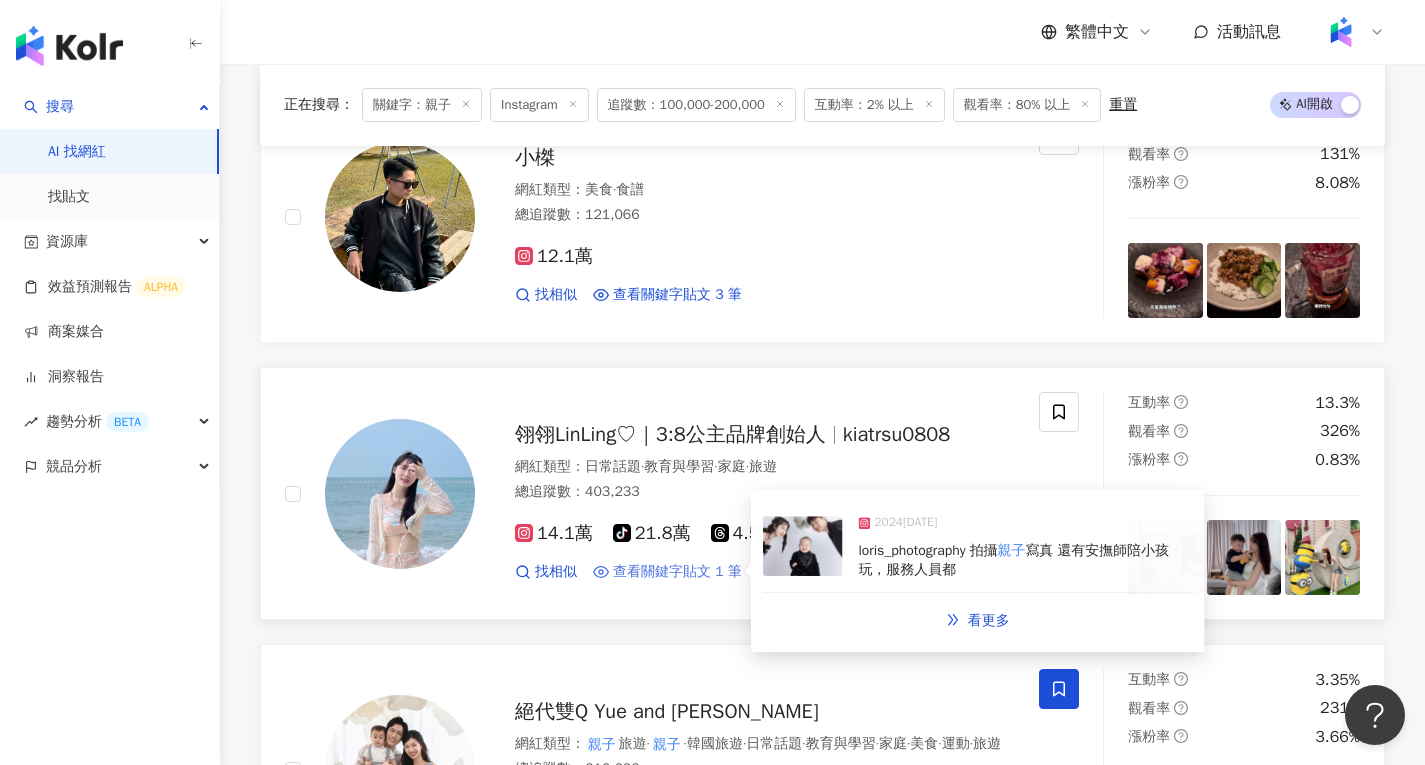 click on "查看關鍵字貼文 1 筆" at bounding box center (677, 572) 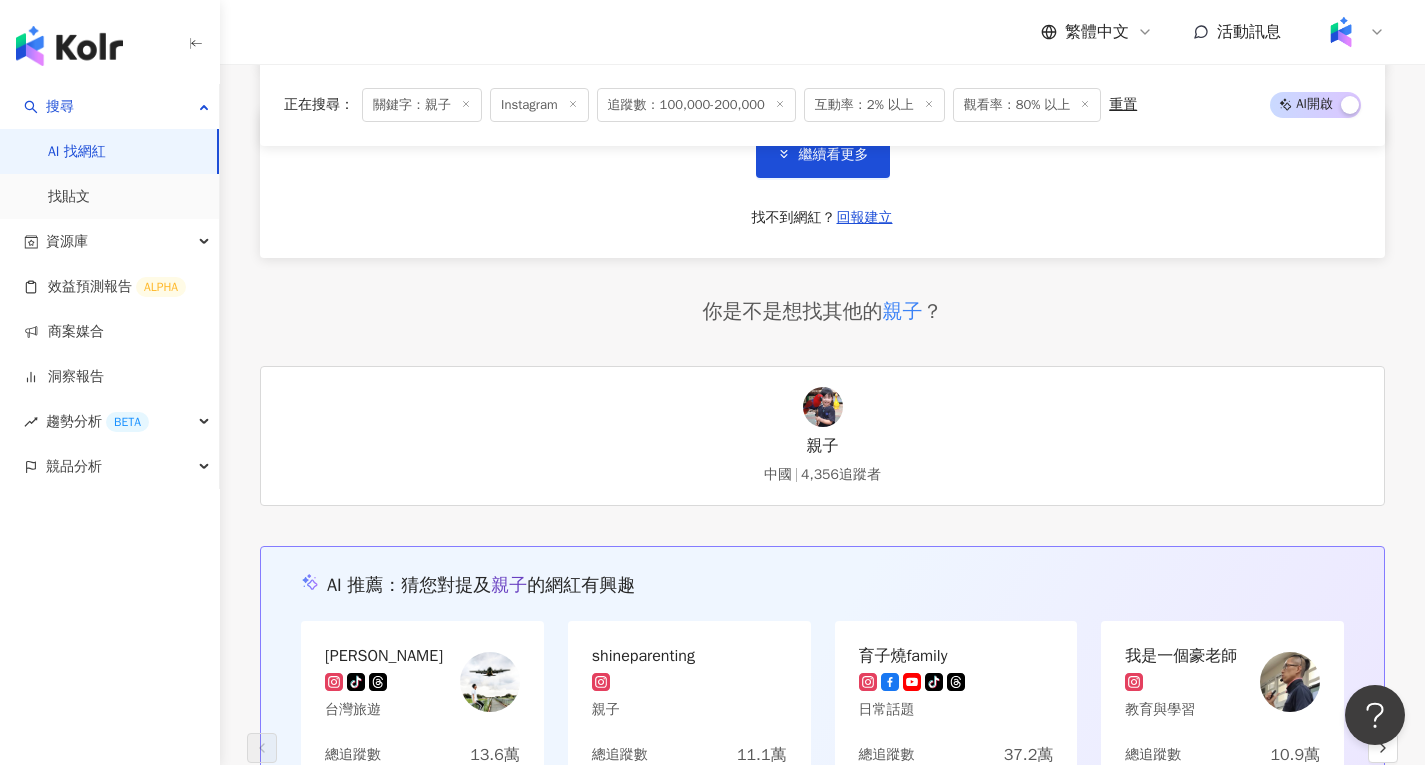 scroll, scrollTop: 10200, scrollLeft: 0, axis: vertical 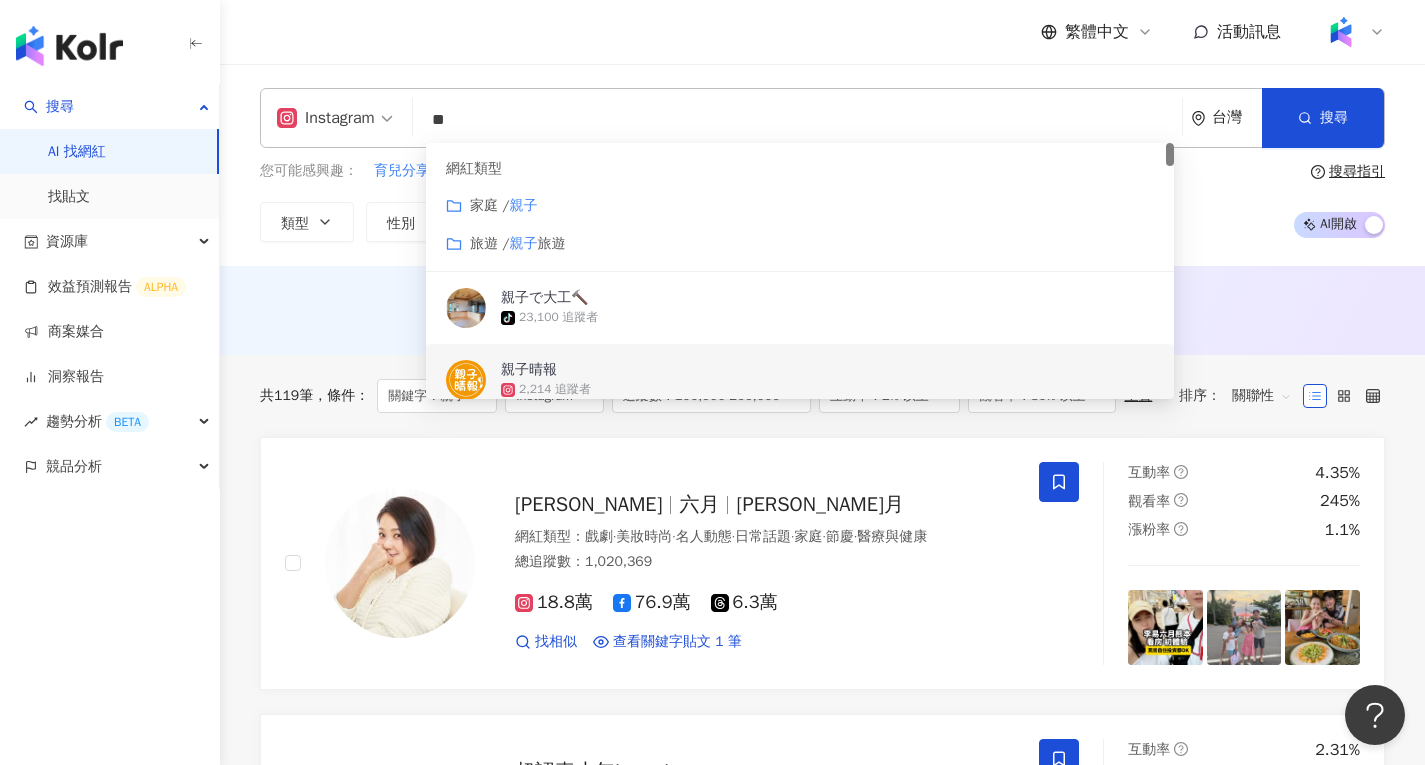 drag, startPoint x: 533, startPoint y: 114, endPoint x: 315, endPoint y: 122, distance: 218.14674 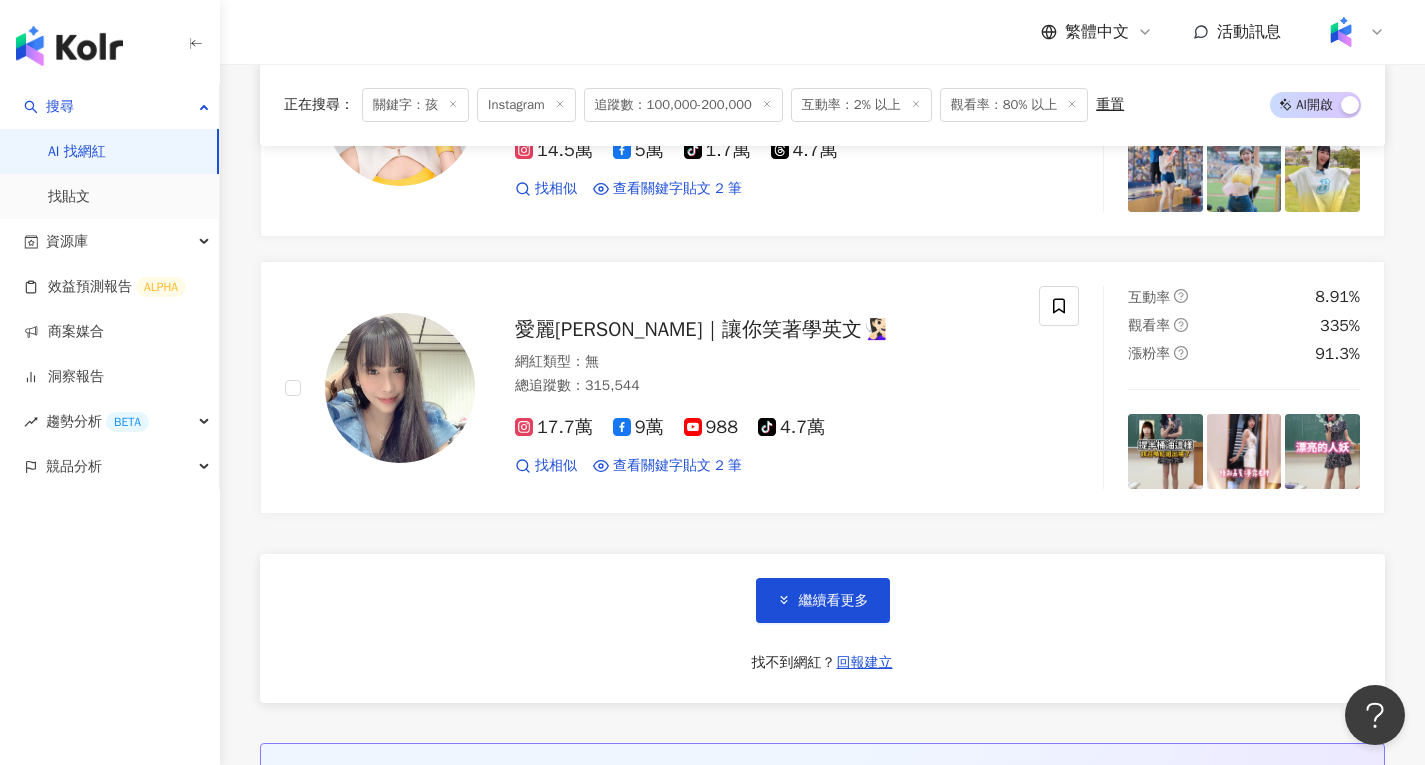 scroll, scrollTop: 3300, scrollLeft: 0, axis: vertical 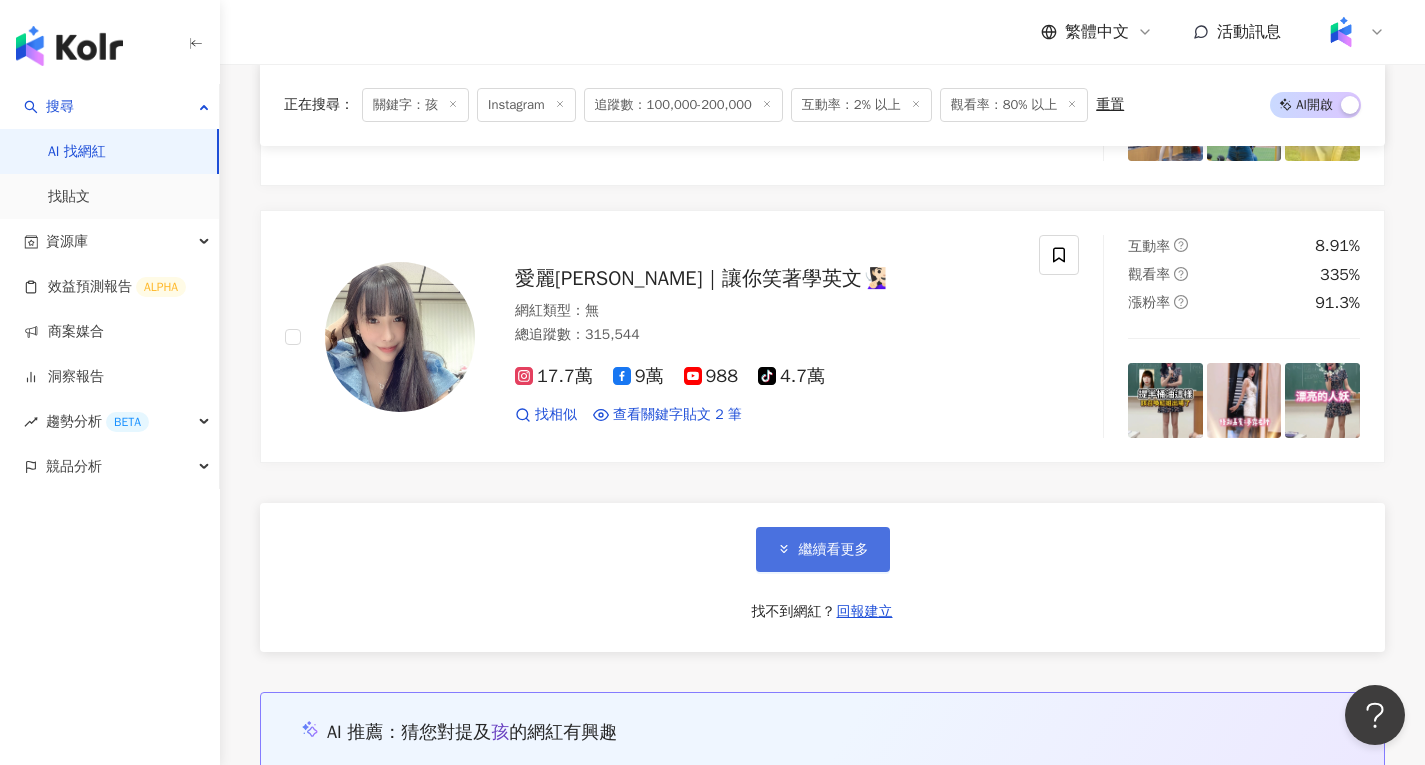 click on "繼續看更多" at bounding box center [834, 550] 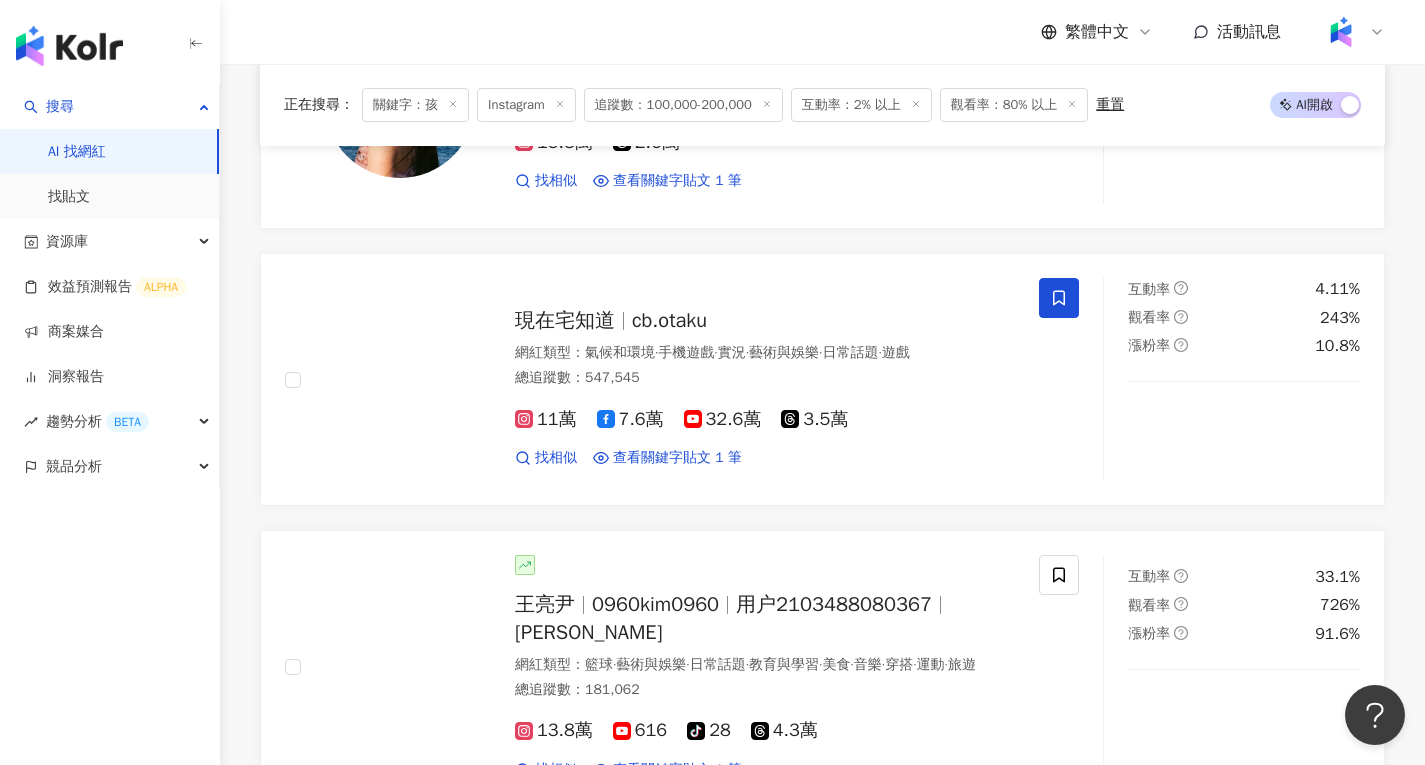 scroll, scrollTop: 4200, scrollLeft: 0, axis: vertical 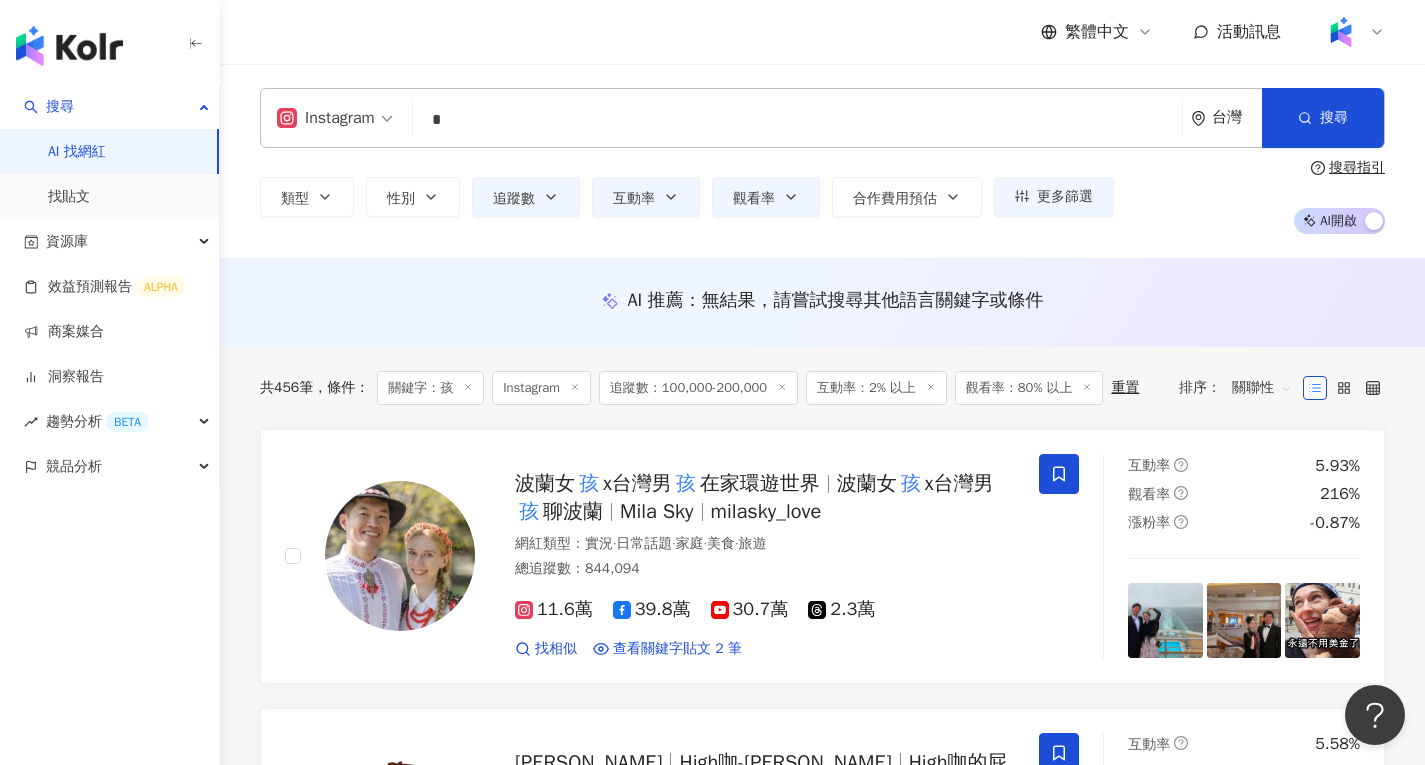 click on "*" at bounding box center [797, 120] 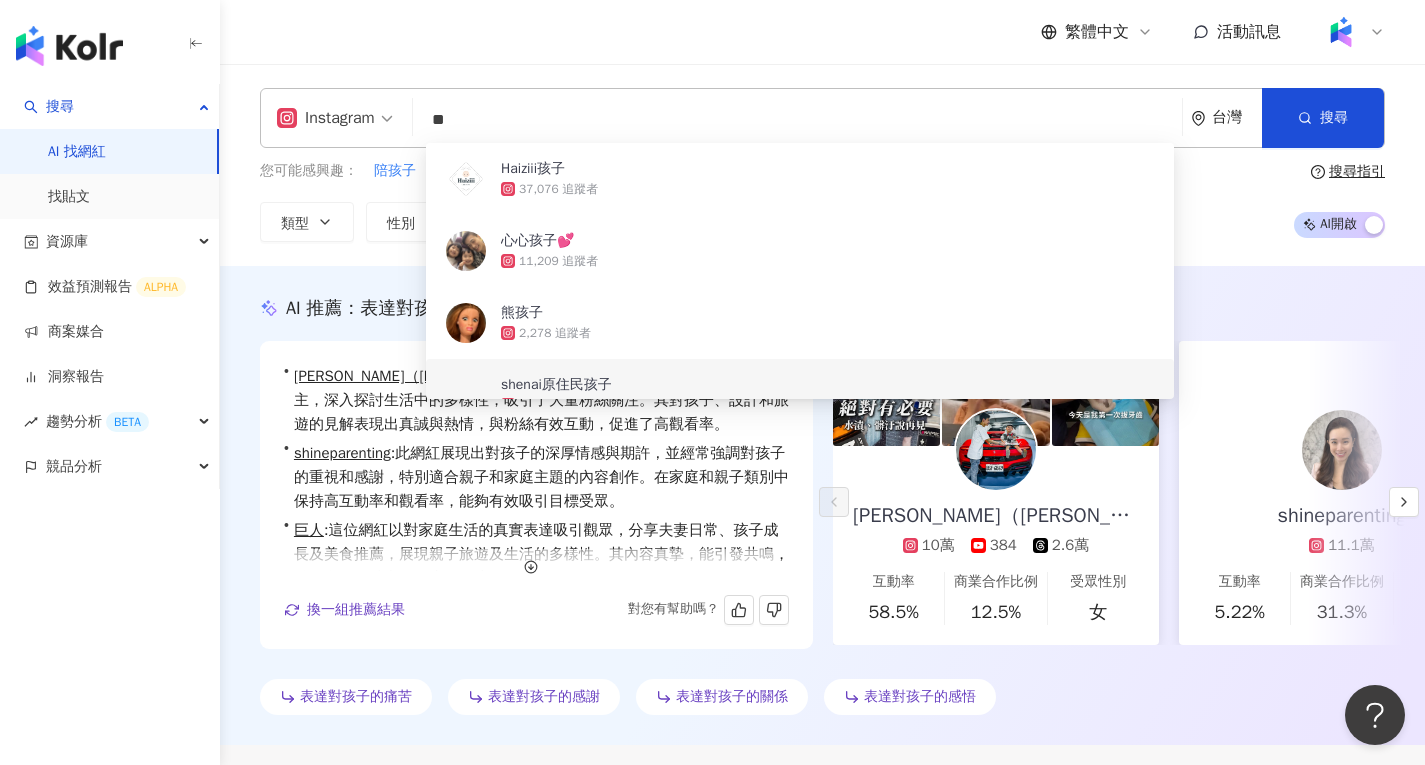 scroll, scrollTop: 0, scrollLeft: 0, axis: both 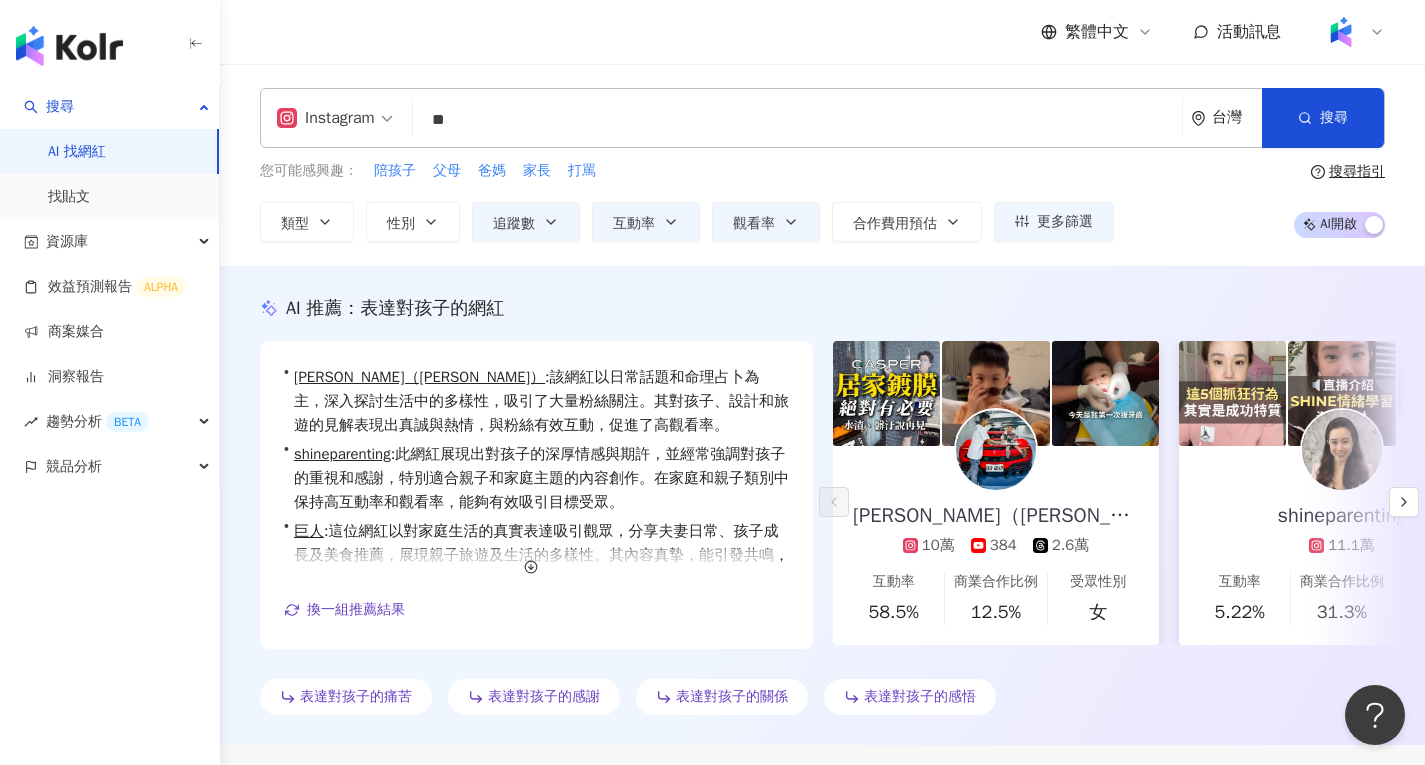 click on "AI 推薦 ： 表達對孩子的網紅 • 賴帝霖（Ray Lai）  :  該網紅以日常話題和命理占卜為主，深入探討生活中的多樣性，吸引了大量粉絲關注。其對孩子、設計和旅遊的見解表現出真誠與熱情，與粉絲有效互動，促進了高觀看率。 • shineparenting  :  此網紅展現出對孩子的深厚情感與期許，並經常強調對孩子的重視和感謝，特別適合親子和家庭主題的內容創作。在家庭和親子類別中保持高互動率和觀看率，能夠有效吸引目標受眾。 • 巨人  :  這位網紅以對家庭生活的真實表達吸引觀眾，分享夫妻日常、孩子成長及美食推薦，展現親子旅遊及生活的多樣性。其內容真摯，能引發共鳴，並在多個領域中吸引廣泛關注。 換一組推薦結果 對您有幫助嗎？ 賴帝霖（Ray Lai） 10萬 384 2.6萬 互動率 58.5% 商業合作比例 12.5% 受眾性別 女 shineparenting 11.1萬 互動率 5.22% 商業合作比例 31.3% 女" at bounding box center [822, 509] 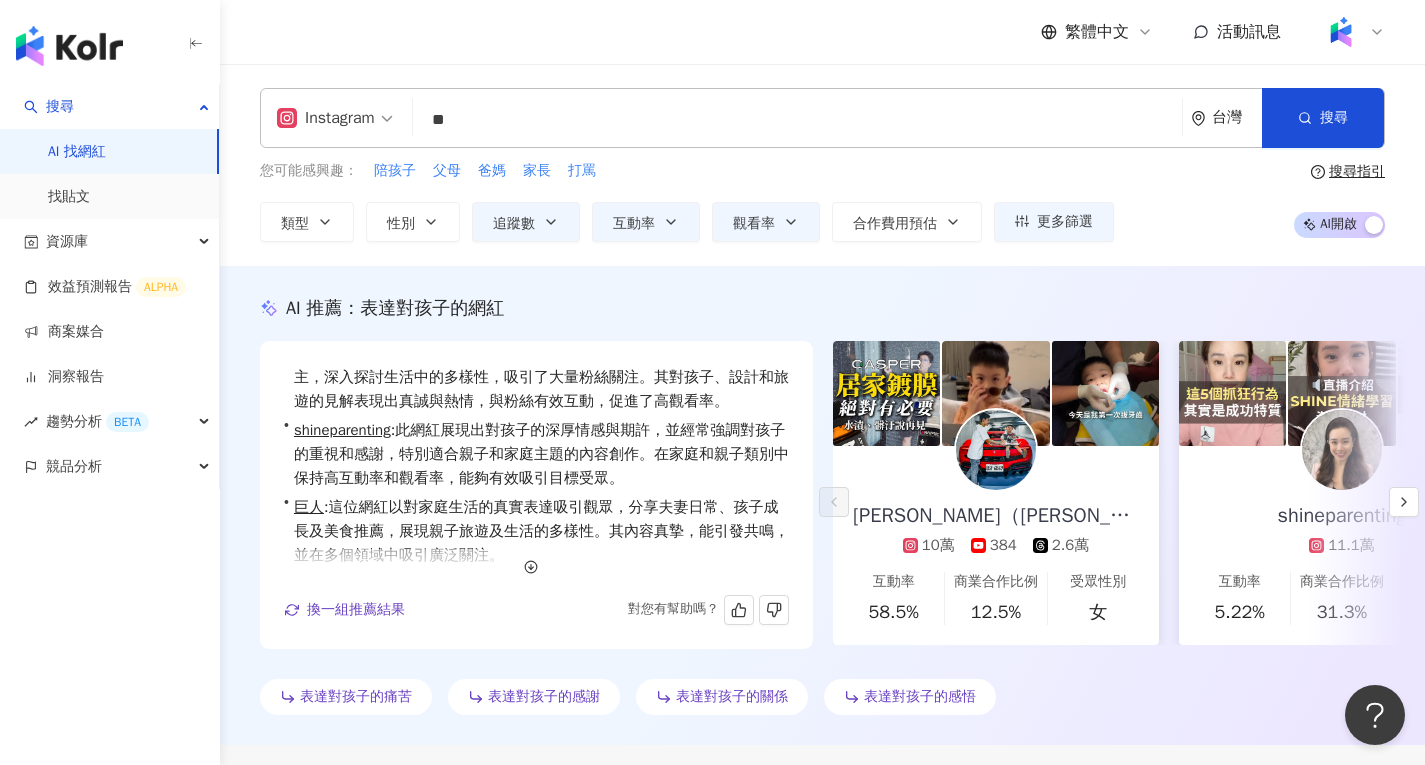 scroll, scrollTop: 49, scrollLeft: 0, axis: vertical 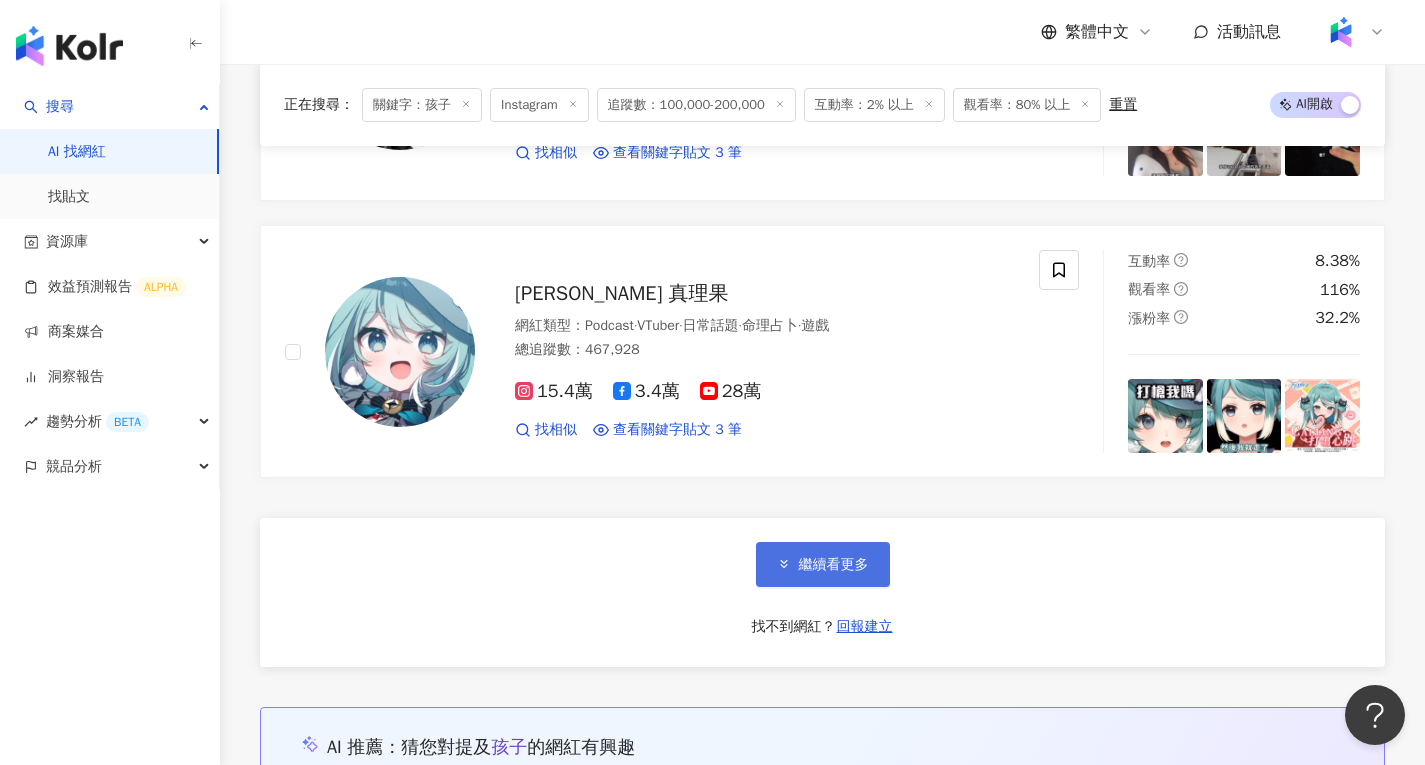 click on "繼續看更多" at bounding box center (823, 564) 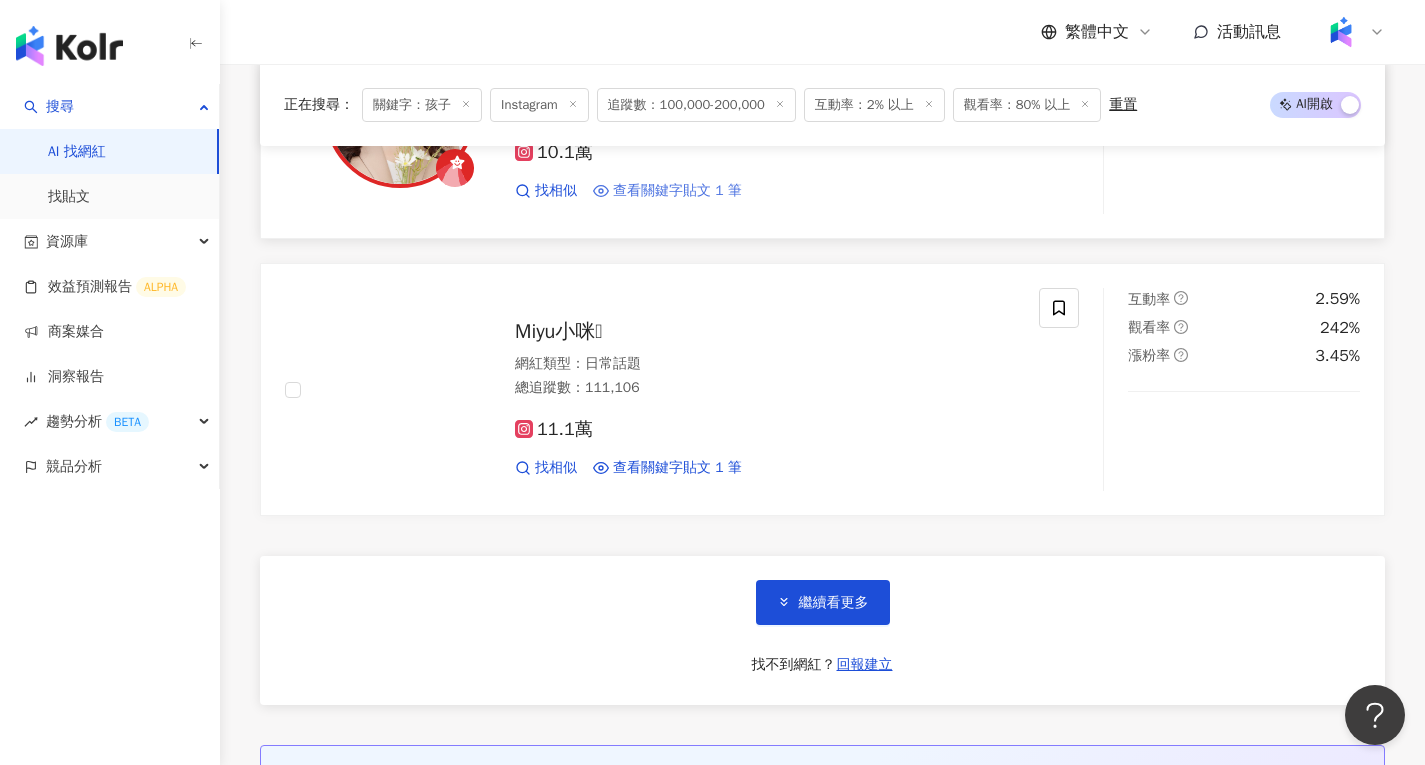 scroll, scrollTop: 7200, scrollLeft: 0, axis: vertical 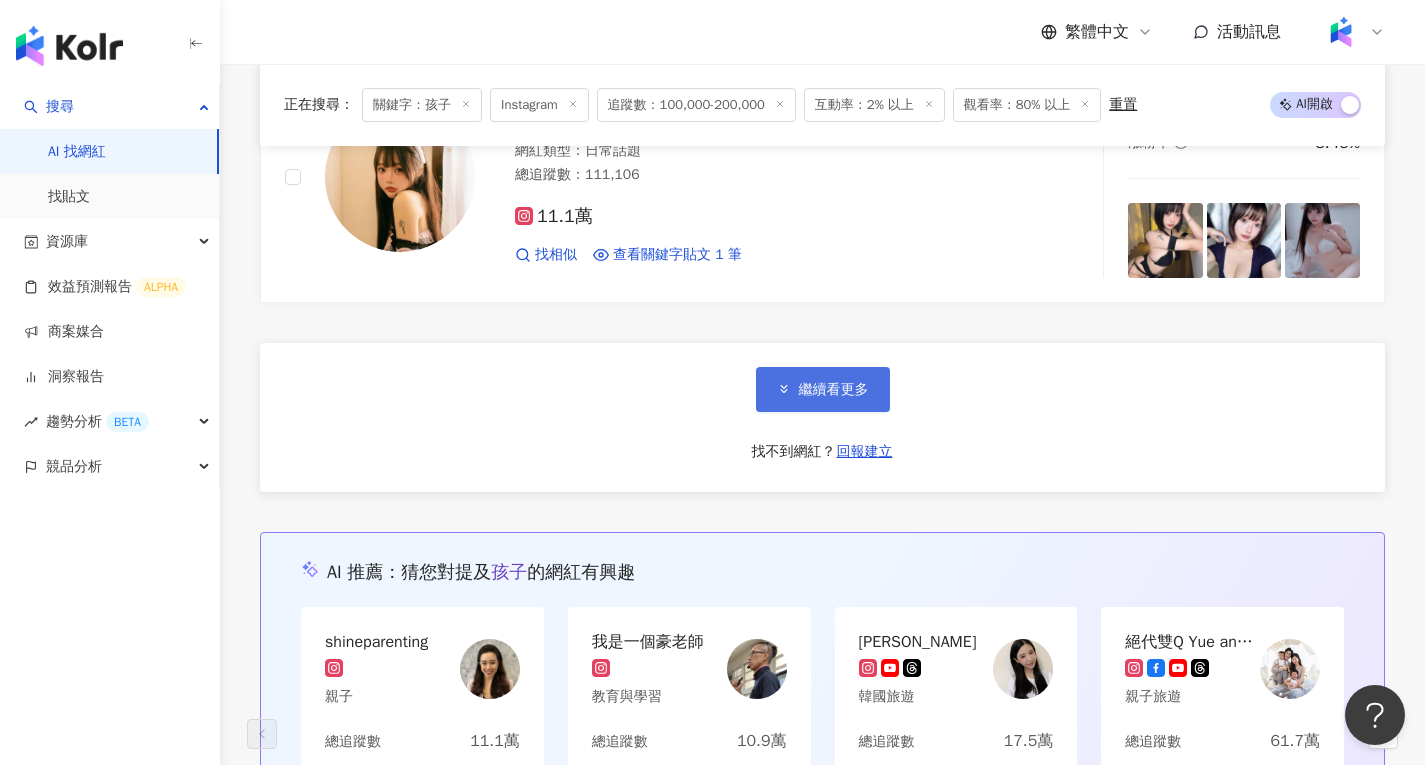 click on "繼續看更多" at bounding box center (834, 390) 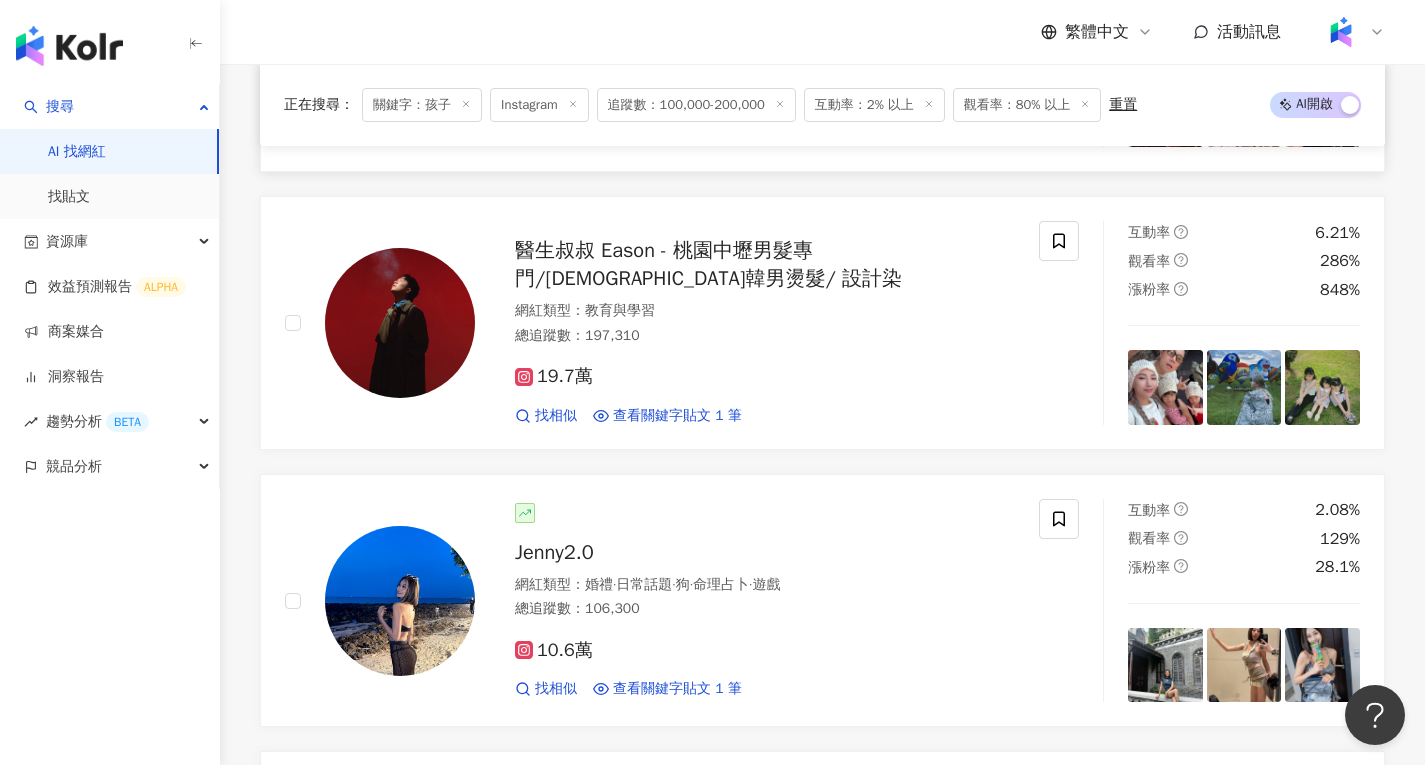 scroll, scrollTop: 8100, scrollLeft: 0, axis: vertical 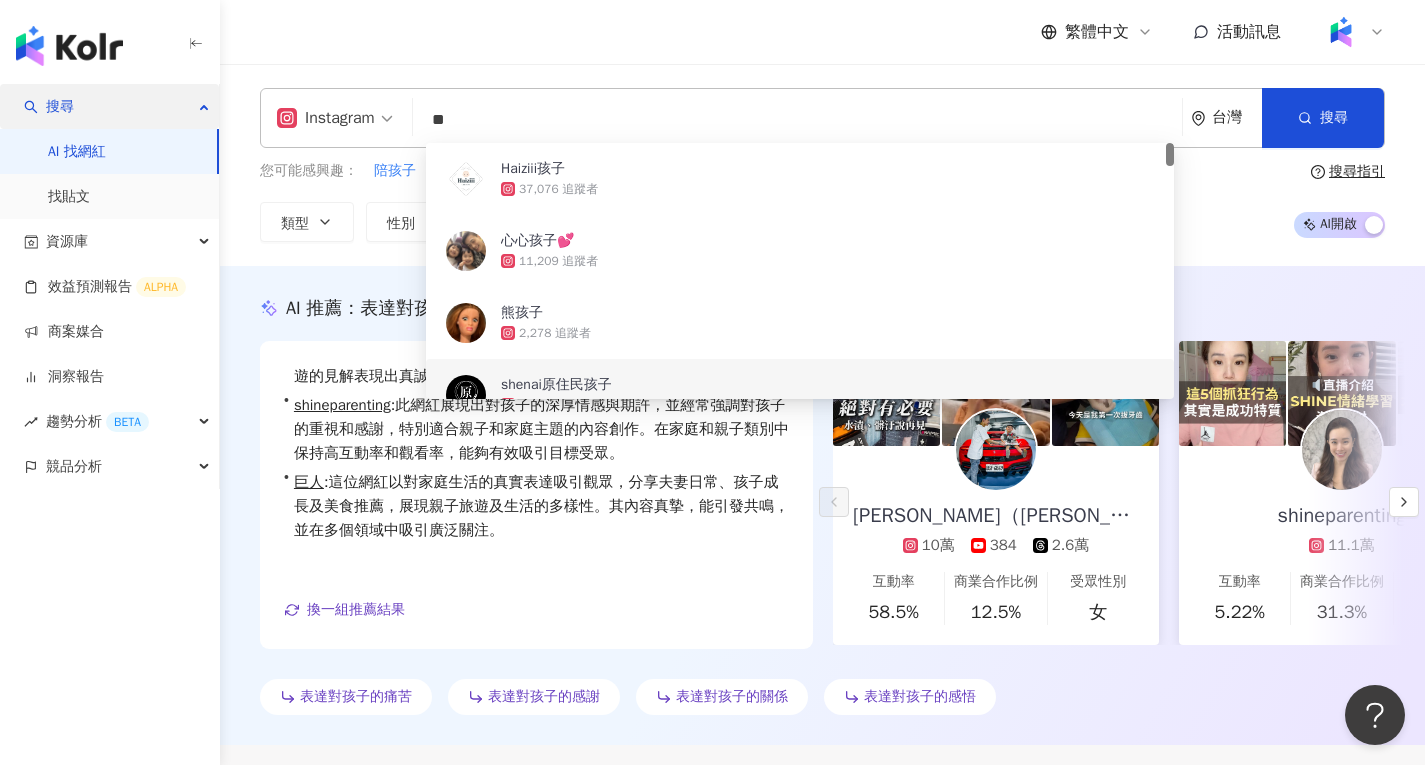 drag, startPoint x: 607, startPoint y: 118, endPoint x: 199, endPoint y: 123, distance: 408.03064 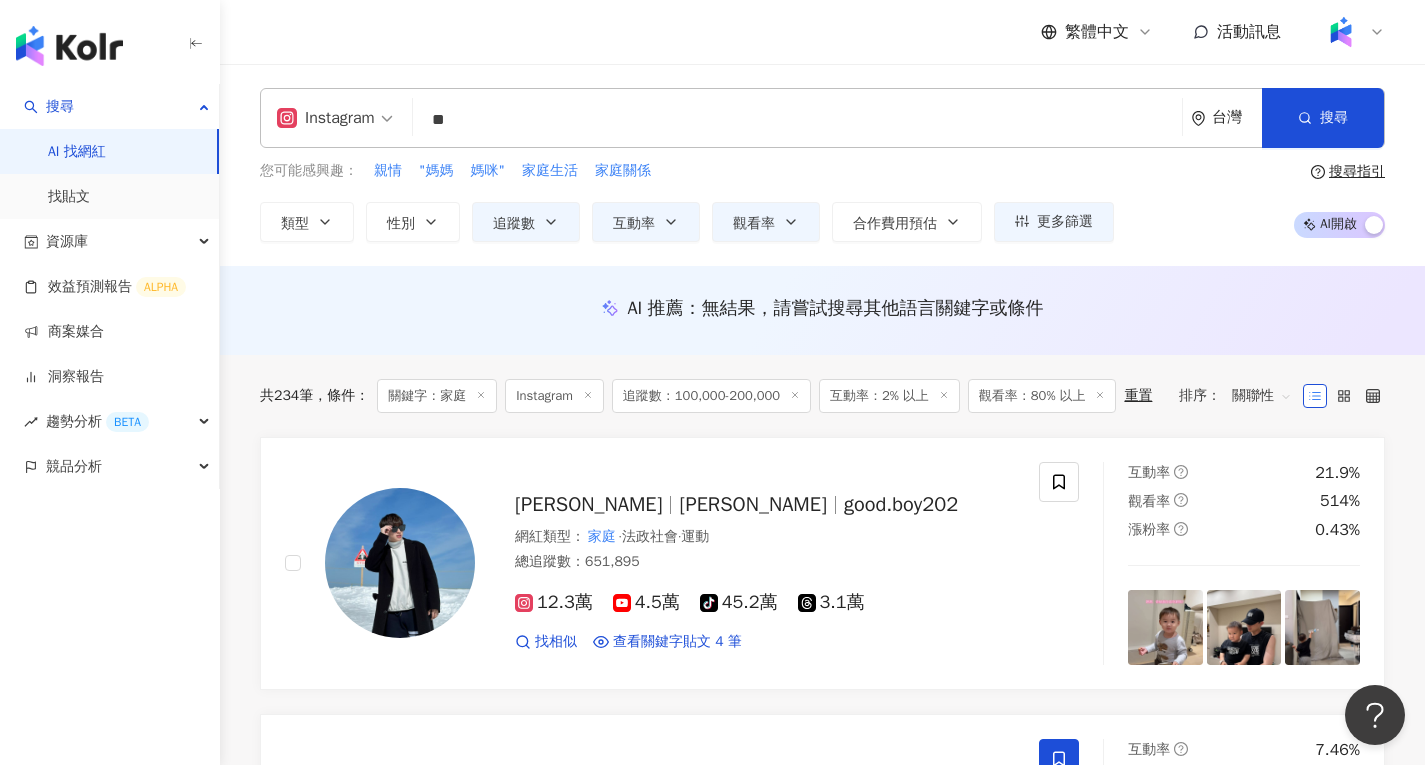 click on "AI 推薦 ： 無結果，請嘗試搜尋其他語言關鍵字或條件" at bounding box center [822, 308] 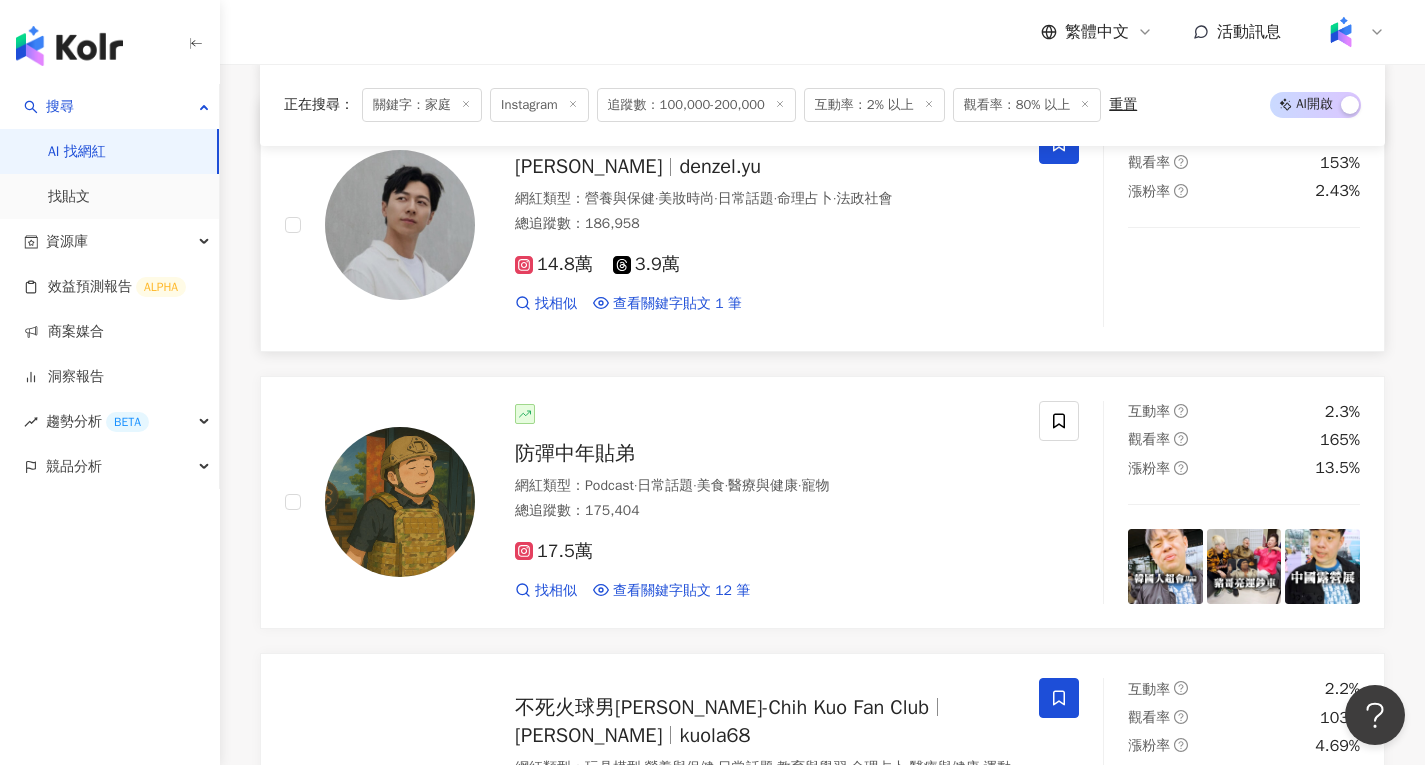 scroll, scrollTop: 2100, scrollLeft: 0, axis: vertical 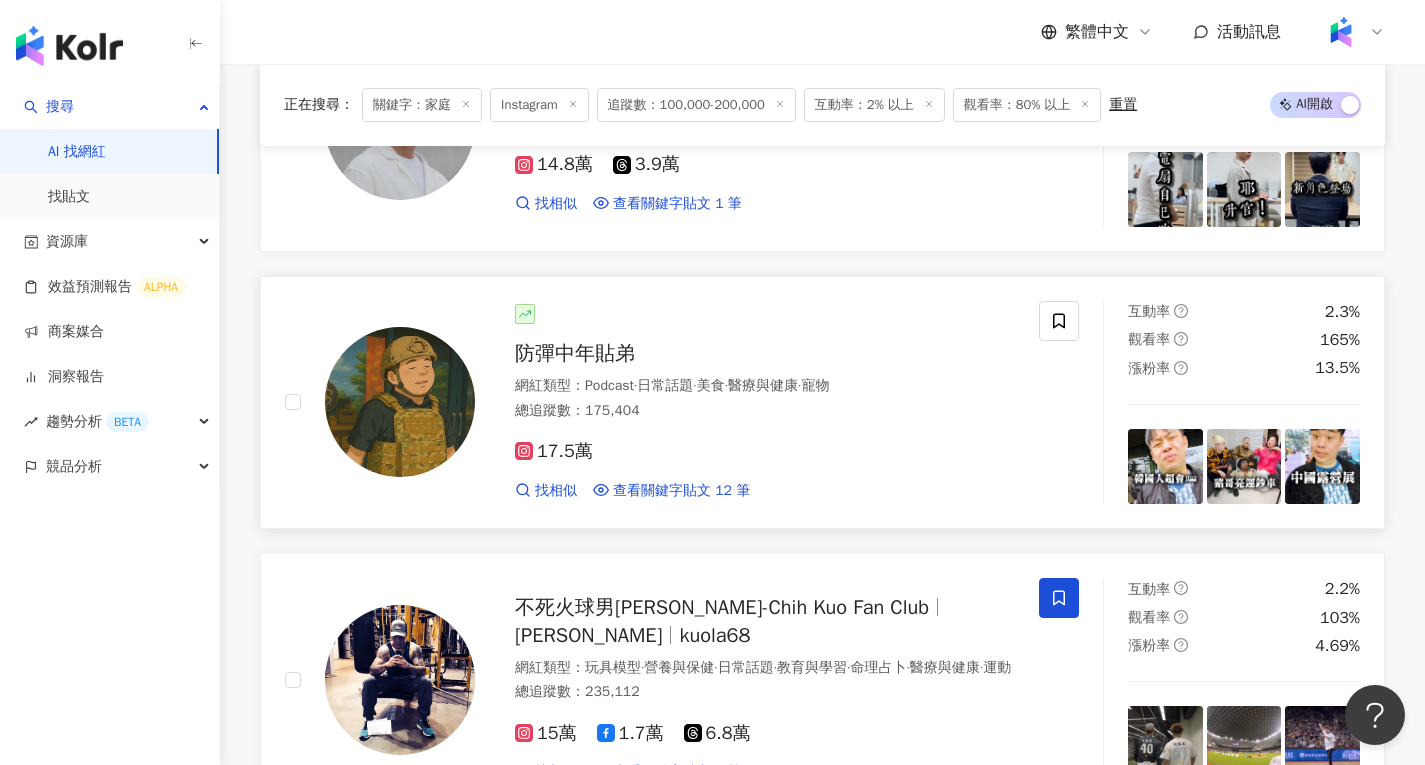 click on "防彈中年貼弟" at bounding box center [575, 353] 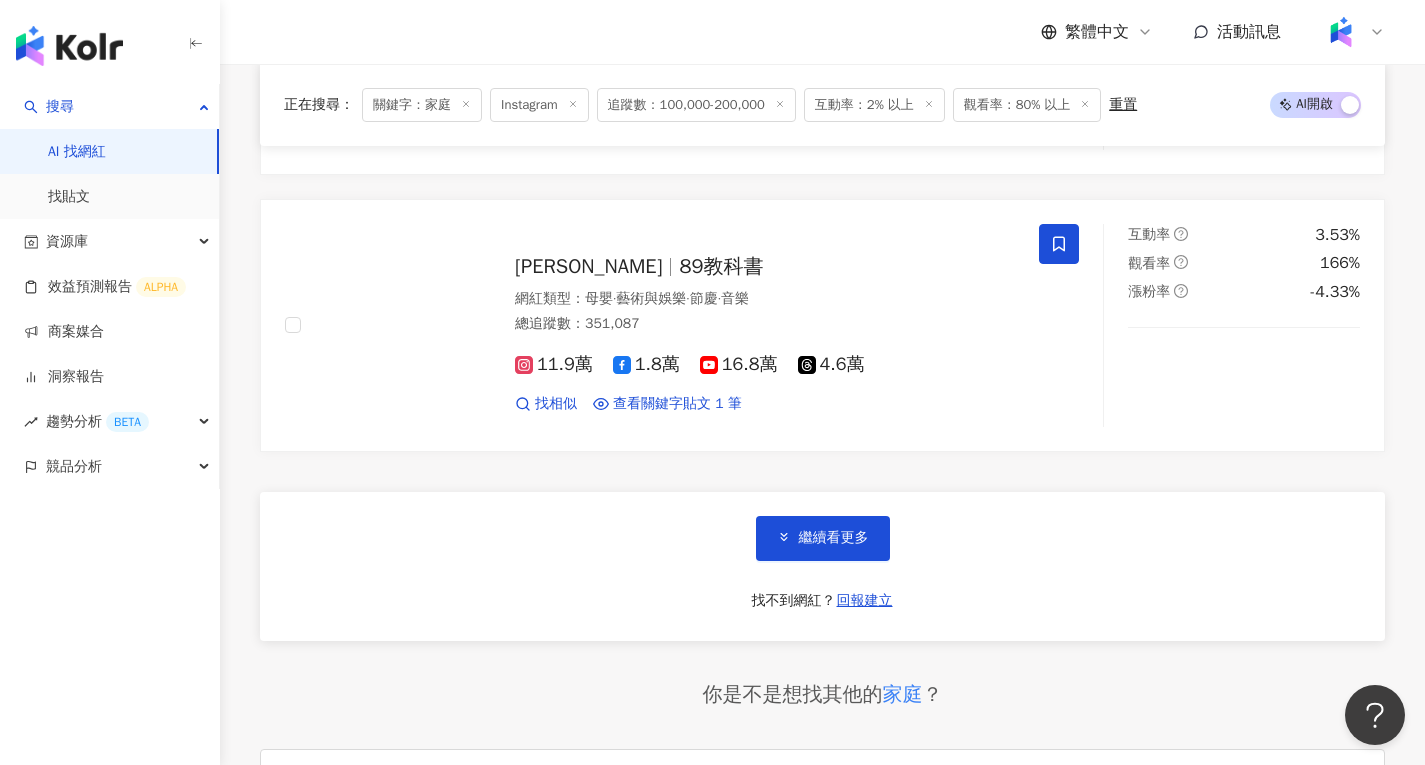 scroll, scrollTop: 3400, scrollLeft: 0, axis: vertical 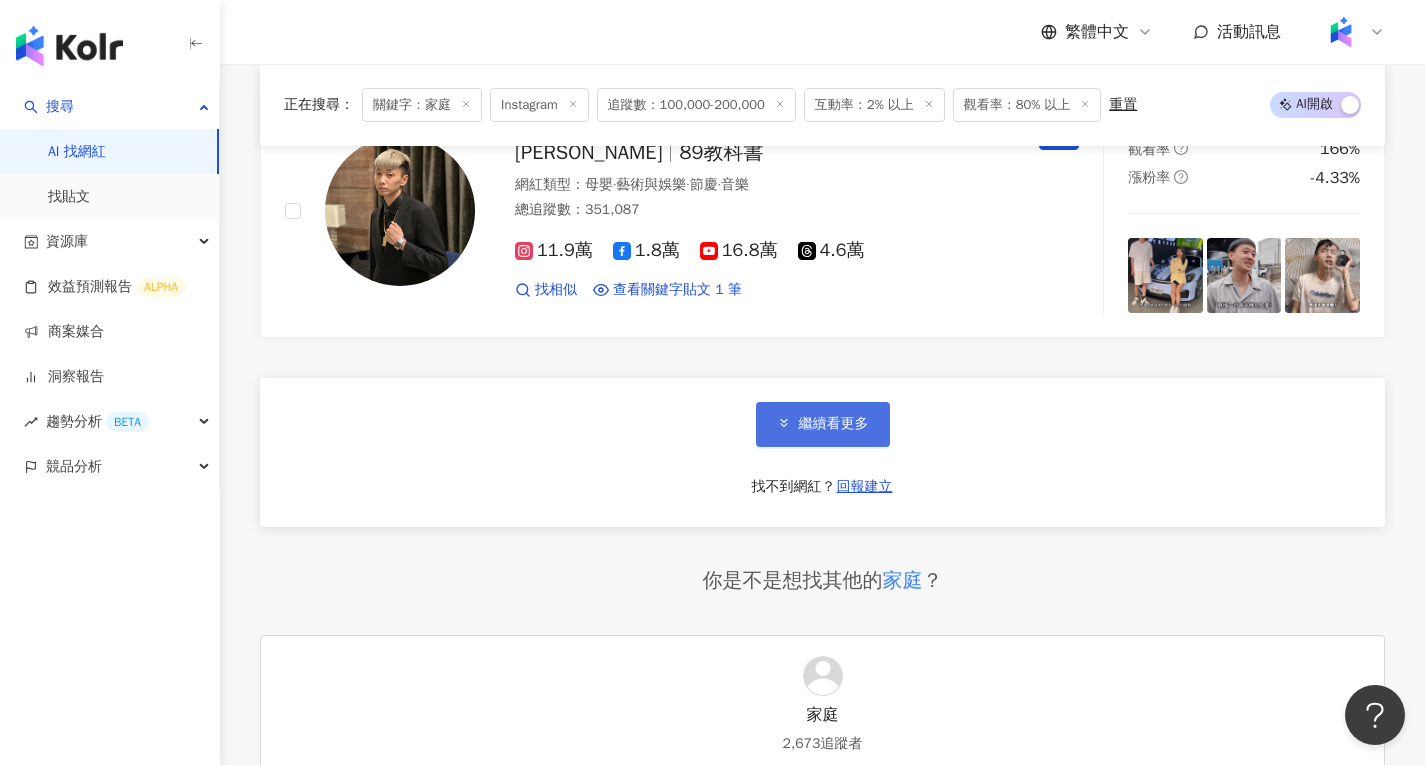 click 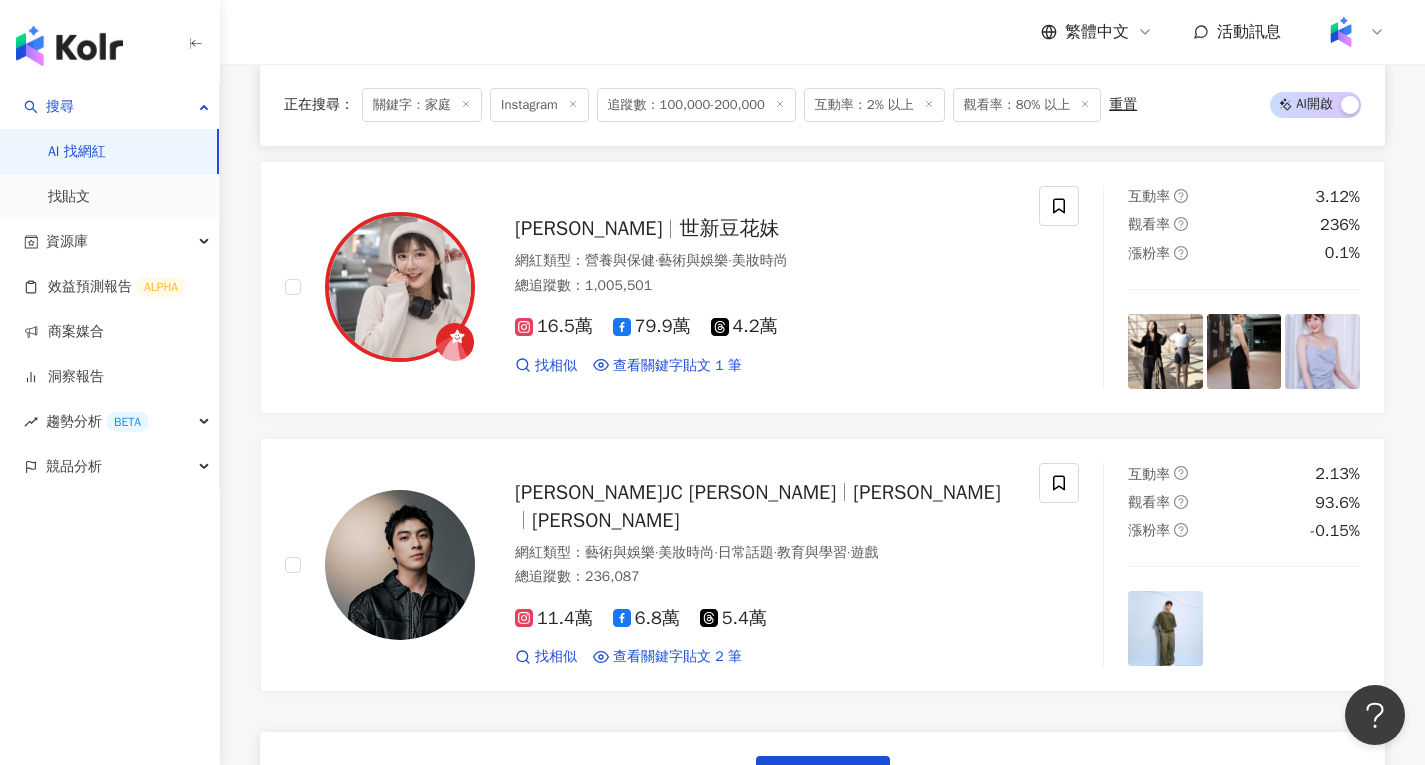 scroll, scrollTop: 6700, scrollLeft: 0, axis: vertical 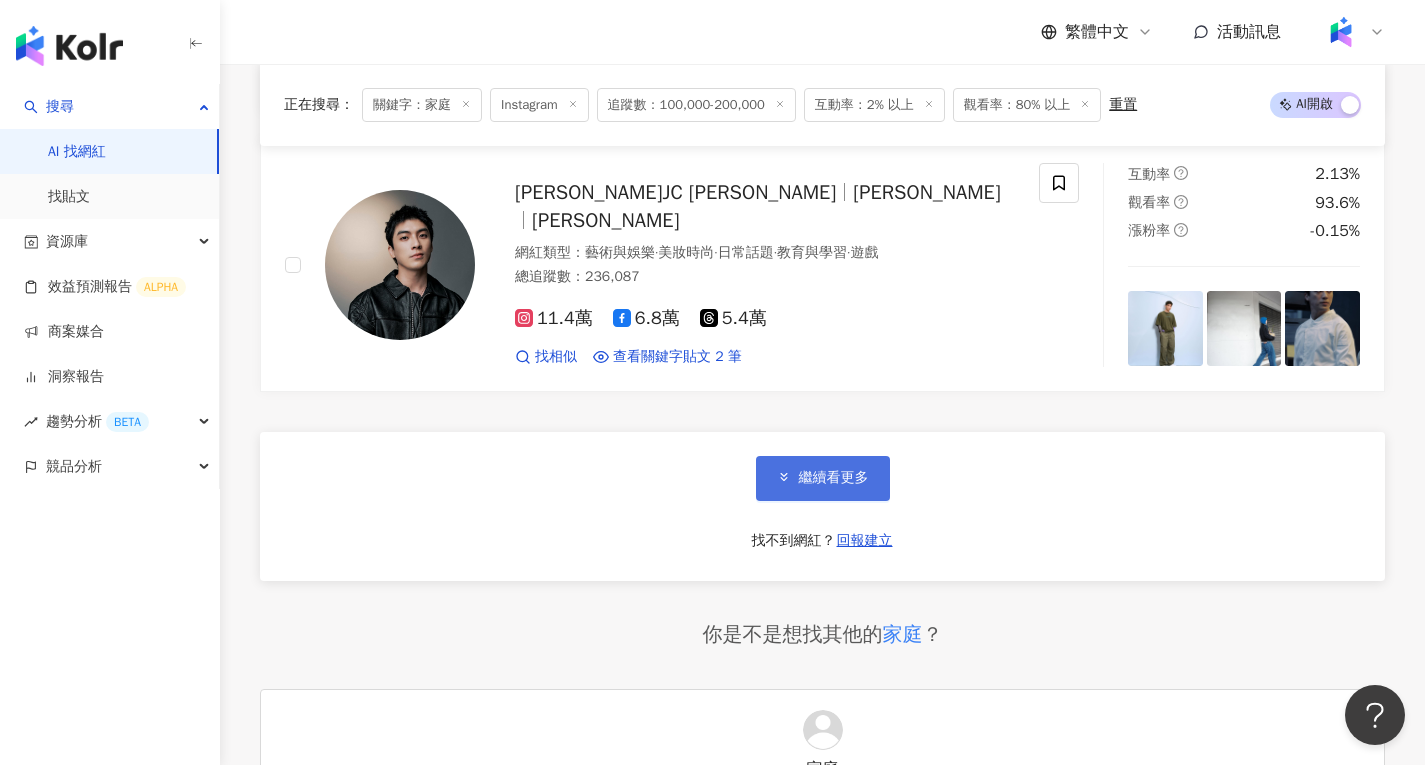 click on "繼續看更多" at bounding box center (834, 478) 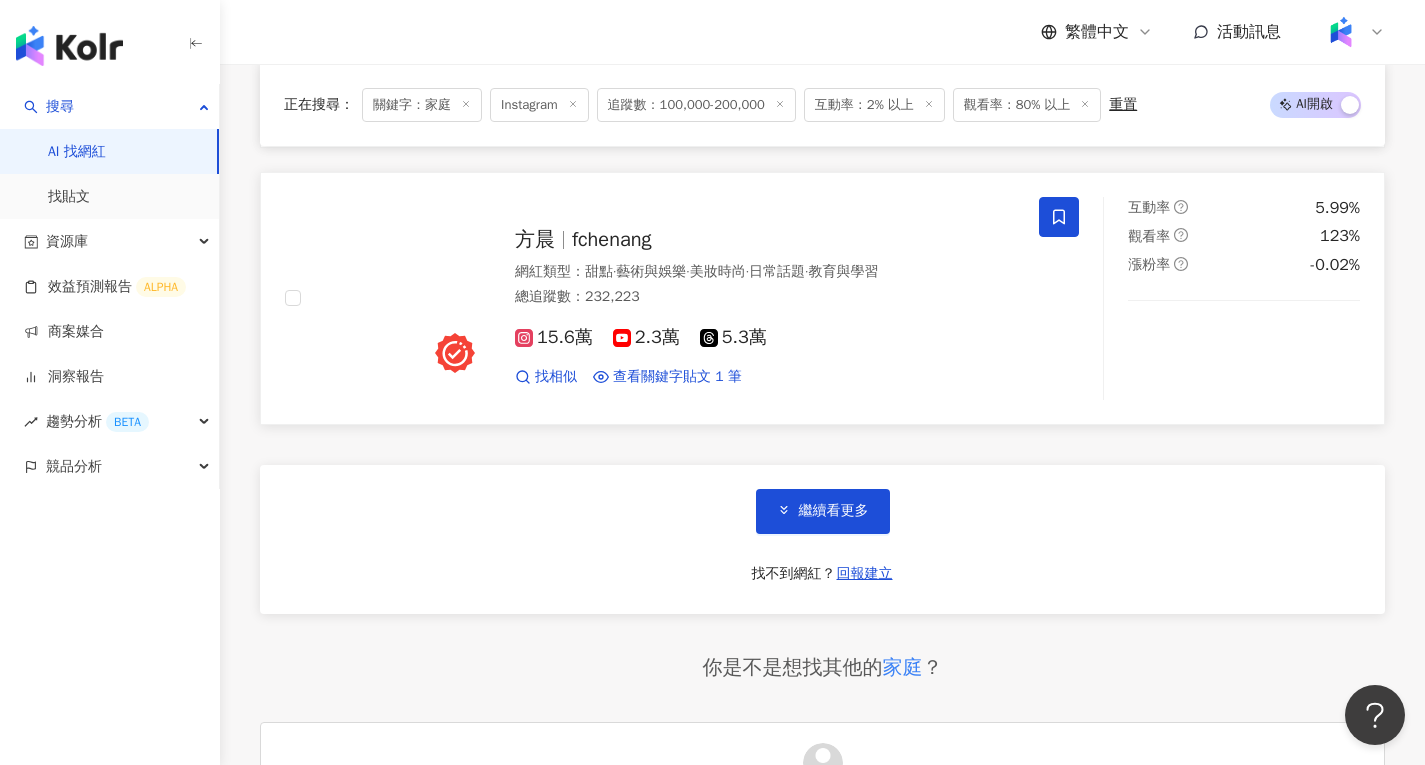 scroll, scrollTop: 10100, scrollLeft: 0, axis: vertical 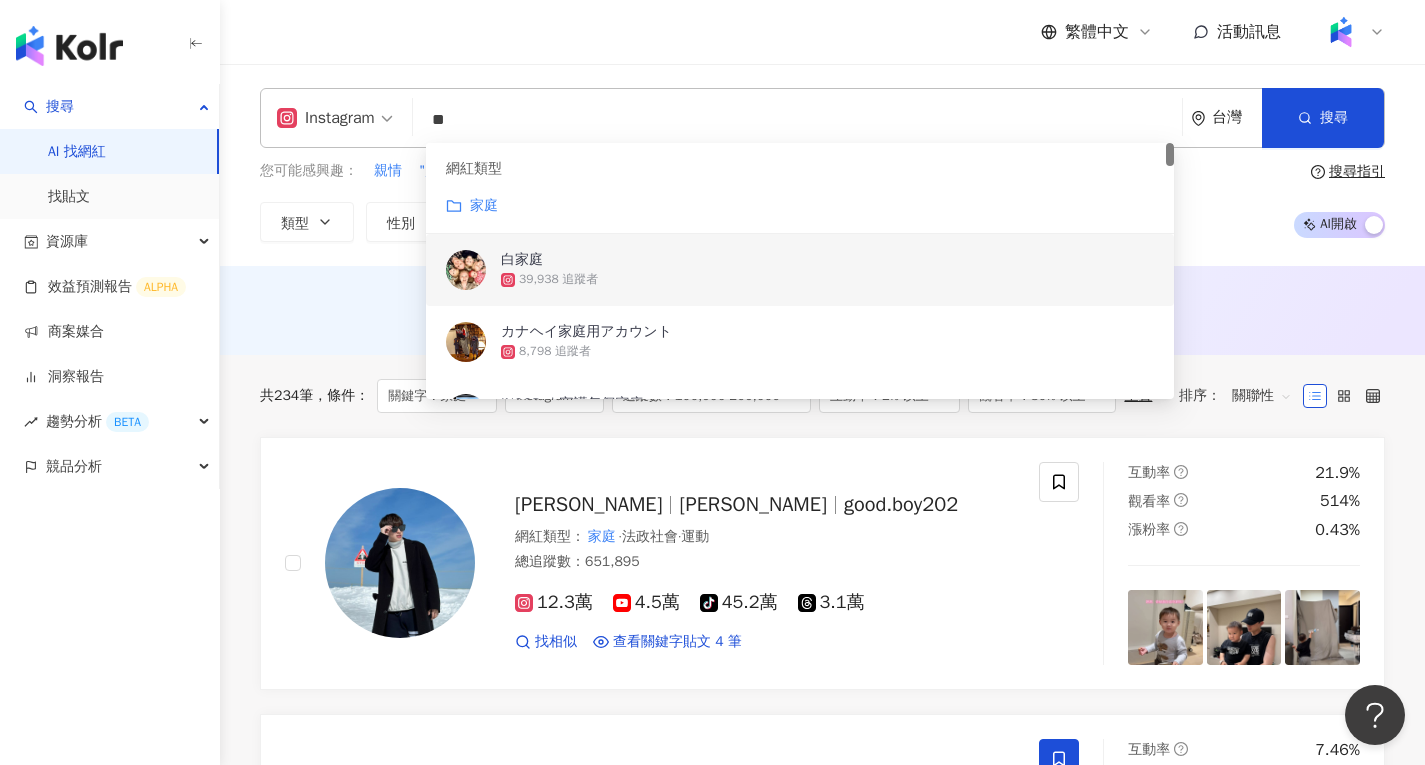 drag, startPoint x: 646, startPoint y: 125, endPoint x: 425, endPoint y: 105, distance: 221.90314 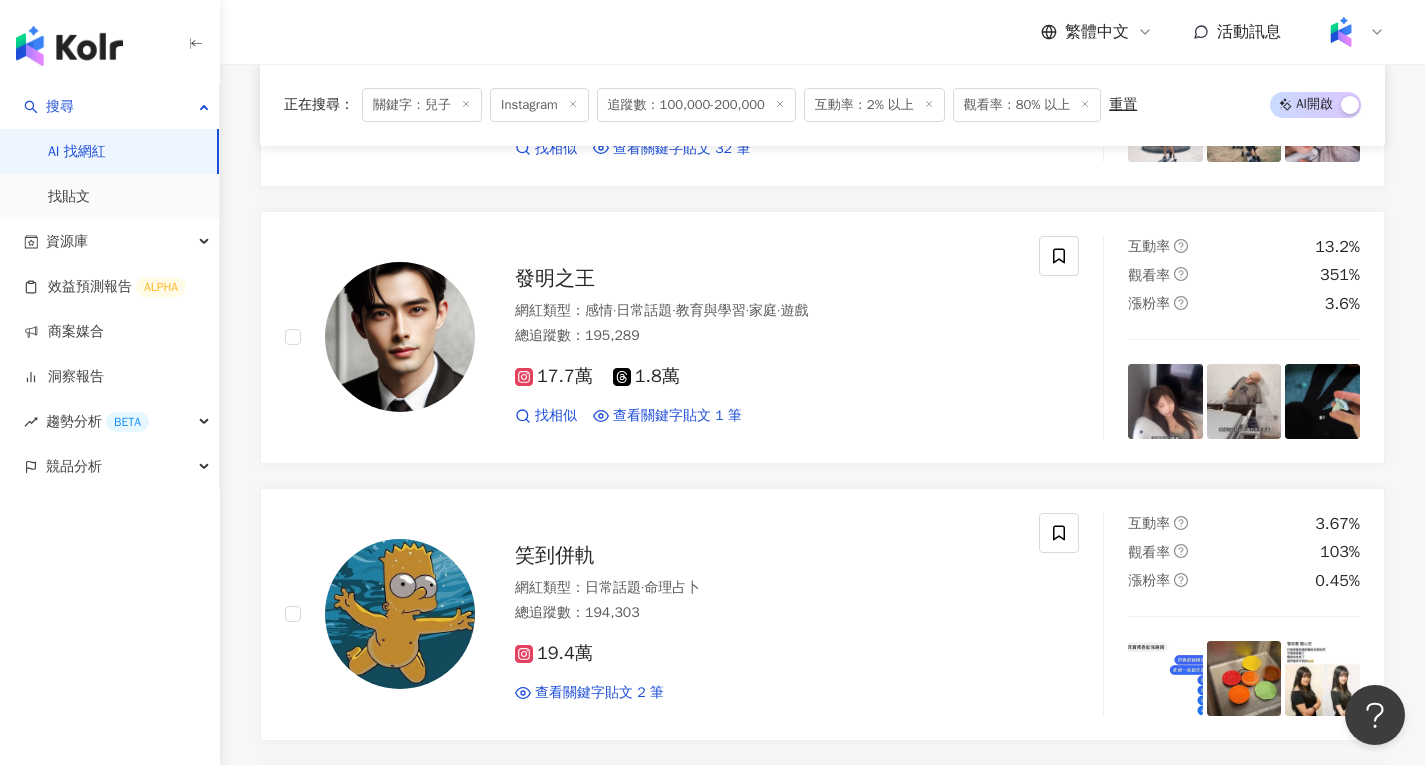 scroll, scrollTop: 600, scrollLeft: 0, axis: vertical 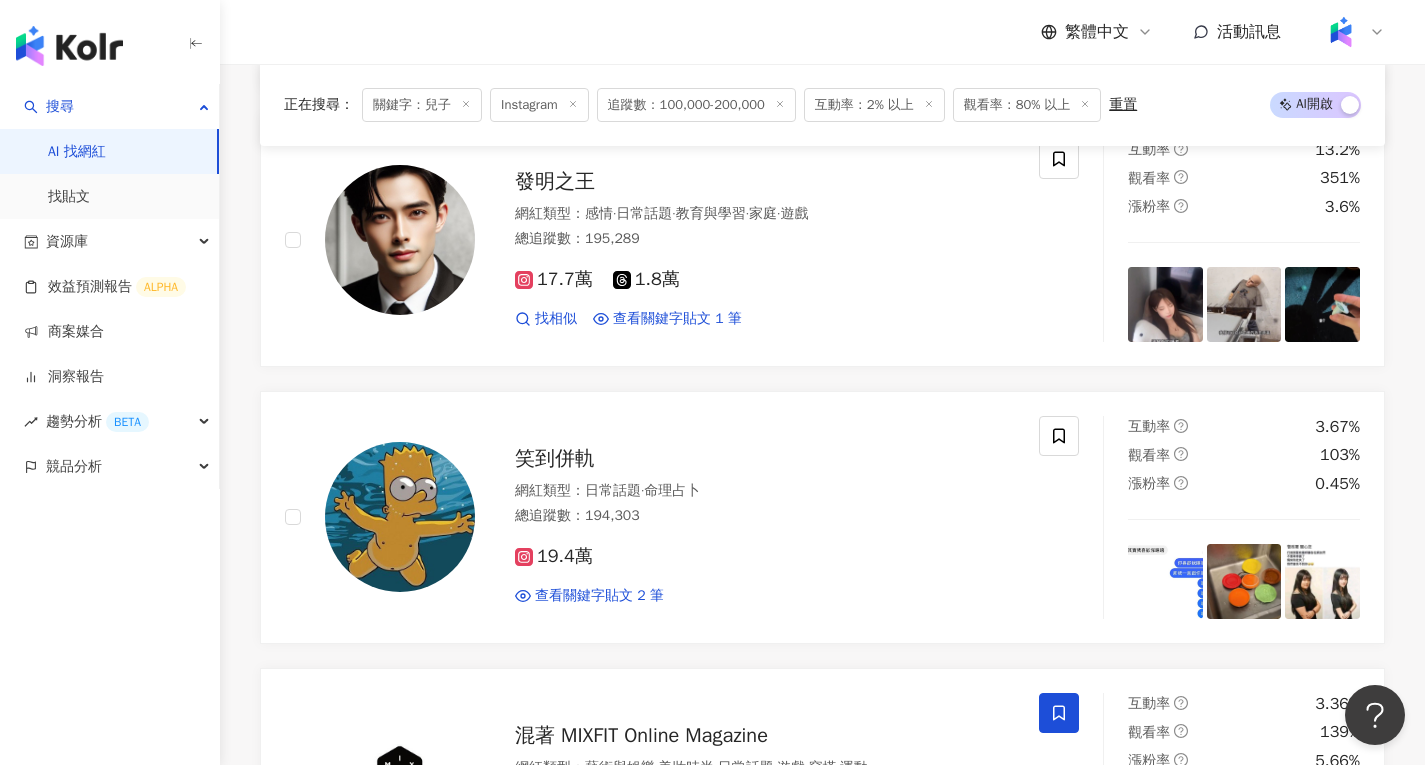 click on "絕代雙Q Yue and Wei 網紅類型 ： 親子旅遊  ·  親子  ·  韓國旅遊  ·  日常話題  ·  教育與學習  ·  家庭  ·  美食  ·  運動  ·  旅遊 總追蹤數 ： 616,633 簡介 ： 老公 @oooliuooo  大 兒子  @miniqliu  小 兒子  @littleqliu_  我們的一家四口的IG帳號只有這四個🥰 12.6萬 10.4萬 34.3萬 4.4萬 找相似 查看關鍵字貼文 32 筆 互動率 3.35% 觀看率 231% 漲粉率 3.66% 發明之王 網紅類型 ： 感情  ·  日常話題  ·  教育與學習  ·  家庭  ·  遊戲 總追蹤數 ： 195,289 17.7萬 1.8萬 找相似 查看關鍵字貼文 1 筆 互動率 13.2% 觀看率 351% 漲粉率 3.6% 笑到併軌 網紅類型 ： 日常話題  ·  命理占卜 總追蹤數 ： 194,303 19.4萬 查看關鍵字貼文 2 筆 互動率 3.67% 觀看率 103% 漲粉率 0.45% 混著 MIXFIT Online Magazine 網紅類型 ： 藝術與娛樂  ·  美妝時尚  ·  日常話題  ·  遊戲  ·  穿搭  ·  運動 總追蹤數 ： 181,295 14.6萬 3.6萬 找相似 ：" at bounding box center [822, 1487] 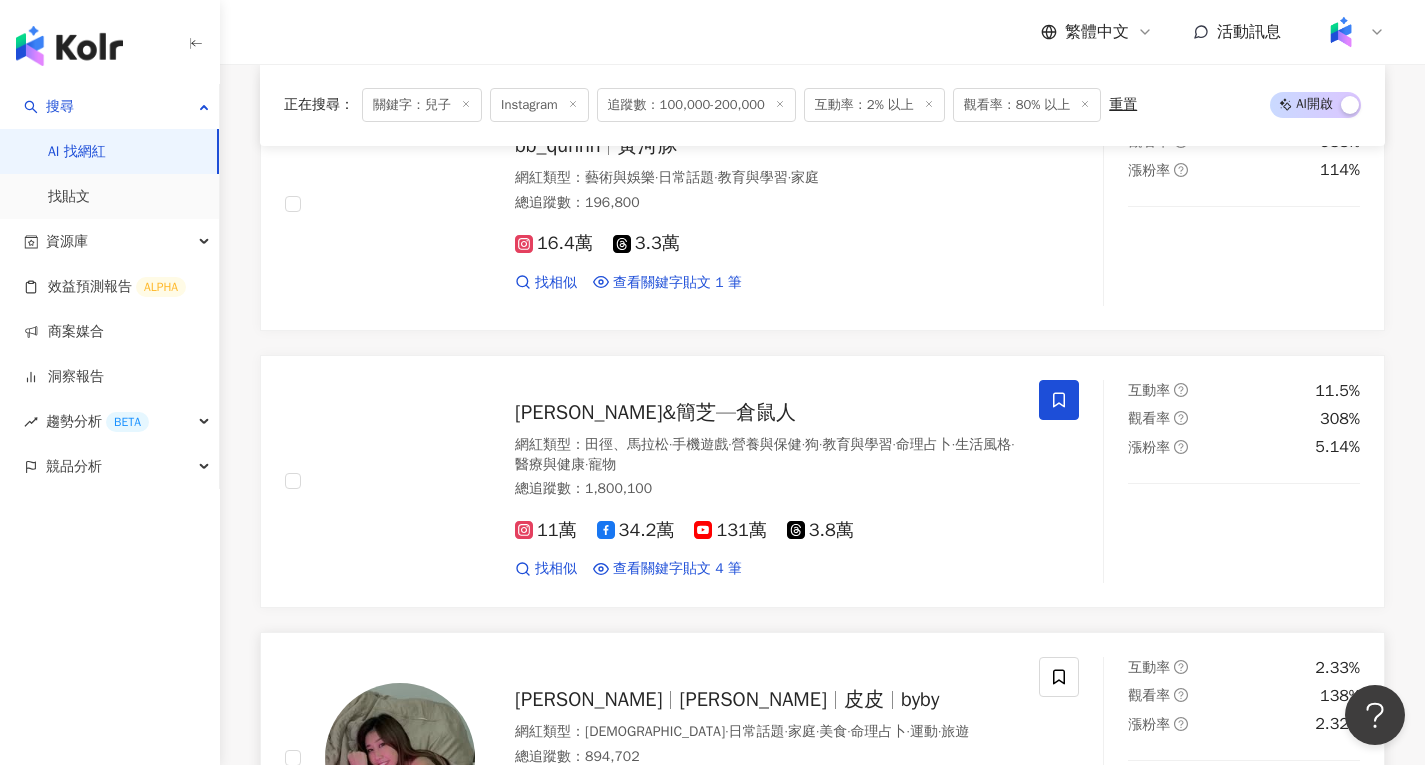 scroll, scrollTop: 1600, scrollLeft: 0, axis: vertical 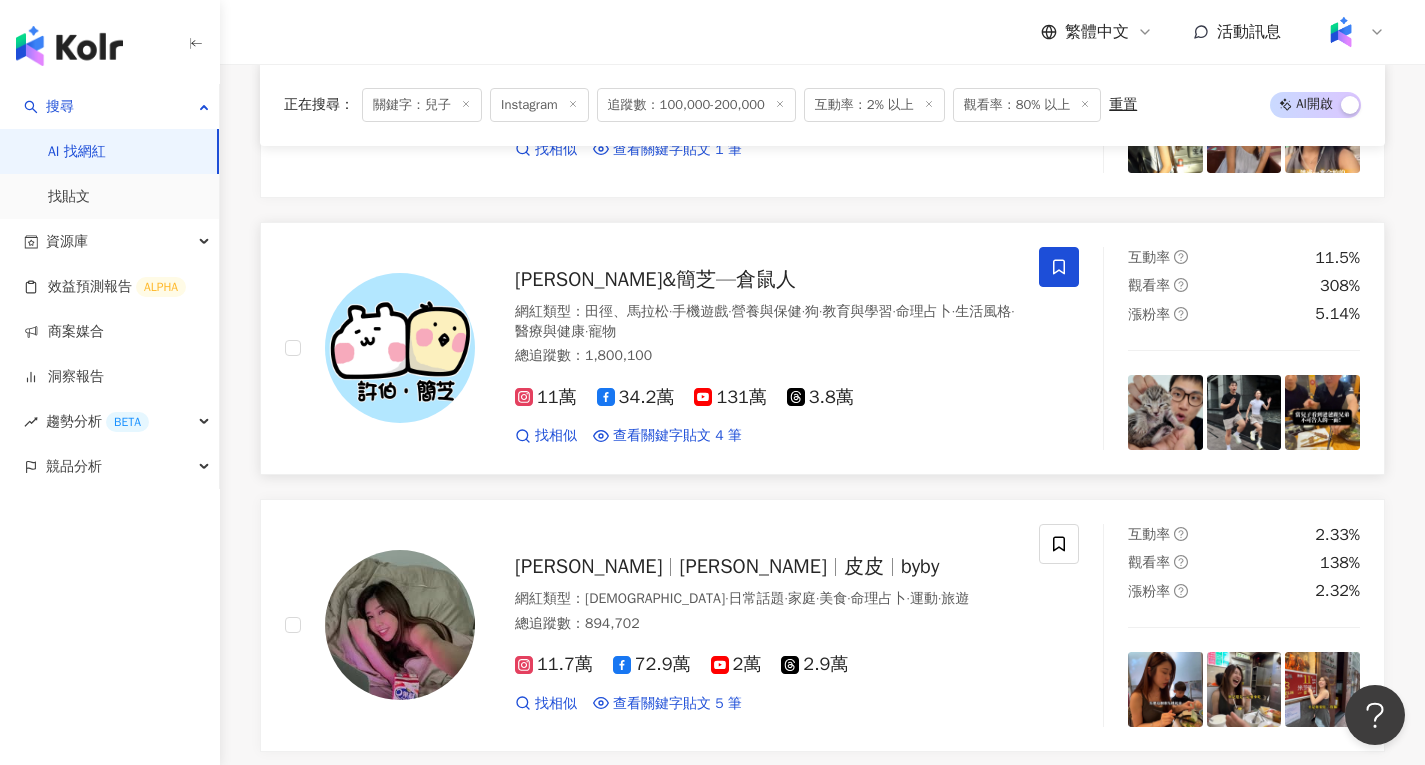 click on "許伯&簡芝—倉鼠人" at bounding box center (655, 279) 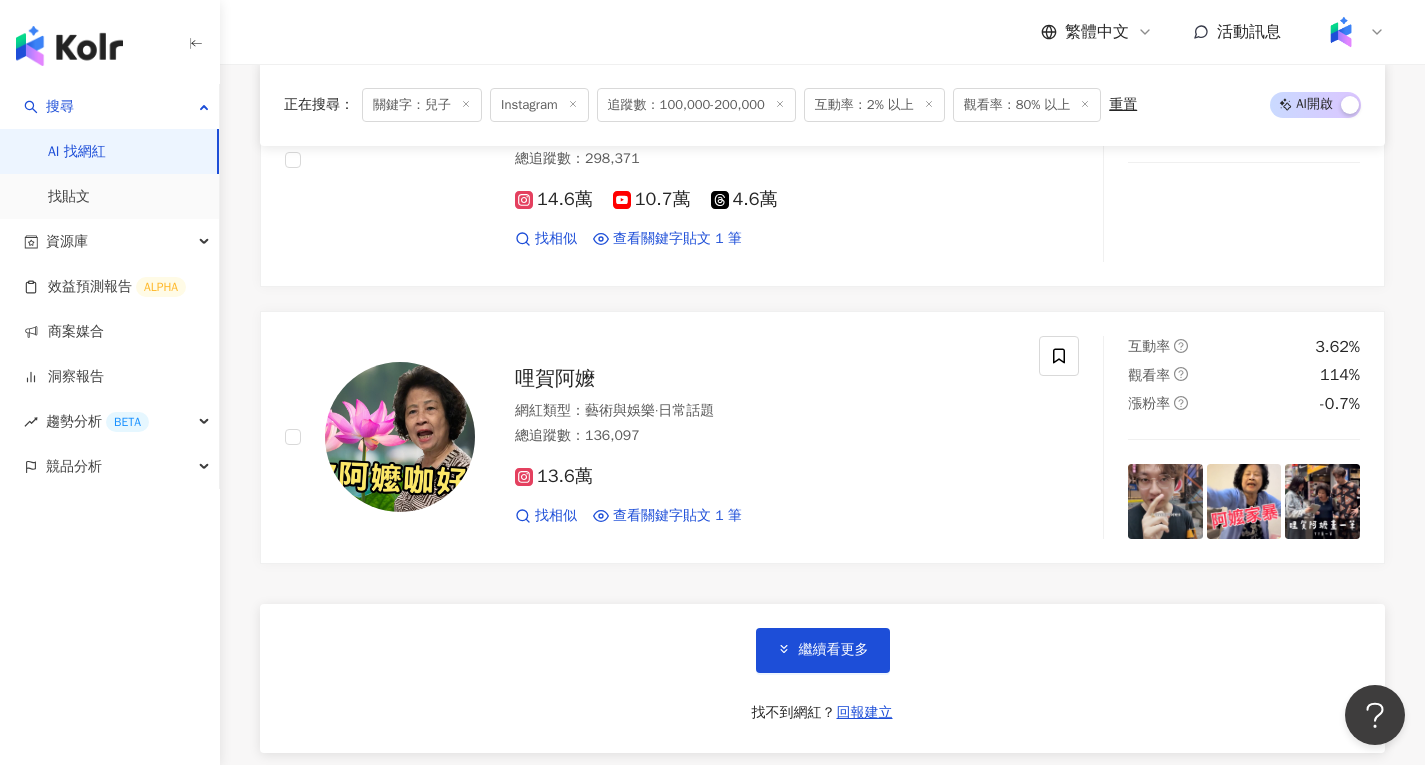 scroll, scrollTop: 3200, scrollLeft: 0, axis: vertical 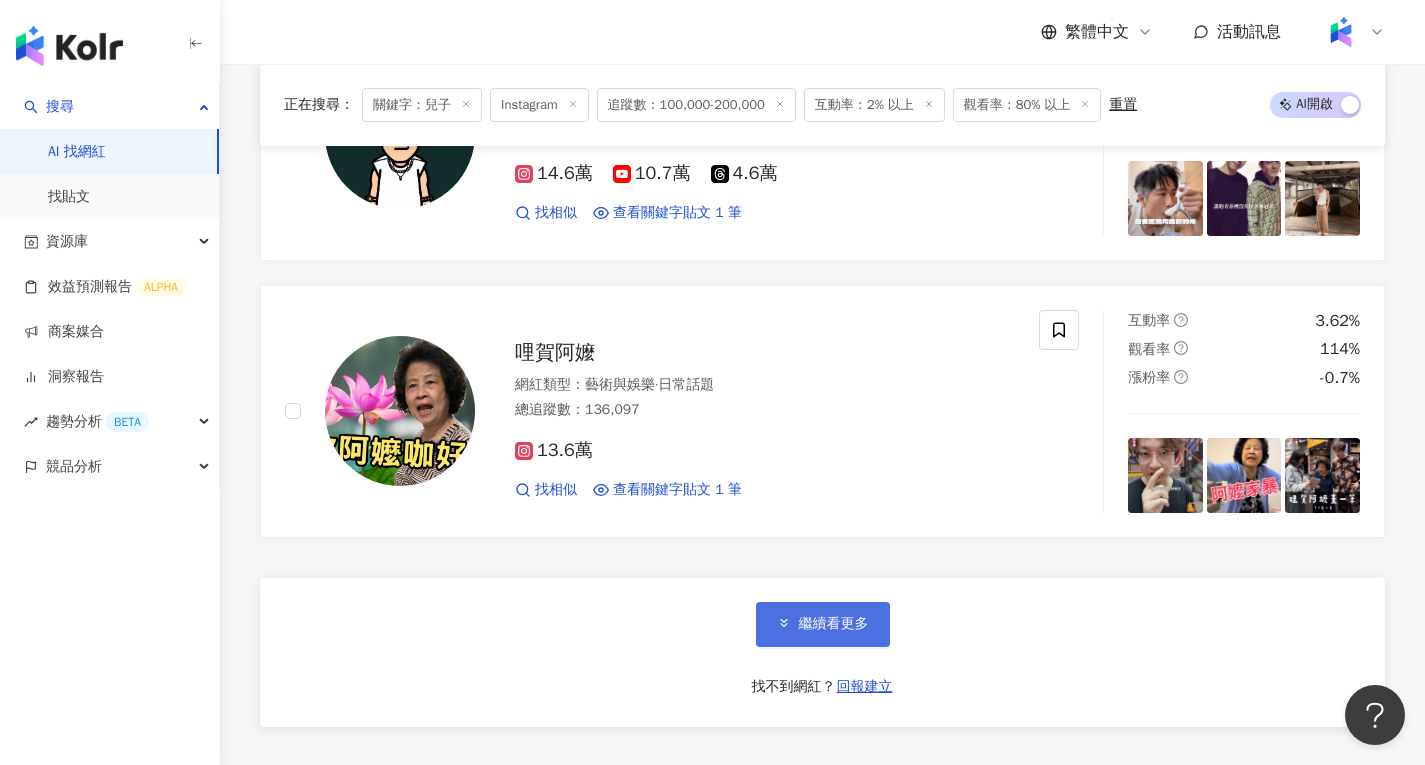 click on "繼續看更多" at bounding box center (834, 624) 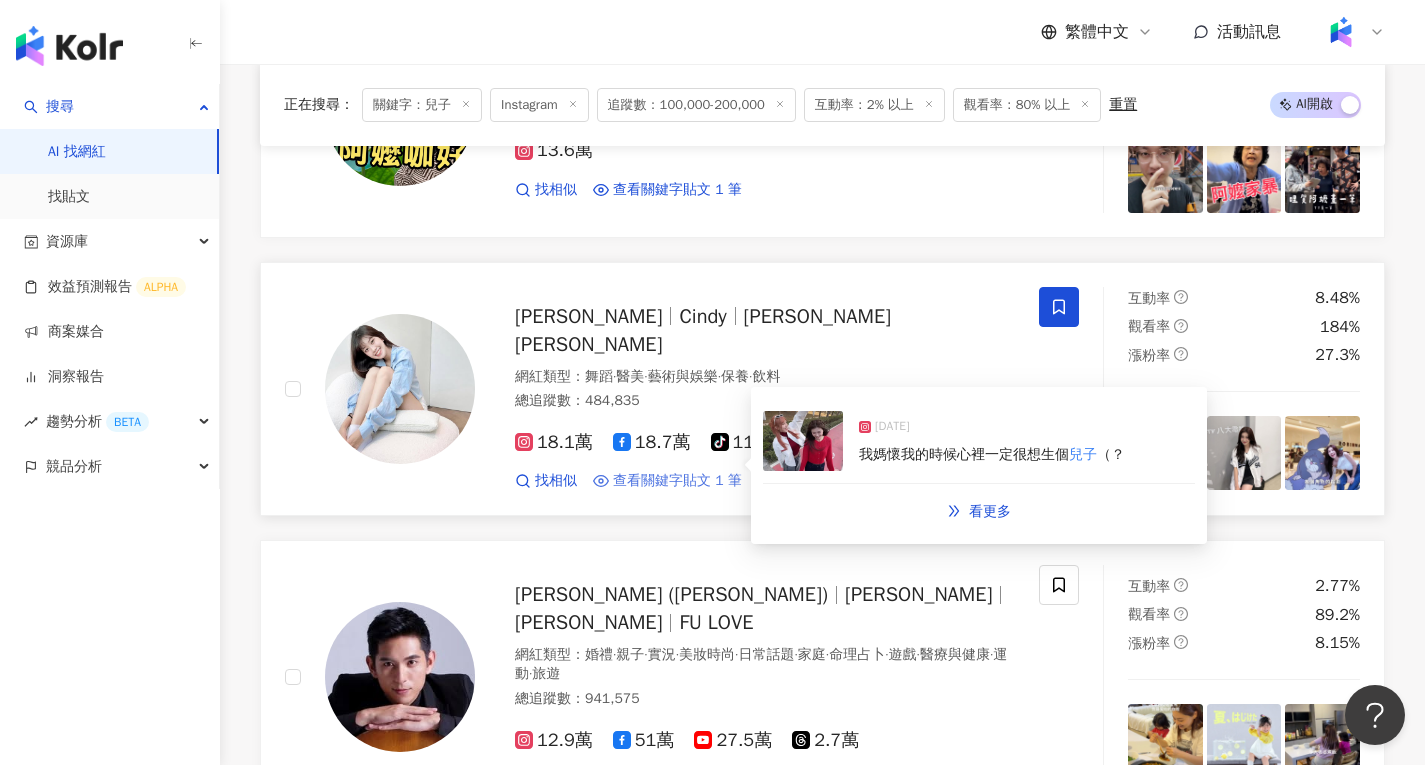 scroll, scrollTop: 3800, scrollLeft: 0, axis: vertical 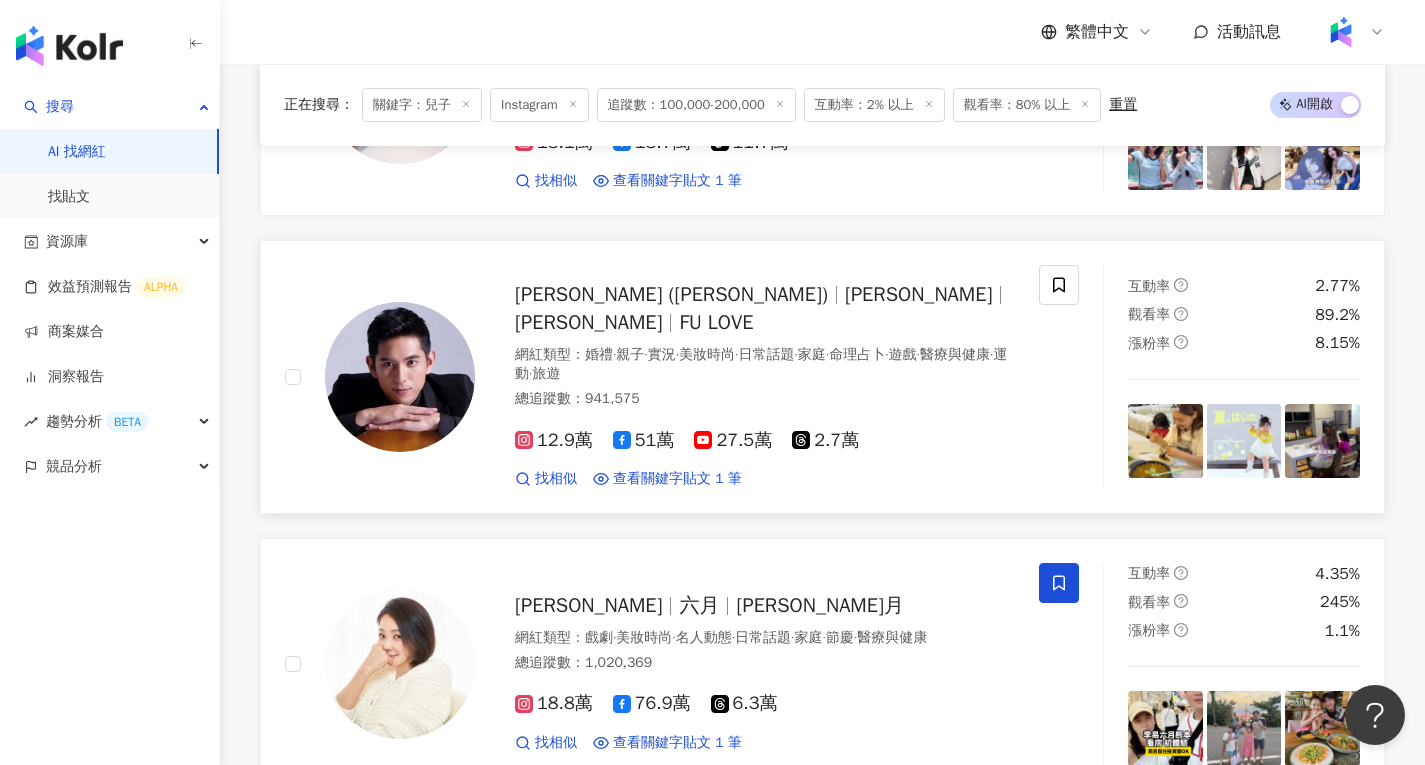 drag, startPoint x: 629, startPoint y: 308, endPoint x: 649, endPoint y: 319, distance: 22.825424 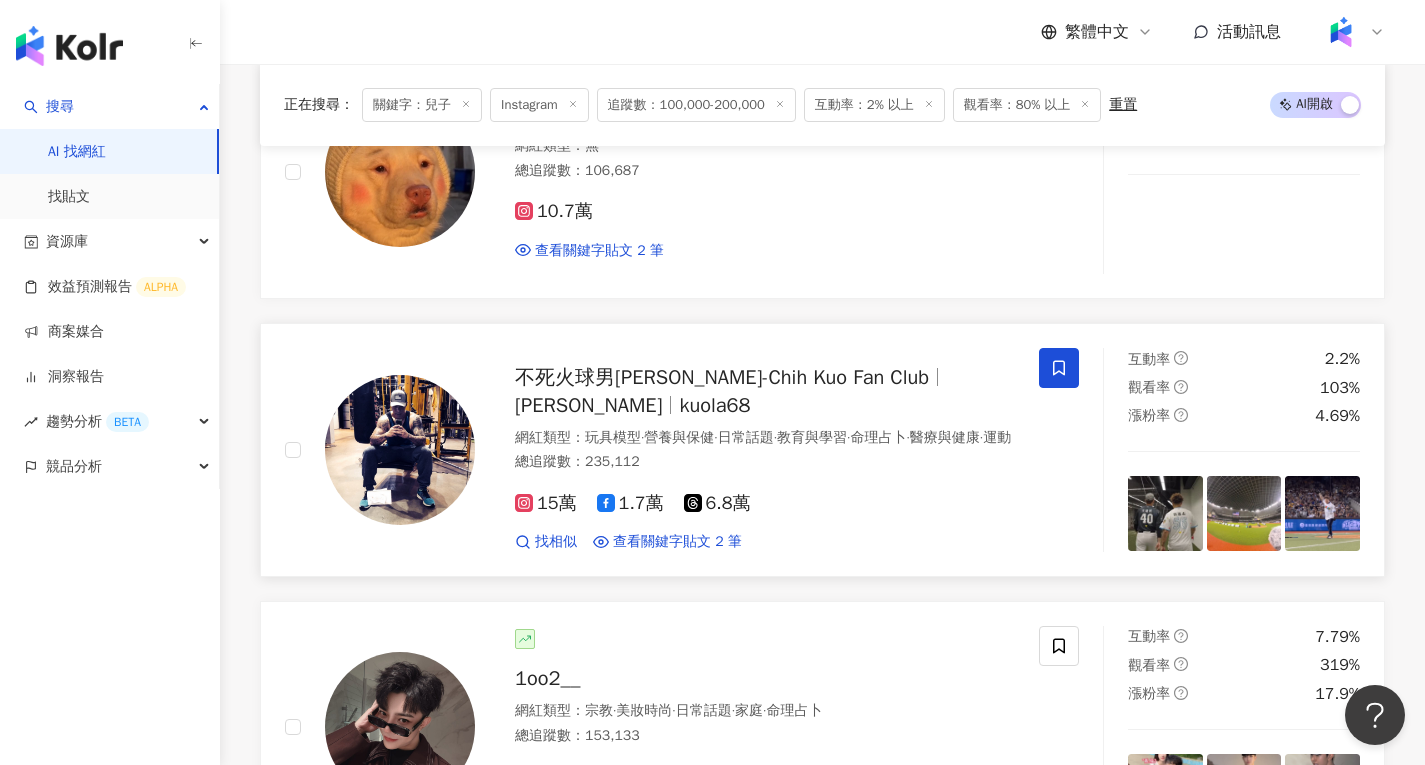 scroll, scrollTop: 5700, scrollLeft: 0, axis: vertical 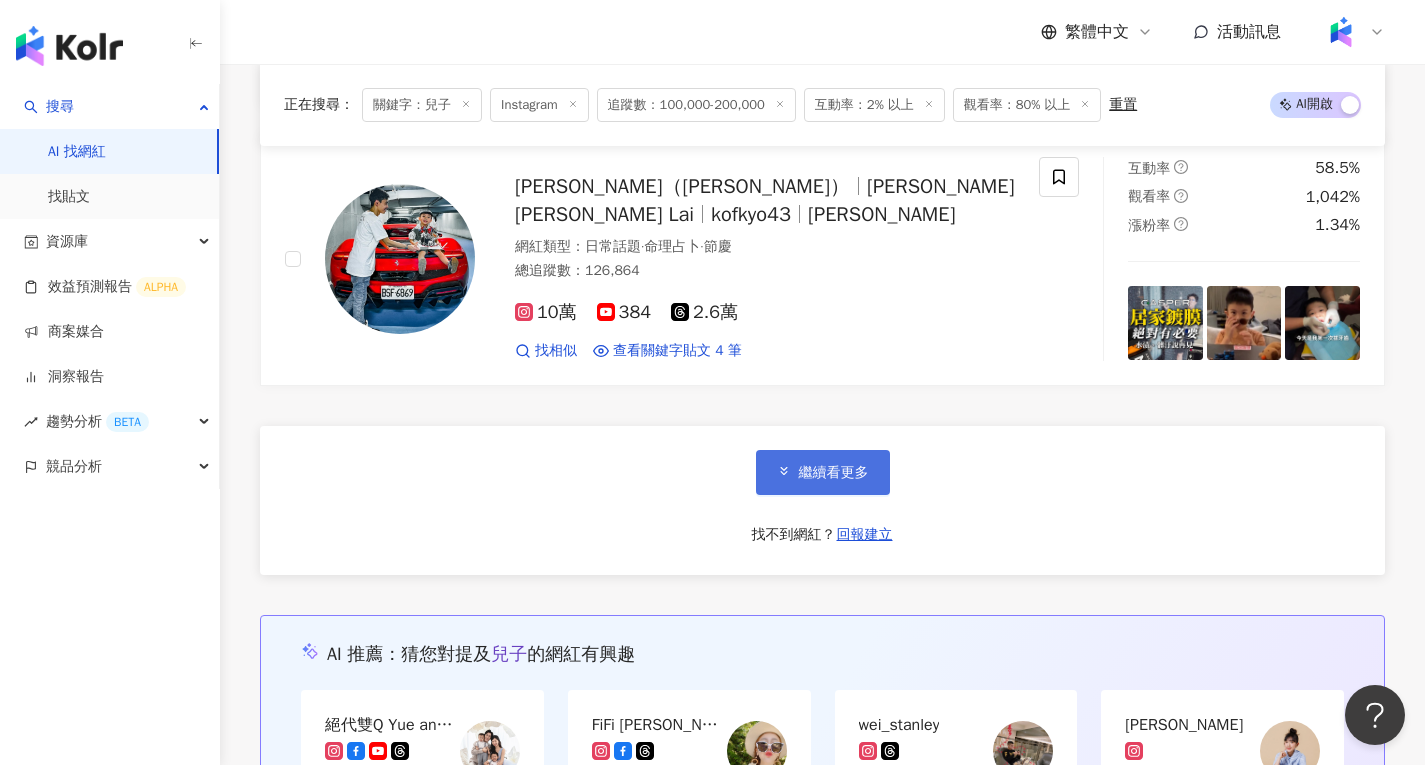 click on "繼續看更多" at bounding box center (834, 473) 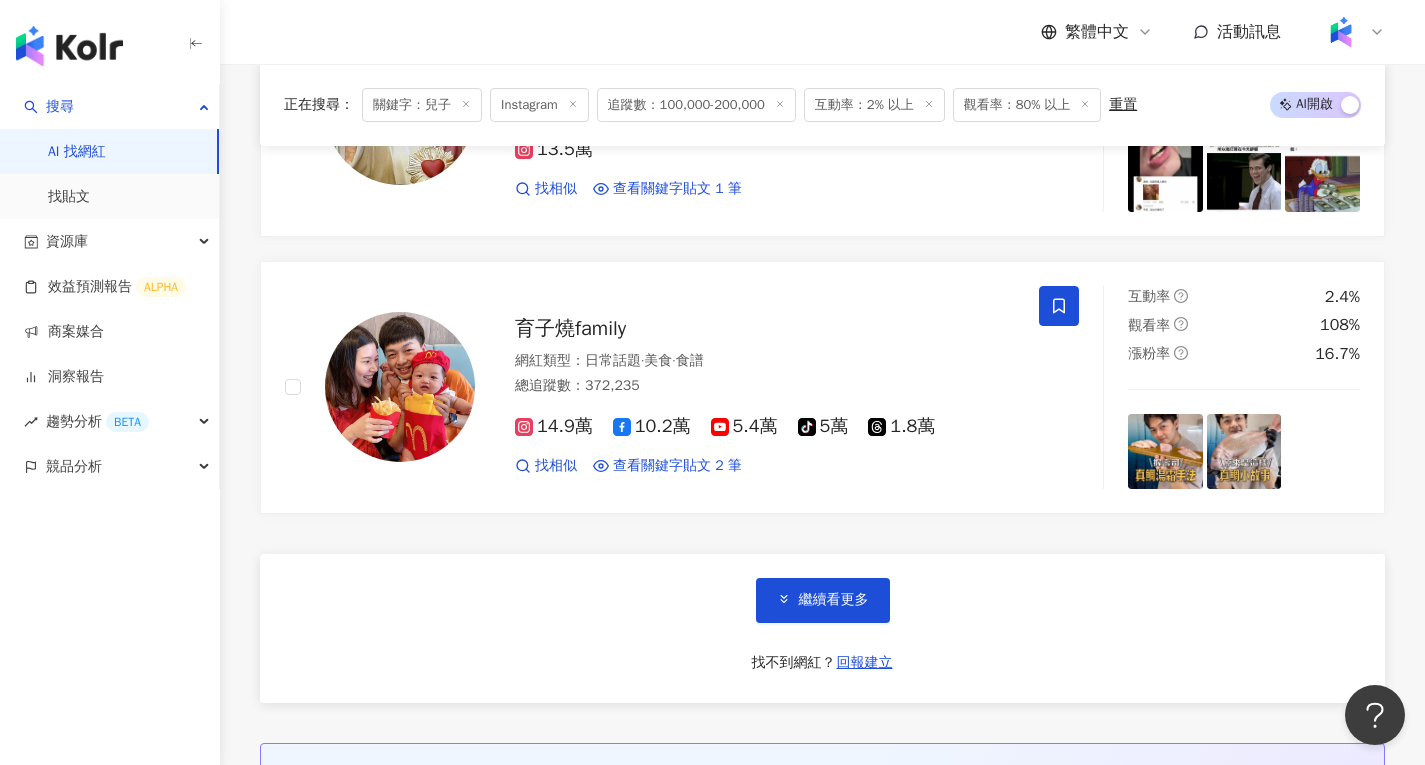 scroll, scrollTop: 9900, scrollLeft: 0, axis: vertical 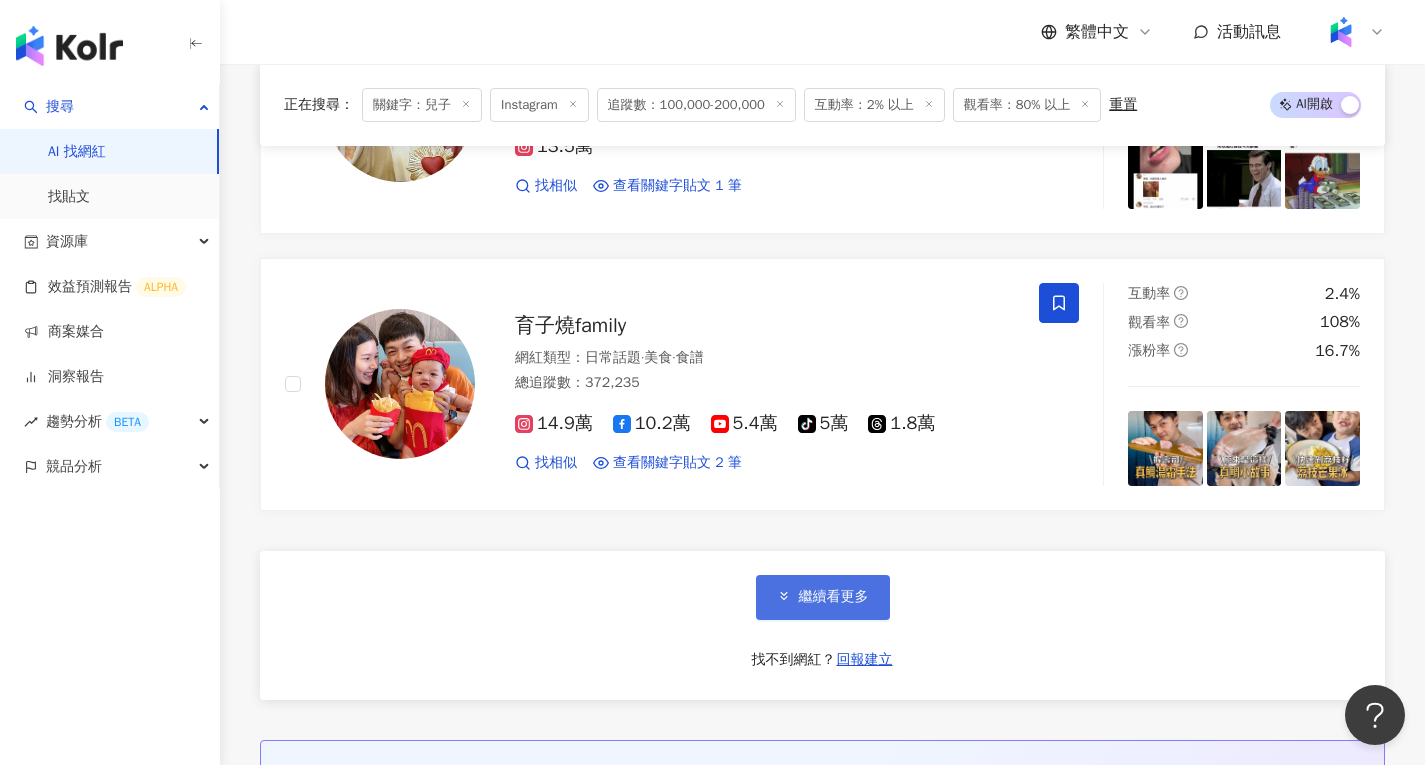 click on "繼續看更多" at bounding box center (834, 597) 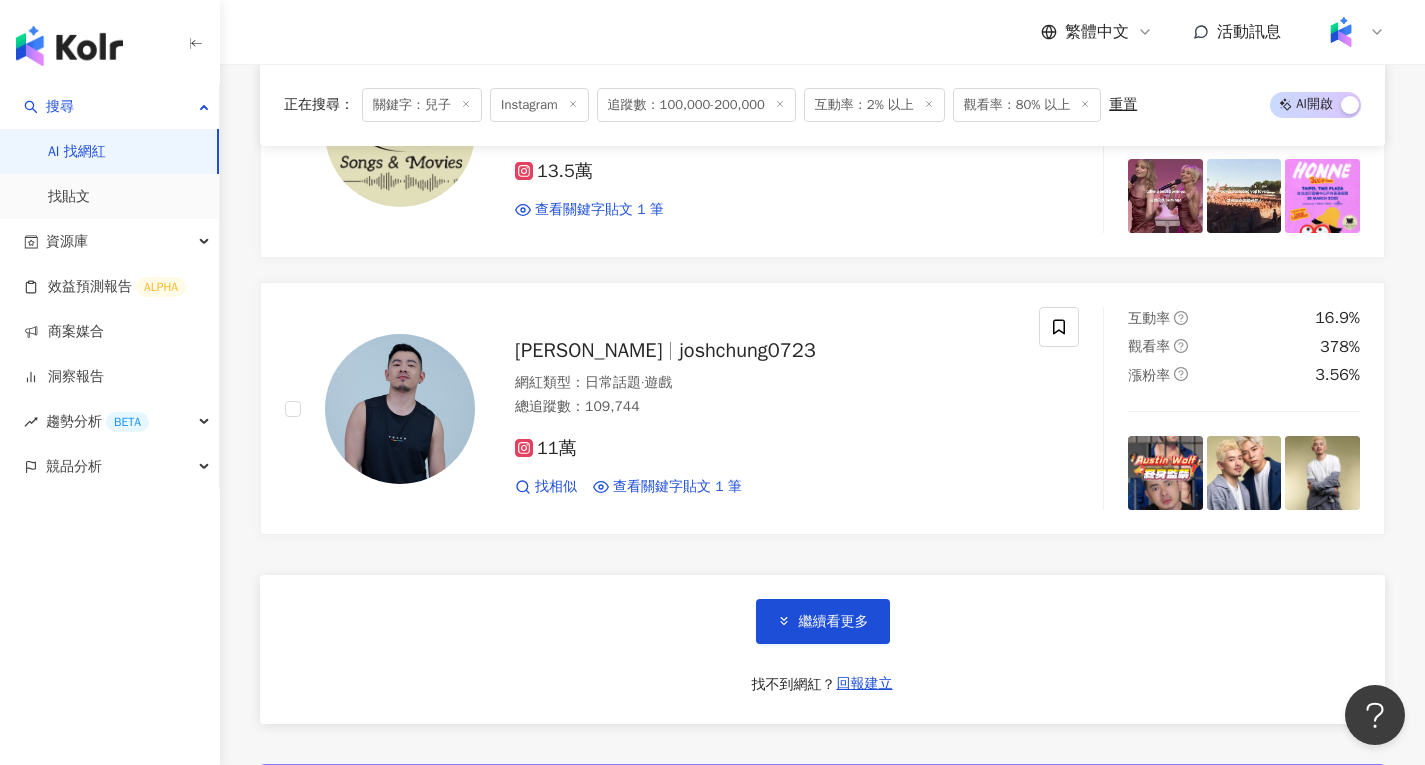 scroll, scrollTop: 13200, scrollLeft: 0, axis: vertical 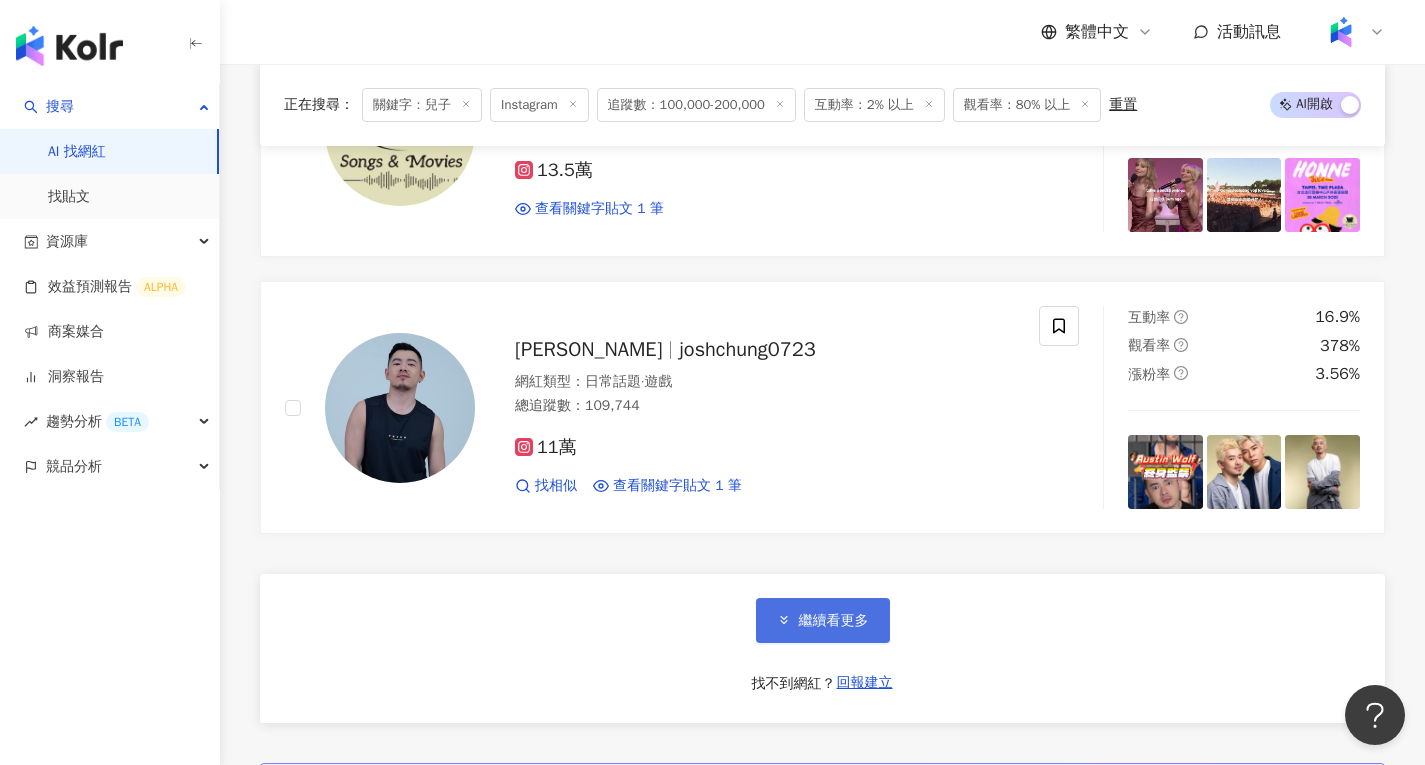 click on "繼續看更多" at bounding box center (823, 620) 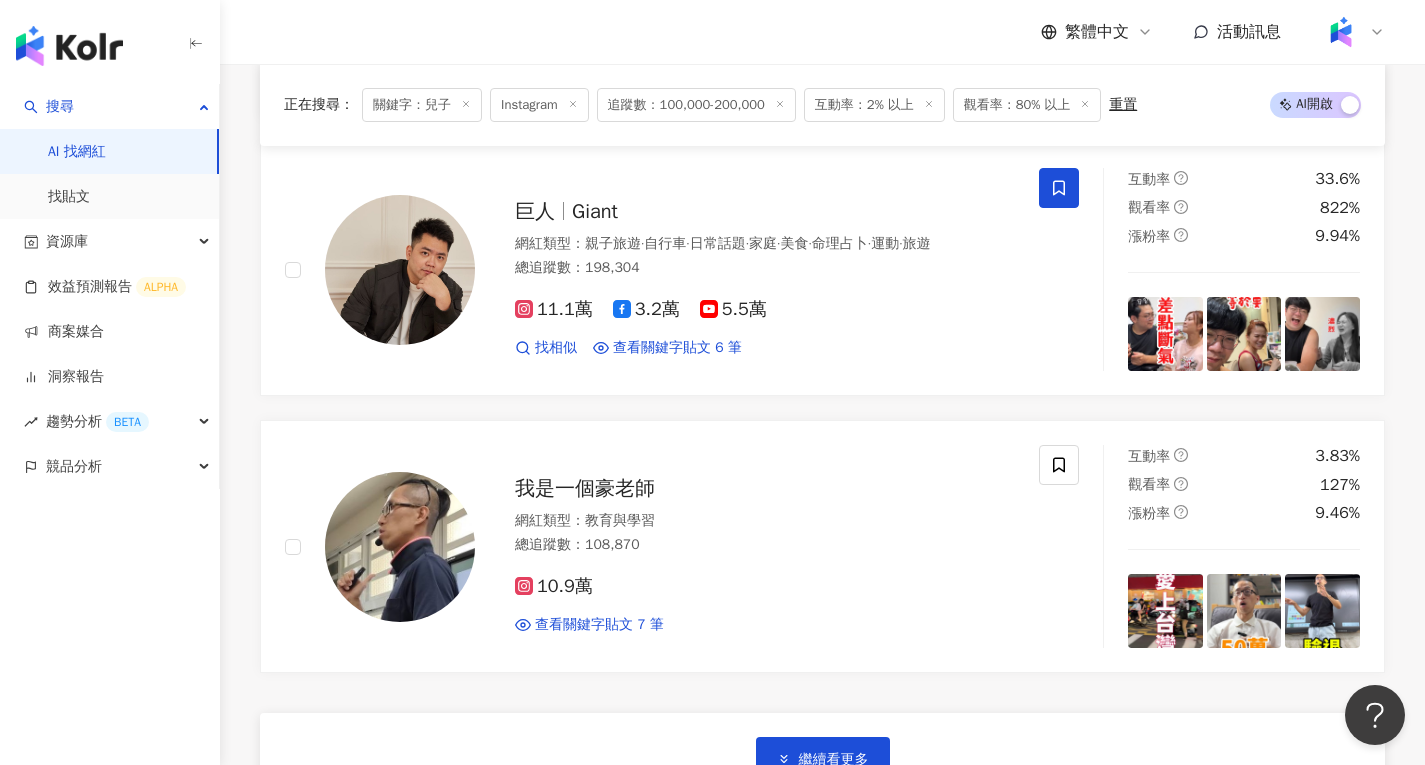 scroll, scrollTop: 16400, scrollLeft: 0, axis: vertical 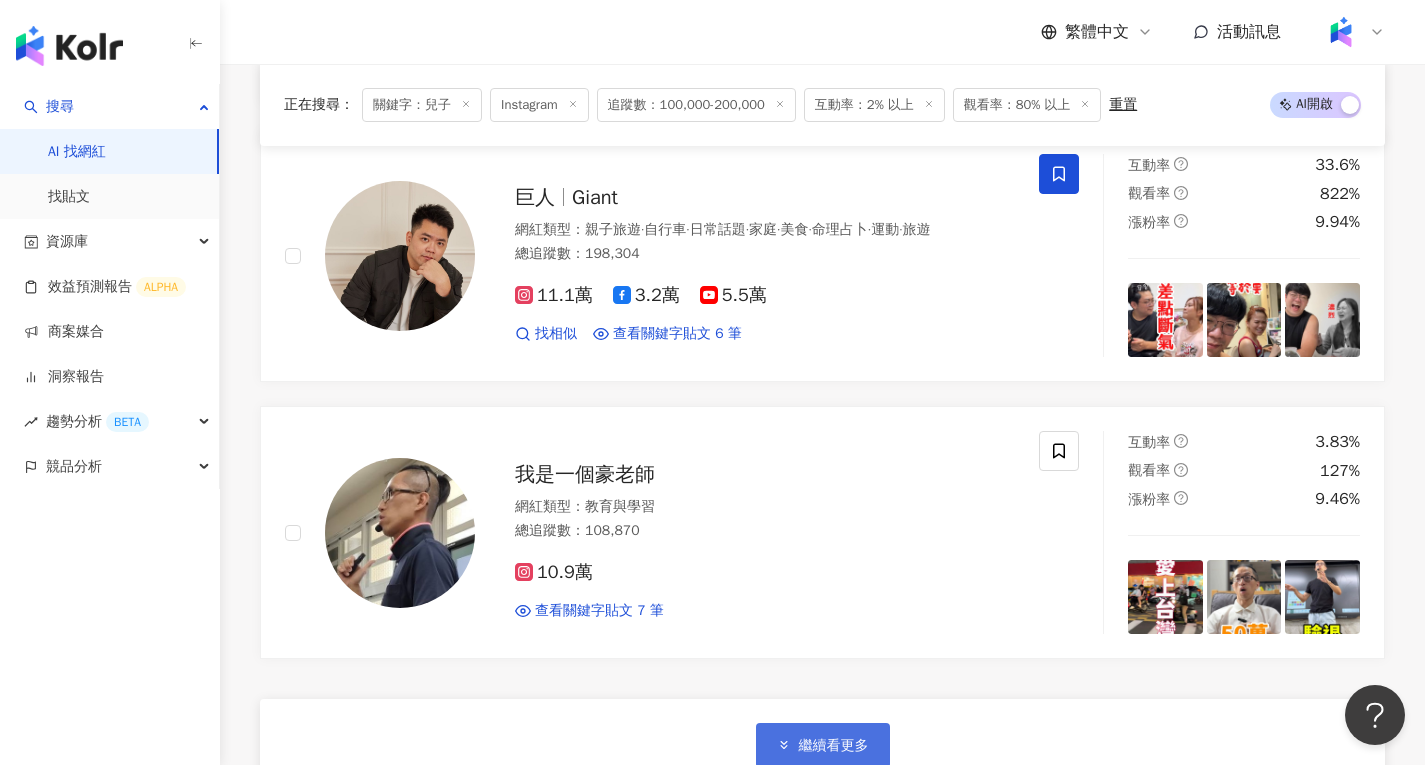 click on "繼續看更多" at bounding box center (823, 745) 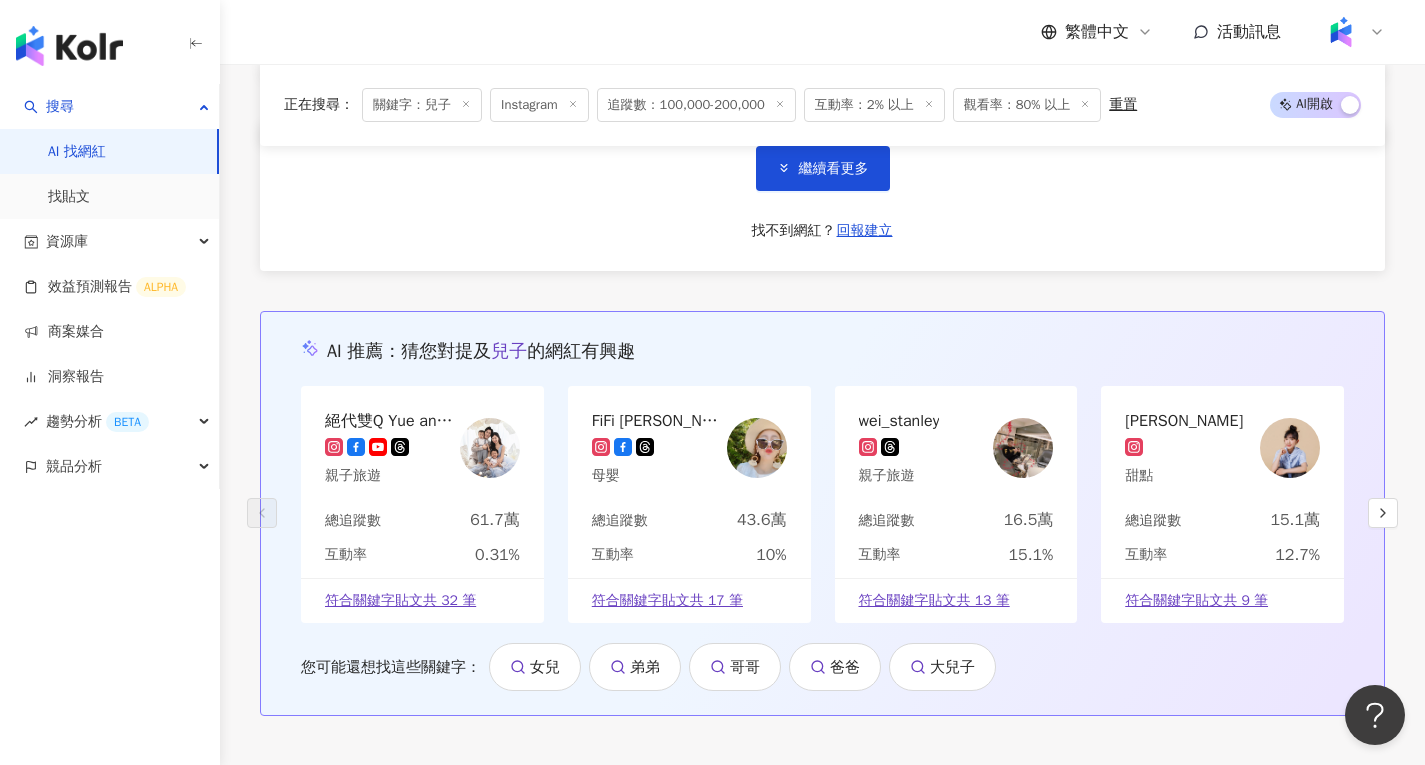 scroll, scrollTop: 20500, scrollLeft: 0, axis: vertical 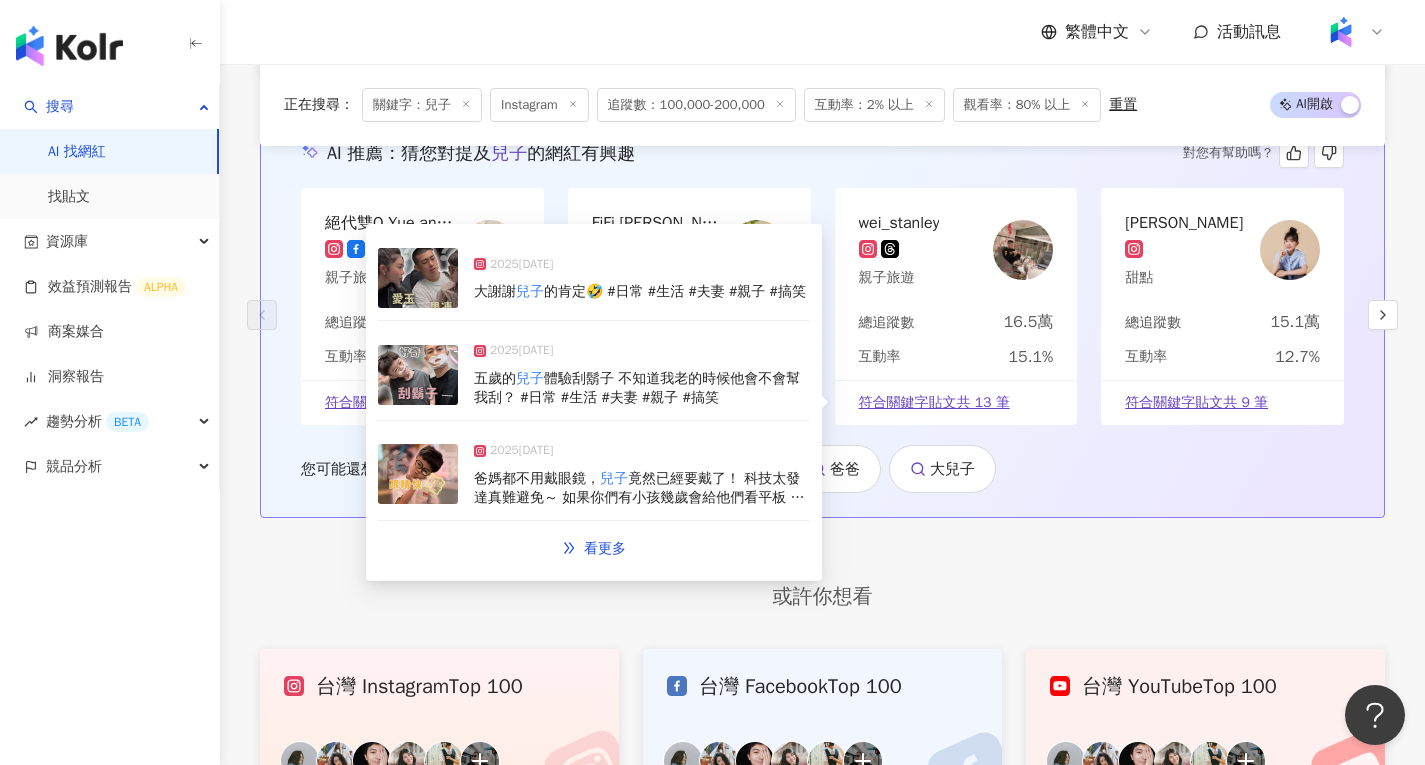 click on "符合關鍵字貼文共 13 筆" at bounding box center (934, 403) 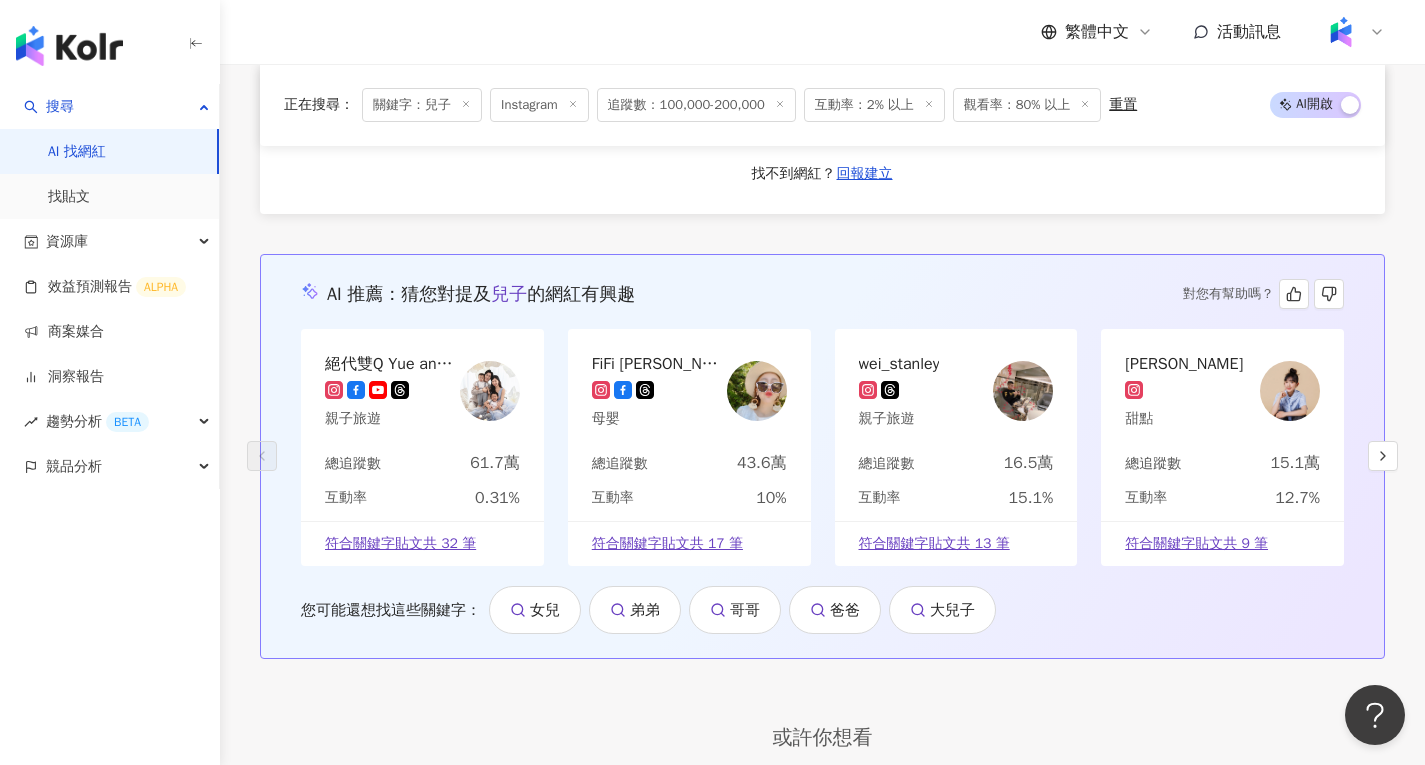 scroll, scrollTop: 20100, scrollLeft: 0, axis: vertical 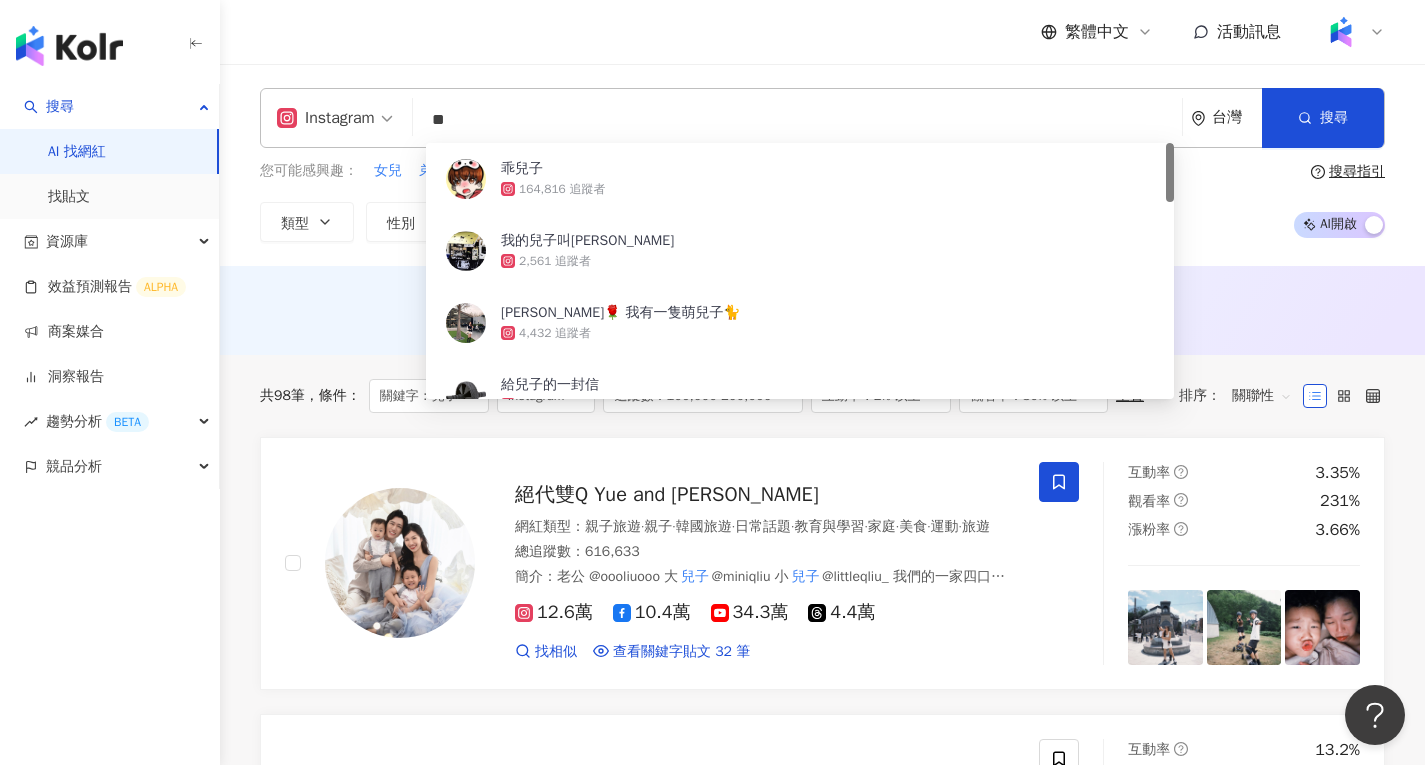 drag, startPoint x: 312, startPoint y: 130, endPoint x: 284, endPoint y: 120, distance: 29.732138 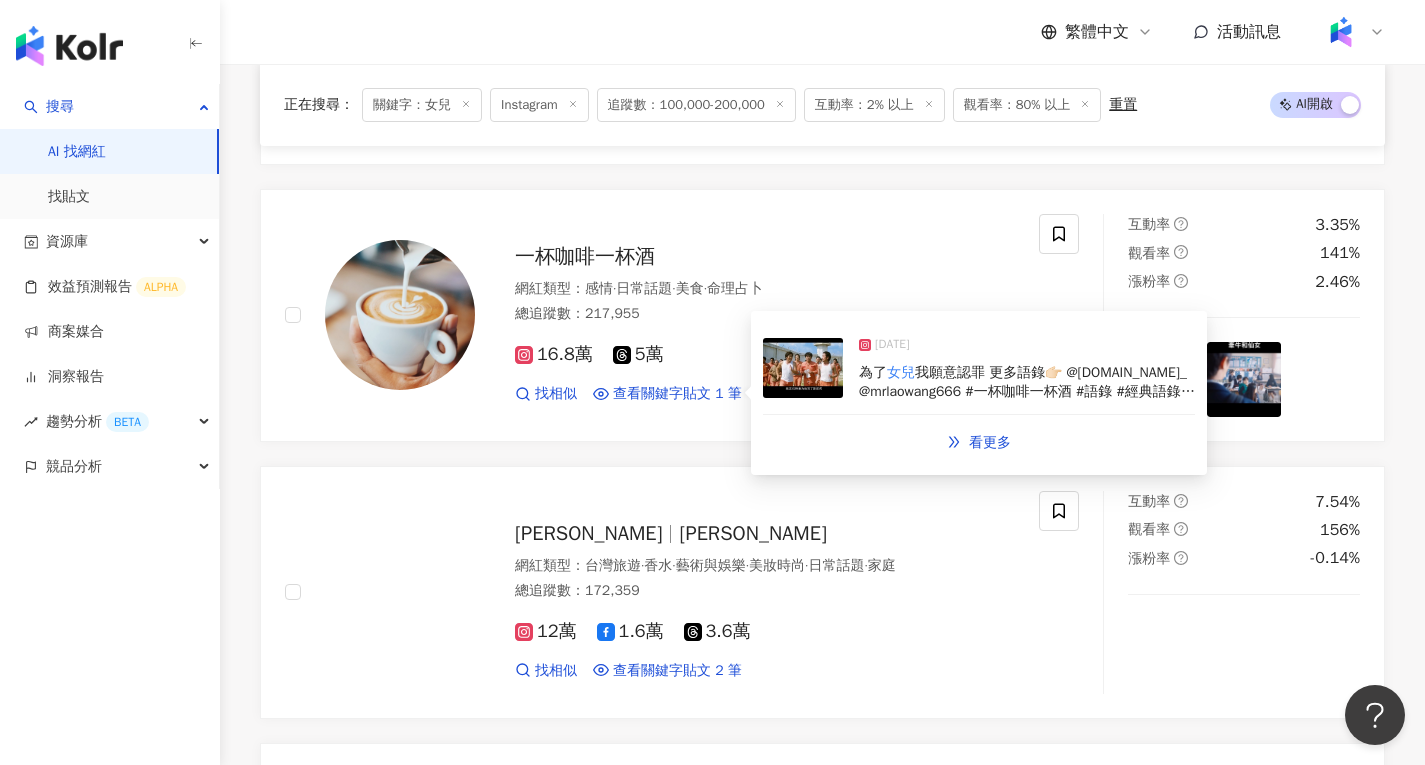 scroll, scrollTop: 2700, scrollLeft: 0, axis: vertical 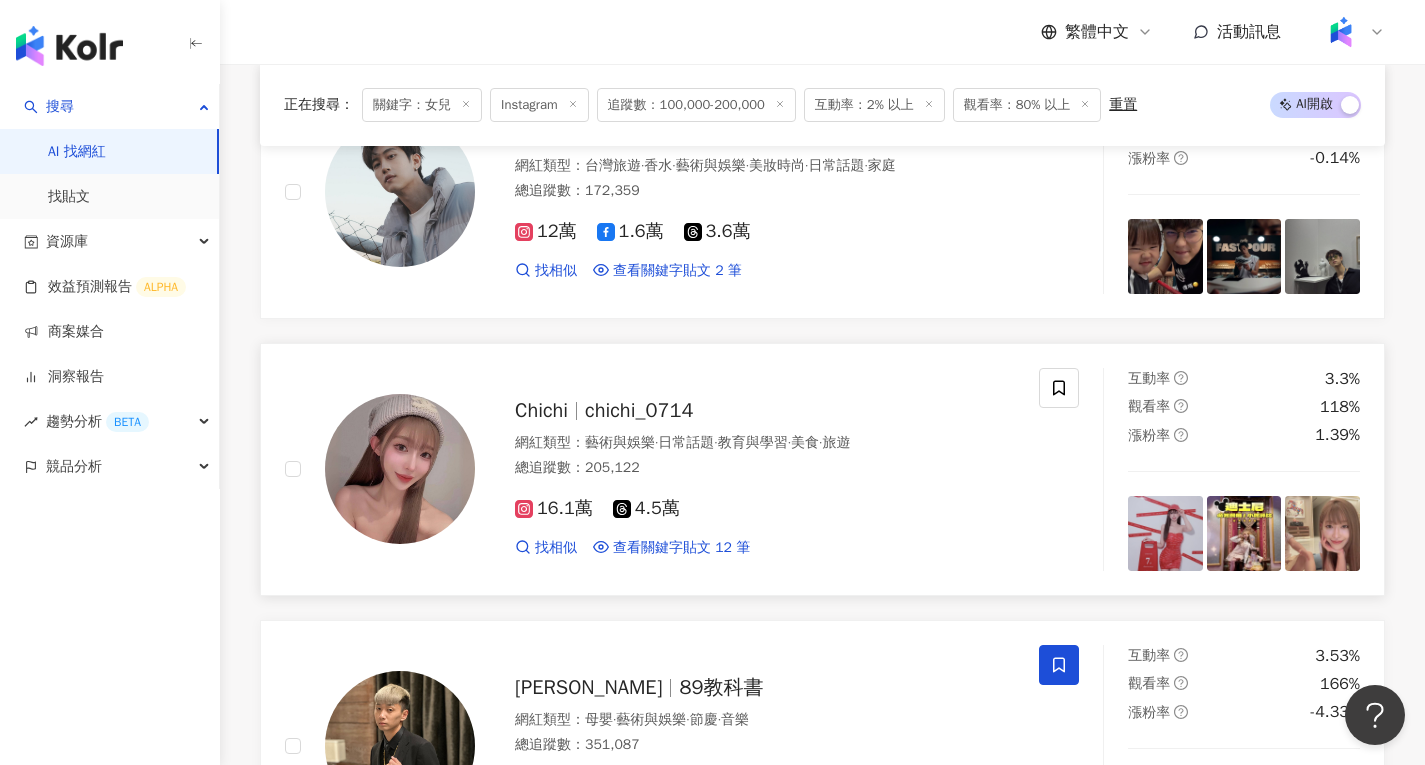 type on "**" 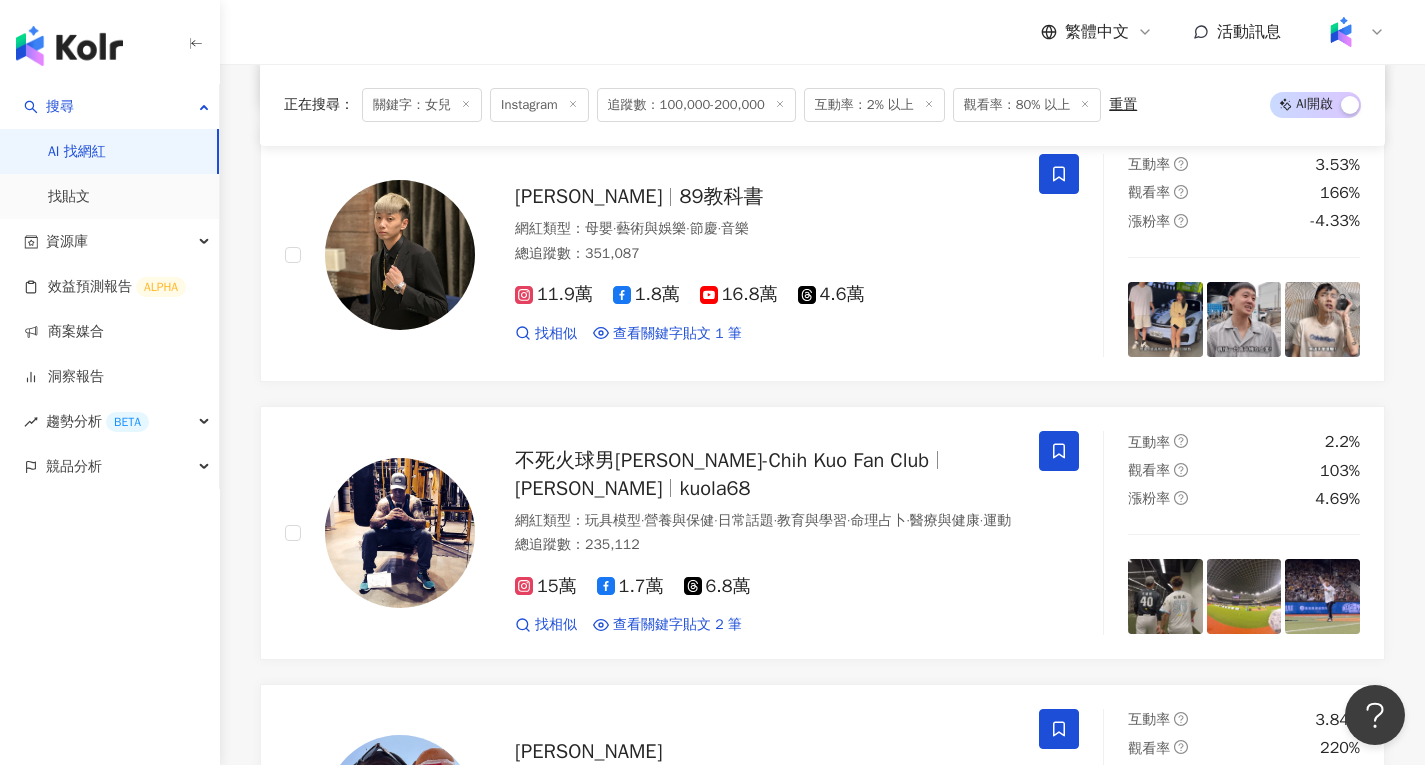 scroll, scrollTop: 3300, scrollLeft: 0, axis: vertical 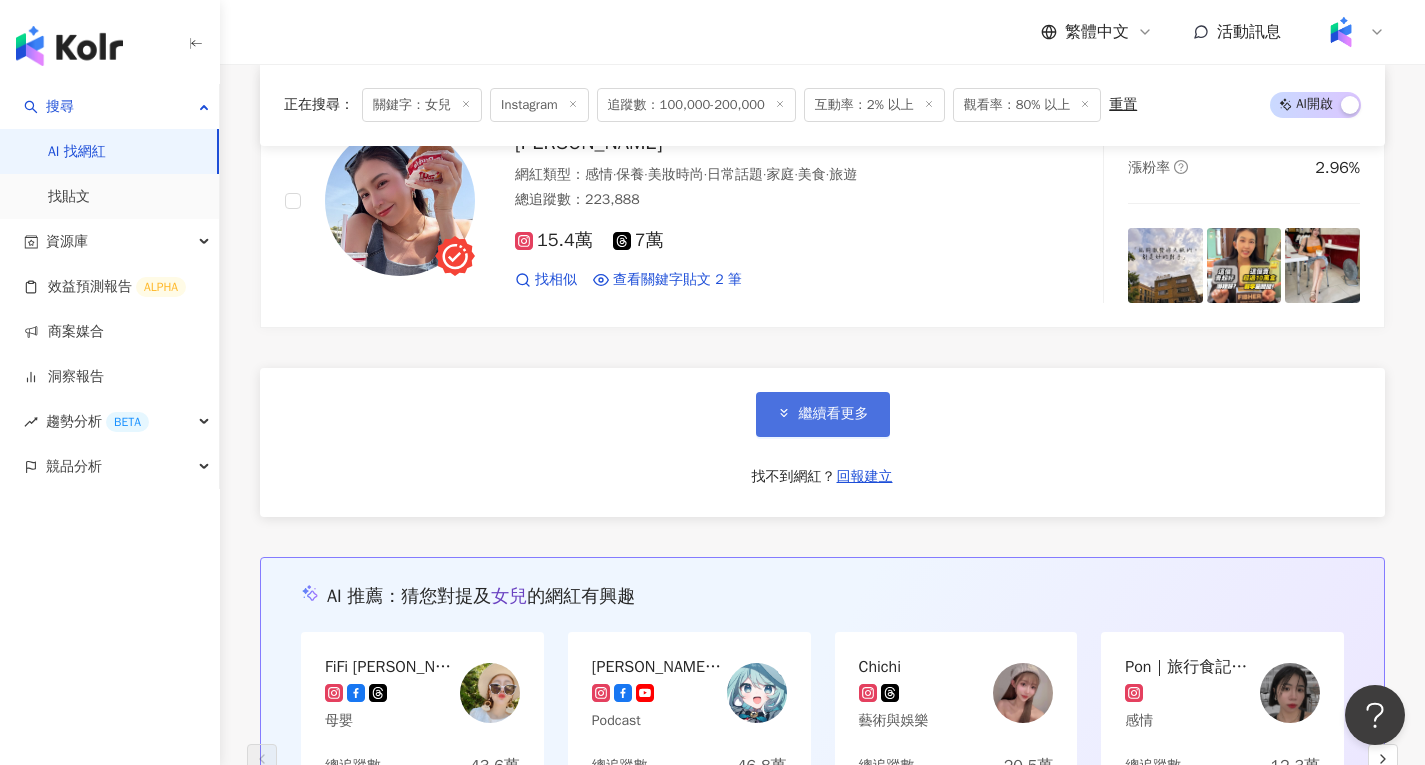 click on "繼續看更多" at bounding box center [834, 414] 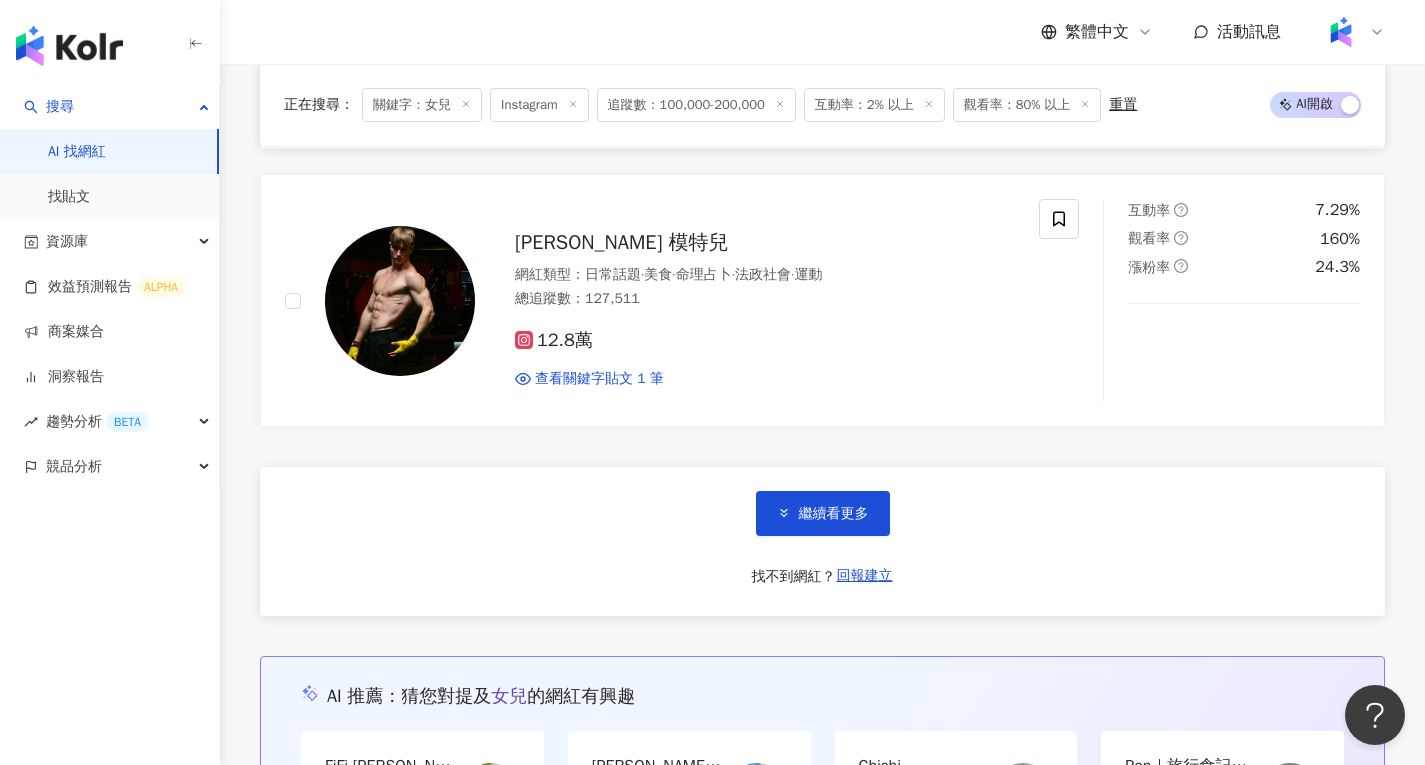scroll, scrollTop: 7200, scrollLeft: 0, axis: vertical 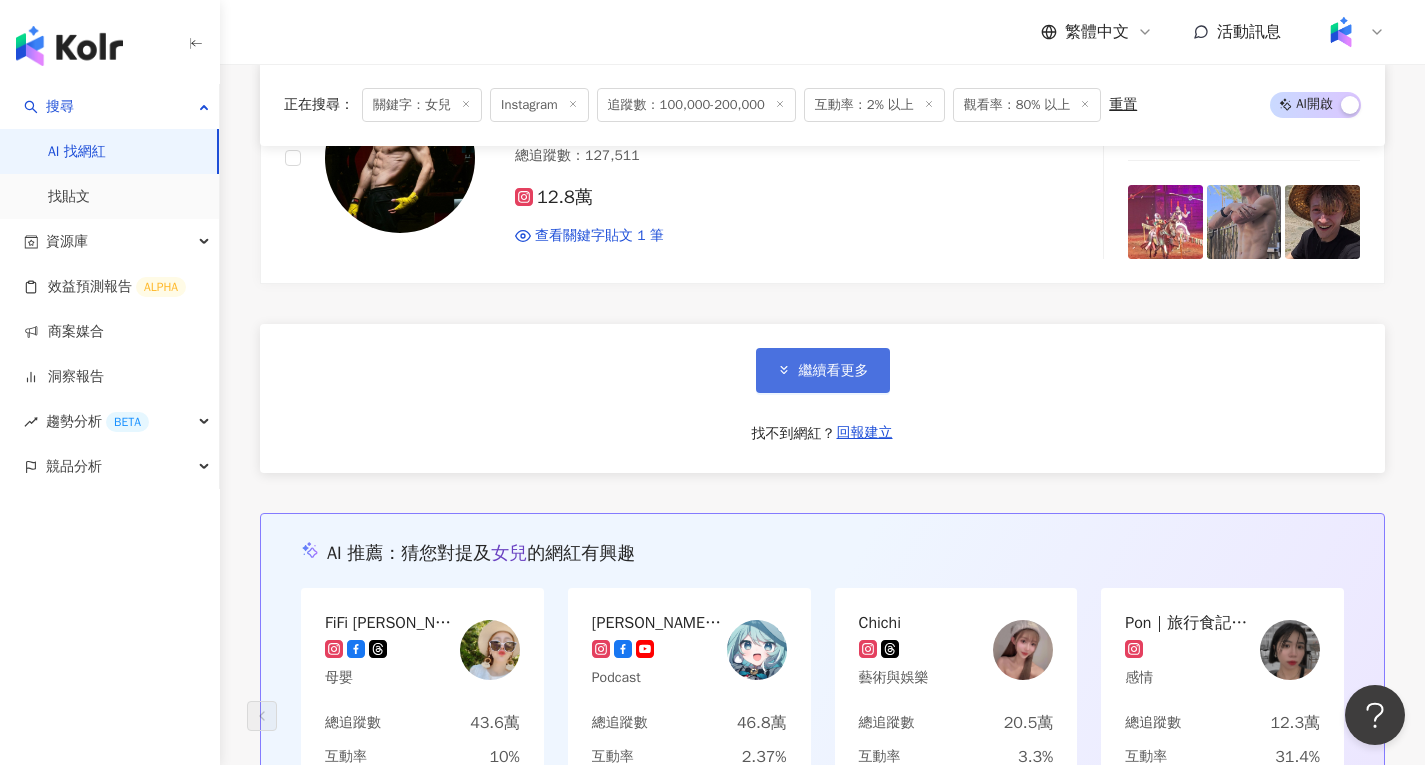 click on "繼續看更多" at bounding box center (823, 370) 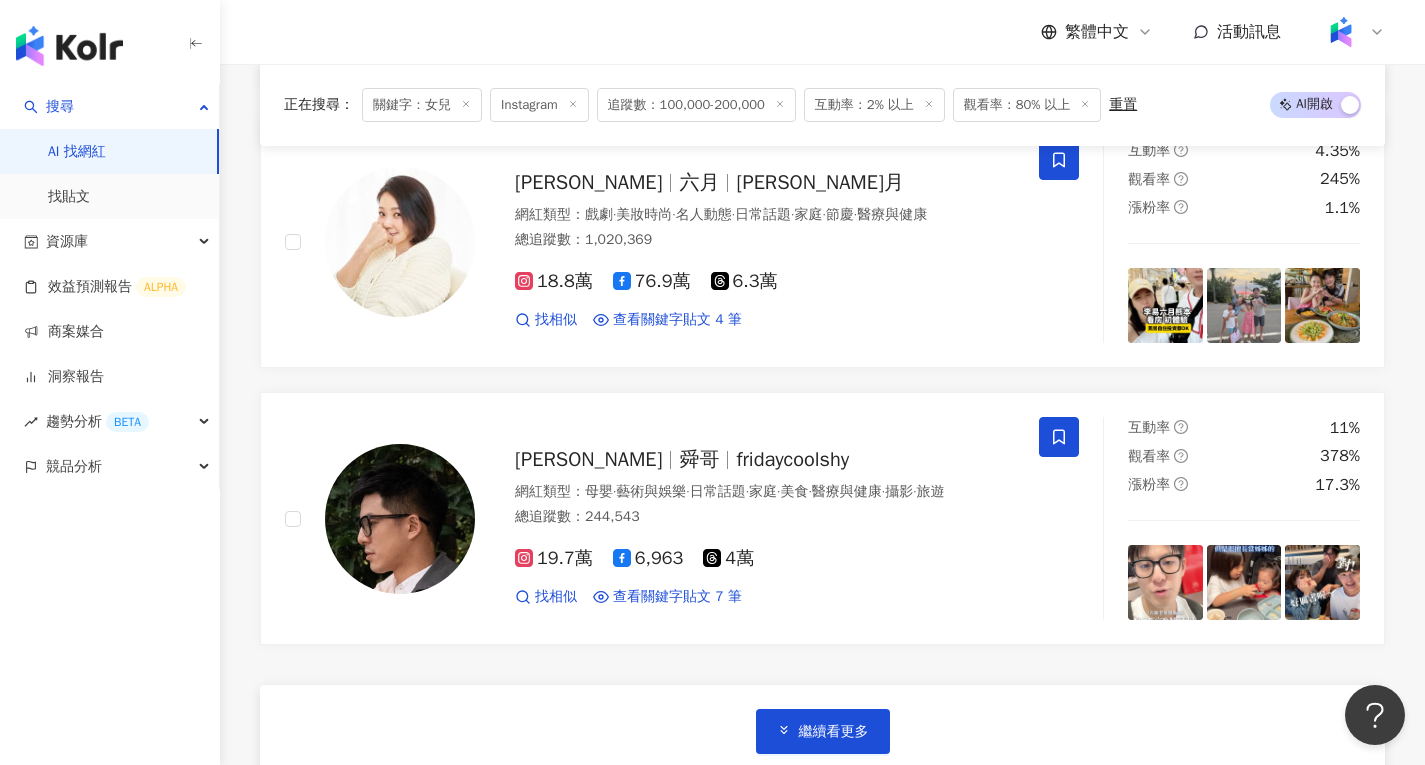 scroll, scrollTop: 10300, scrollLeft: 0, axis: vertical 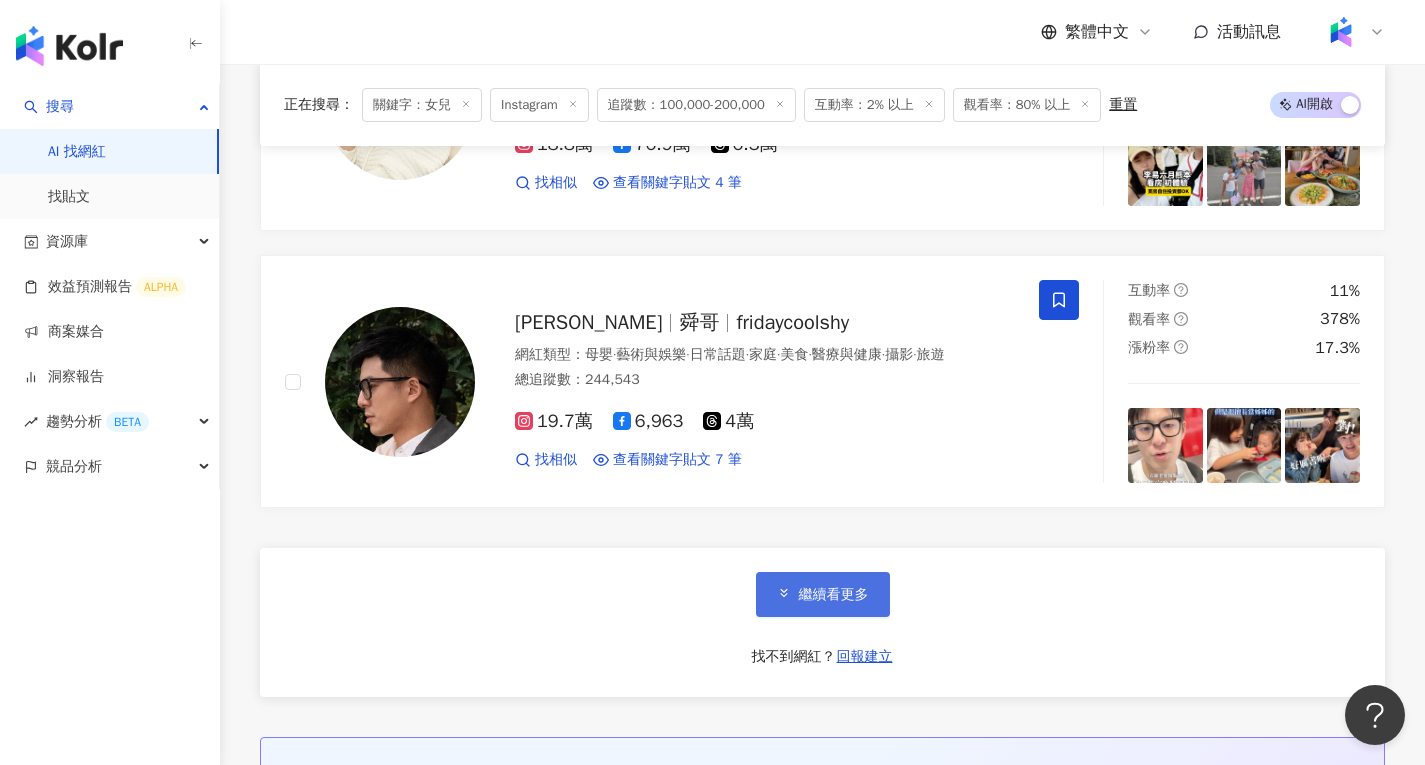 click on "繼續看更多" at bounding box center [834, 595] 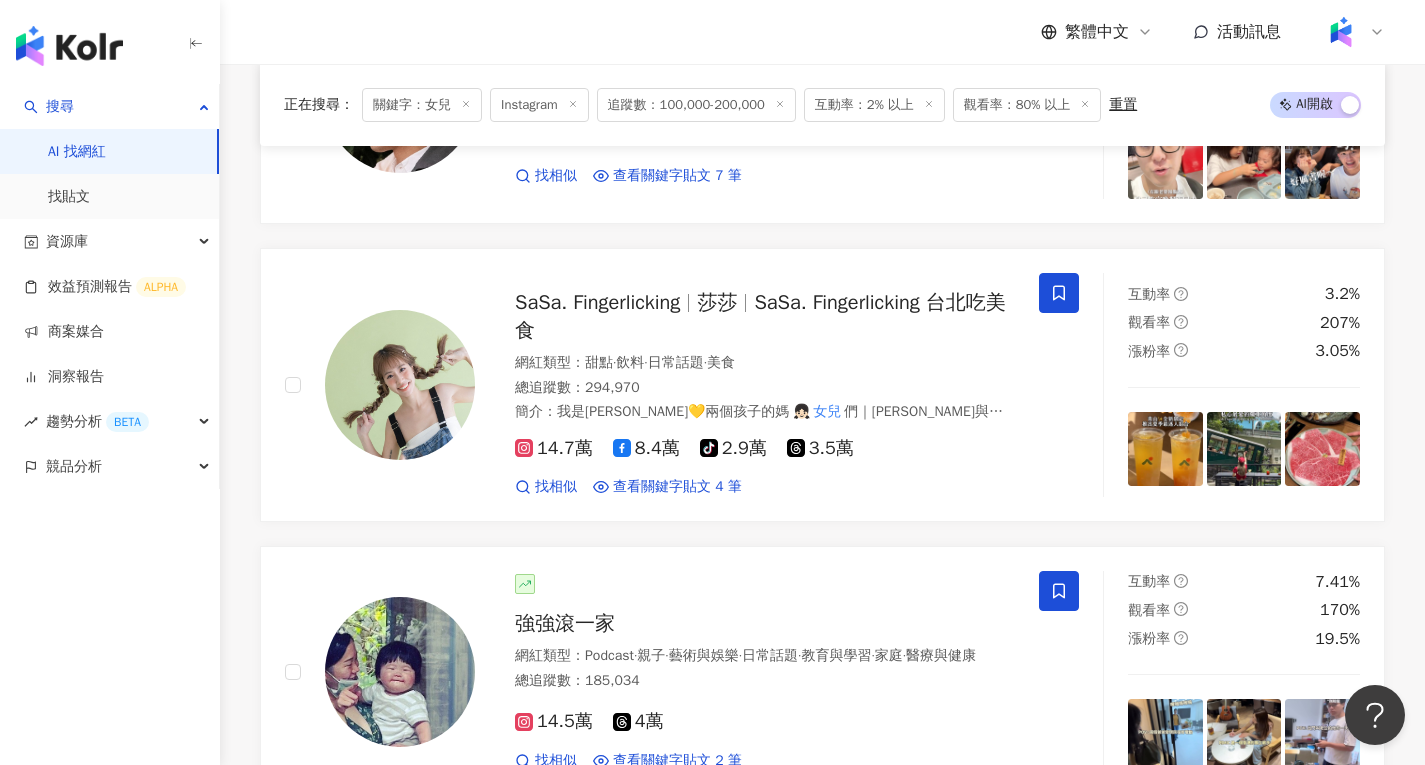 scroll, scrollTop: 10600, scrollLeft: 0, axis: vertical 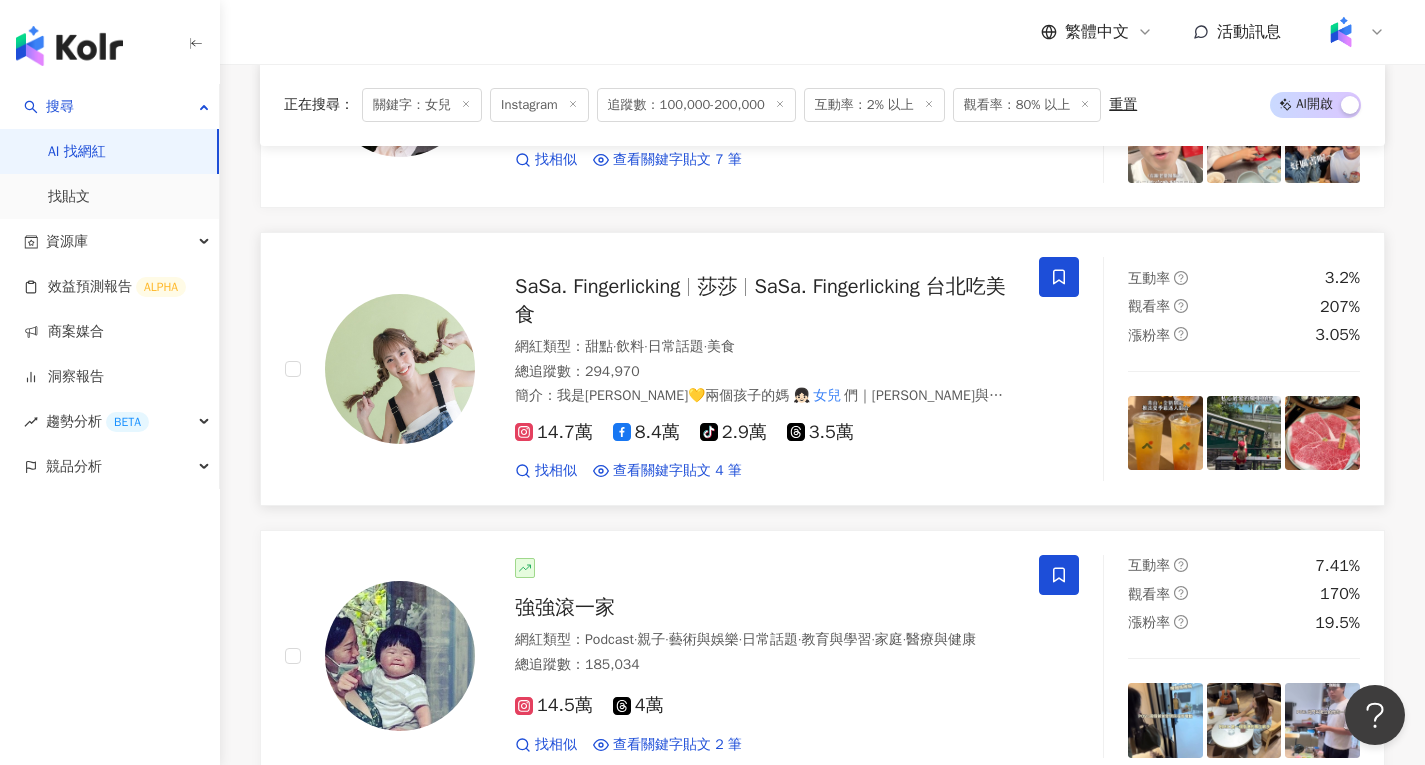 click on "SaSa. Fingerlicking" at bounding box center (597, 286) 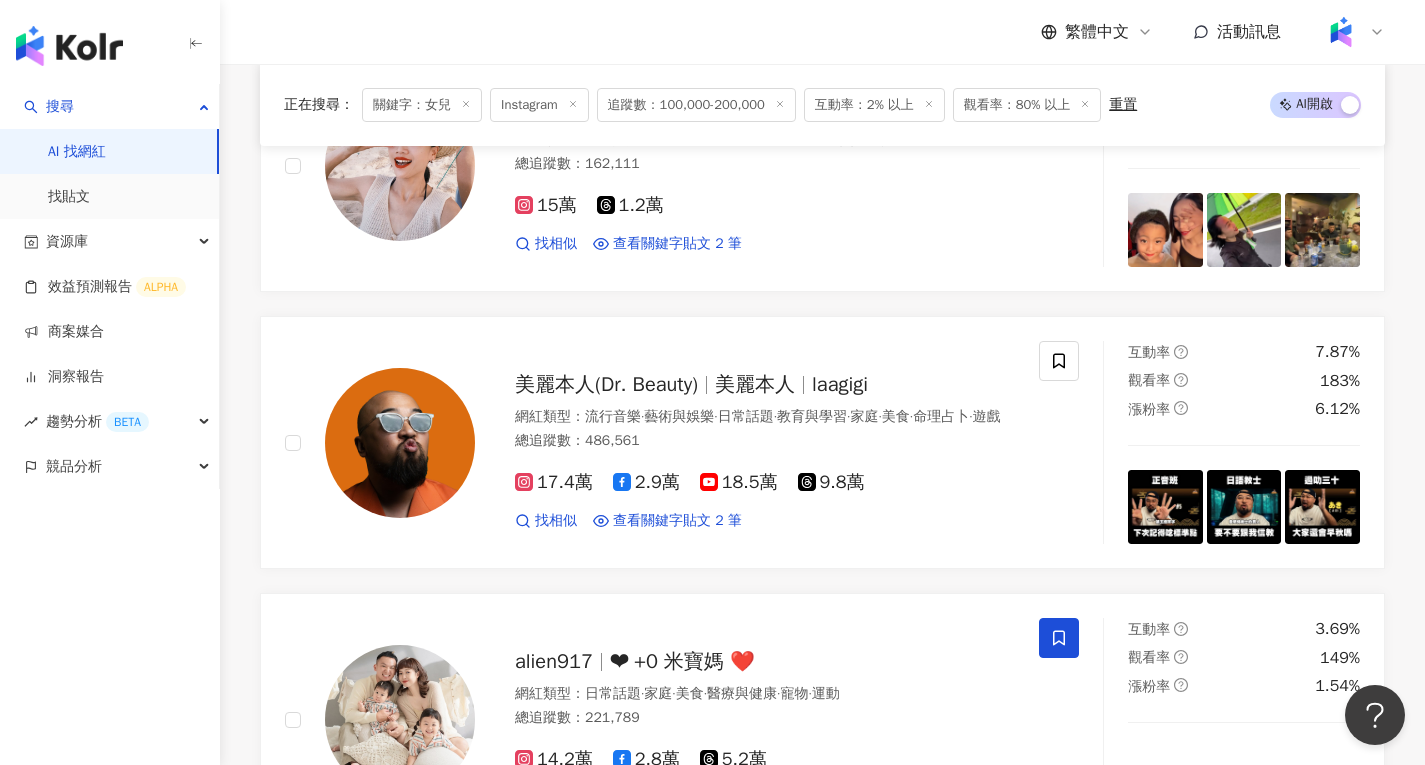 scroll, scrollTop: 13100, scrollLeft: 0, axis: vertical 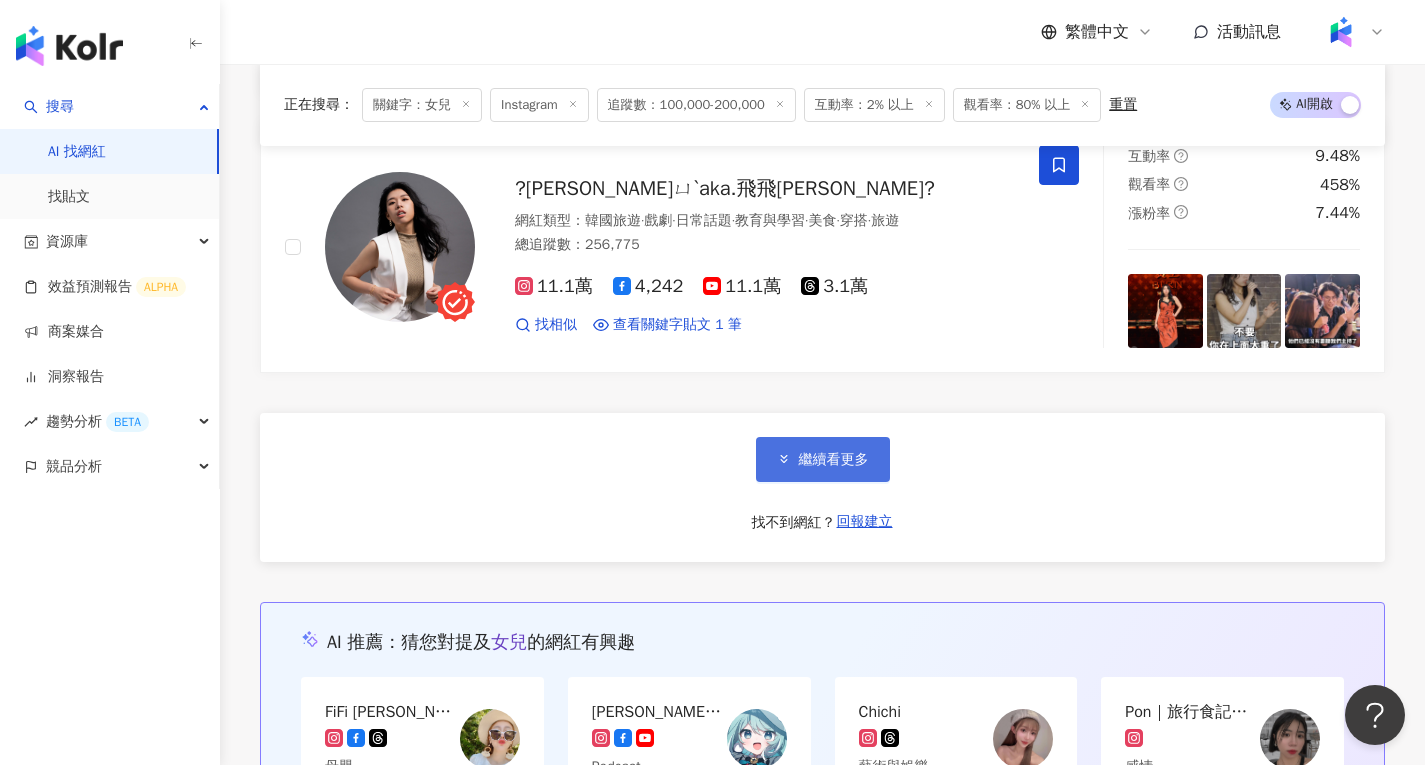 click on "繼續看更多" at bounding box center (834, 460) 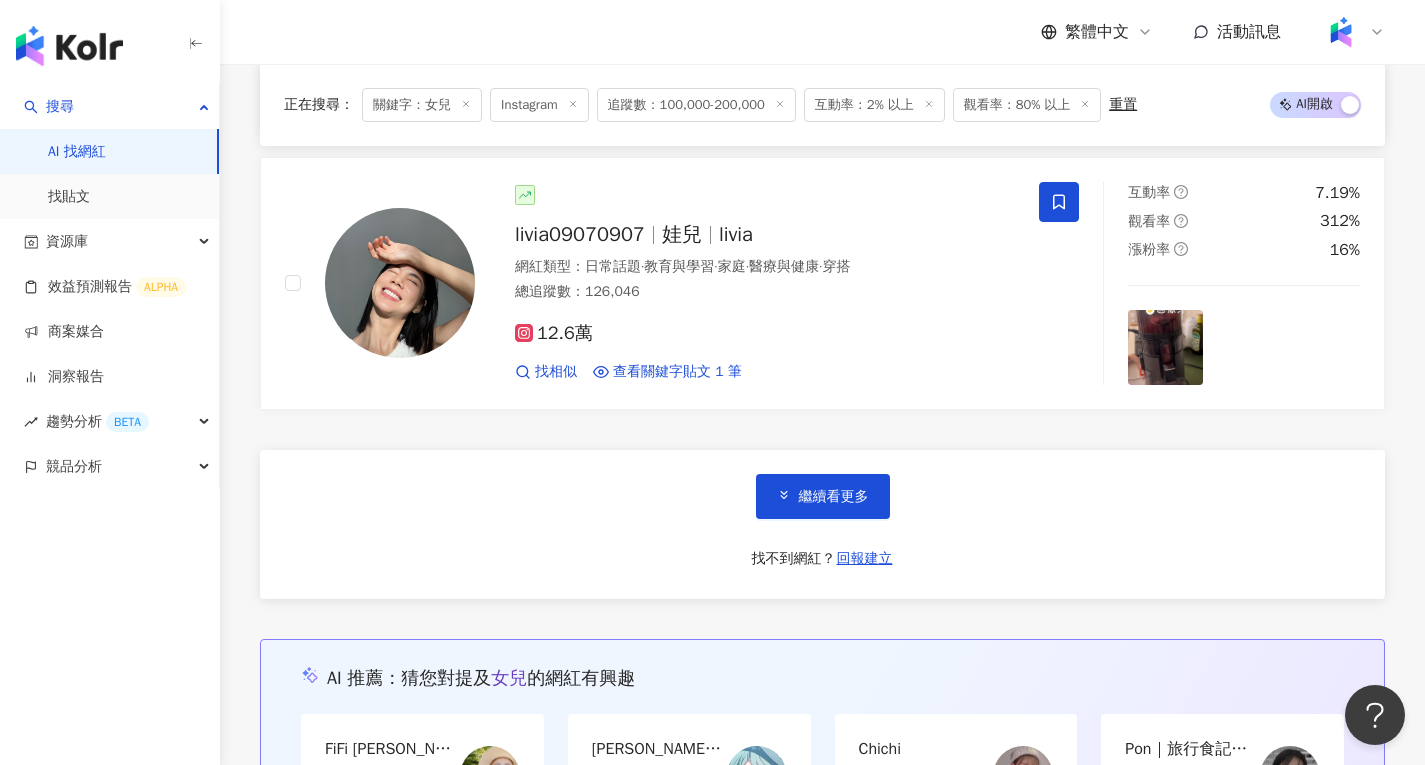 scroll, scrollTop: 17100, scrollLeft: 0, axis: vertical 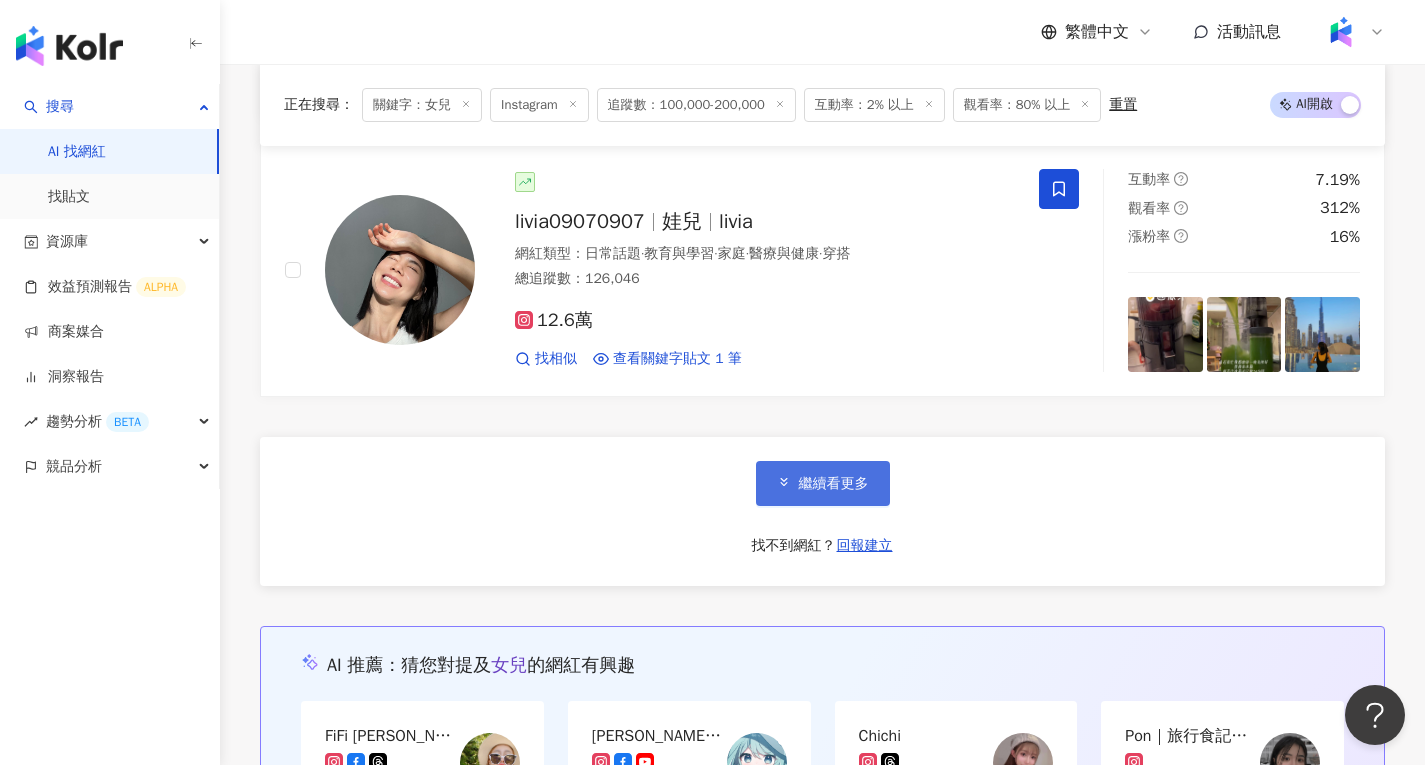 click on "繼續看更多" at bounding box center (823, 483) 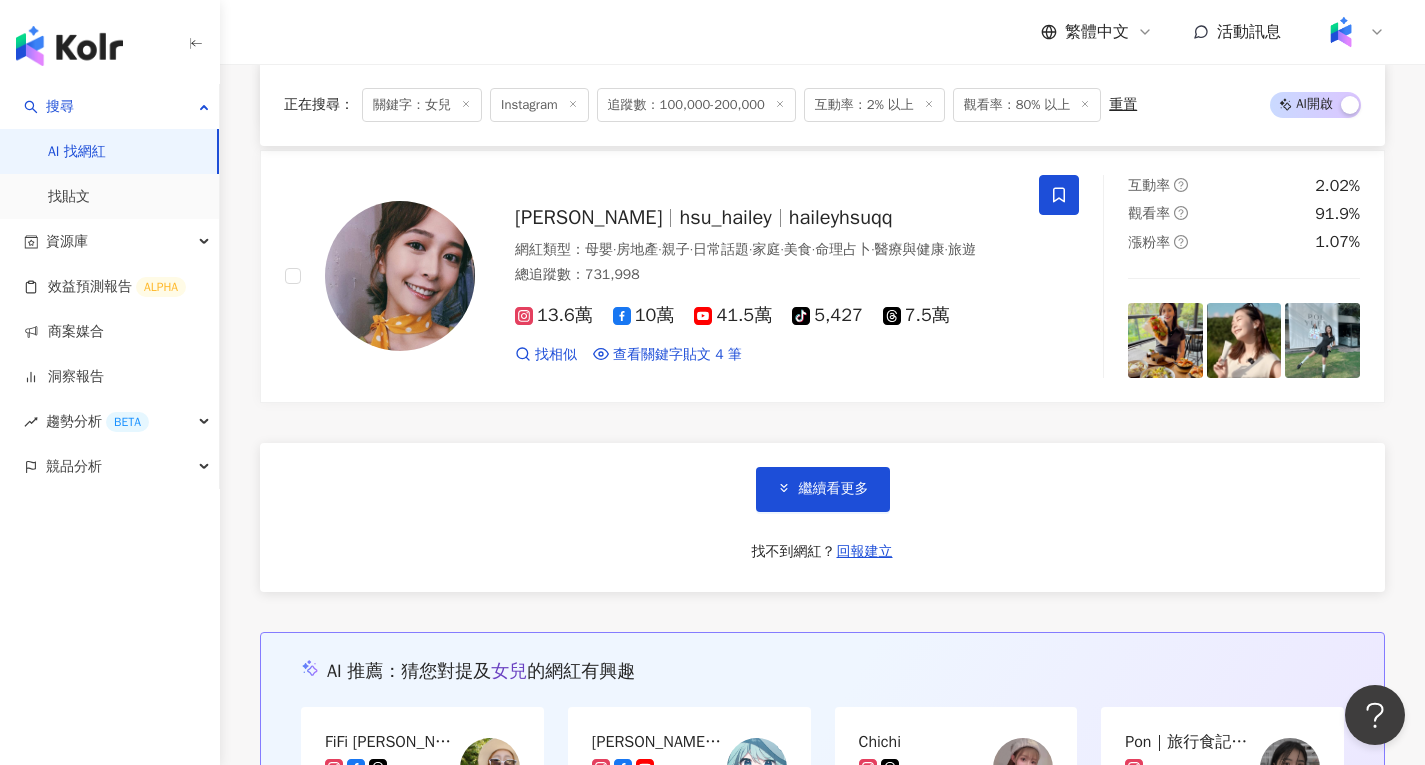 scroll, scrollTop: 20419, scrollLeft: 0, axis: vertical 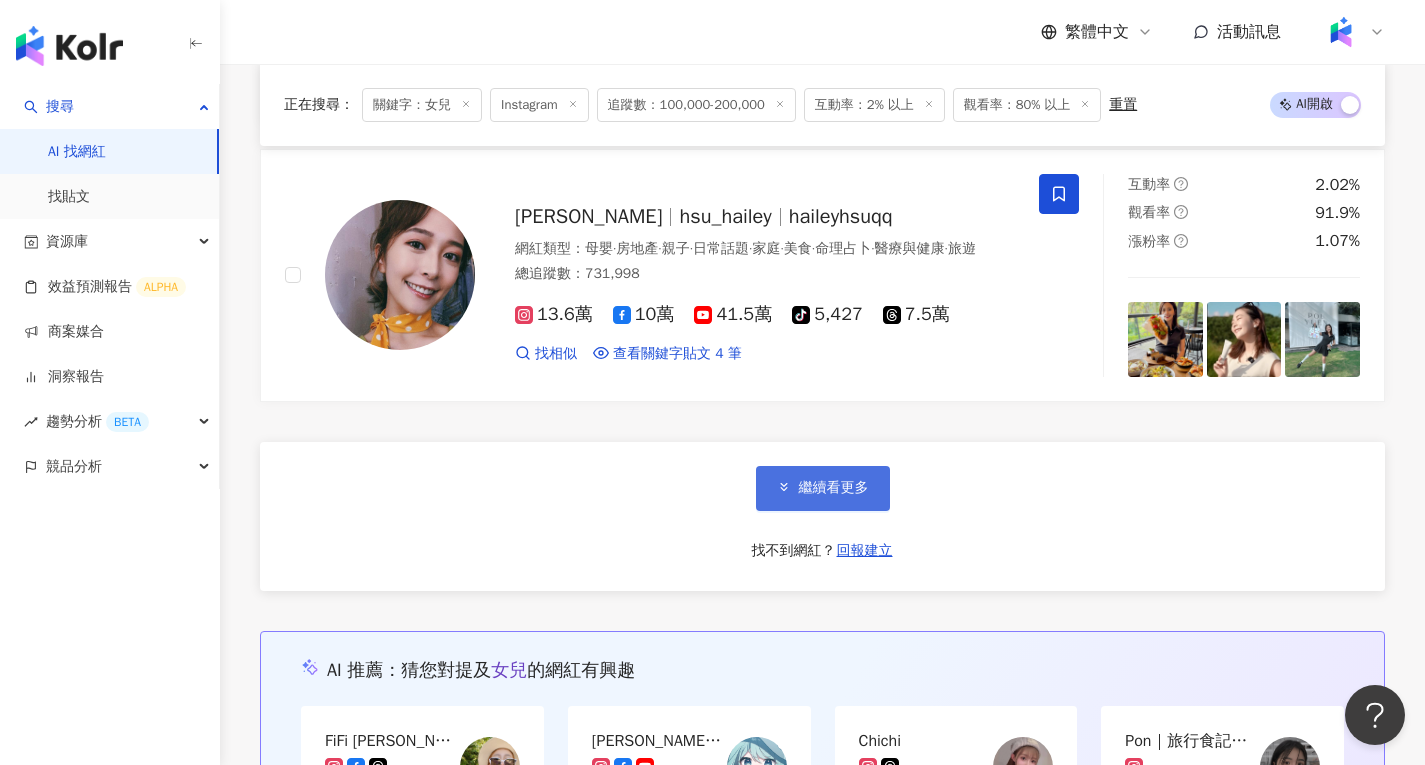 click on "繼續看更多" at bounding box center (823, 488) 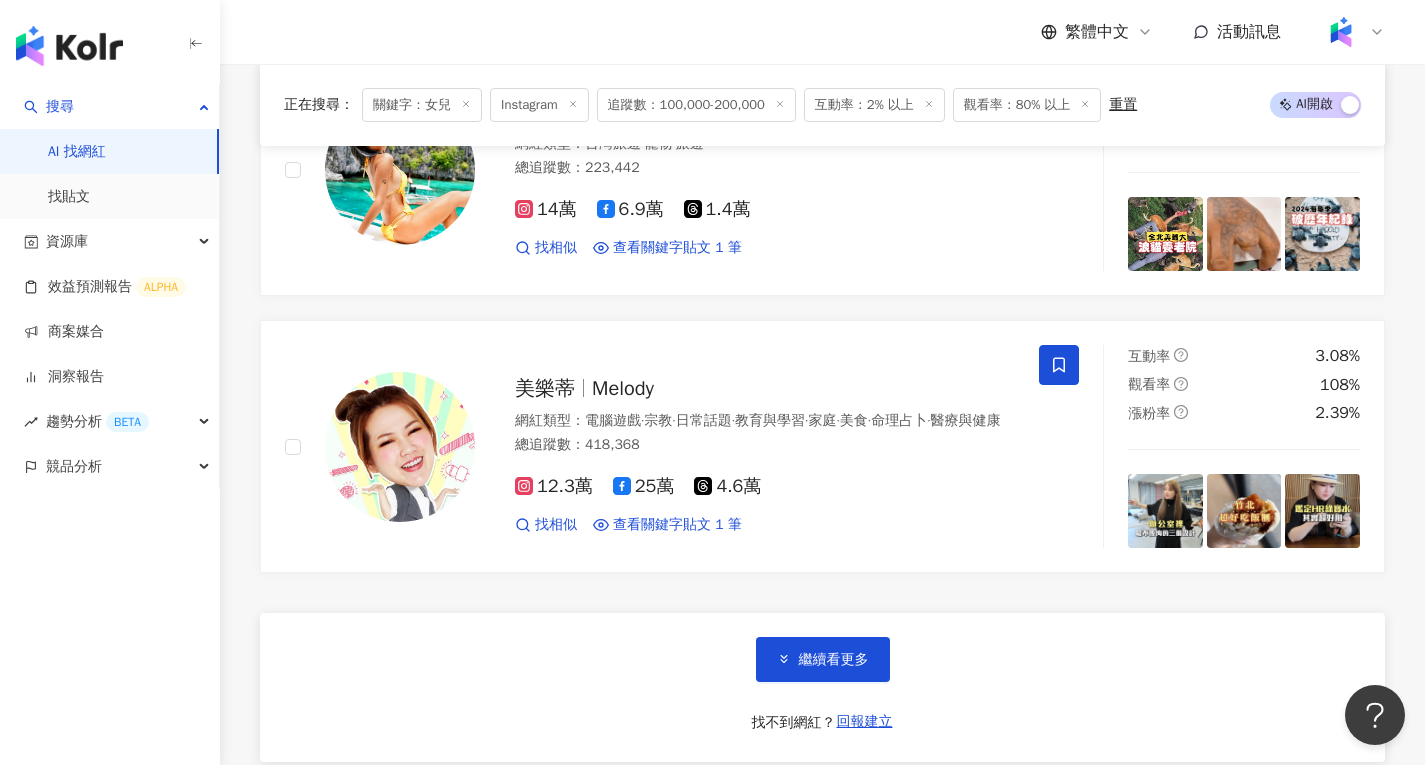 scroll, scrollTop: 23619, scrollLeft: 0, axis: vertical 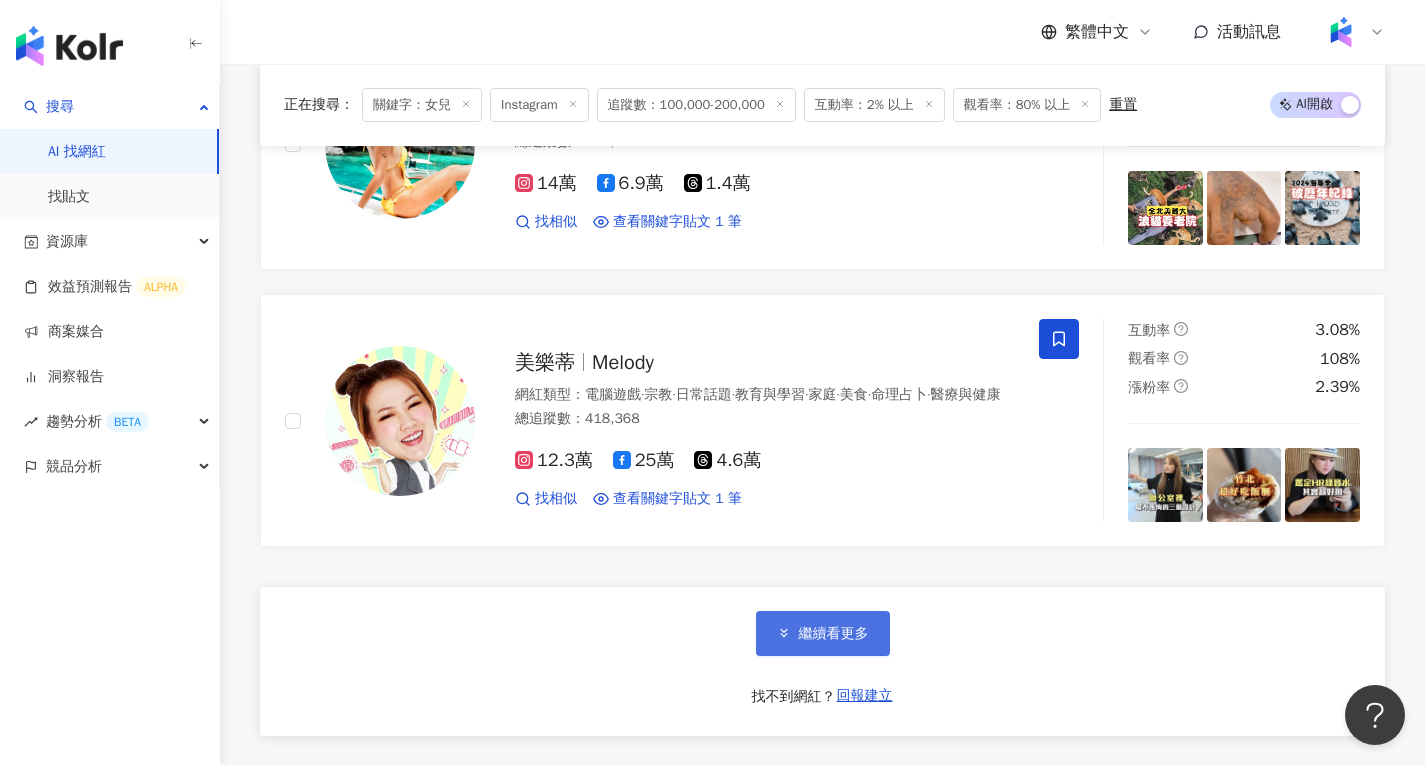 click on "繼續看更多" at bounding box center (823, 633) 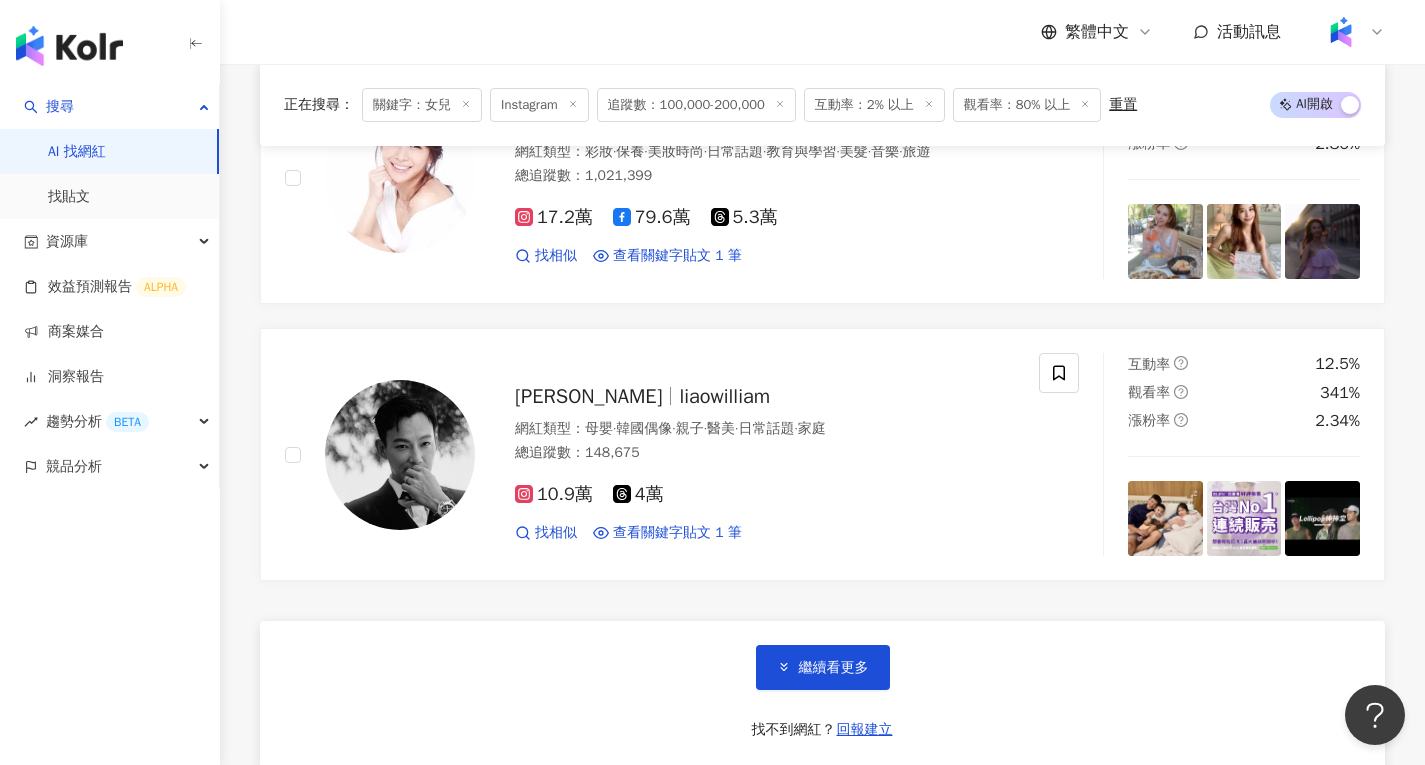 scroll, scrollTop: 26919, scrollLeft: 0, axis: vertical 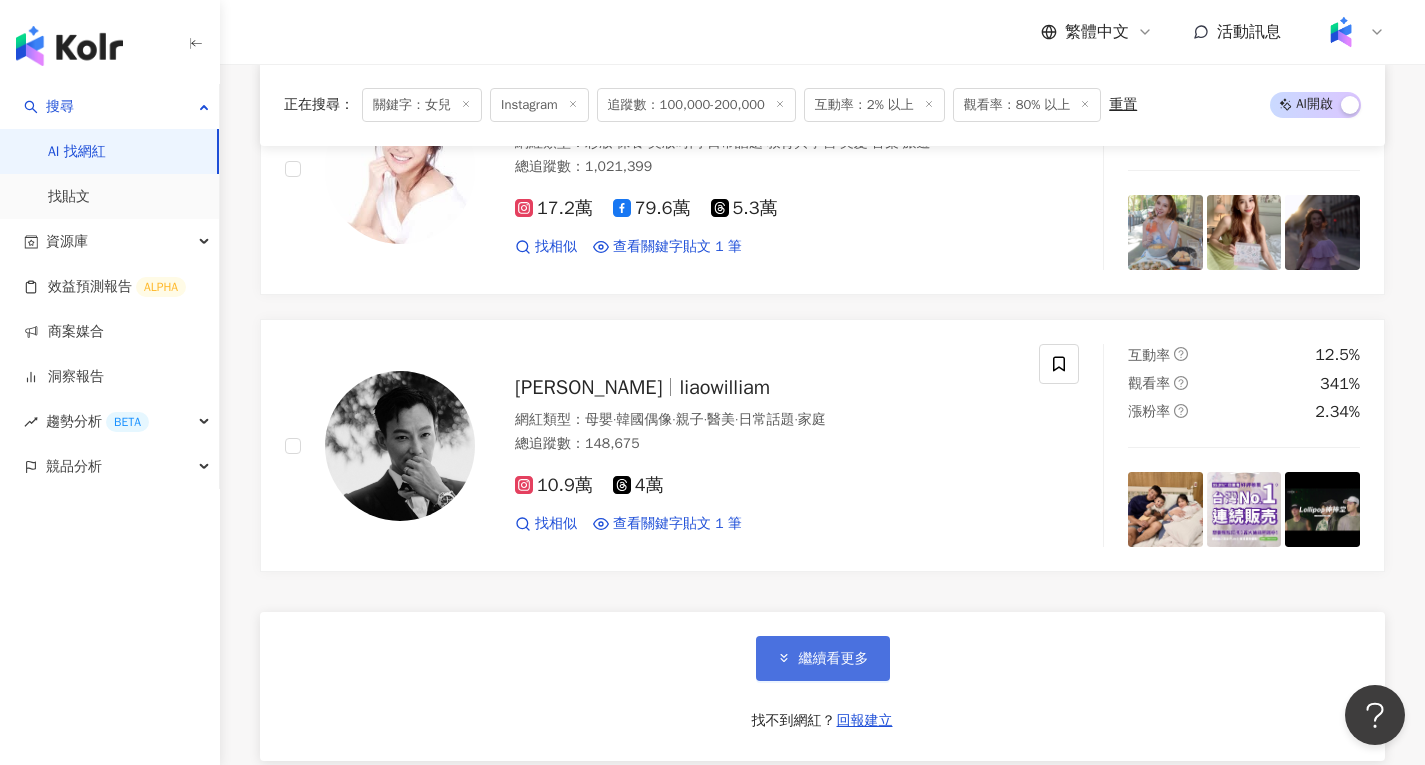 click on "繼續看更多" at bounding box center [834, 659] 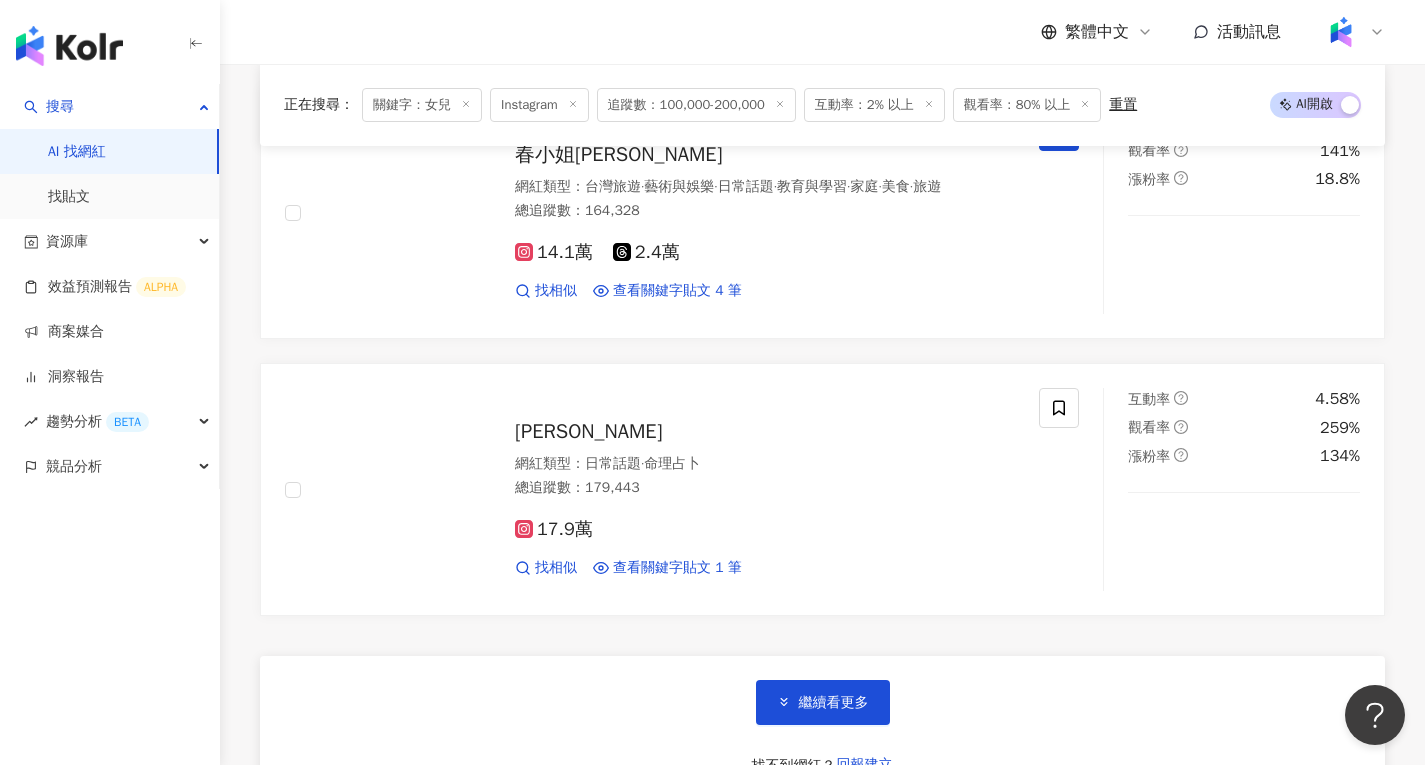 scroll, scrollTop: 30219, scrollLeft: 0, axis: vertical 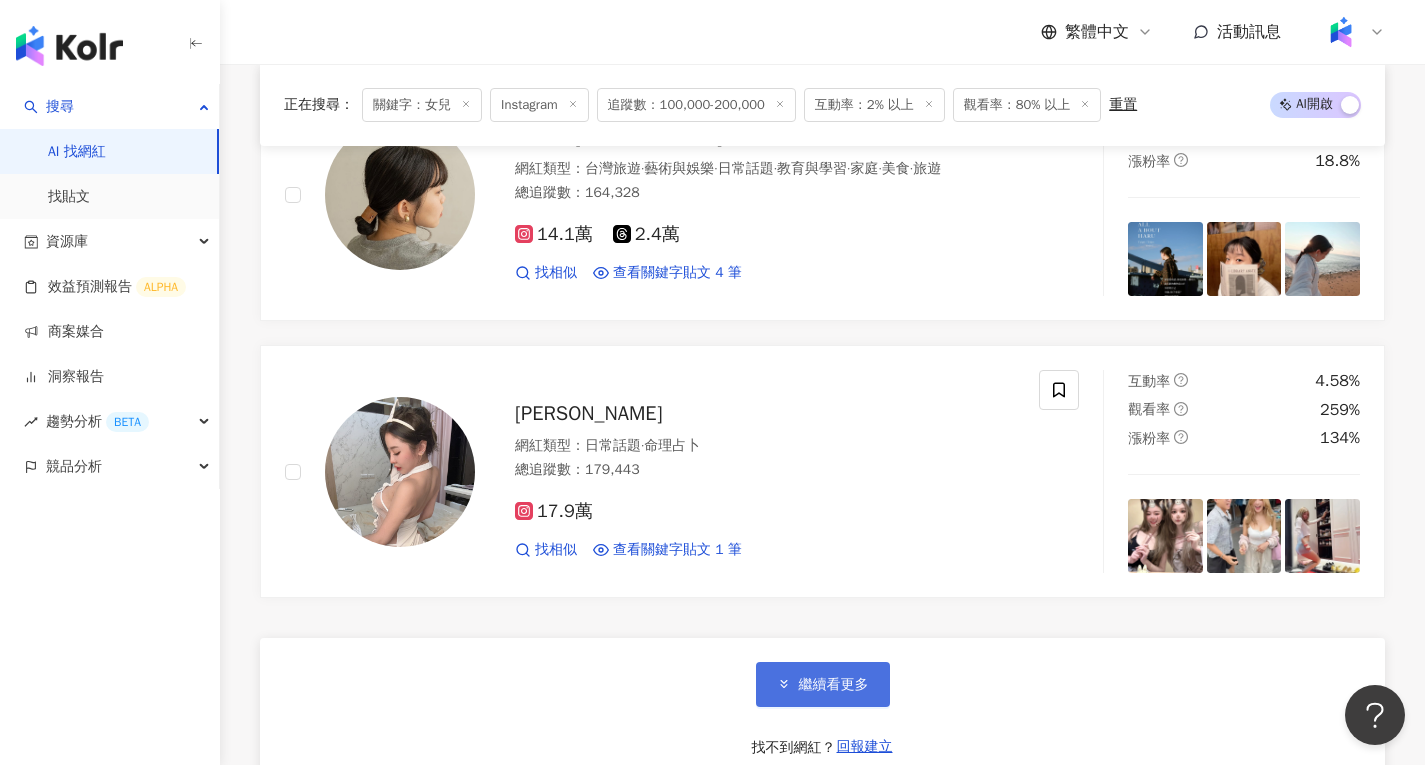click on "繼續看更多" at bounding box center [823, 684] 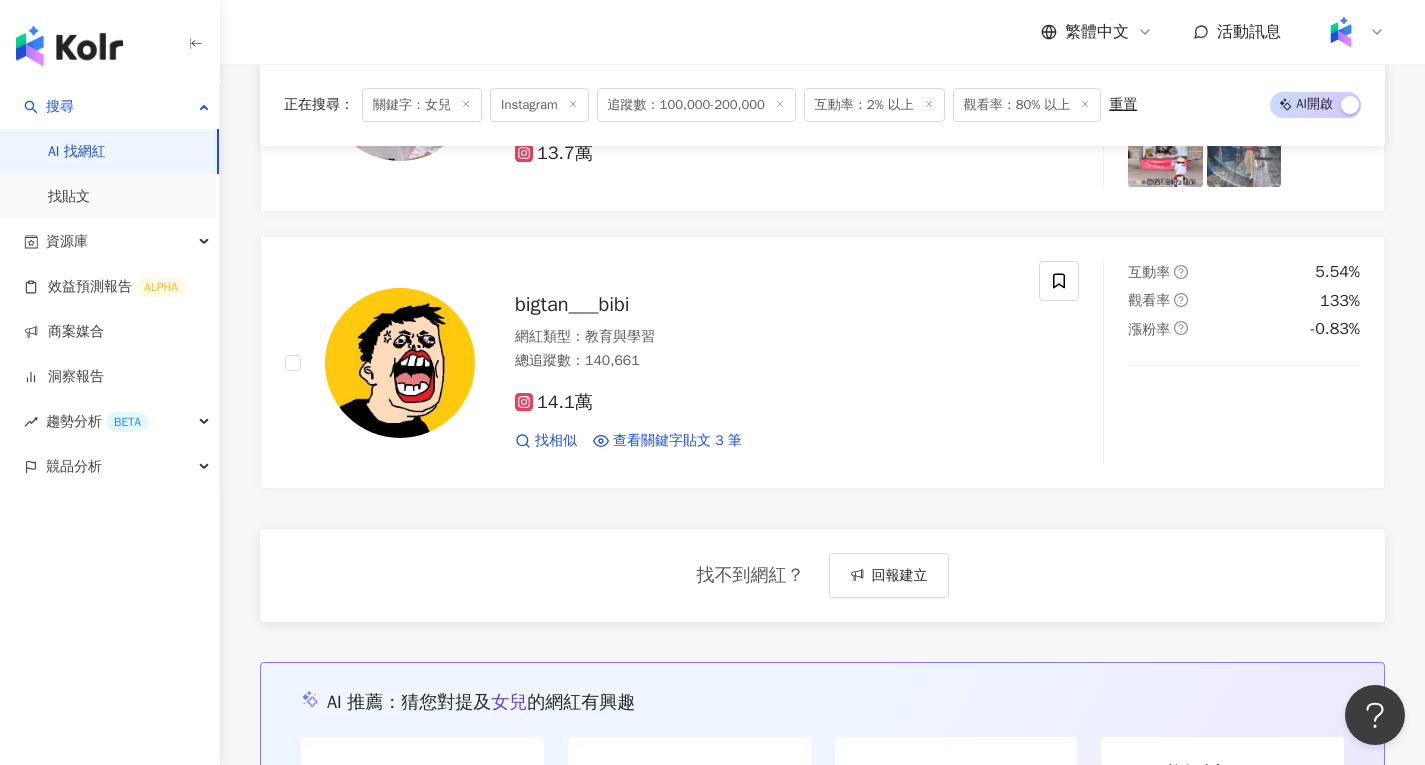 scroll, scrollTop: 32219, scrollLeft: 0, axis: vertical 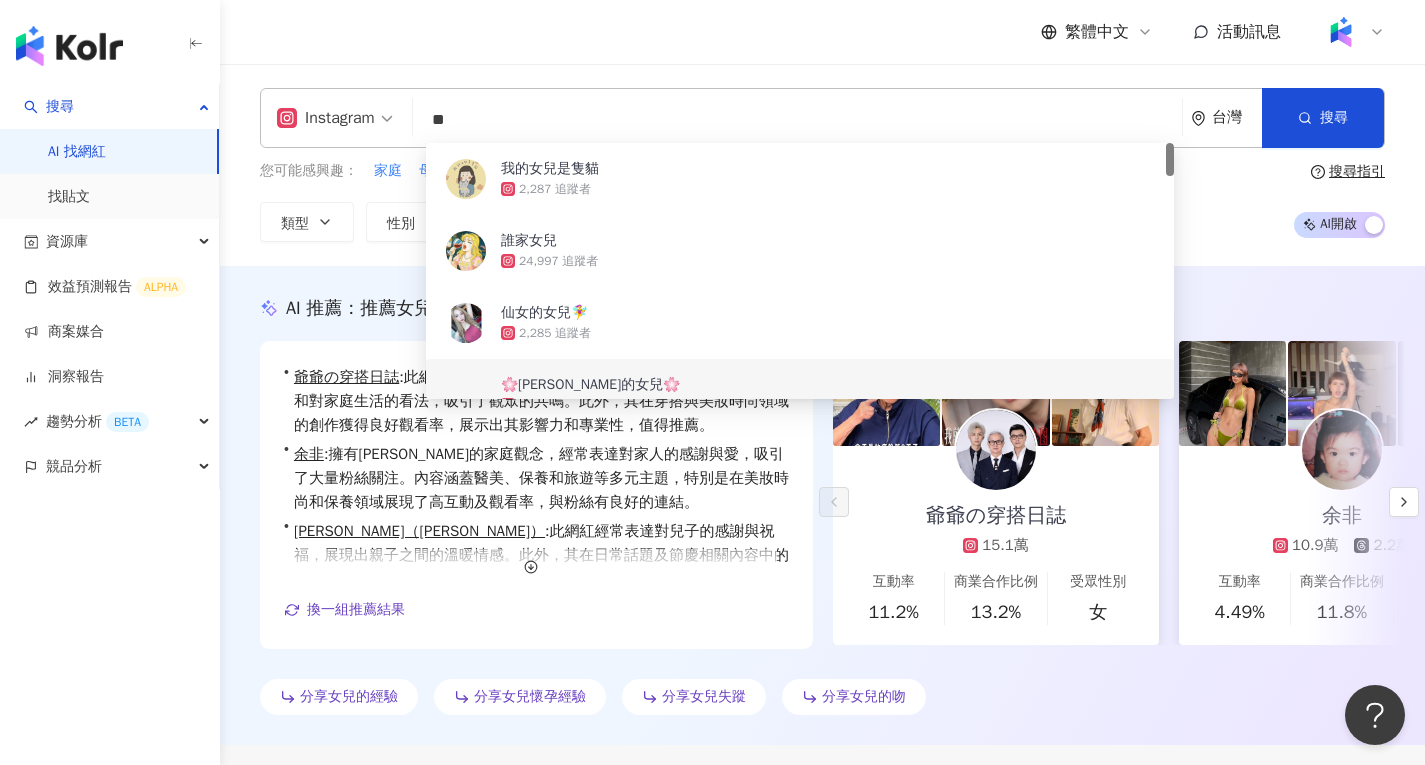 drag, startPoint x: 487, startPoint y: 111, endPoint x: 434, endPoint y: 101, distance: 53.935146 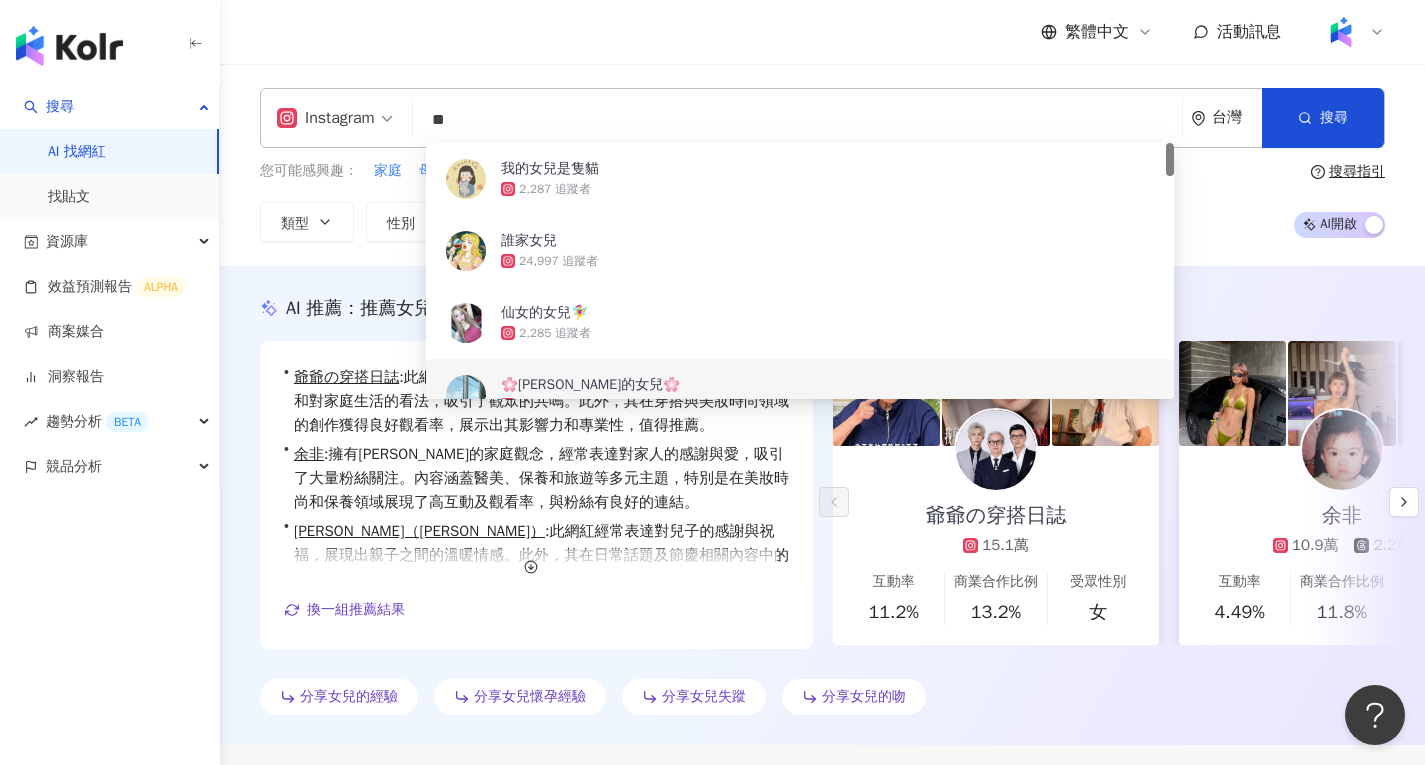 click on "**" at bounding box center (797, 120) 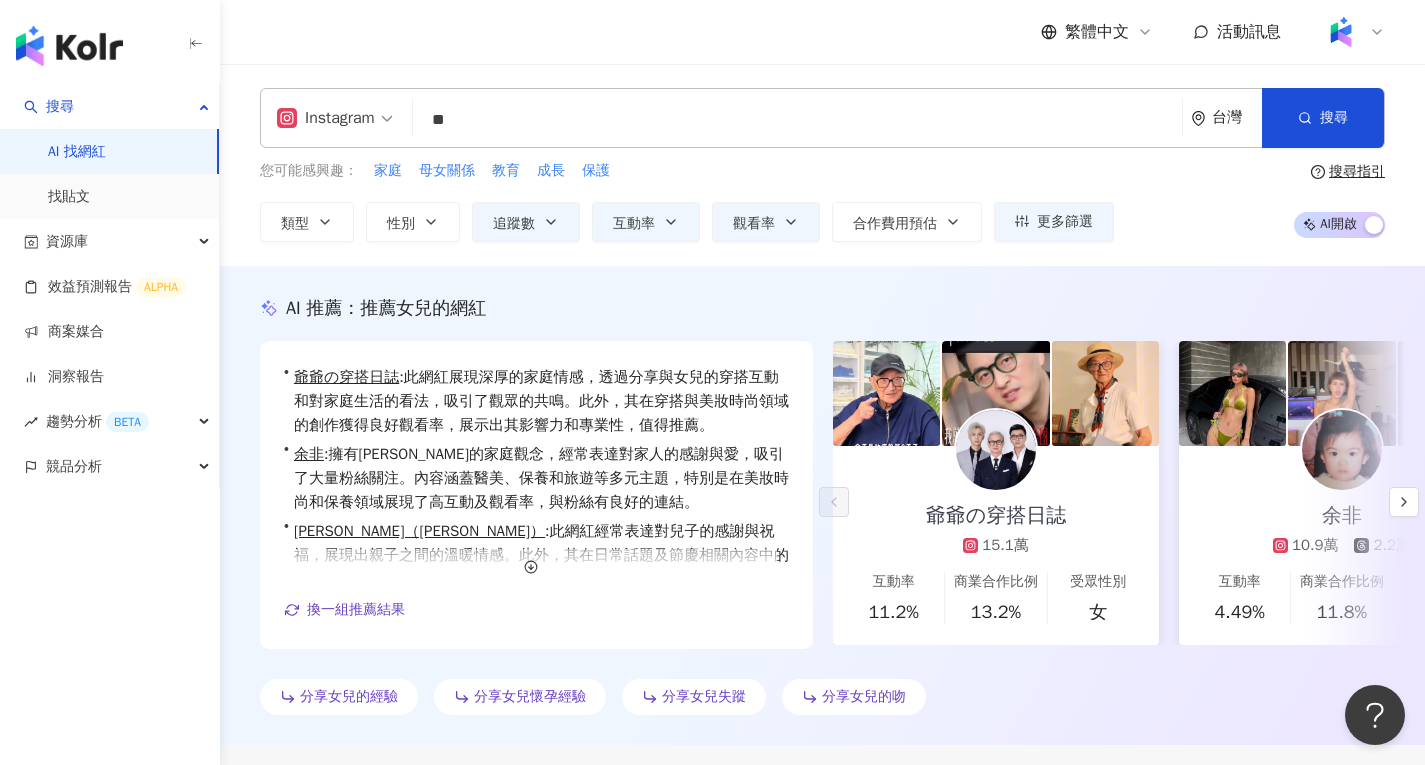type on "*" 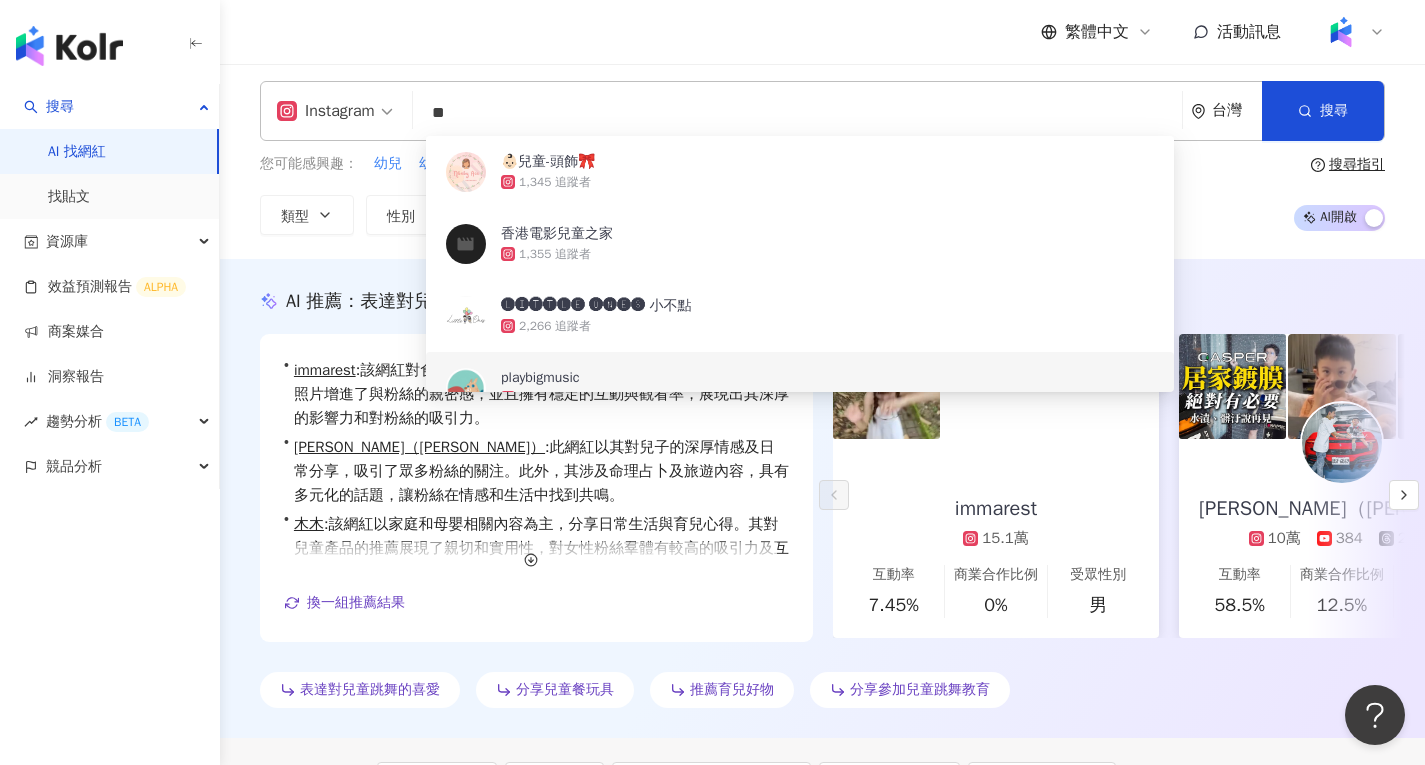 scroll, scrollTop: 0, scrollLeft: 0, axis: both 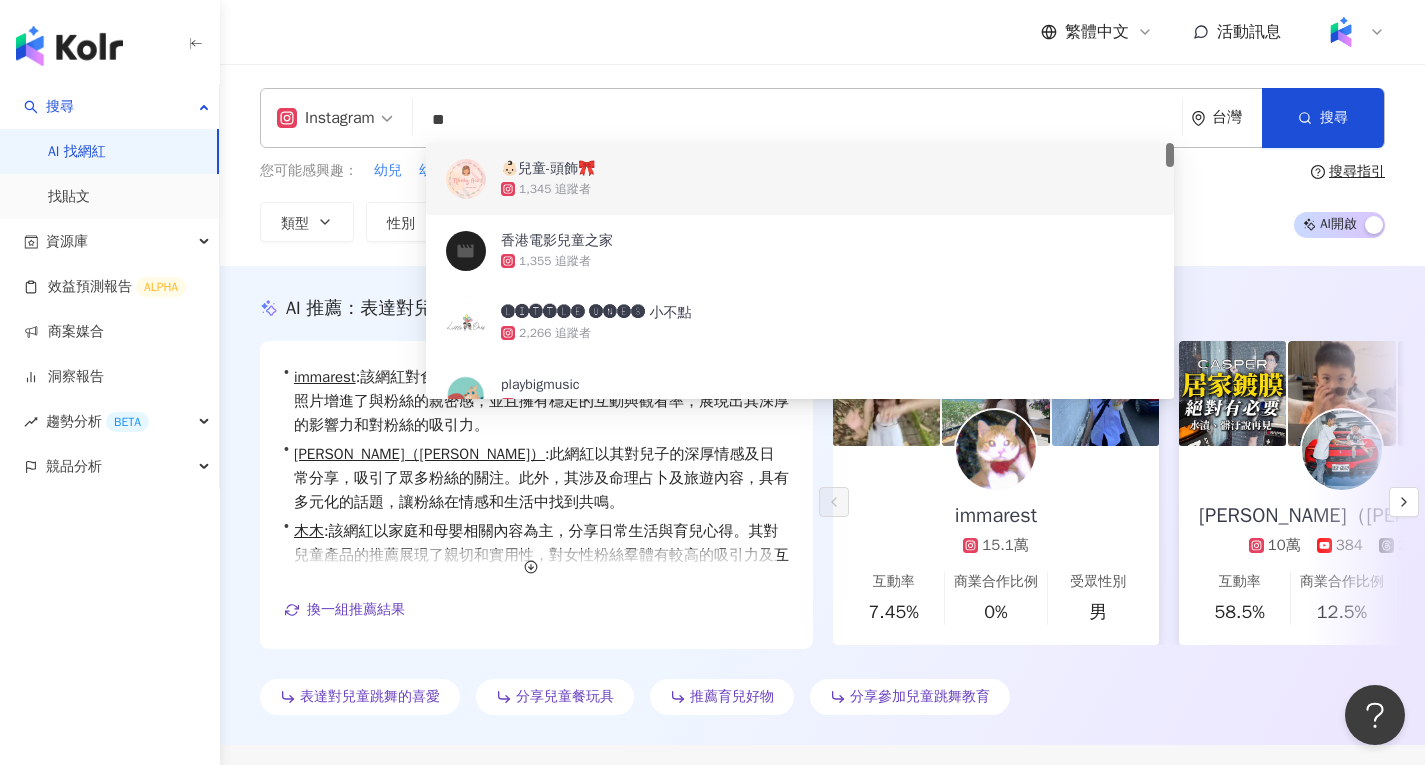 drag, startPoint x: 874, startPoint y: 117, endPoint x: 330, endPoint y: 119, distance: 544.00366 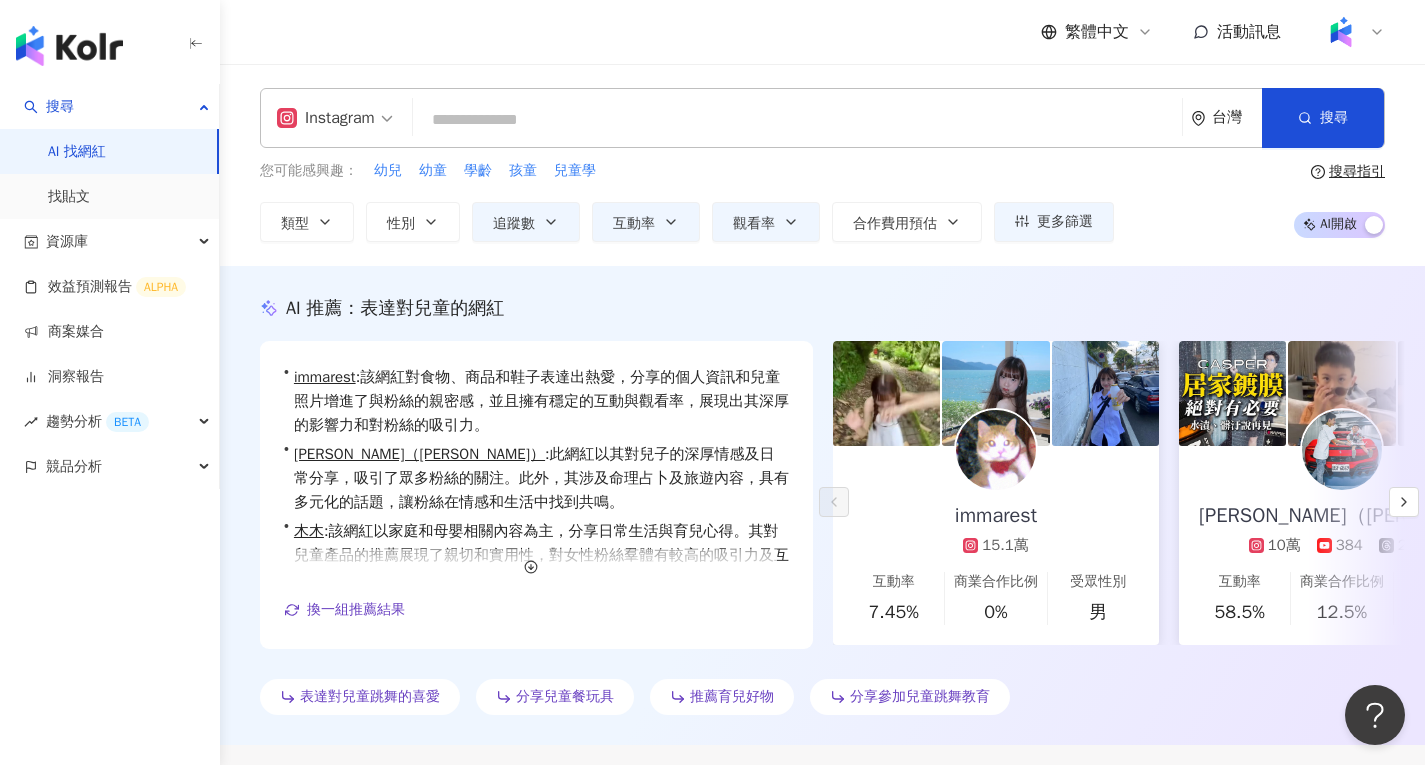 type on "*" 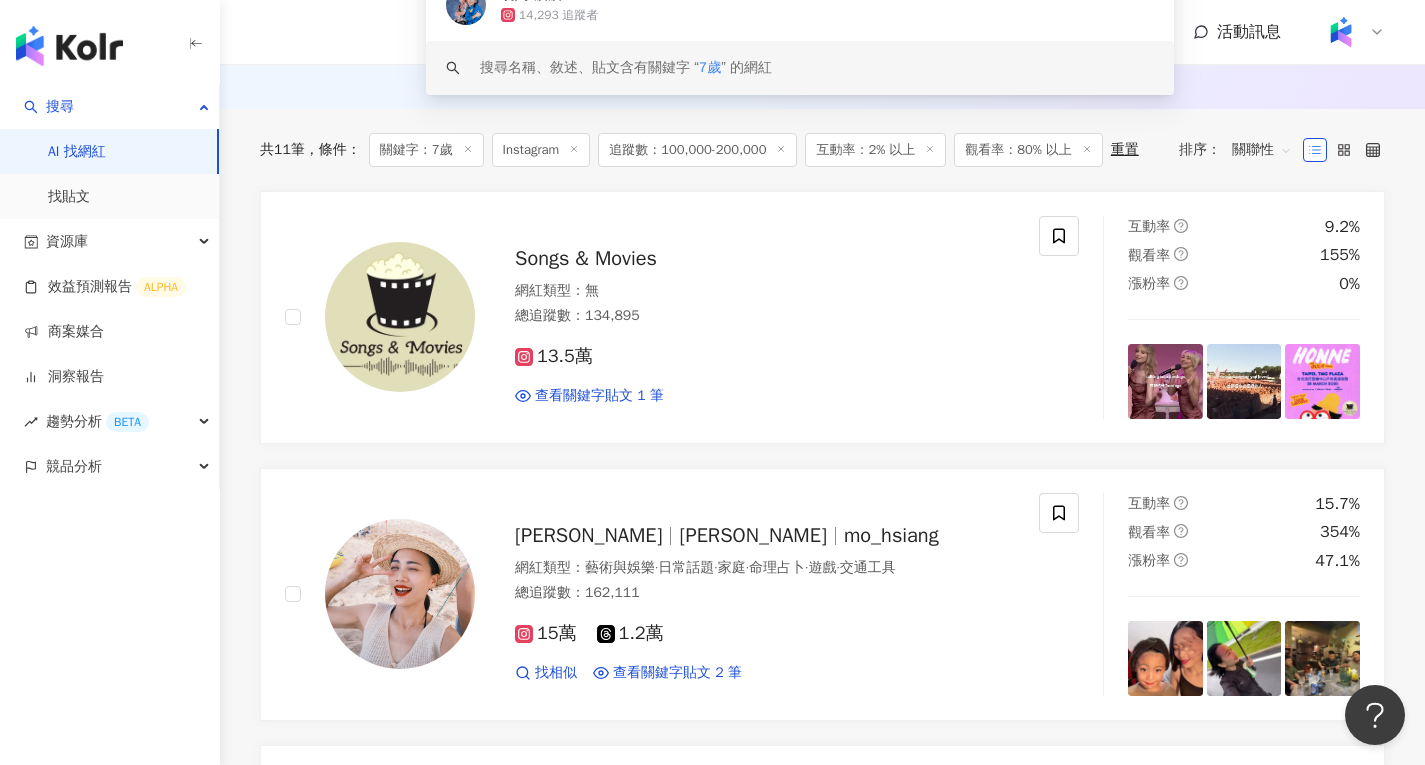 scroll, scrollTop: 300, scrollLeft: 0, axis: vertical 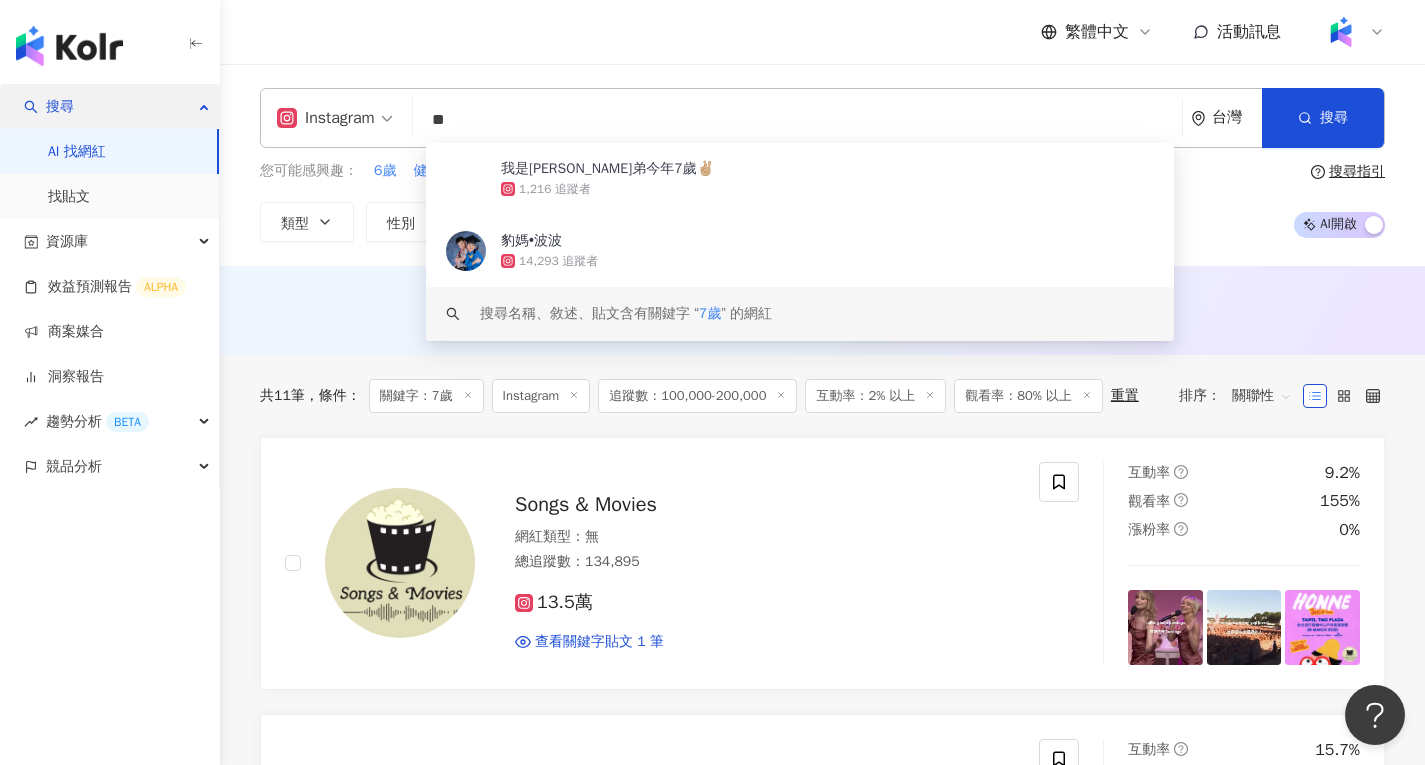 drag, startPoint x: 629, startPoint y: 119, endPoint x: 197, endPoint y: 118, distance: 432.00116 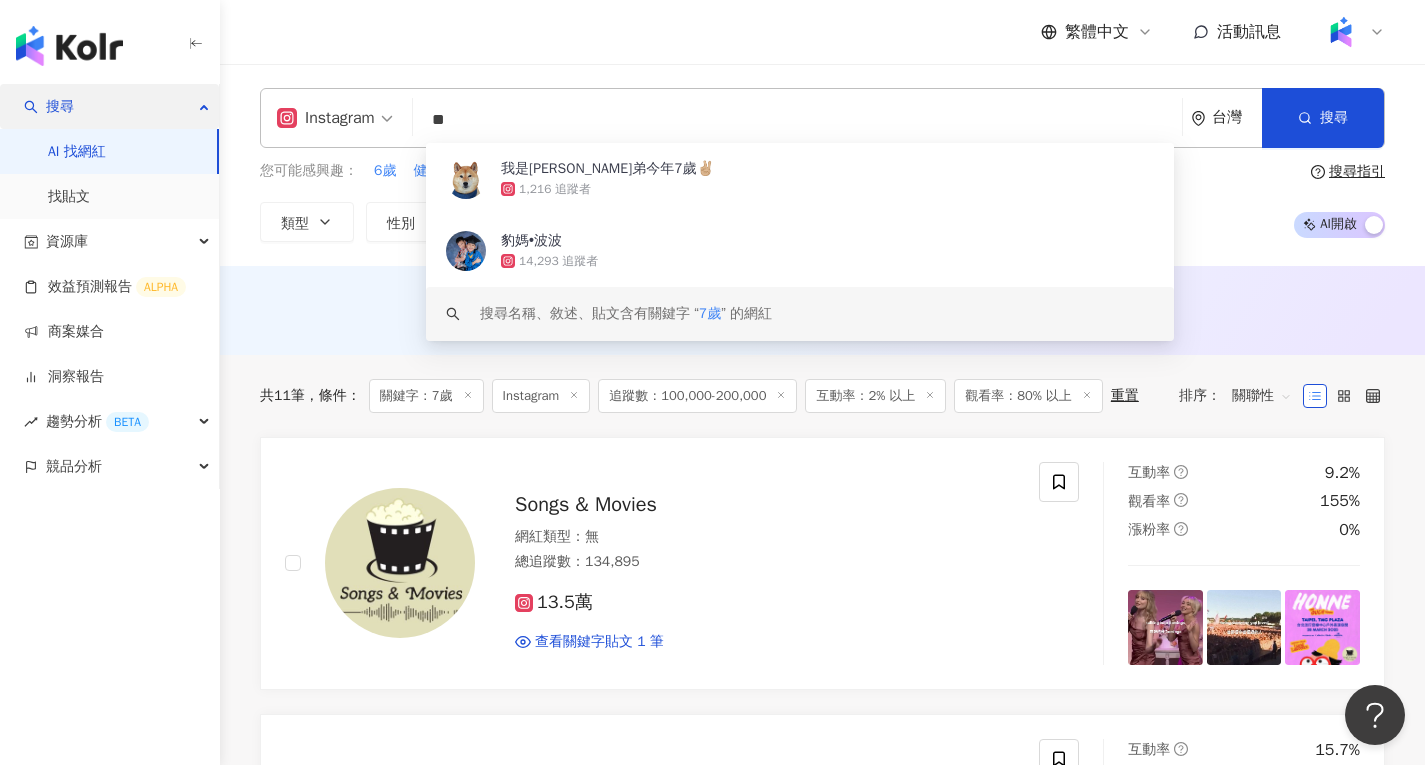 click on "搜尋 AI 找網紅 找貼文 資源庫 效益預測報告 ALPHA 商案媒合 洞察報告 趨勢分析 BETA 競品分析 繁體中文 活動訊息 Instagram ** 台灣 搜尋 d75ffd8f-4e6c-4869-b16a-124a8a2eeef3 keyword 我是拉弟今年7歲✌🏼 1,216   追蹤者 豹媽•波波 14,293   追蹤者 搜尋名稱、敘述、貼文含有關鍵字 “ 7歲 ” 的網紅 您可能感興趣： 6歲  健康快樂長大  5天  2歲生日快樂  開學日  類型 性別 追蹤數 互動率 觀看率 合作費用預估  更多篩選 ******  -  ****** 不限 小型 奈米網紅 (<1萬) 微型網紅 (1萬-3萬) 小型網紅 (3萬-5萬) 中型 中小型網紅 (5萬-10萬) 中型網紅 (10萬-30萬) 中大型網紅 (30萬-50萬) 大型 大型網紅 (50萬-100萬) 百萬網紅 (>100萬) * %  -  % 不限 5% 以下 5%~20% 20% 以上 ** %  -  % 不限 10% 以下 10%~50% 50%~200% 200% 以上 搜尋指引 AI  開啟 AI  關閉 AI 推薦 ： 無結果，請嘗試搜尋其他語言關鍵字或條件 共  11  筆 條件 ： ：" at bounding box center (712, 2274) 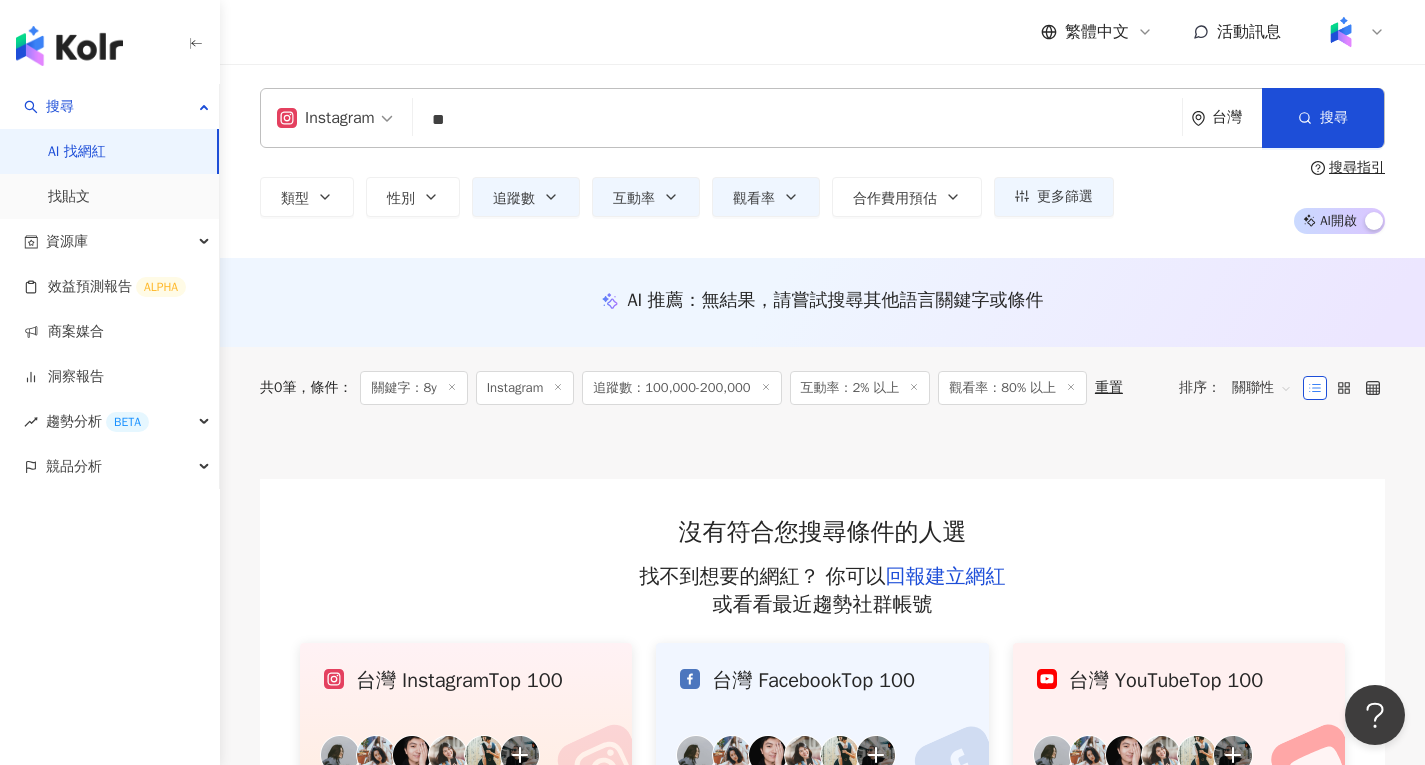 scroll, scrollTop: 0, scrollLeft: 0, axis: both 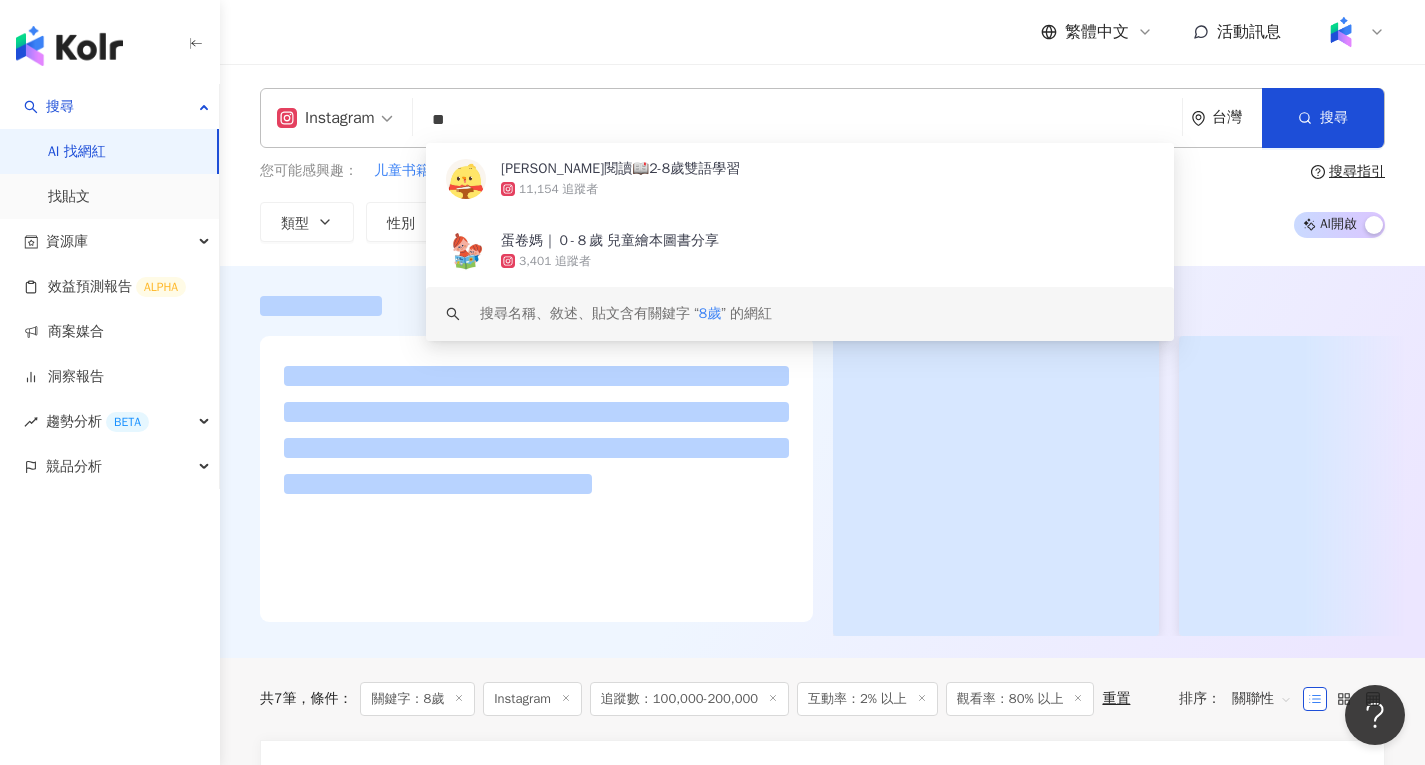 click at bounding box center [822, 462] 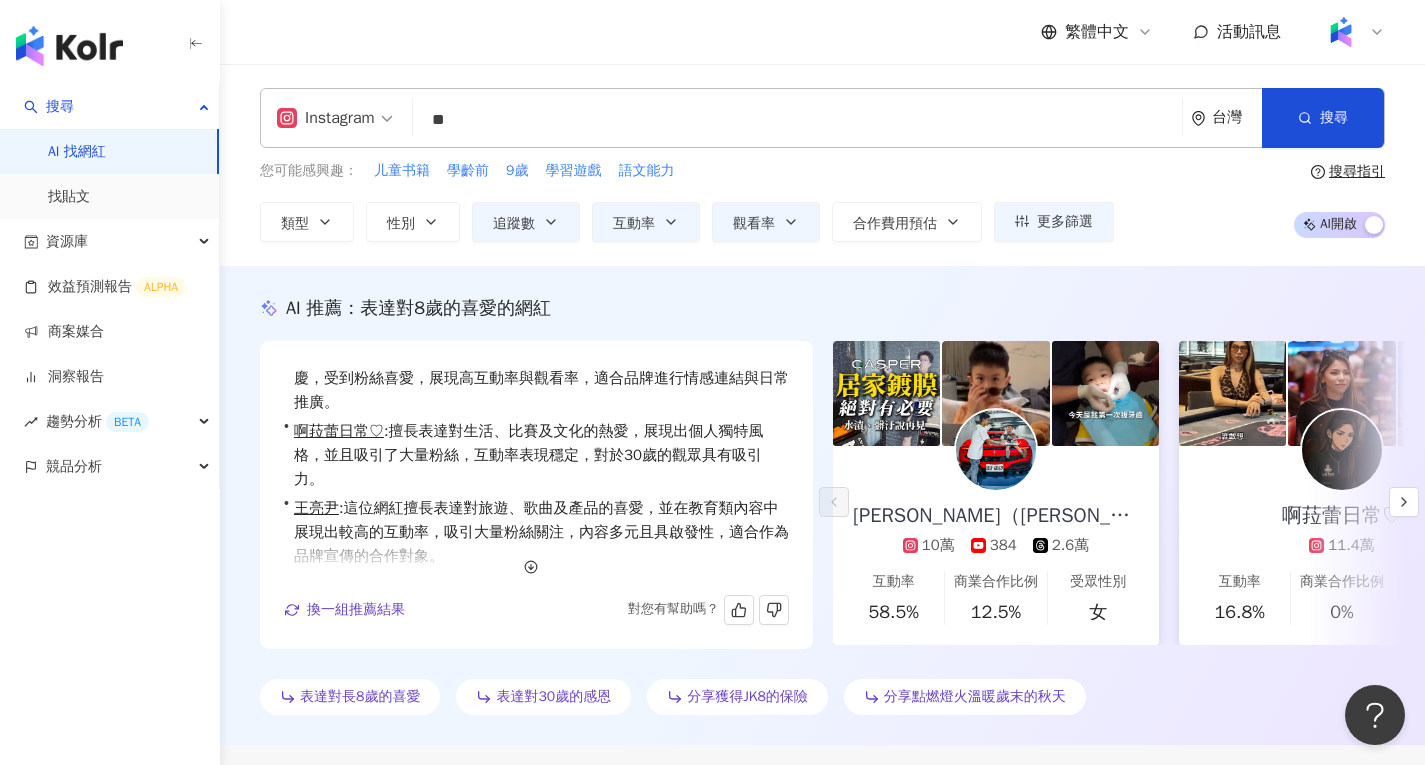 scroll, scrollTop: 49, scrollLeft: 0, axis: vertical 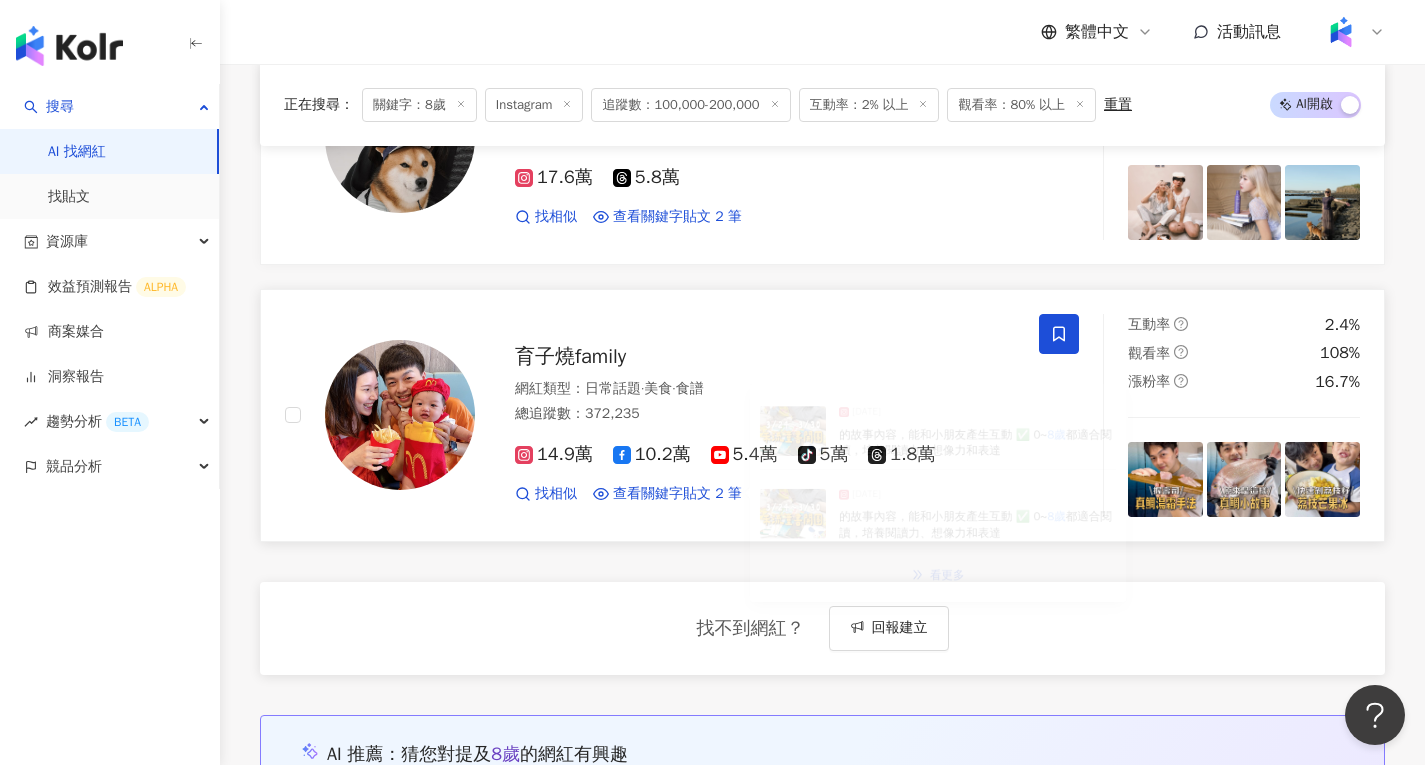 click on "育子燒family 網紅類型 ： 日常話題  ·  美食  ·  食譜 總追蹤數 ： 372,235 14.9萬 10.2萬 5.4萬 tiktok-icon 5萬 1.8萬 找相似 查看關鍵字貼文 2 筆 2025/3/25 的故事內容，能和小朋友產生互動
✅ 0~ 8歲 都適合閱讀，培養閱讀力、想像力和表達 2025/3/24 的故事內容，能和小朋友產生互動
✅ 0~ 8歲 都適合閱讀，培養閱讀力、想像力和表達  看更多 互動率 2.4% 觀看率 108% 漲粉率 16.7%" at bounding box center (822, 415) 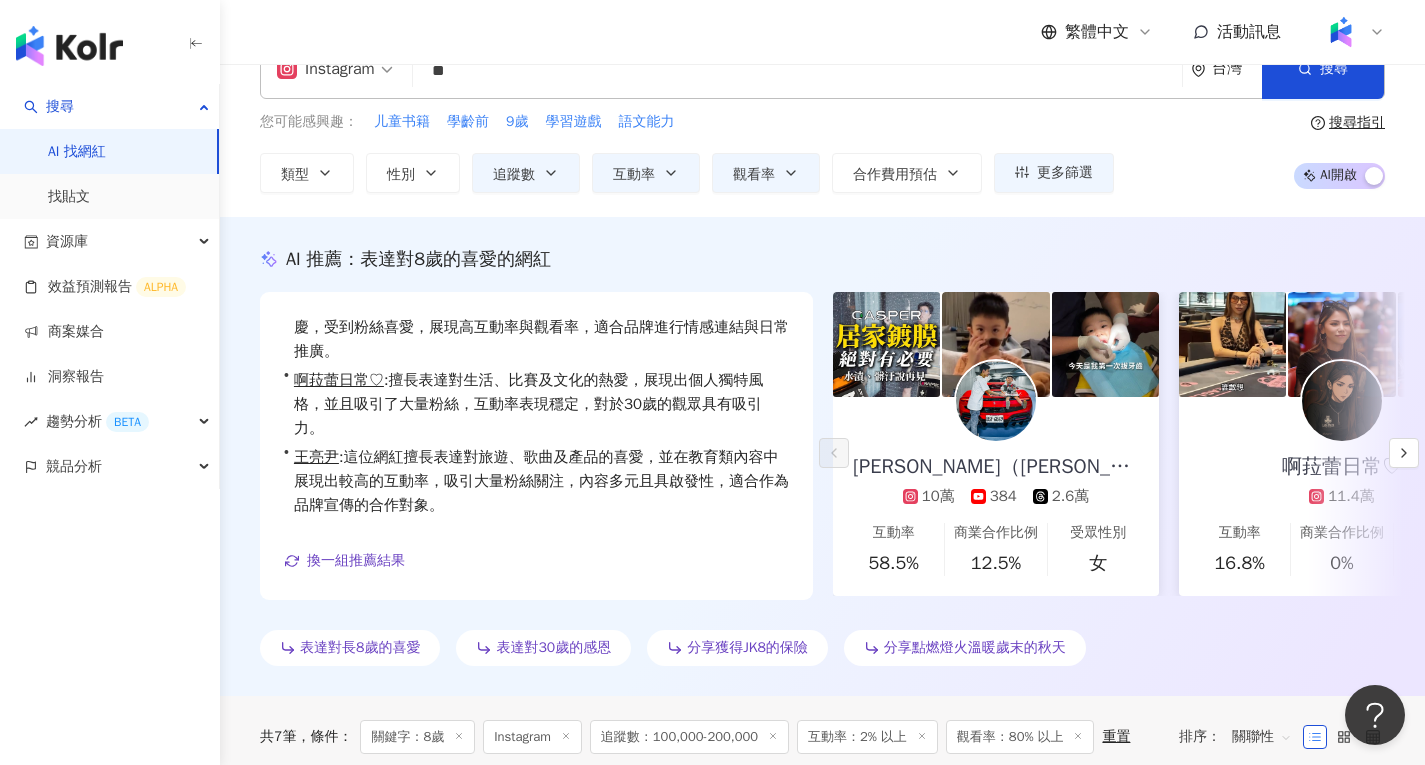 scroll, scrollTop: 0, scrollLeft: 0, axis: both 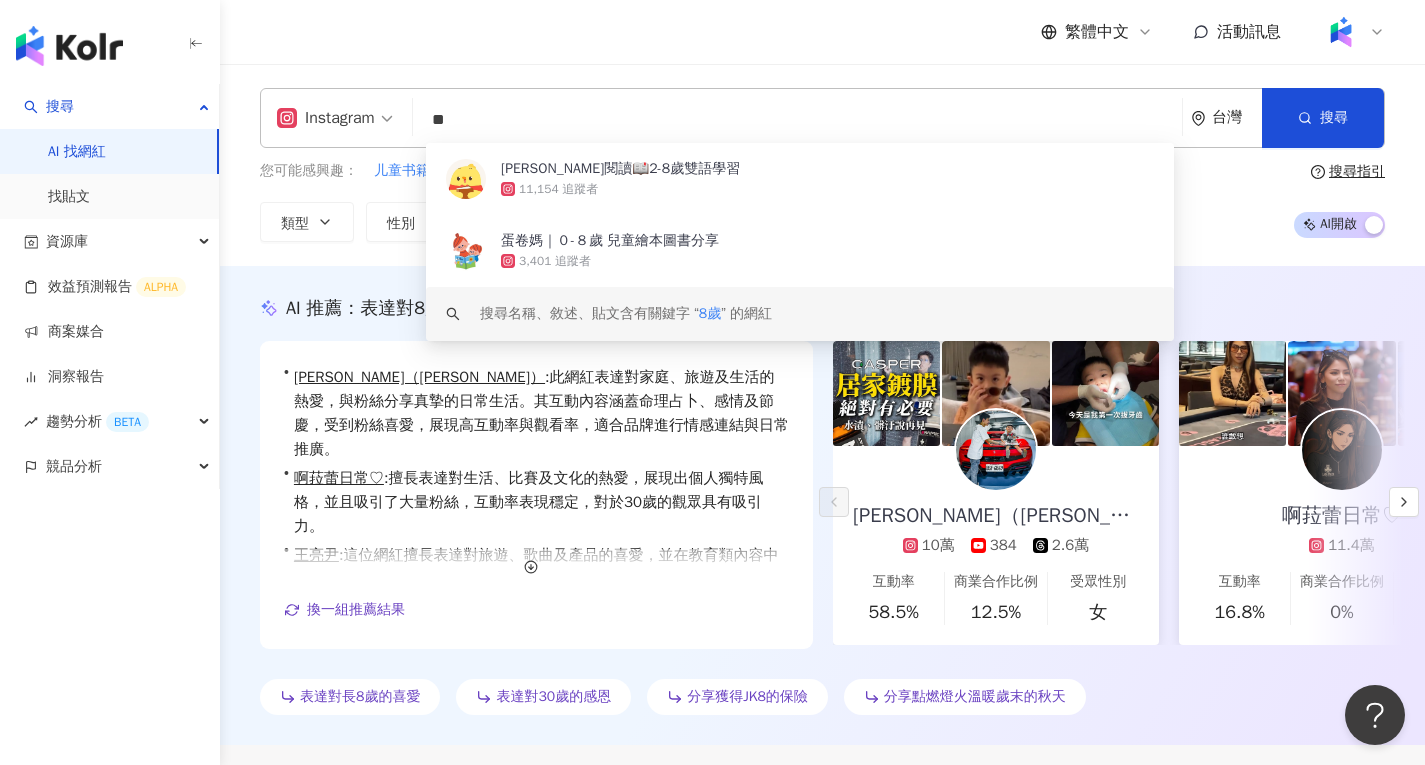 drag, startPoint x: 570, startPoint y: 113, endPoint x: 333, endPoint y: 113, distance: 237 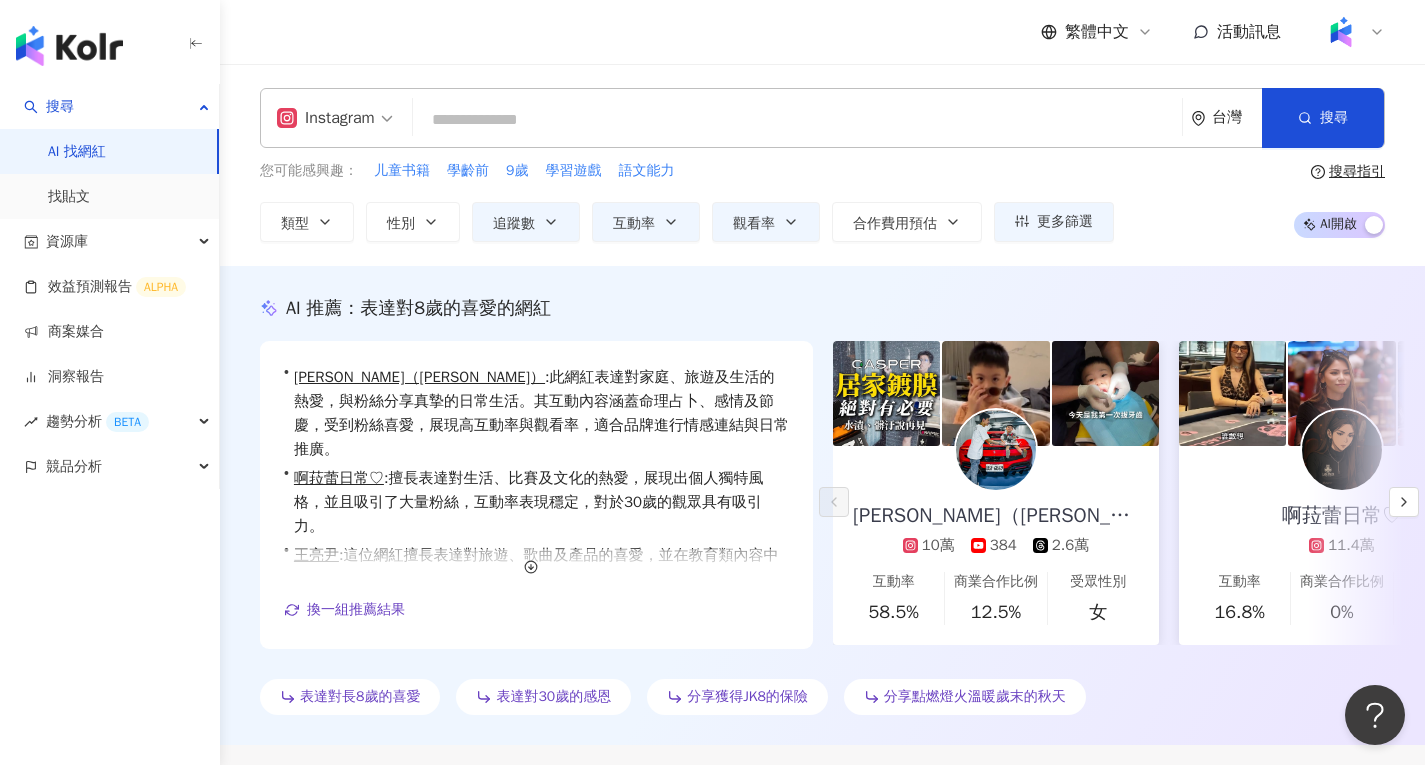 type 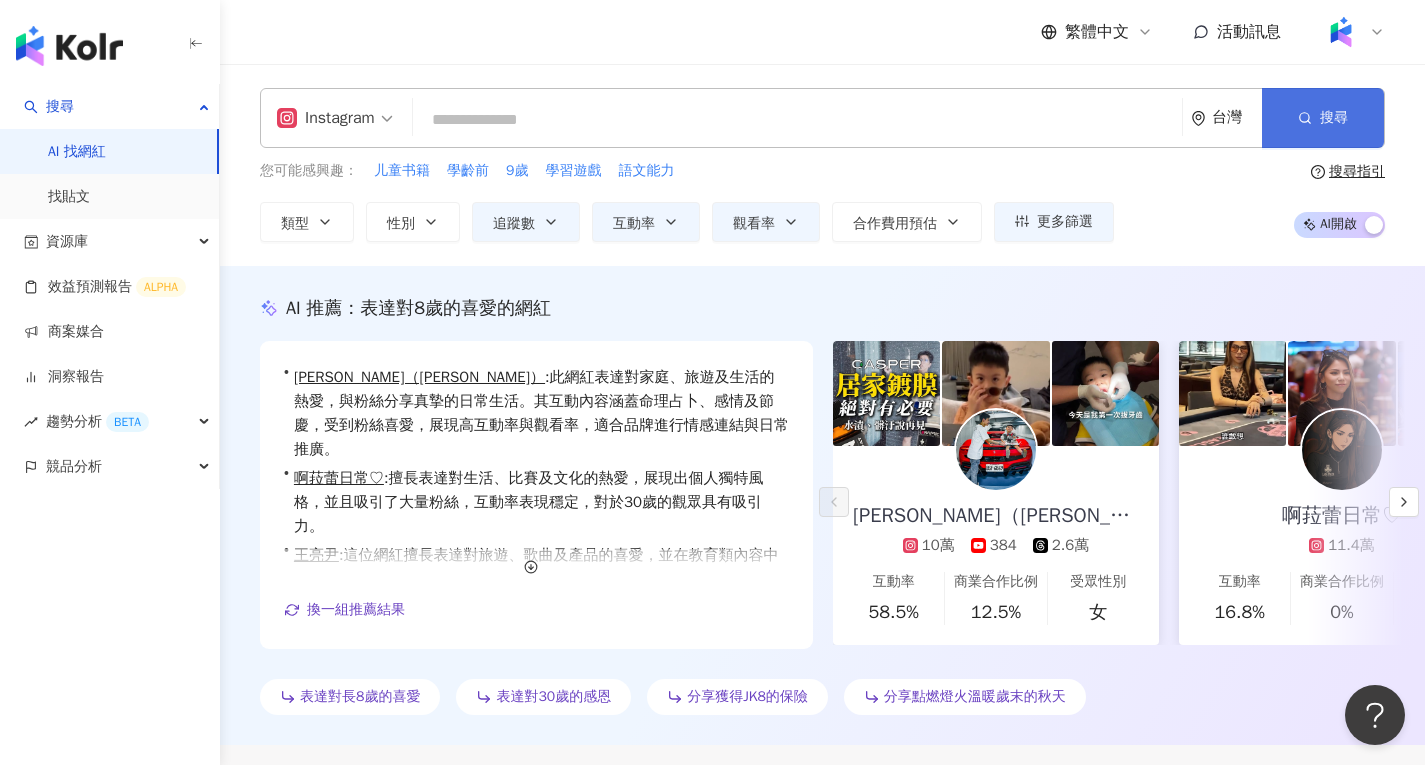 click on "搜尋" at bounding box center (1323, 118) 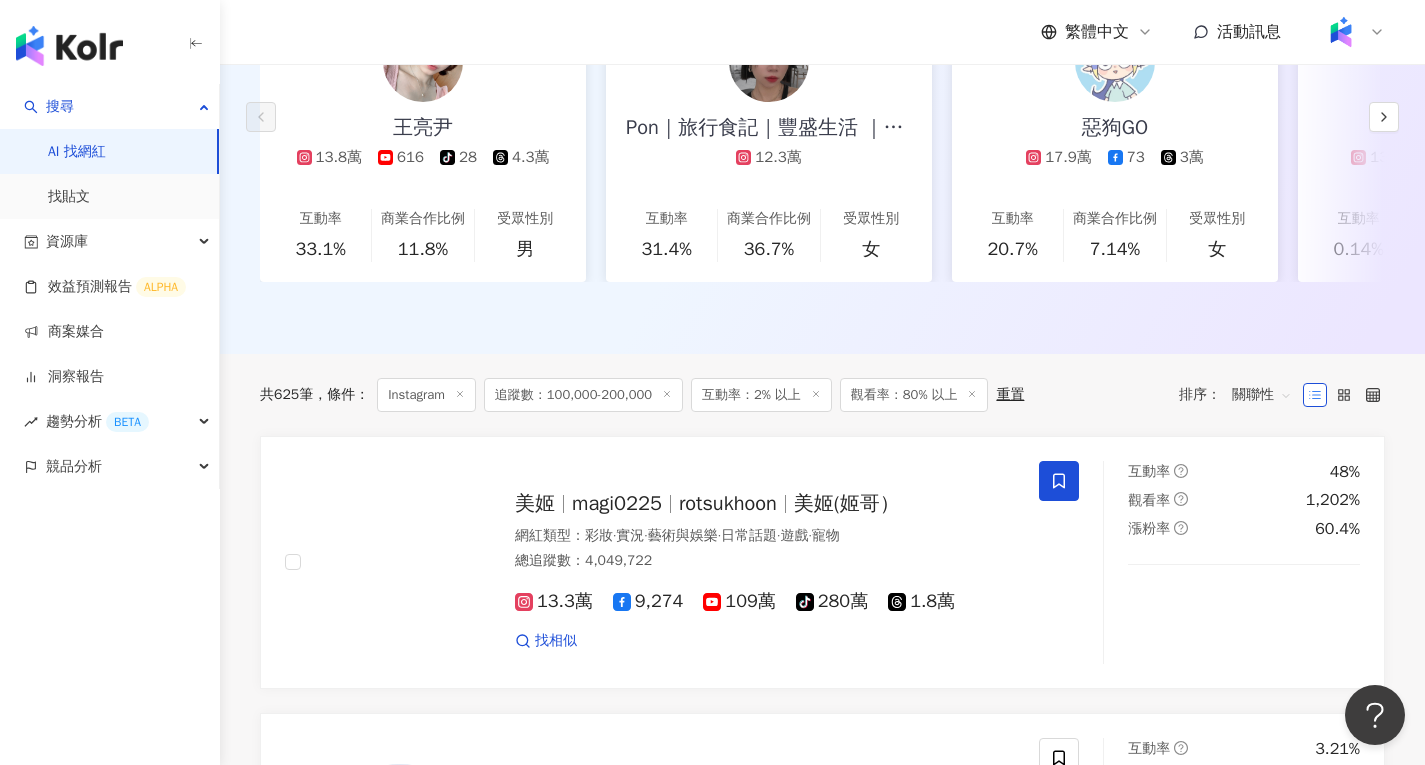 scroll, scrollTop: 0, scrollLeft: 0, axis: both 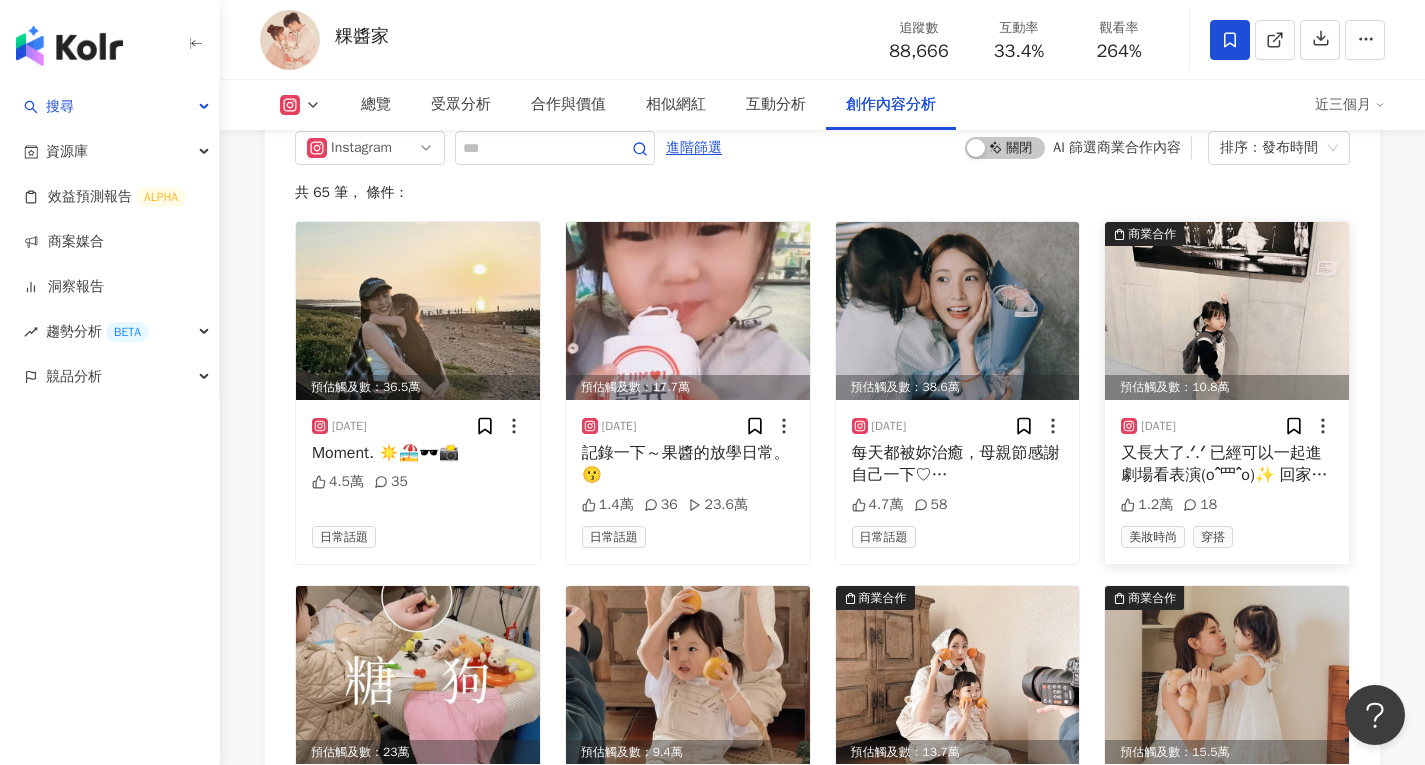 click on "又長大了‪.ᐟ‪.ᐟ
已經可以一起進劇場看表演(oˆ罒ˆo)✨
回家還能一起討論聊天
好療癒的年紀☺️🖤🖤
/
Baby outfits @mercci22 x @meigo.c
一直被秒殺の吊帶褲
預購起來 真的很百搭～" at bounding box center (1227, 464) 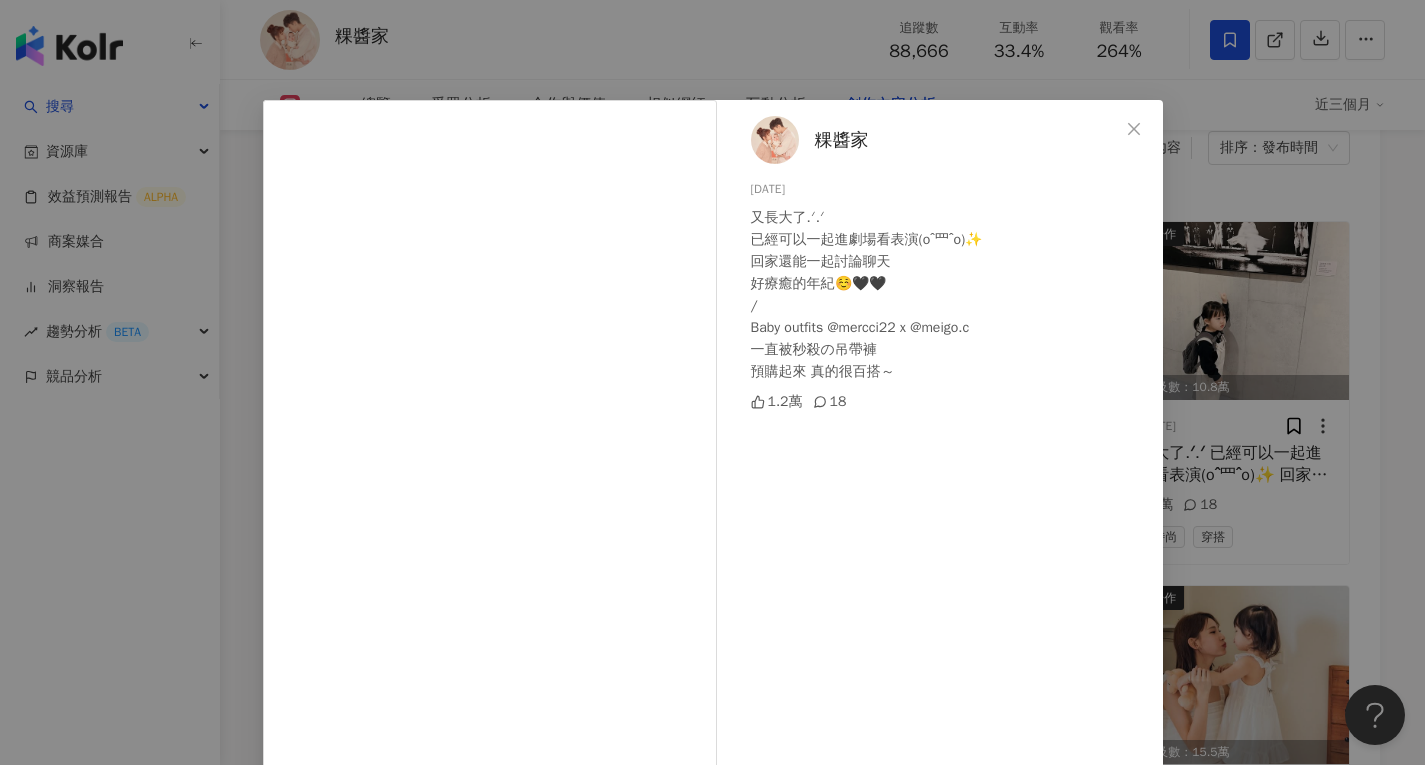 click on "粿醬家 2025/4/28 又長大了‪.ᐟ‪.ᐟ
已經可以一起進劇場看表演(oˆ罒ˆo)✨
回家還能一起討論聊天
好療癒的年紀☺️🖤🖤
/
Baby outfits @mercci22 x @meigo.c
一直被秒殺の吊帶褲
預購起來 真的很百搭～ 1.2萬 18 查看原始貼文" at bounding box center (712, 382) 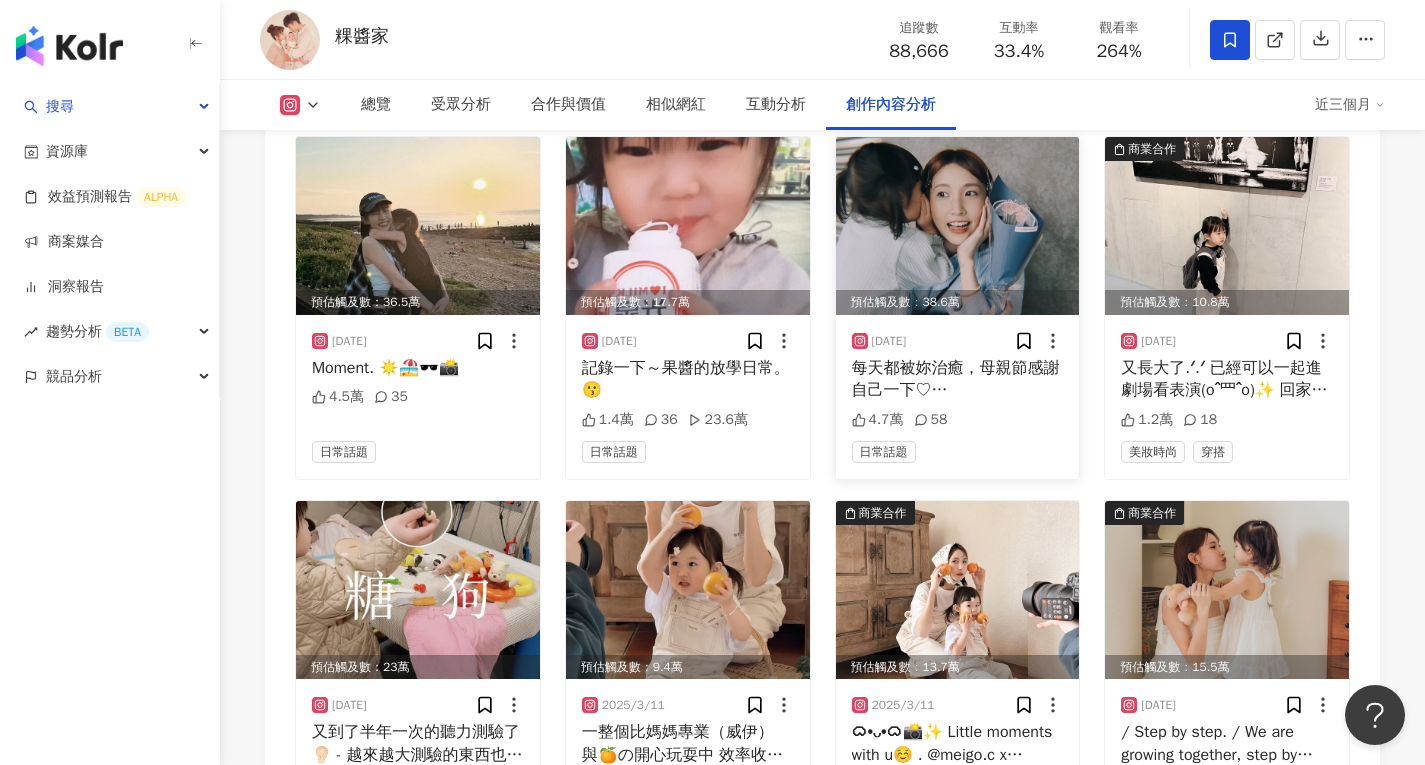 scroll, scrollTop: 6400, scrollLeft: 0, axis: vertical 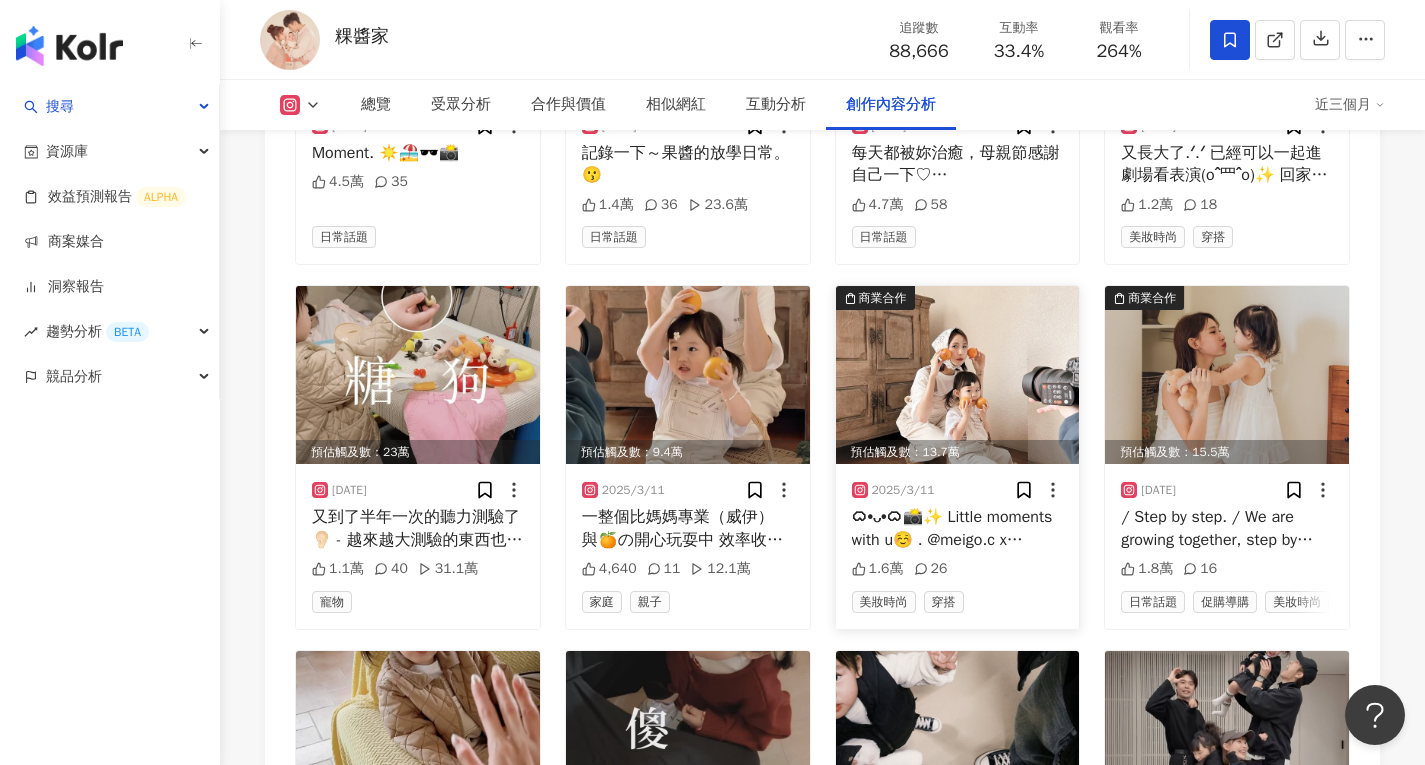 click at bounding box center [958, 375] 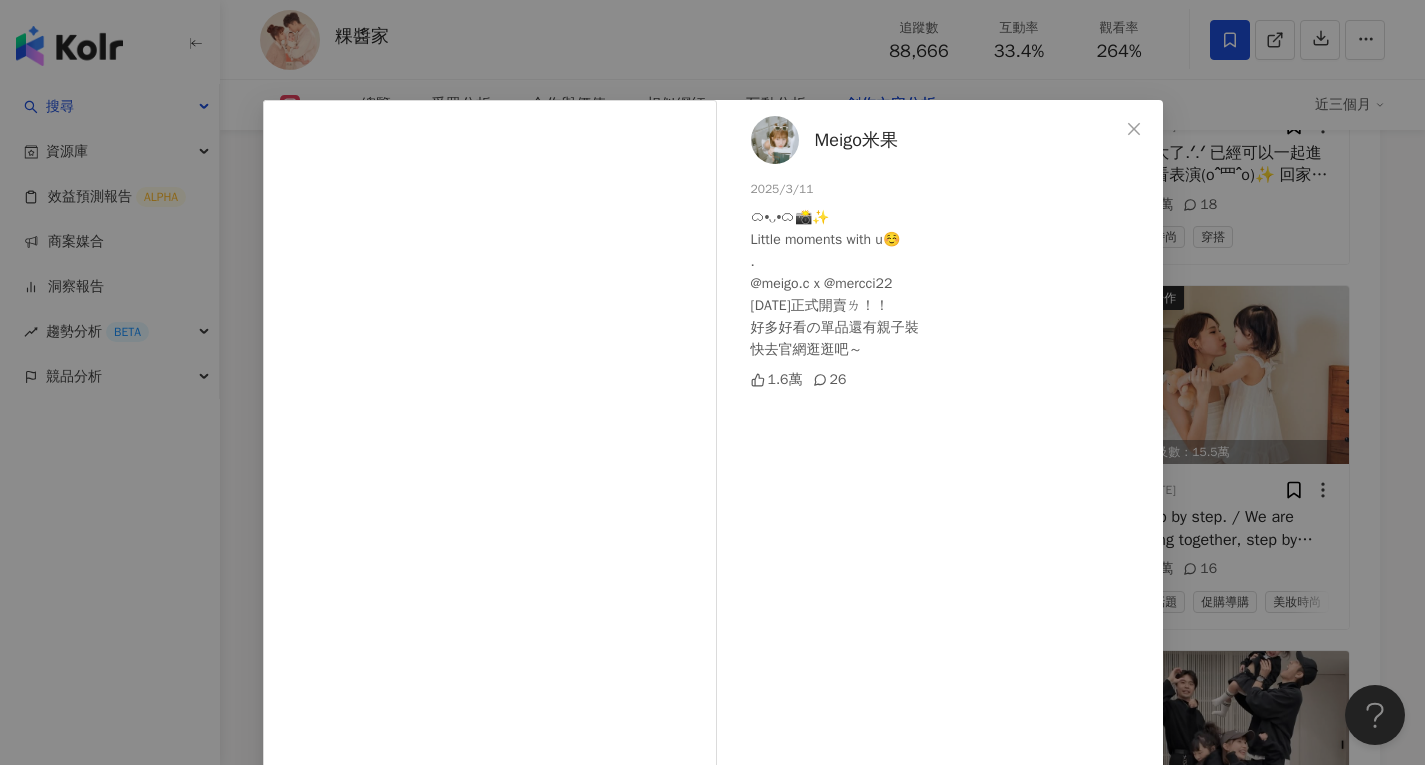 click on "Meigo米果 2025/3/11 ᜊ•ᴗ•ᜊ📸✨
Little moments with u☺️
.
@meigo.c x @mercci22
今天正式開賣ㄌ！！
好多好看の單品還有親子裝
快去官網逛逛吧～ 1.6萬 26 查看原始貼文" at bounding box center [712, 382] 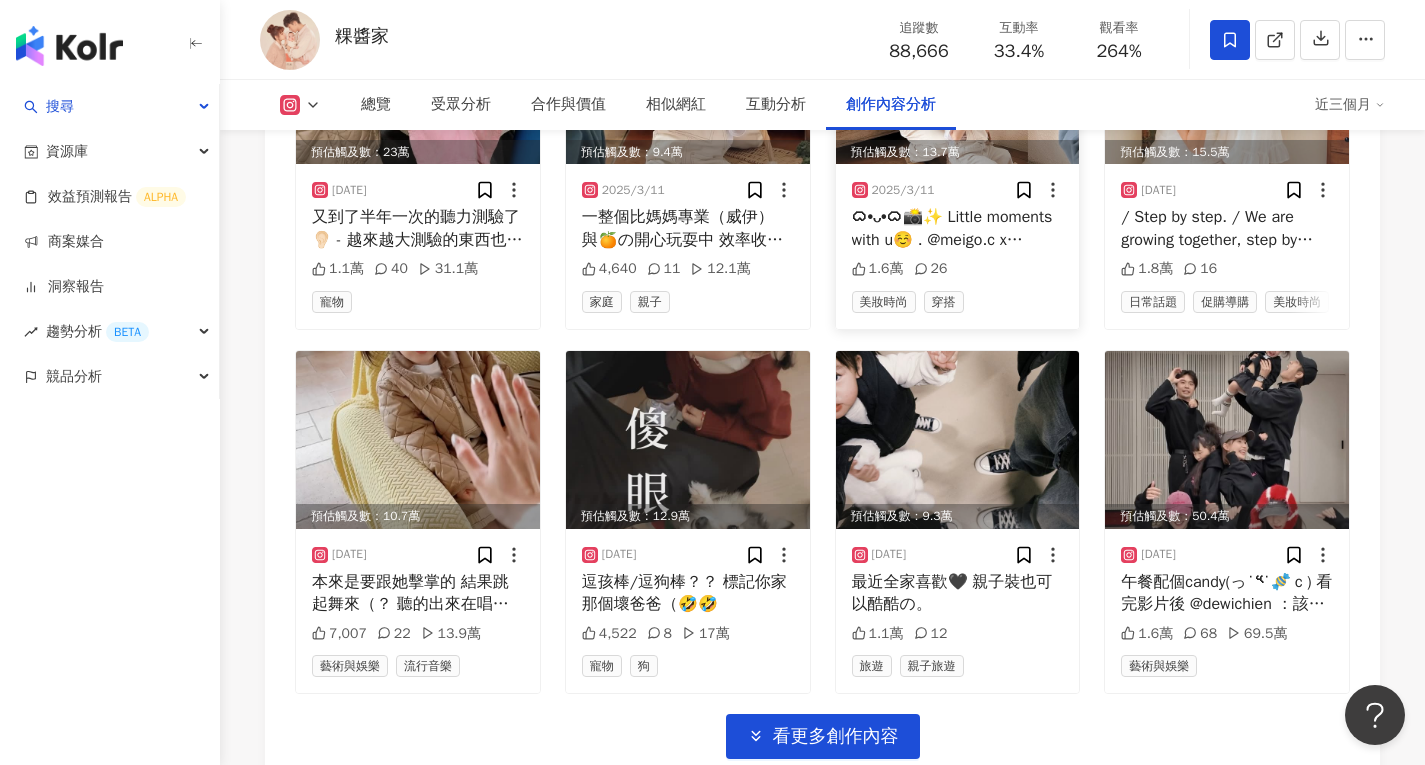 scroll, scrollTop: 6800, scrollLeft: 0, axis: vertical 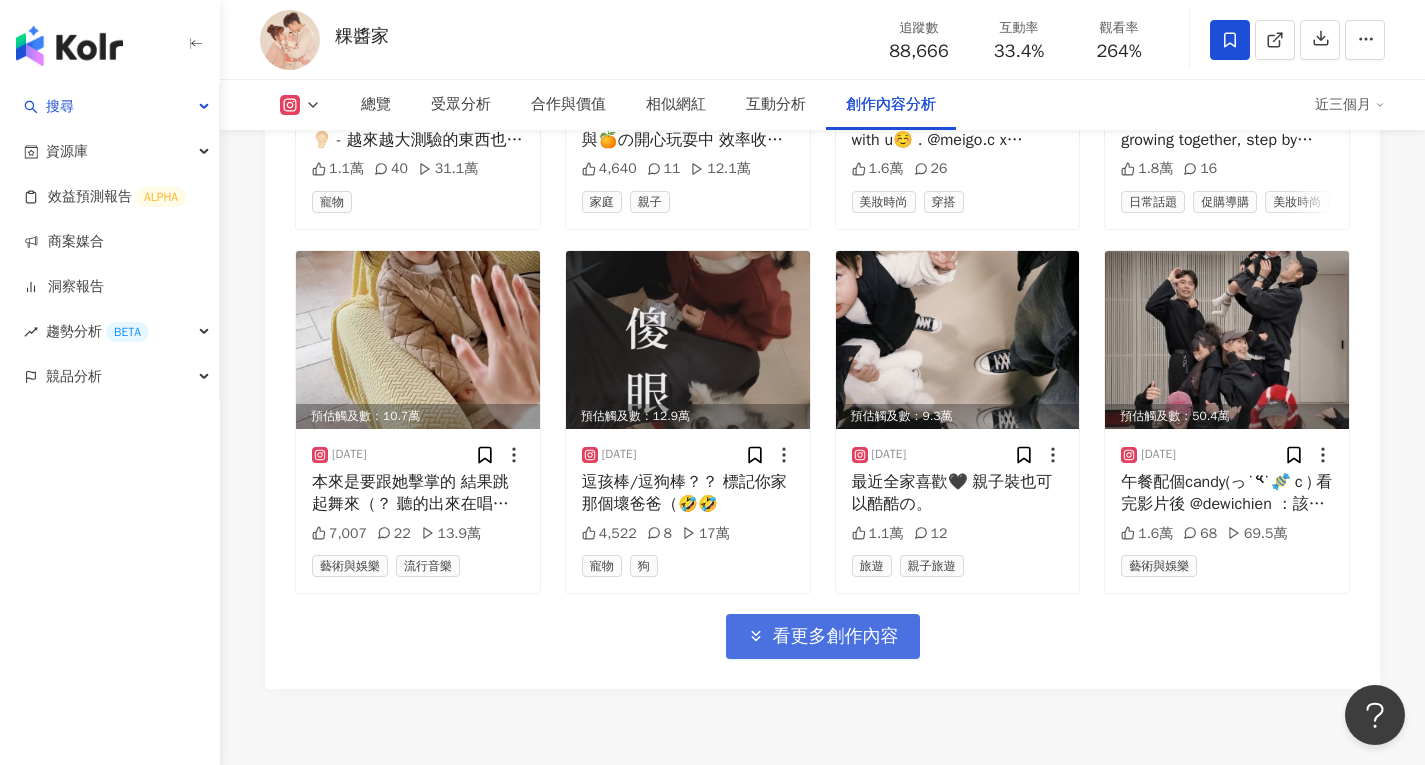 click on "看更多創作內容" at bounding box center (836, 637) 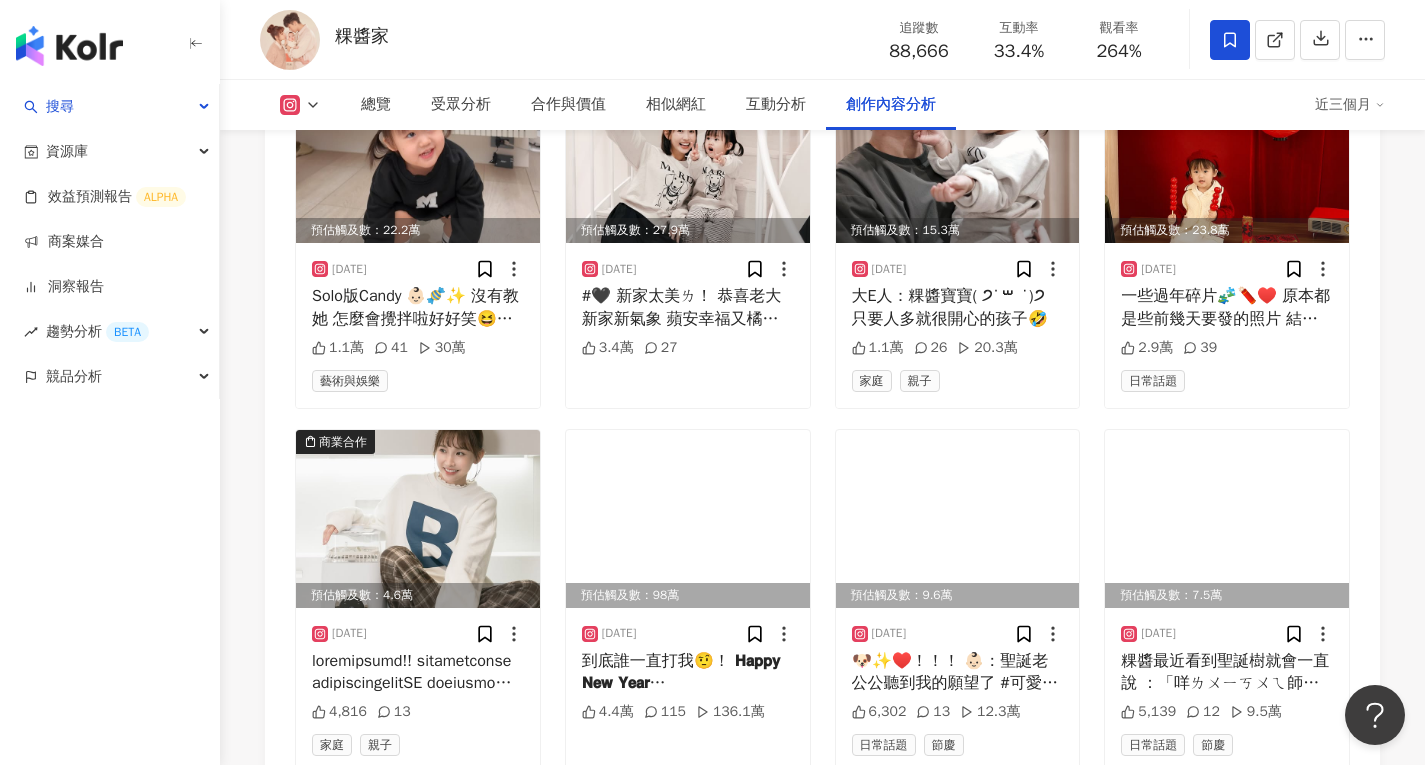 scroll, scrollTop: 7400, scrollLeft: 0, axis: vertical 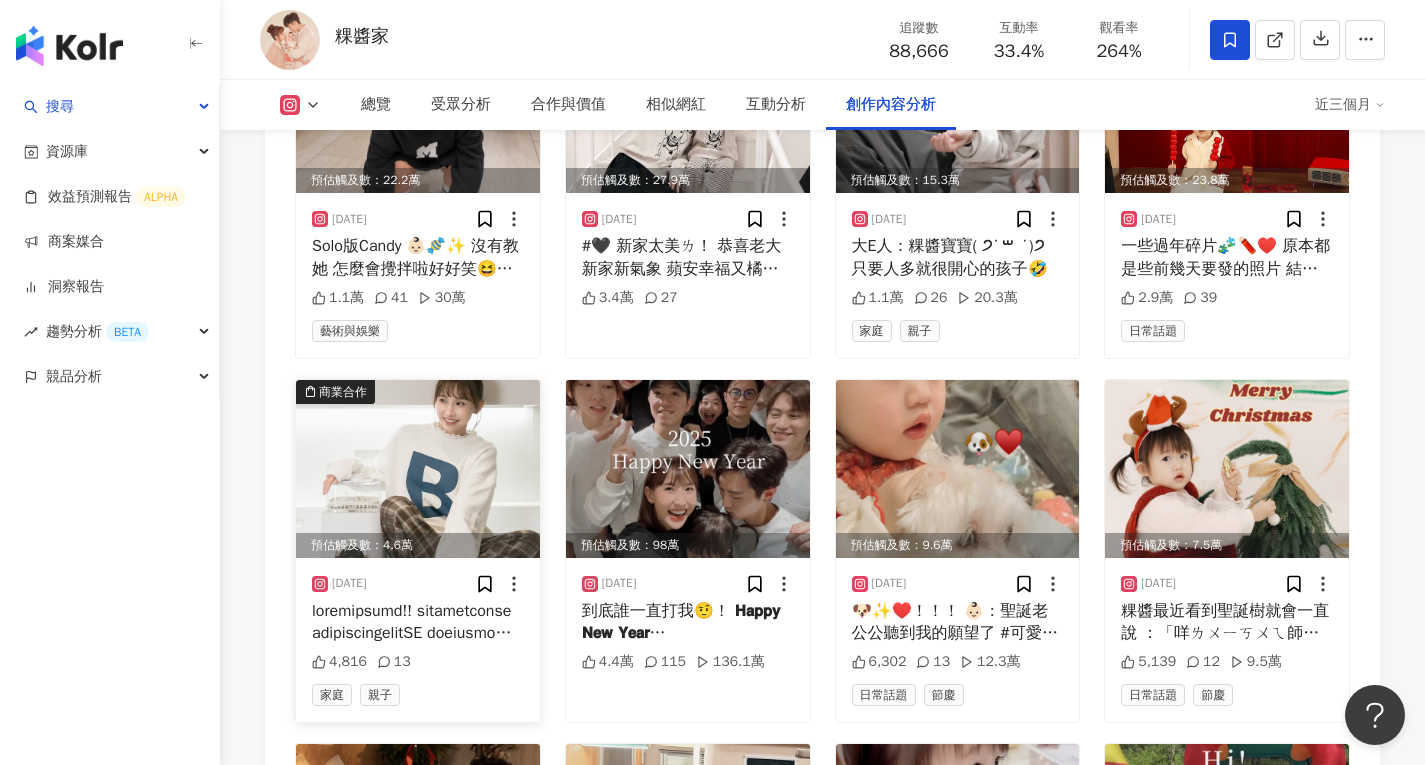 click at bounding box center (418, 469) 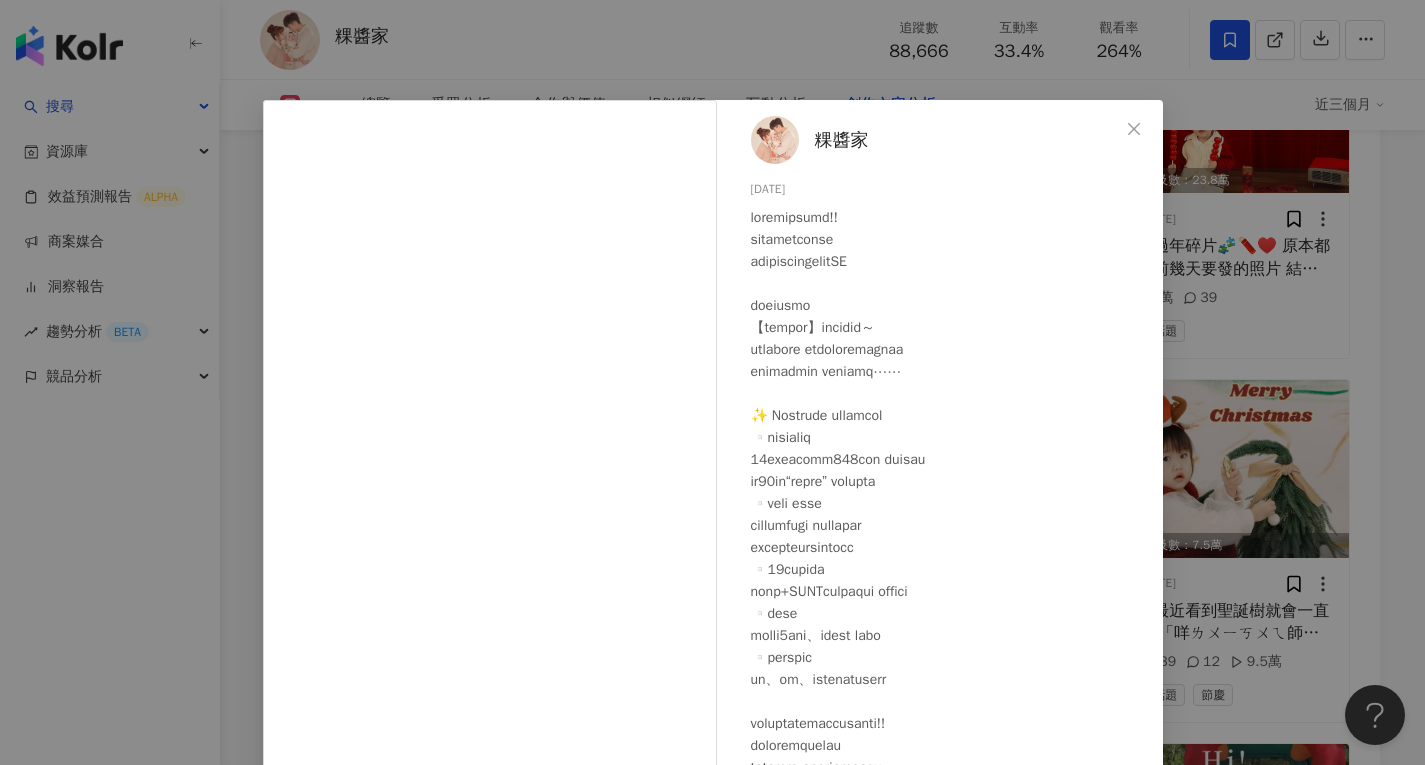 scroll, scrollTop: 103, scrollLeft: 0, axis: vertical 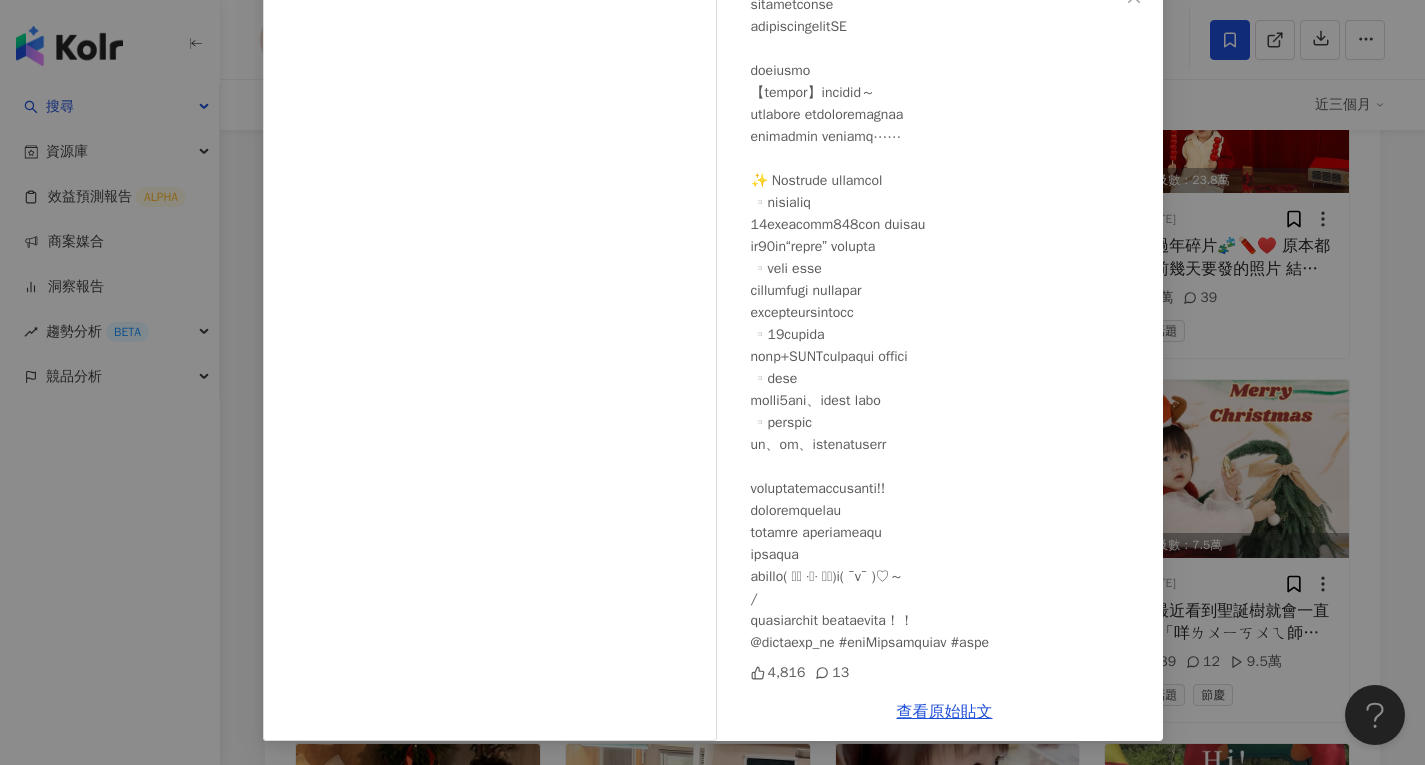 click on "粿醬家 2025/1/10 4,816 13 查看原始貼文" at bounding box center [712, 382] 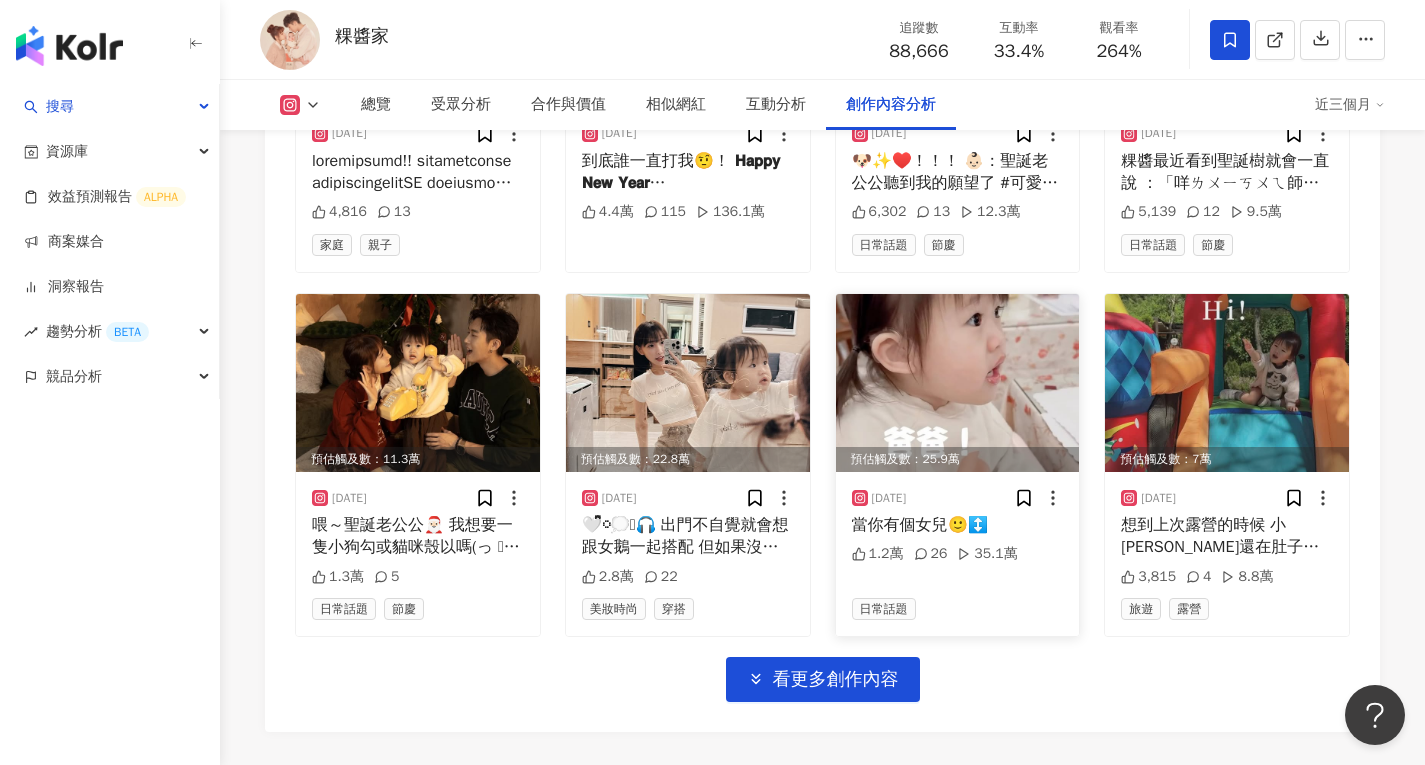 scroll, scrollTop: 7900, scrollLeft: 0, axis: vertical 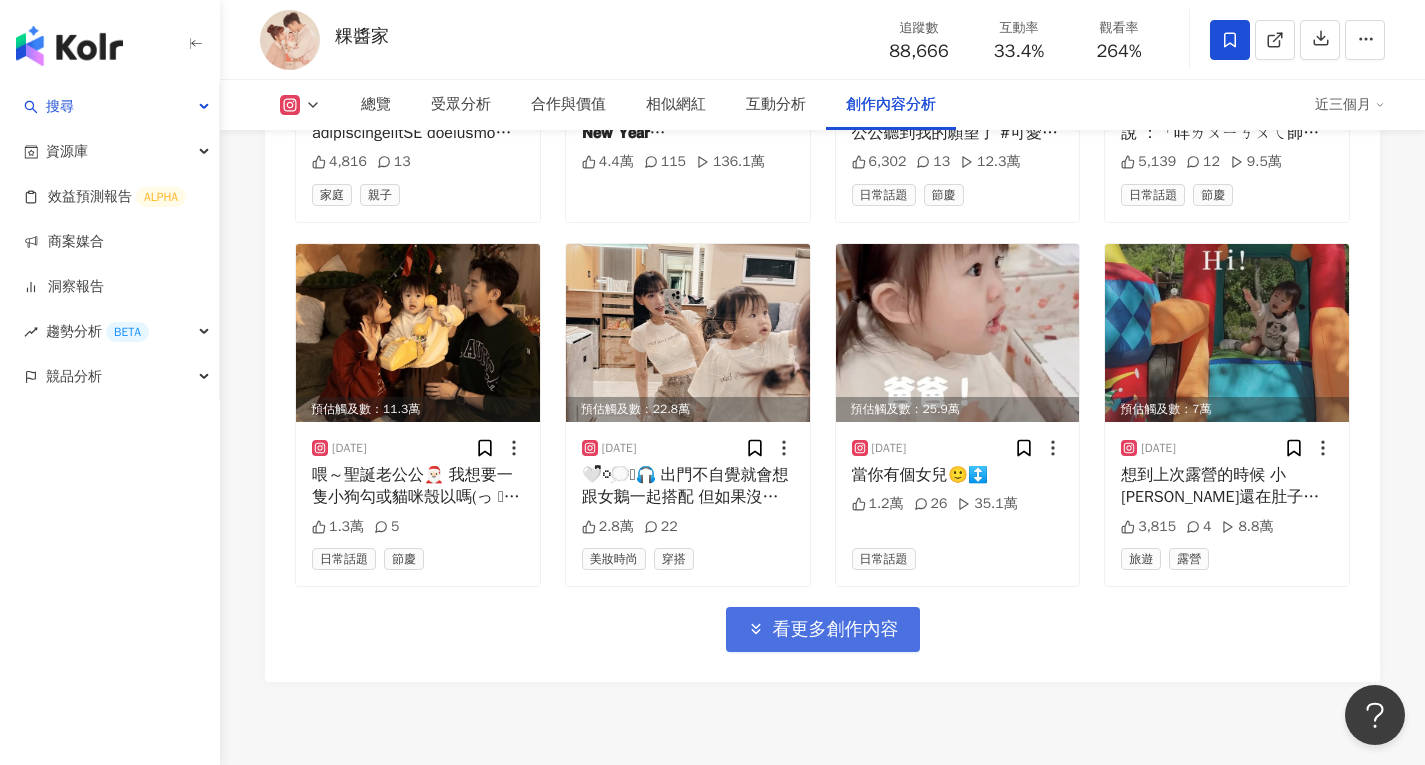 click on "看更多創作內容" at bounding box center (836, 630) 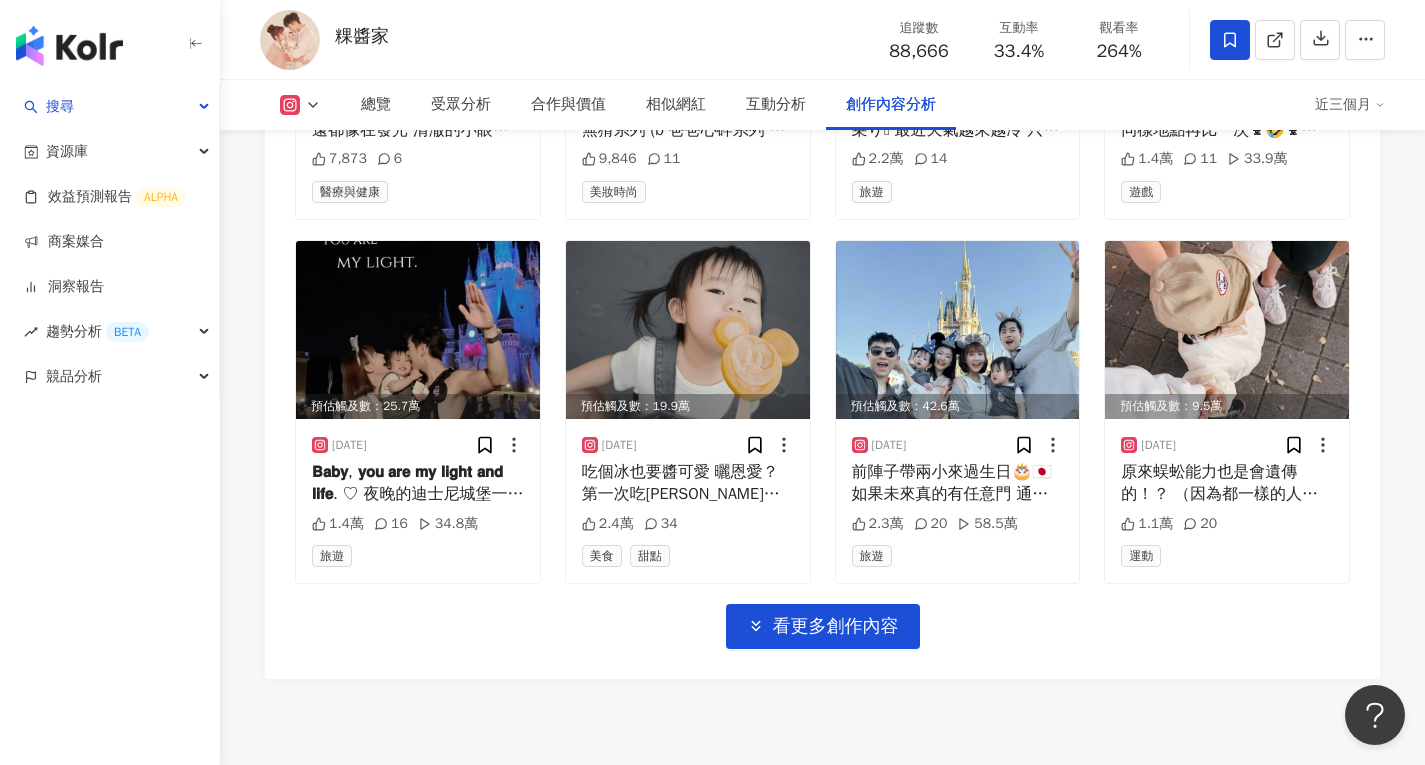 scroll, scrollTop: 8997, scrollLeft: 0, axis: vertical 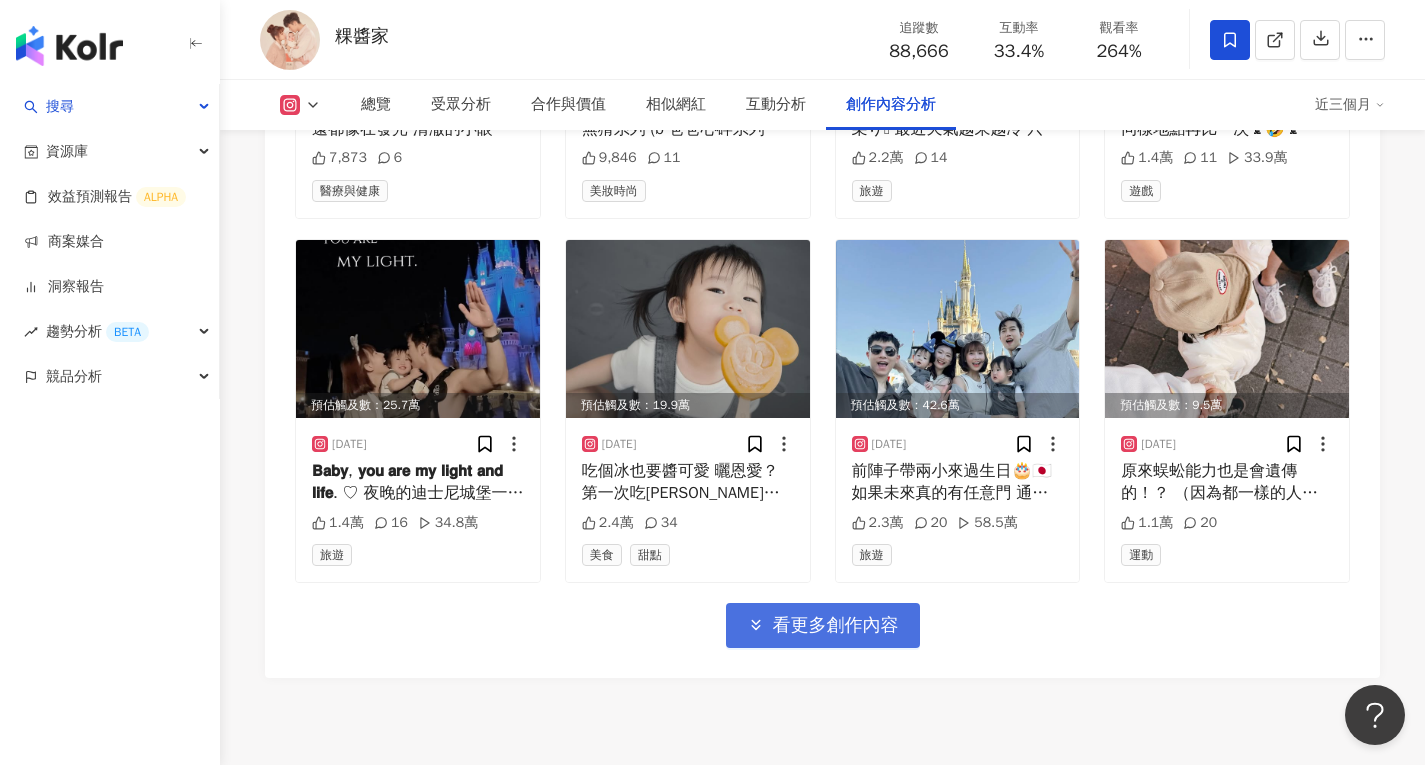 click on "看更多創作內容" at bounding box center (836, 626) 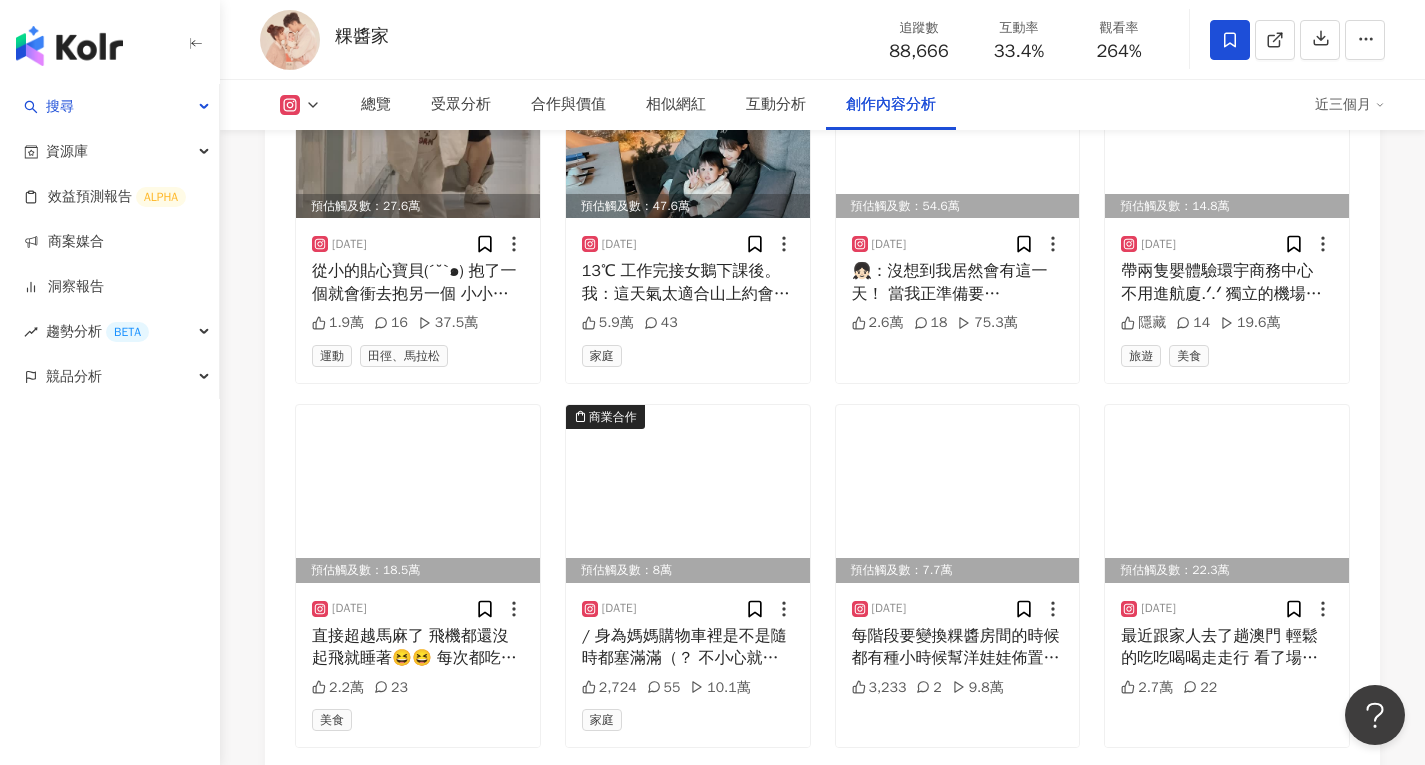 scroll, scrollTop: 9564, scrollLeft: 0, axis: vertical 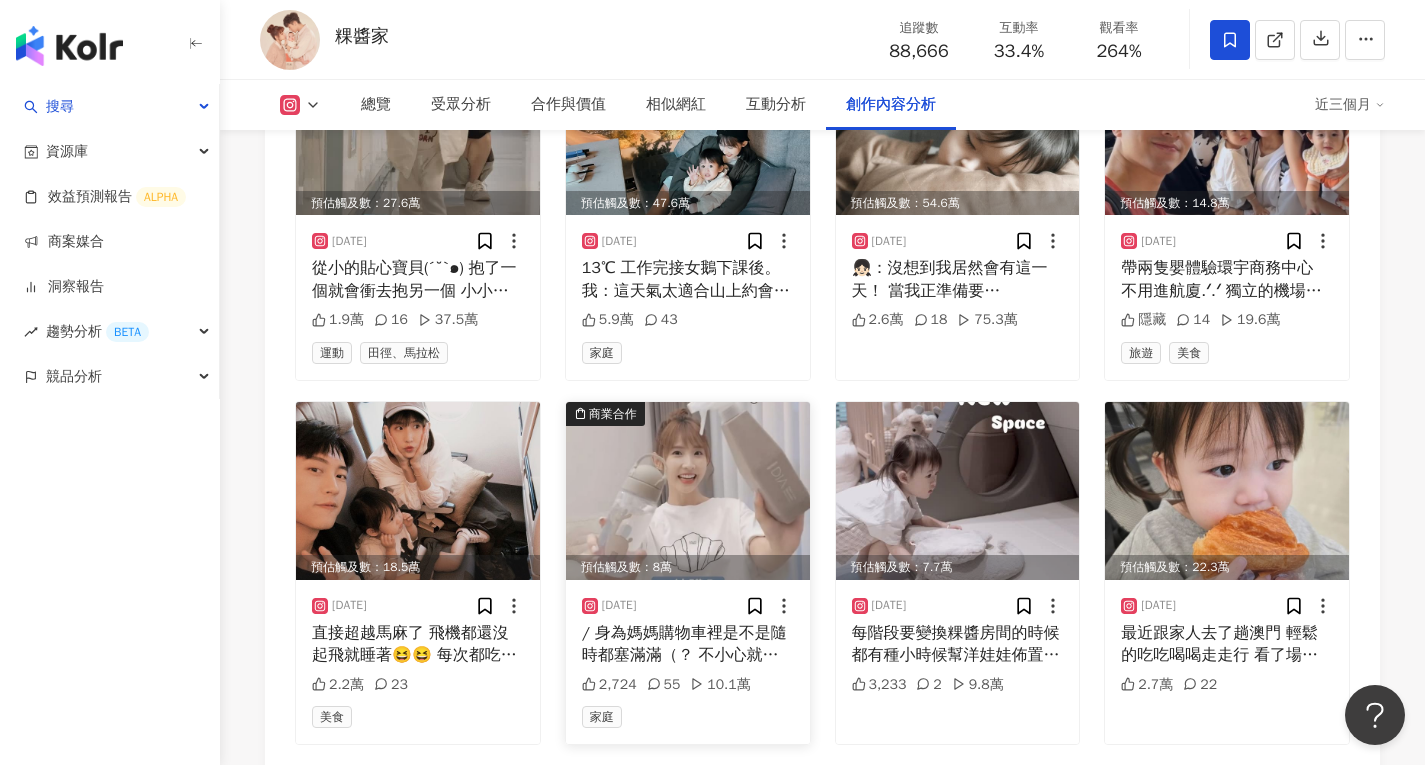 click at bounding box center [688, 491] 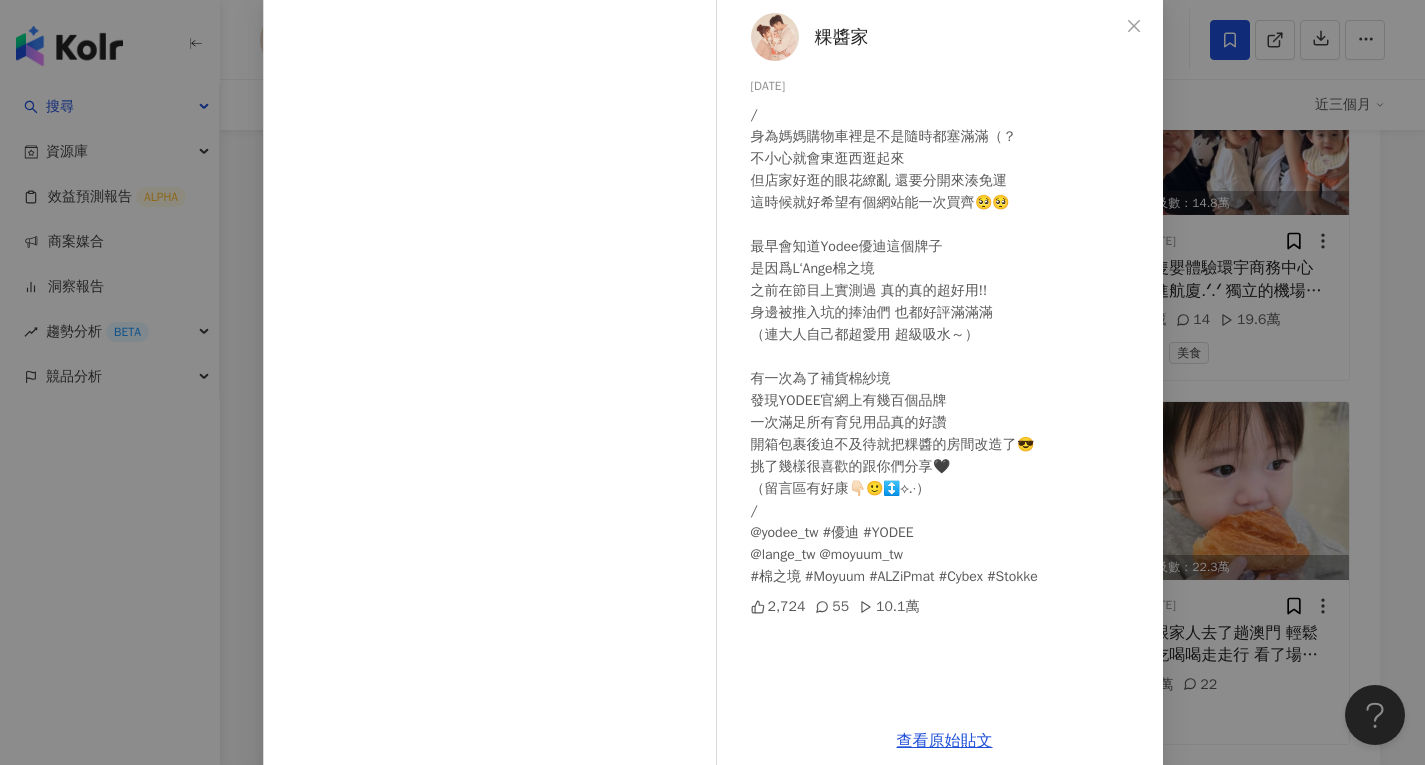 scroll, scrollTop: 104, scrollLeft: 0, axis: vertical 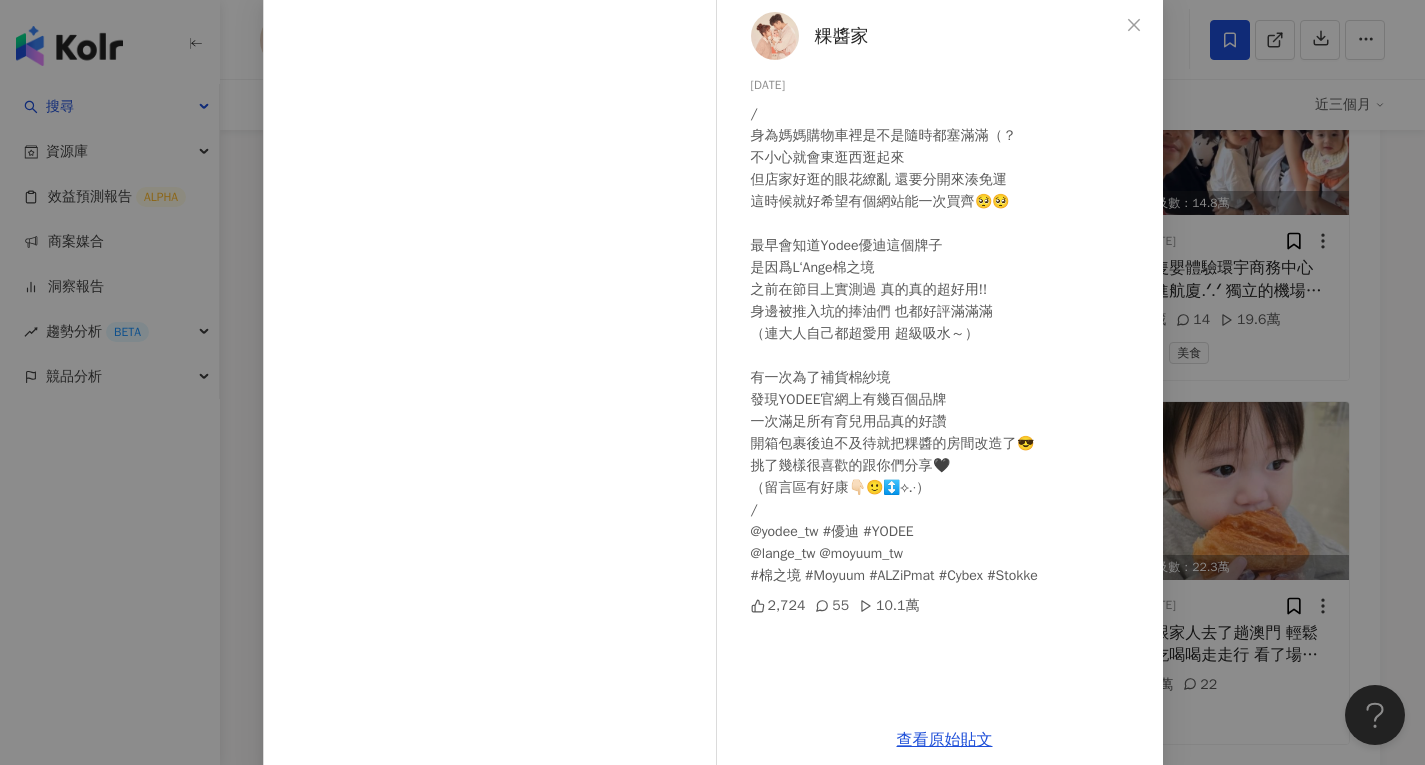 click on "粿醬家 2024/11/21 /
身為媽媽購物車裡是不是隨時都塞滿滿（？
不小心就會東逛西逛起來
但店家好逛的眼花繚亂 還要分開來湊免運
這時候就好希望有個網站能一次買齊🥺🥺
最早會知道Yodee優迪這個牌子
是因爲L‘Ange棉之境
之前在節目上實測過 真的真的超好用!!
身邊被推入坑的捧油們 也都好評滿滿滿
（連大人自己都超愛用 超級吸水～）
有一次為了補貨棉紗境
發現YODEE官網上有幾百個品牌
一次滿足所有育兒用品真的好讚
開箱包裹後迫不及待就把粿醬的房間改造了😎
挑了幾樣很喜歡的跟你們分享🖤
（留言區有好康👇🏻🙂‍↕️⟡.·）
/
@yodee_tw #優迪 #YODEE
@lange_tw @moyuum_tw
#棉之境 #Moyuum #ALZiPmat #Cybex #Stokke 2,724 55 10.1萬 查看原始貼文" at bounding box center (712, 382) 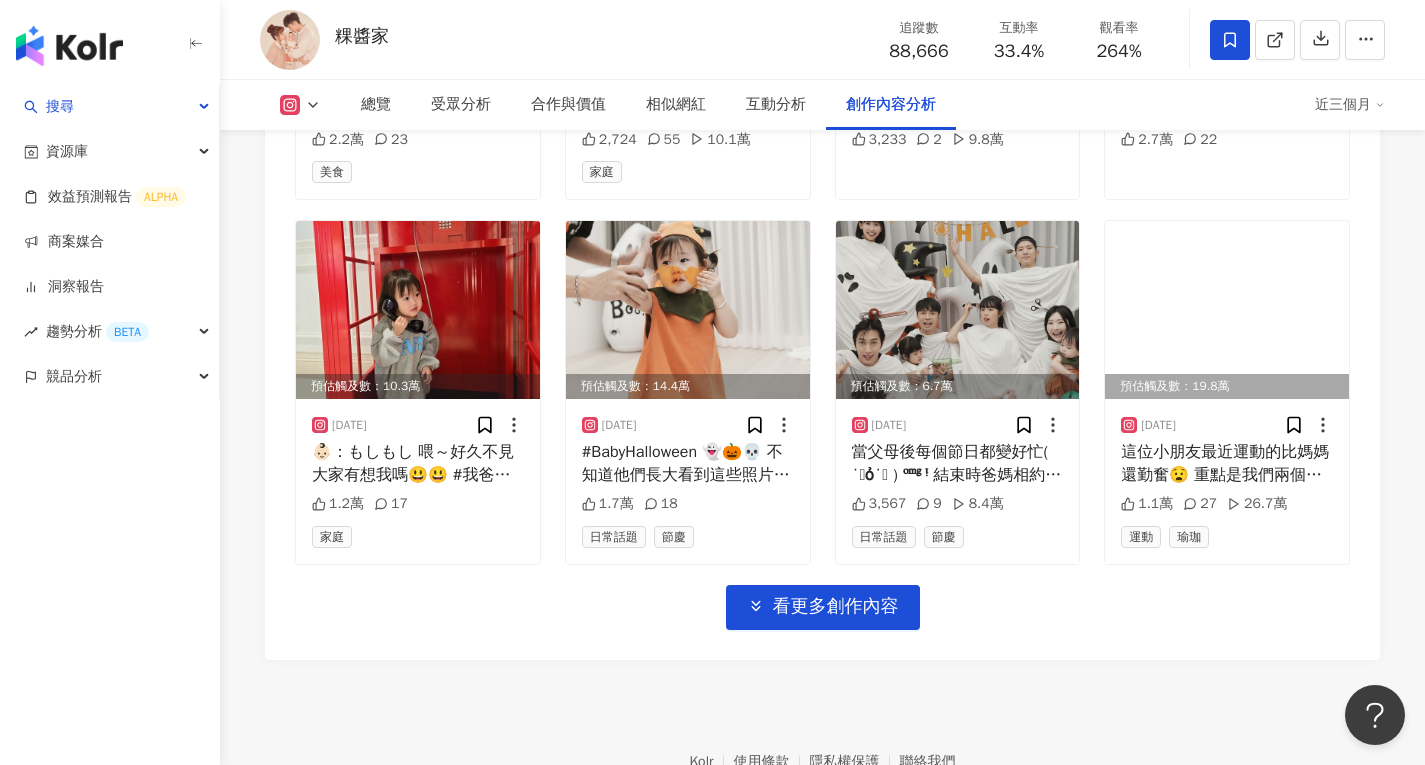scroll, scrollTop: 10110, scrollLeft: 0, axis: vertical 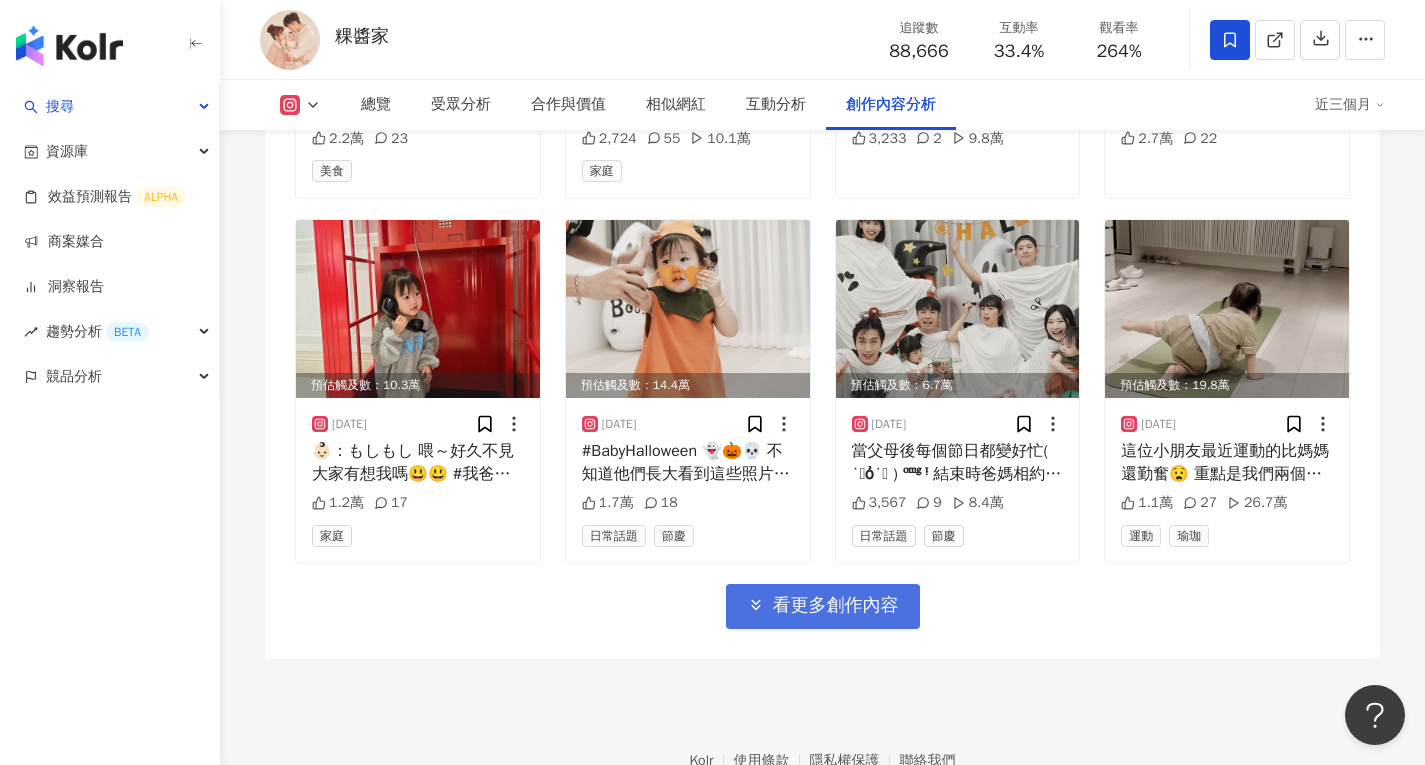 click on "看更多創作內容" at bounding box center [823, 606] 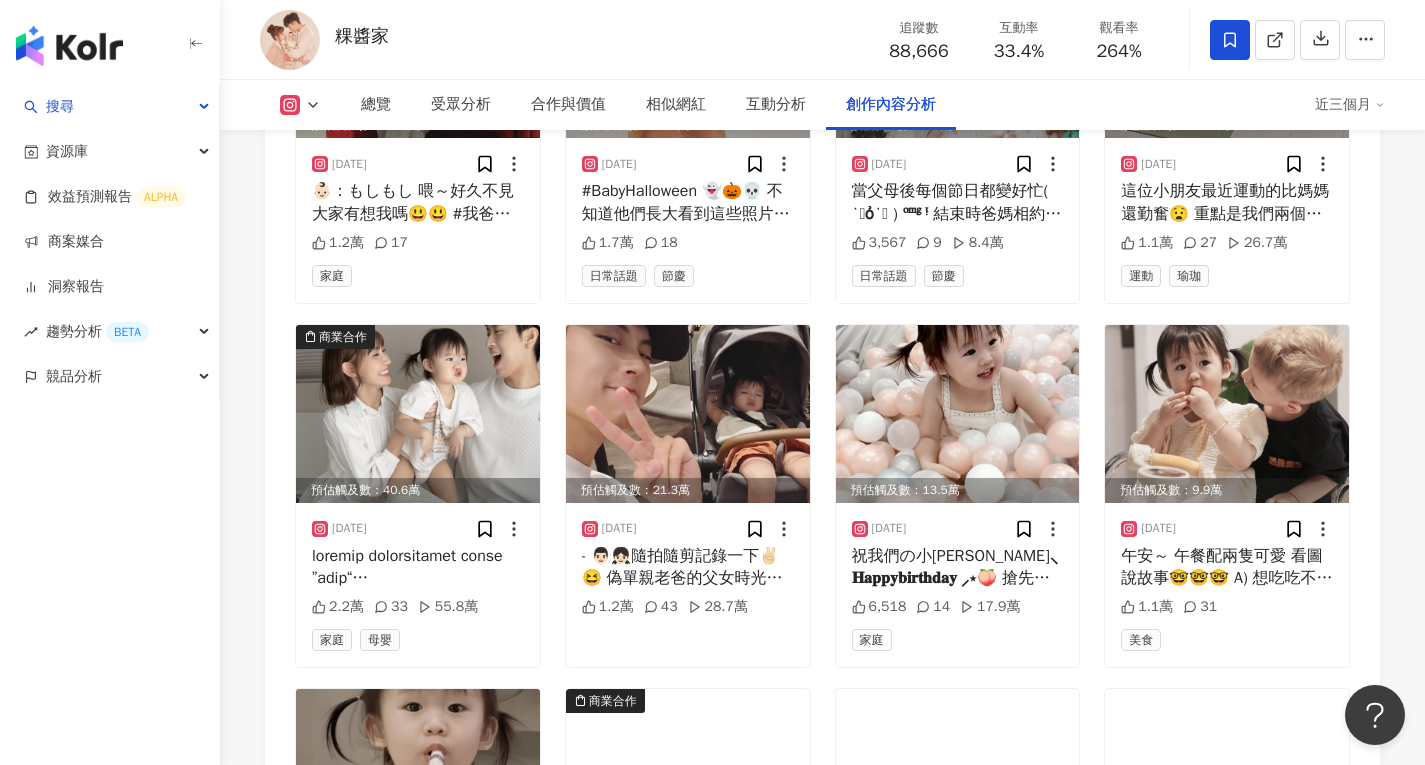 scroll, scrollTop: 10371, scrollLeft: 0, axis: vertical 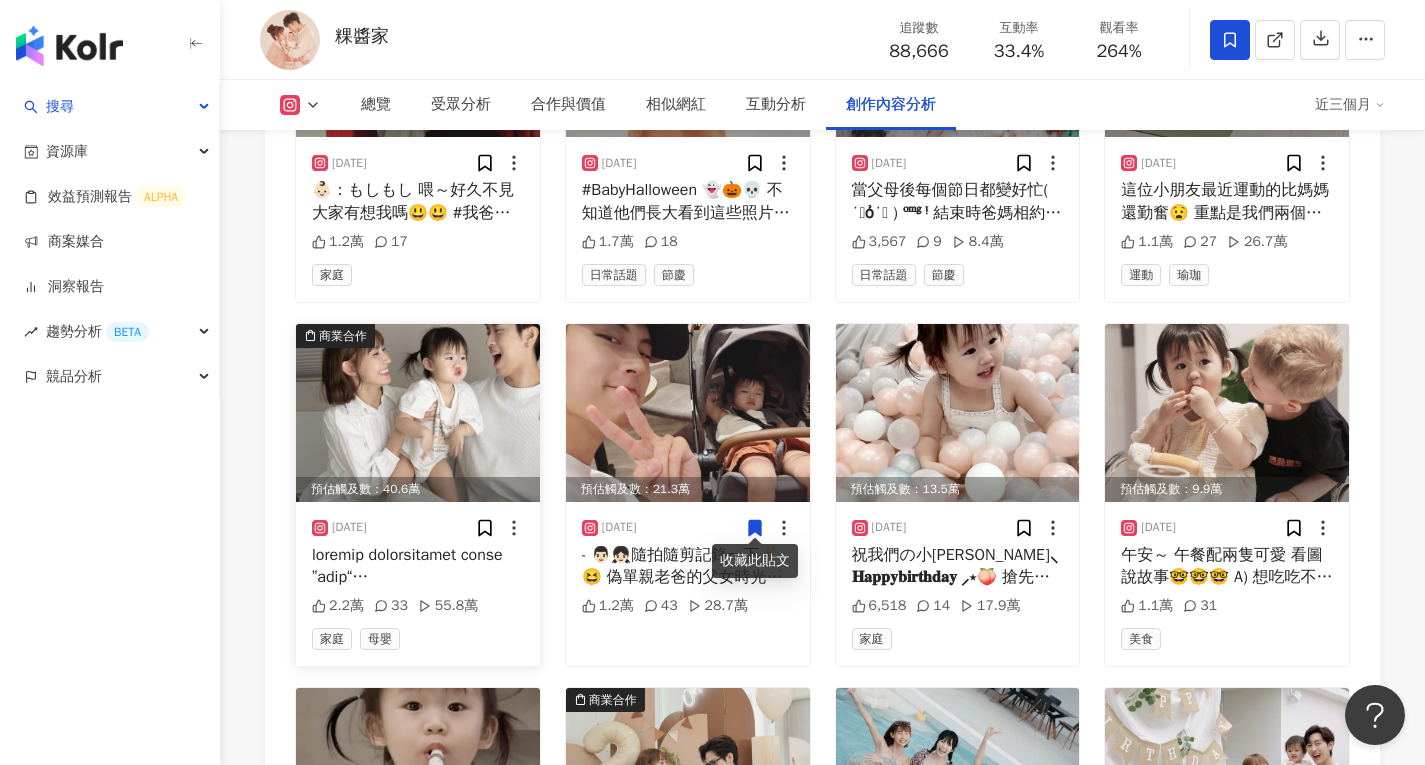 click at bounding box center [418, 413] 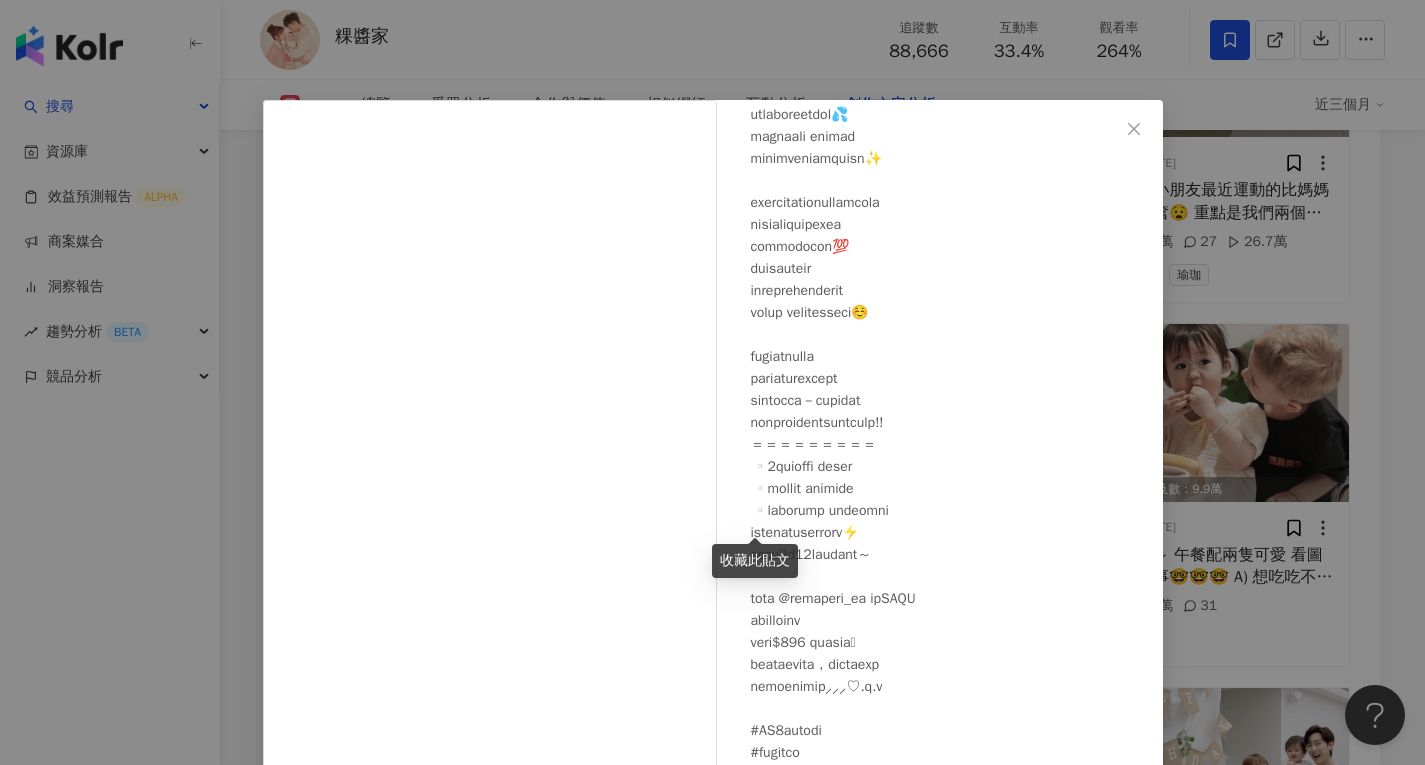 scroll, scrollTop: 0, scrollLeft: 0, axis: both 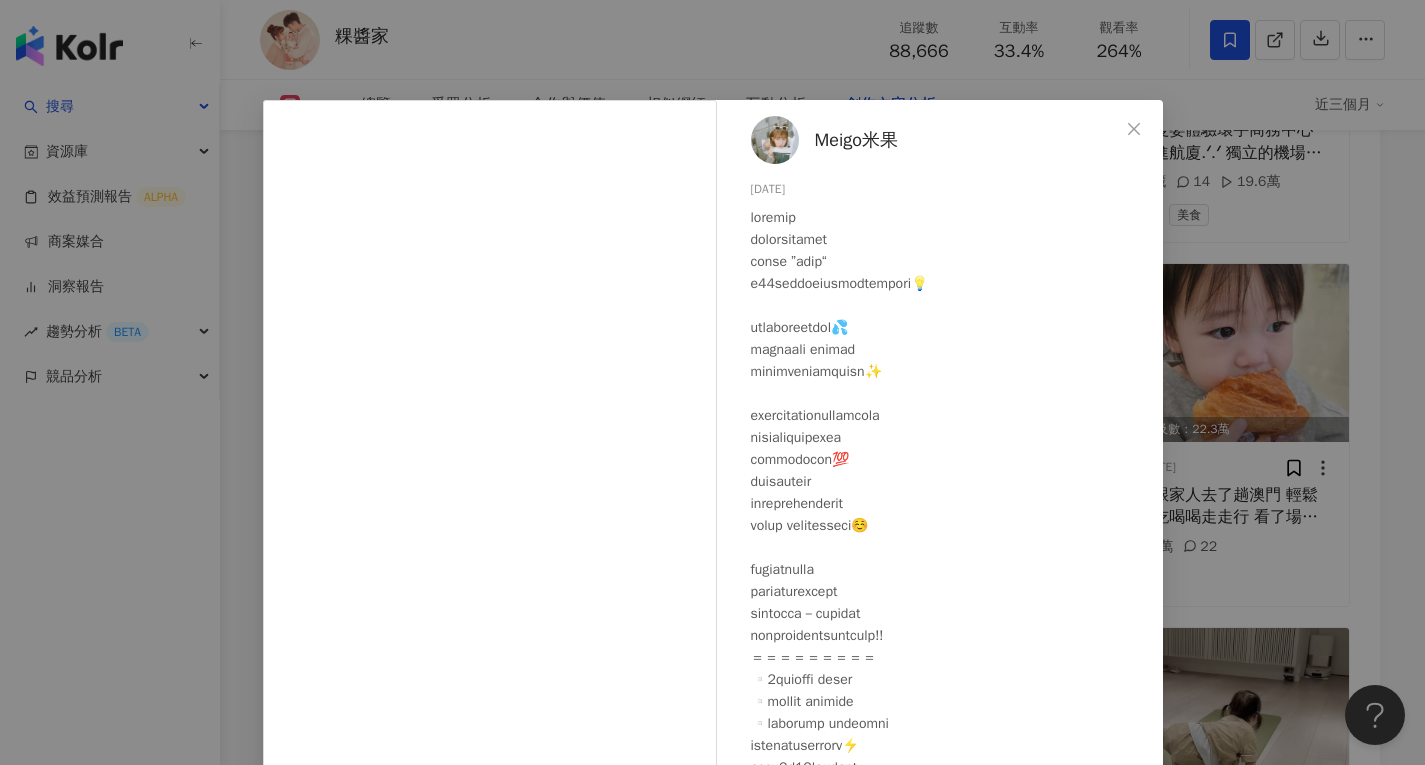 click on "Meigo米果 2024/10/3 2.2萬 33 55.8萬 查看原始貼文" at bounding box center (712, 382) 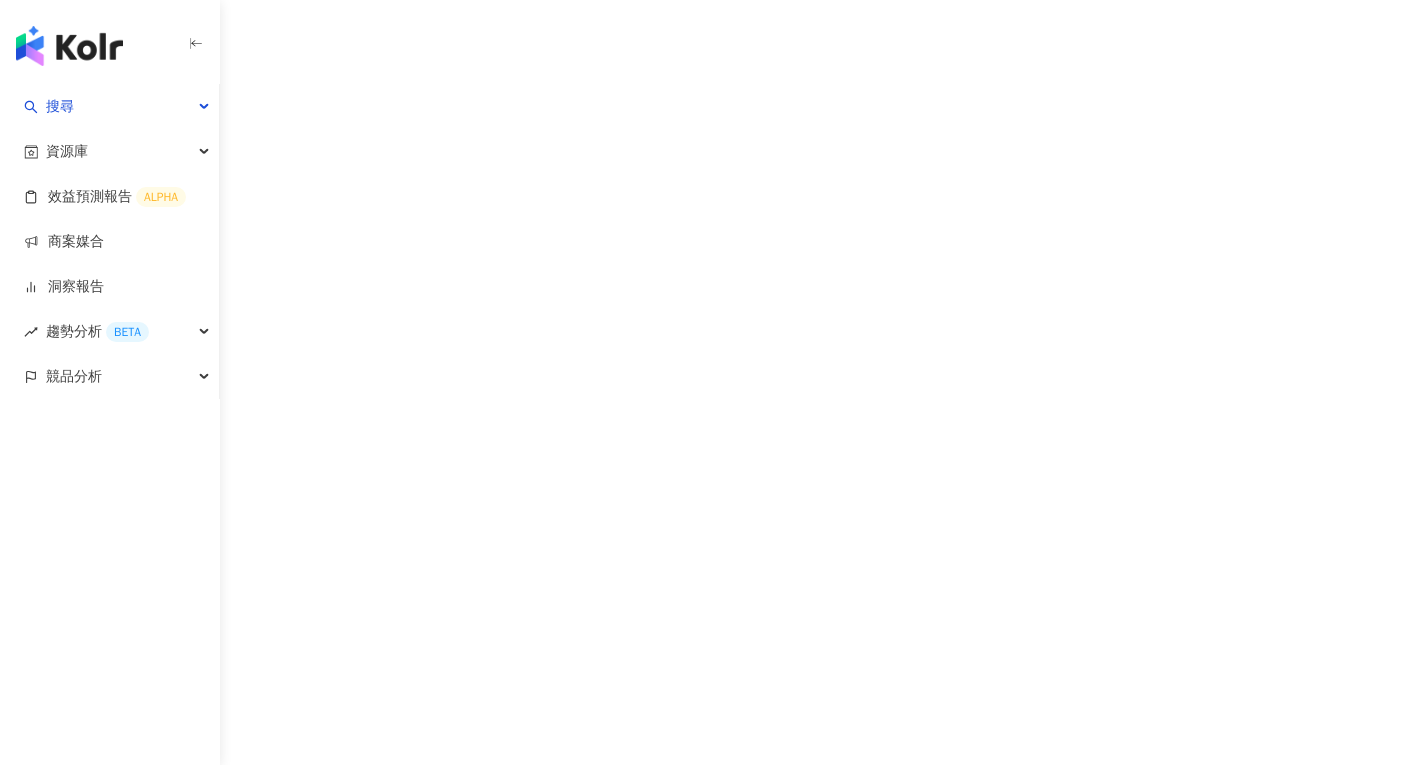 scroll, scrollTop: 0, scrollLeft: 0, axis: both 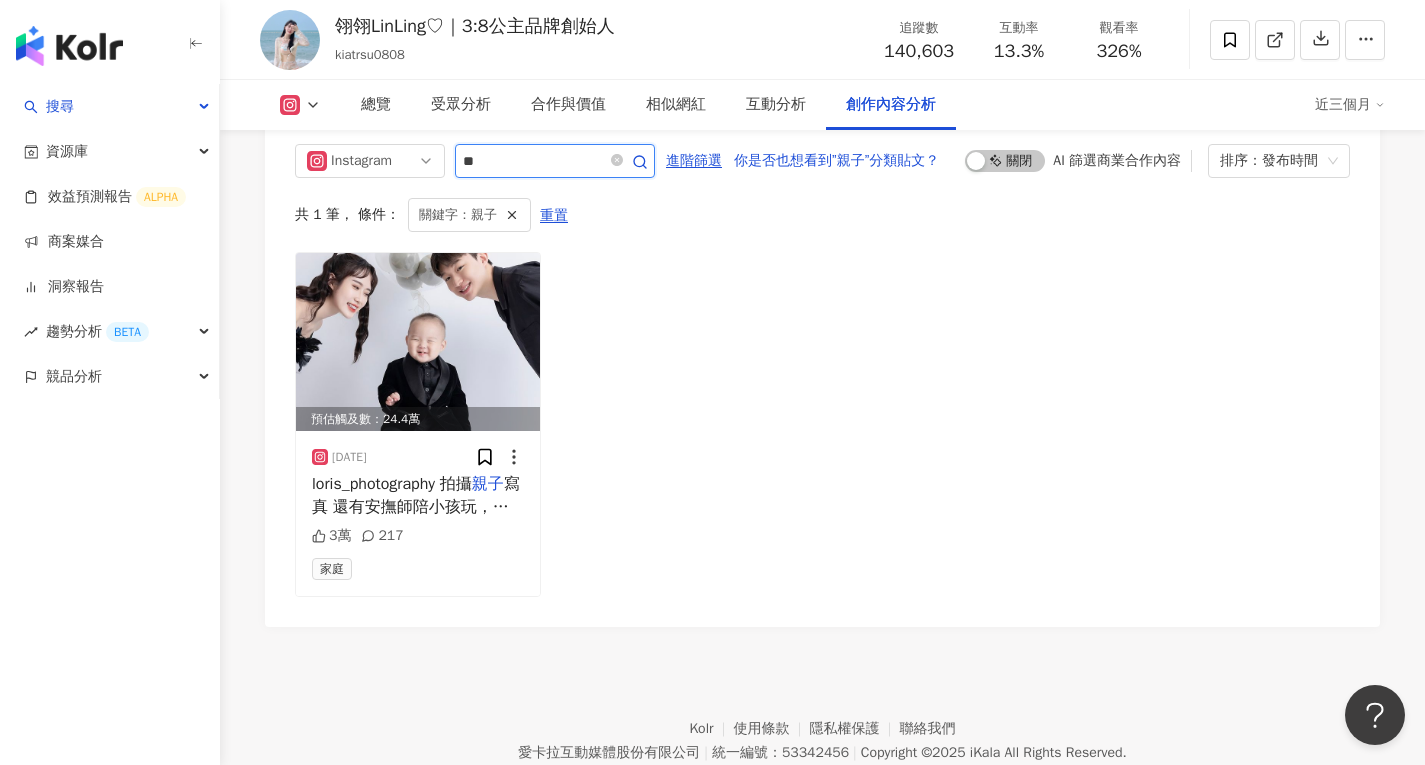 click on "**" at bounding box center [533, 161] 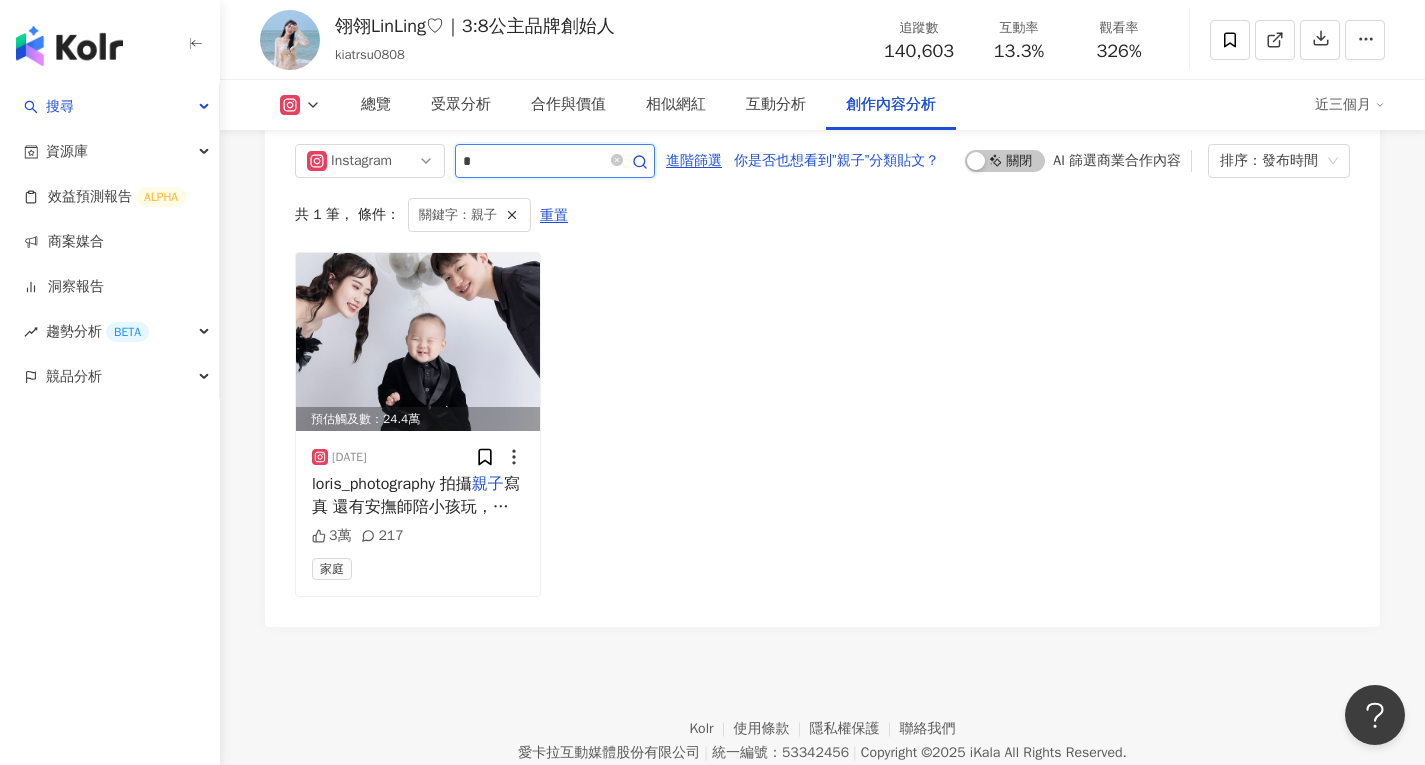 type on "*" 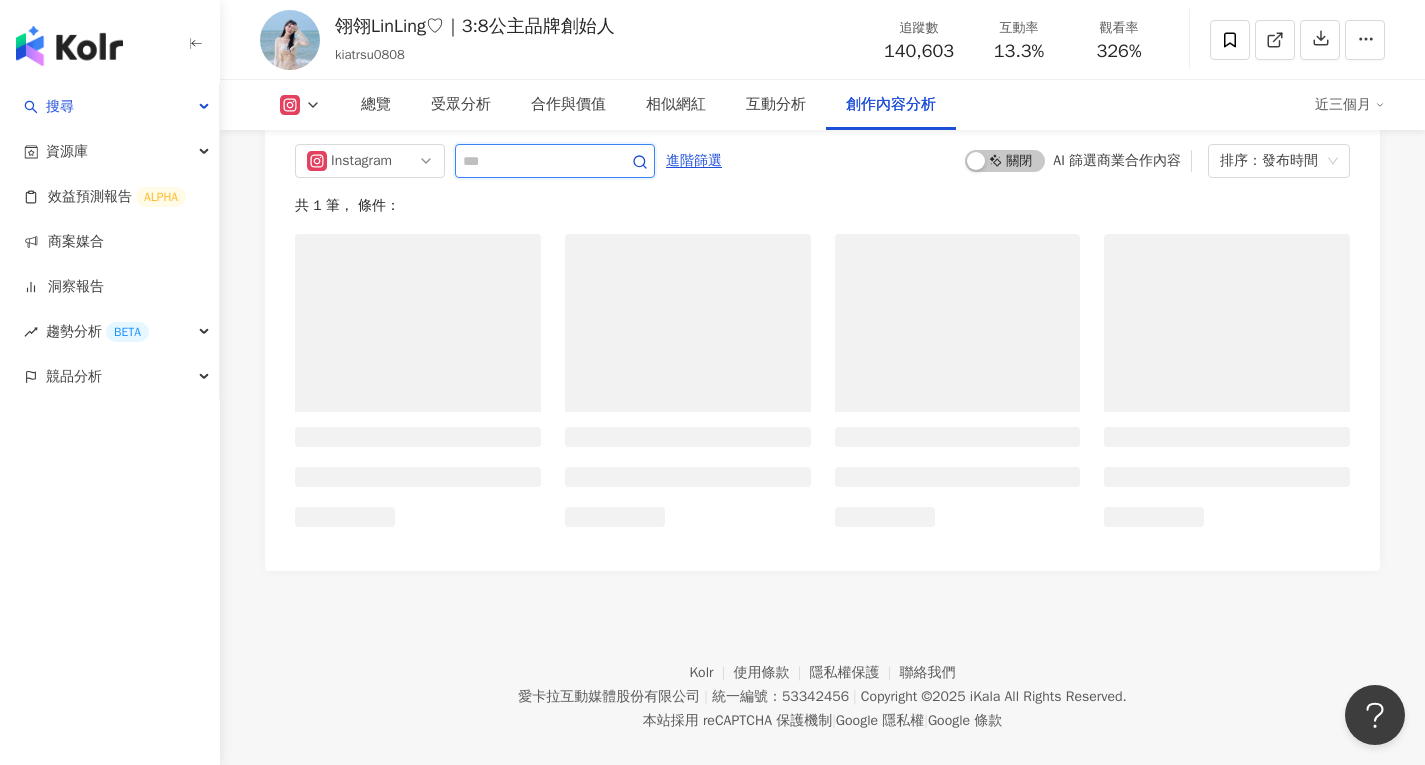 scroll, scrollTop: 6103, scrollLeft: 0, axis: vertical 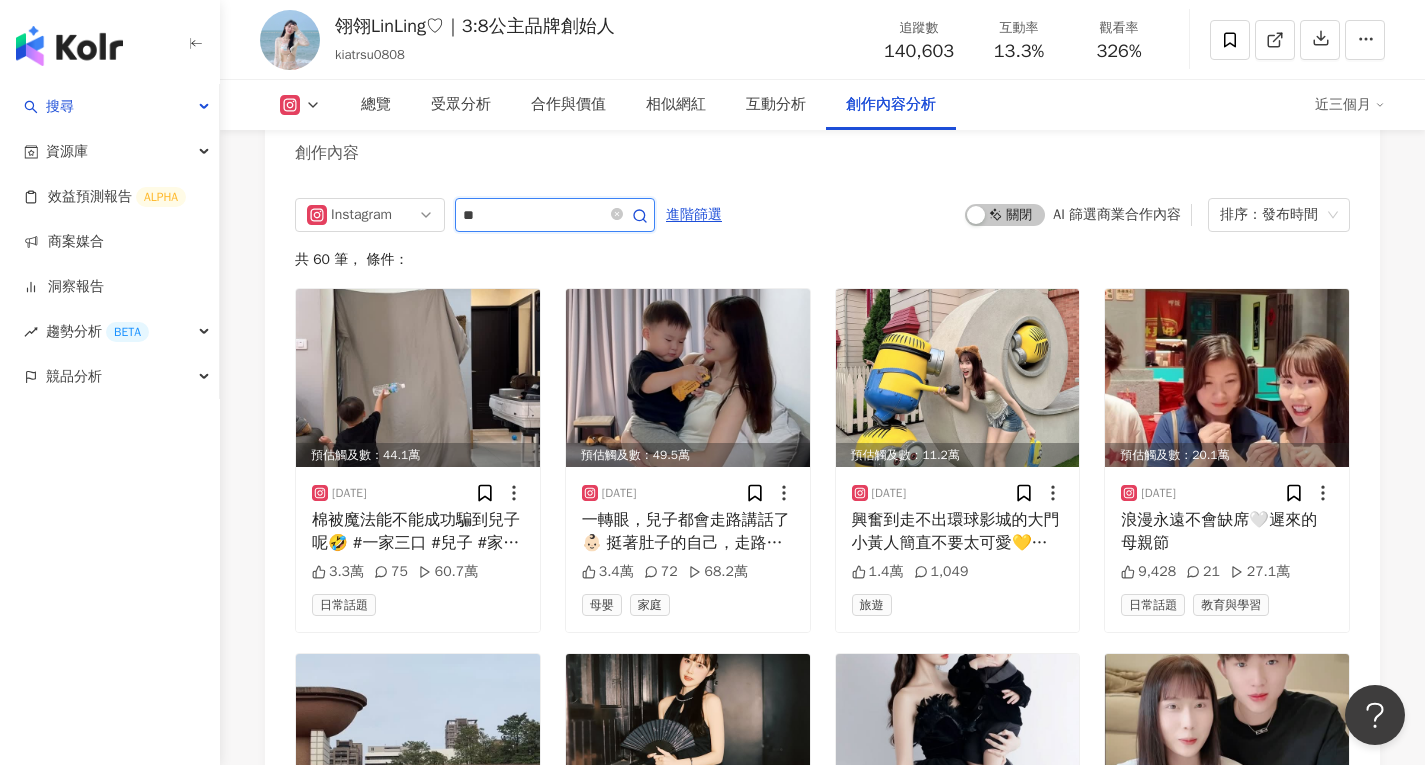 type on "**" 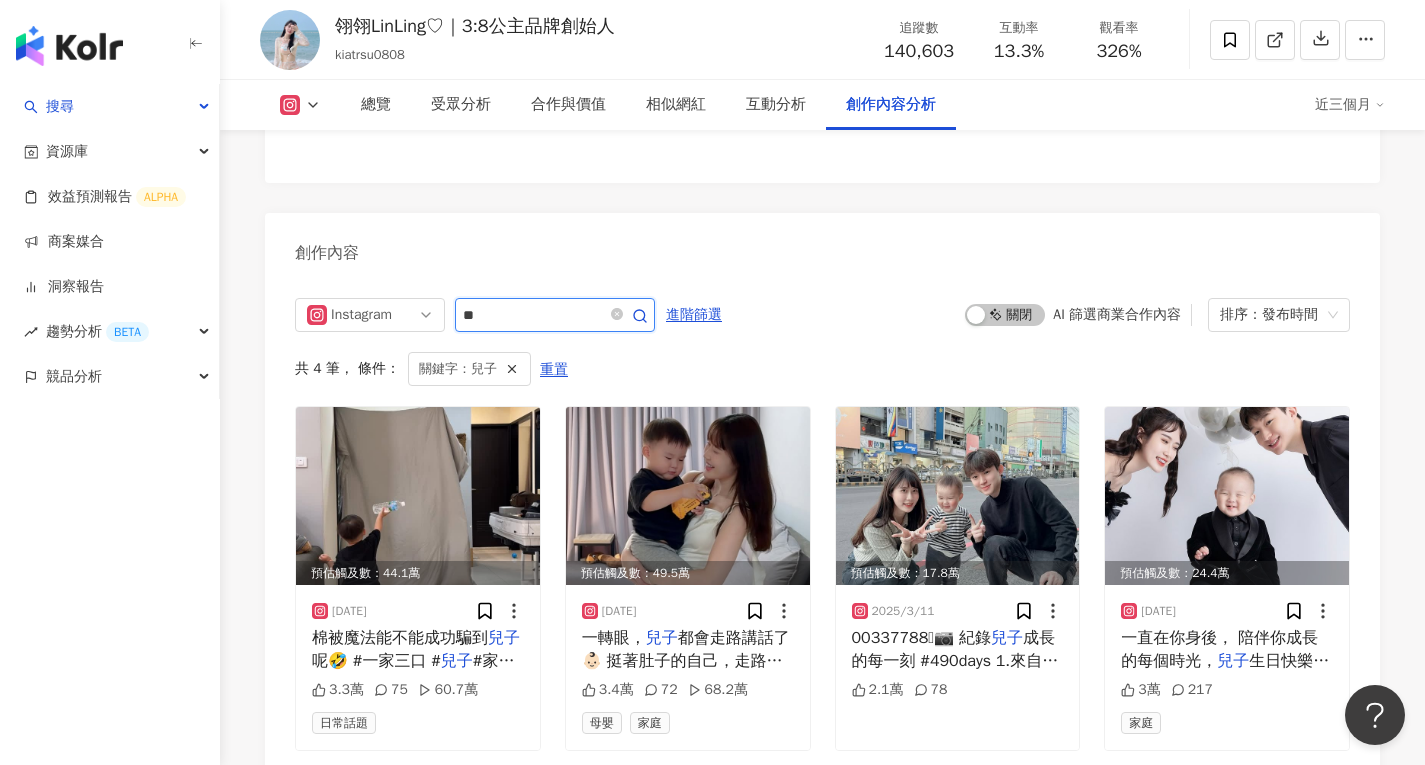scroll, scrollTop: 6203, scrollLeft: 0, axis: vertical 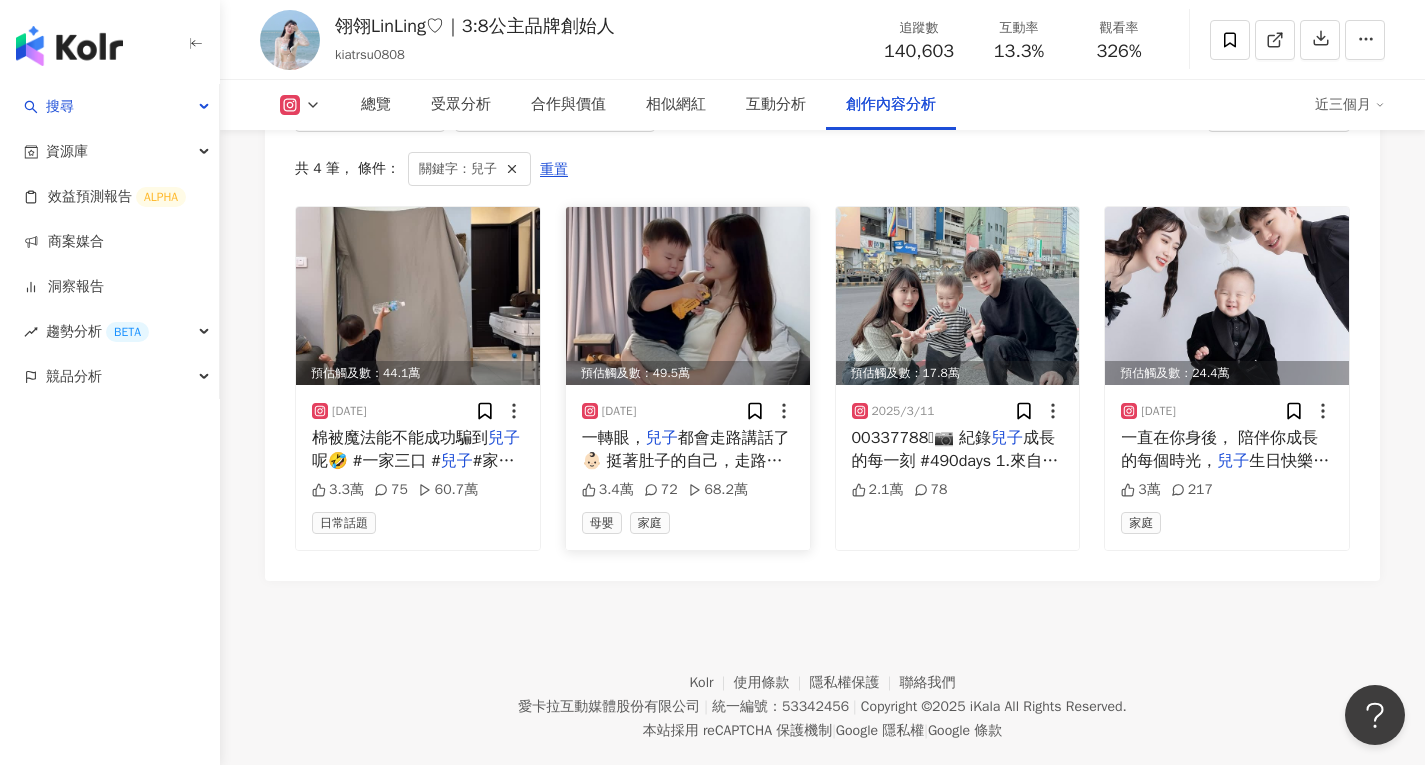 click on "都會走路講話了👶🏻
挺著肚子的自己，走路像企鵝、睡覺像翻身遊戲，
一路辛苦、一路期待著！
孕期真的不容易，但現在回頭看，
那些日子都換來了最甜蜜的擁抱😽🫶🏻" at bounding box center [686, 505] 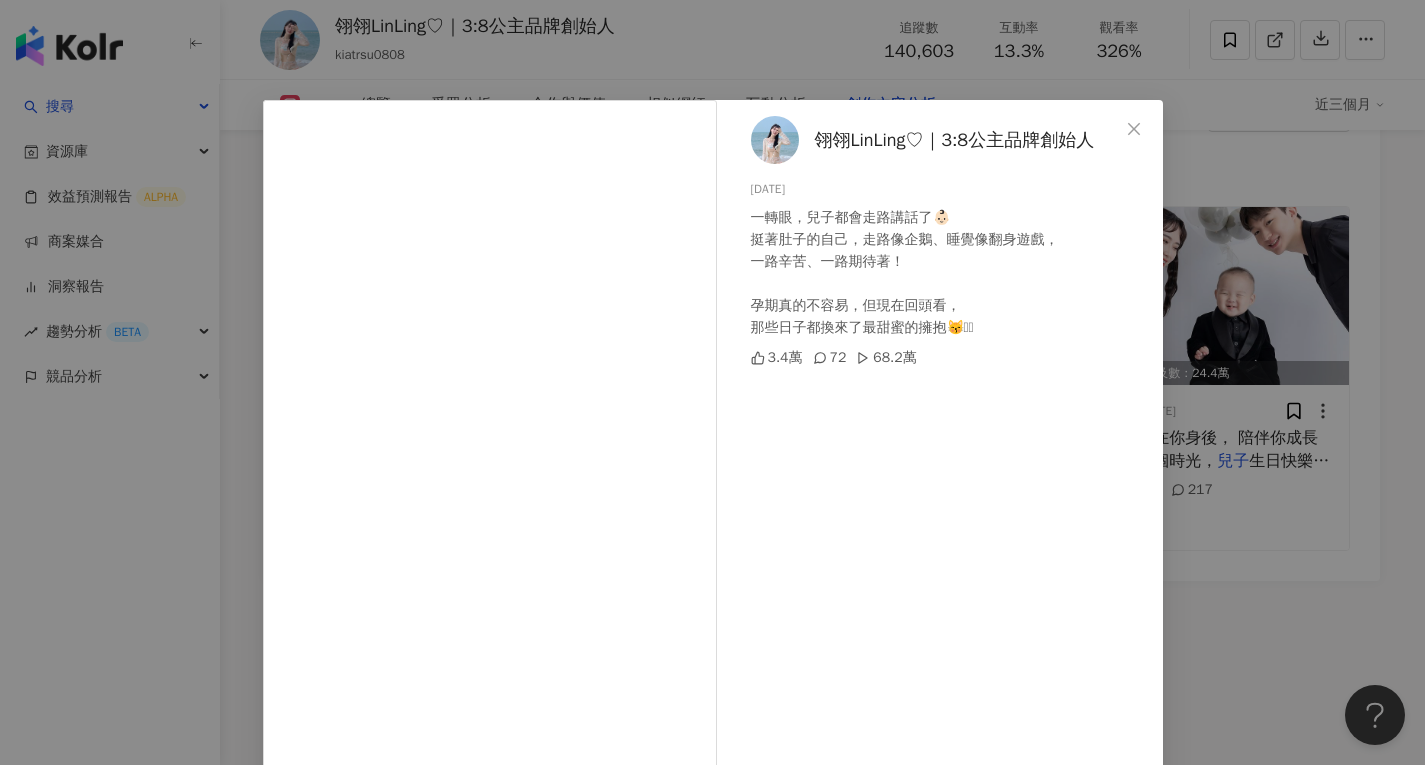 click on "翎翎LinLing♡｜3:8公主品牌創始人 2025/7/6 一轉眼，兒子都會走路講話了👶🏻
挺著肚子的自己，走路像企鵝、睡覺像翻身遊戲，
一路辛苦、一路期待著！
孕期真的不容易，但現在回頭看，
那些日子都換來了最甜蜜的擁抱😽🫶🏻 3.4萬 72 68.2萬 查看原始貼文" at bounding box center (712, 382) 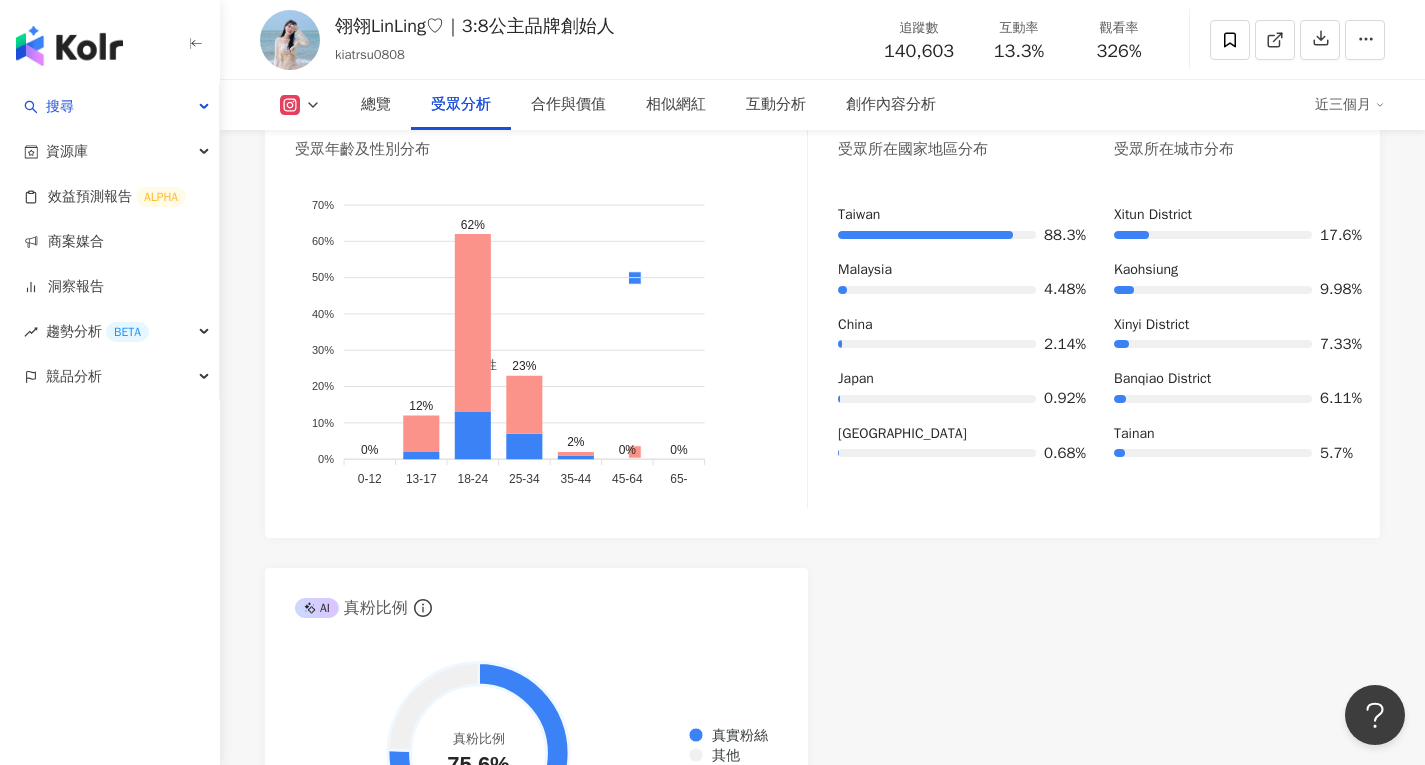 scroll, scrollTop: 1903, scrollLeft: 0, axis: vertical 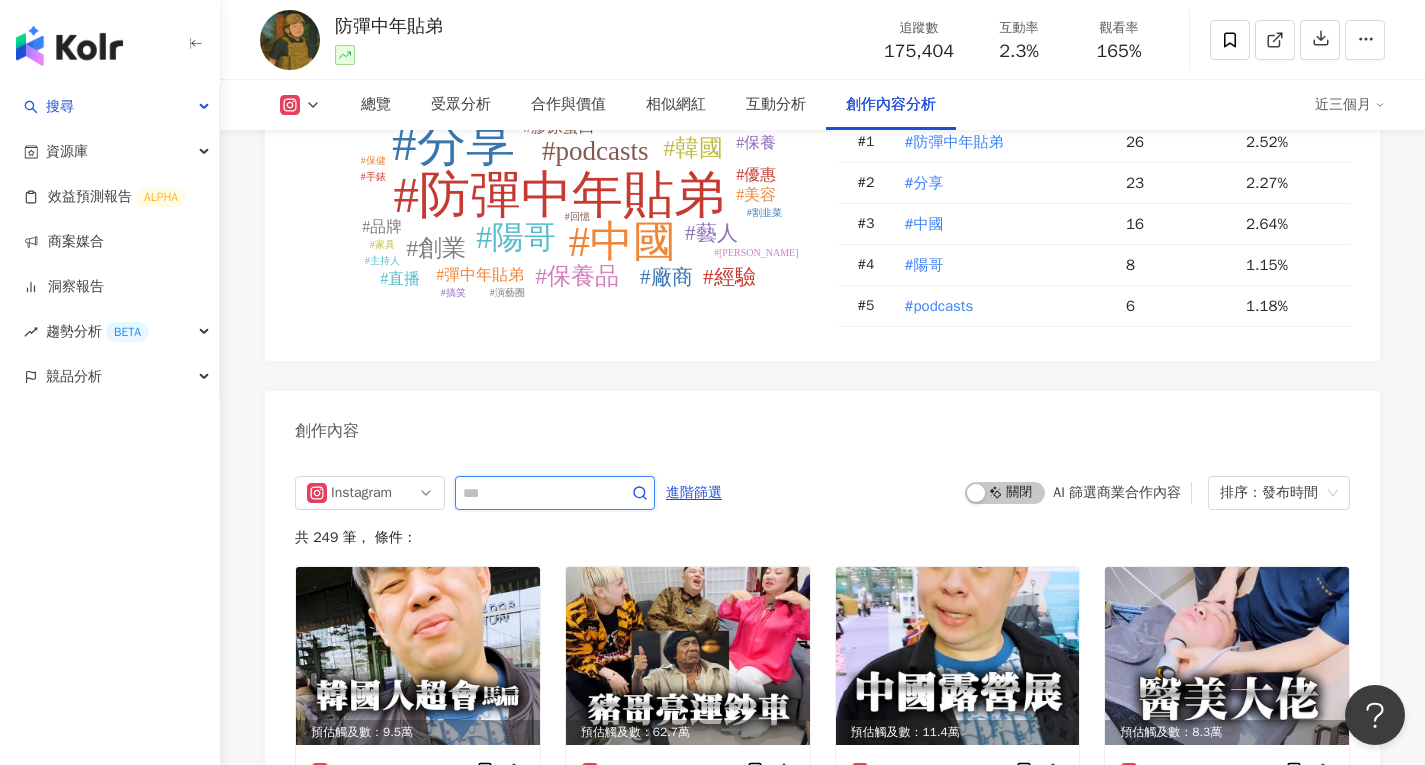 click at bounding box center (533, 493) 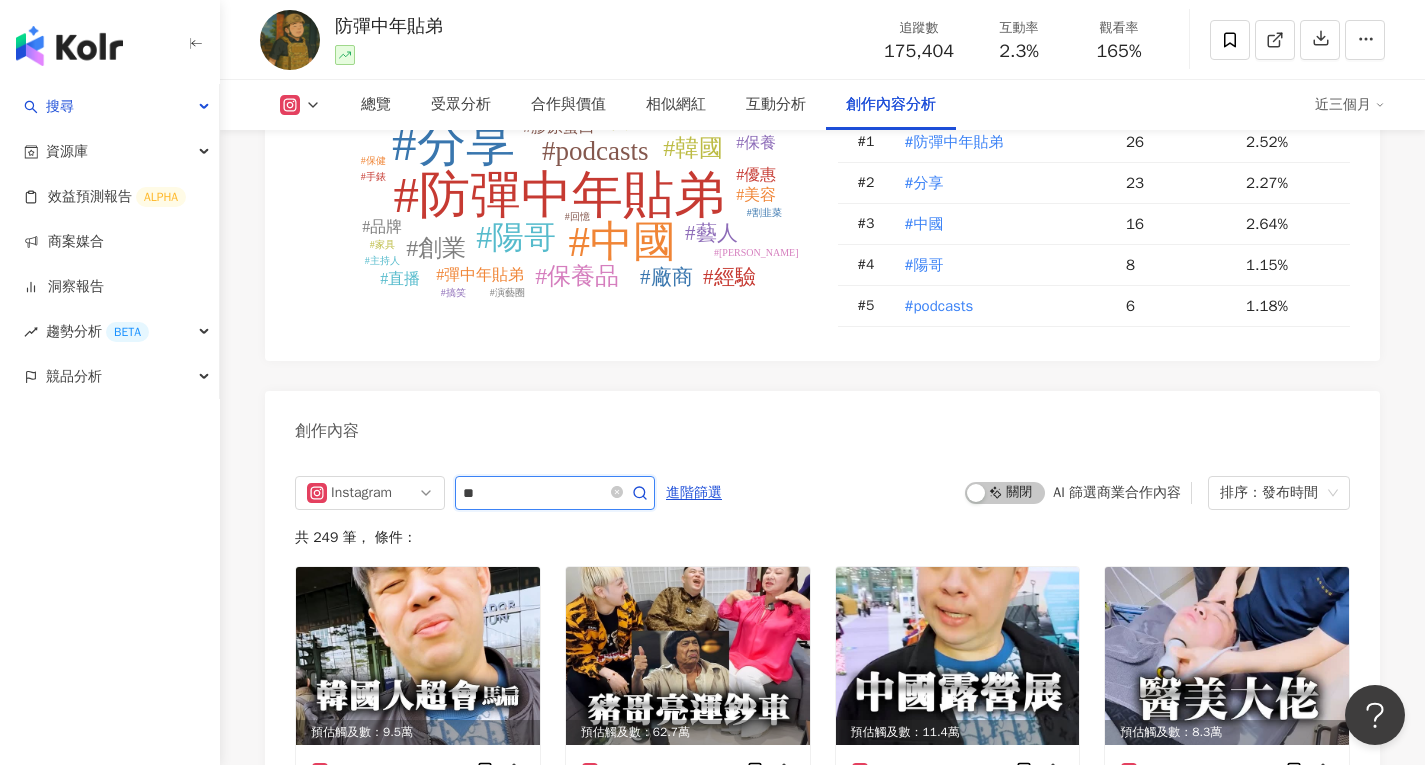 type on "**" 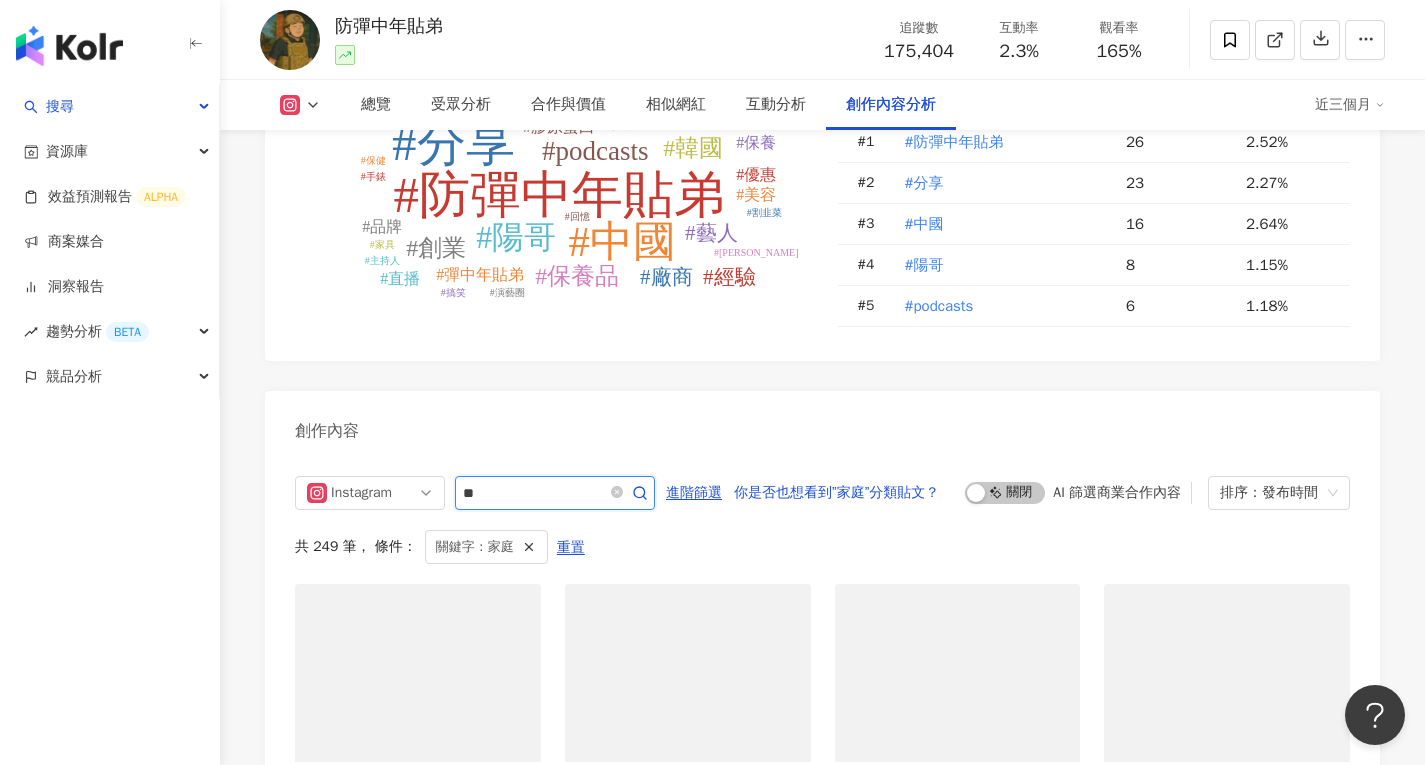 scroll, scrollTop: 6072, scrollLeft: 0, axis: vertical 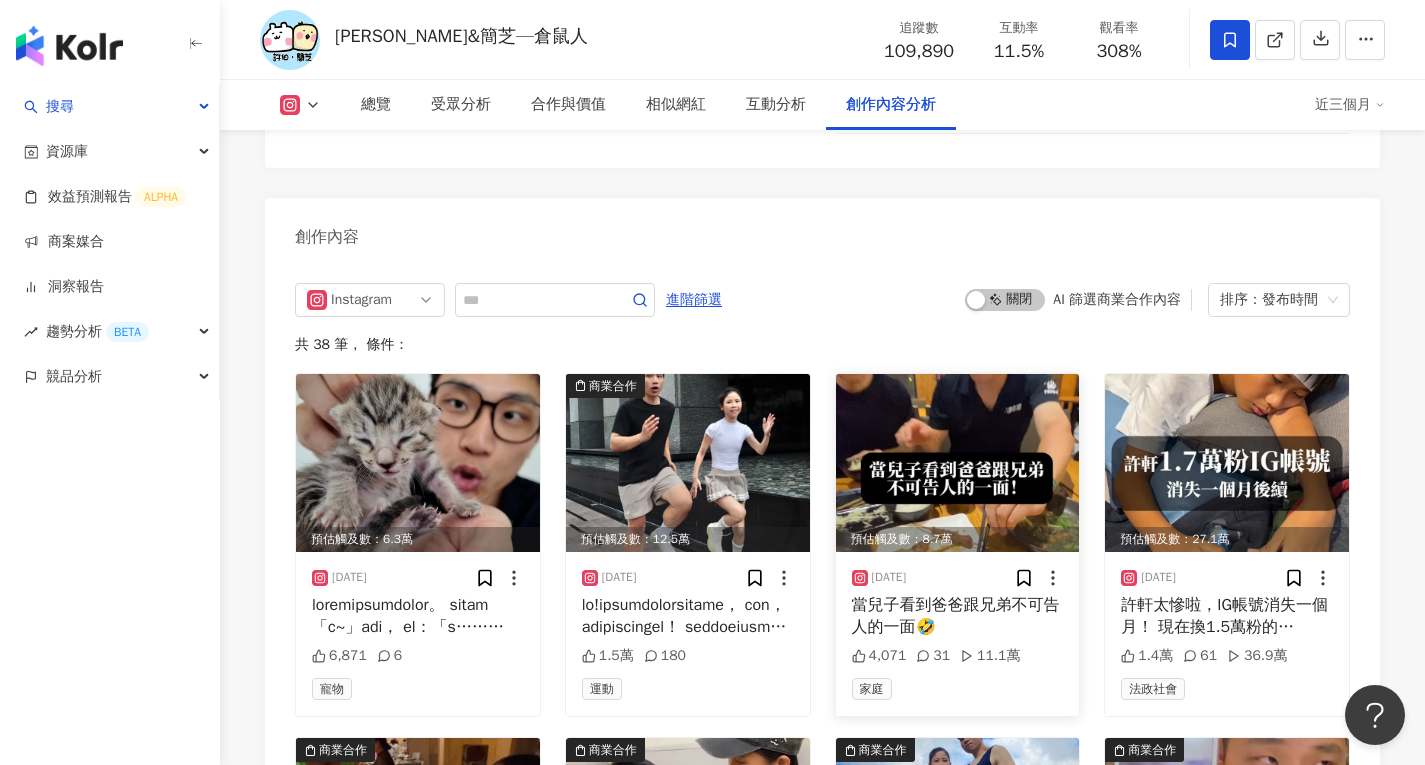 click at bounding box center [958, 463] 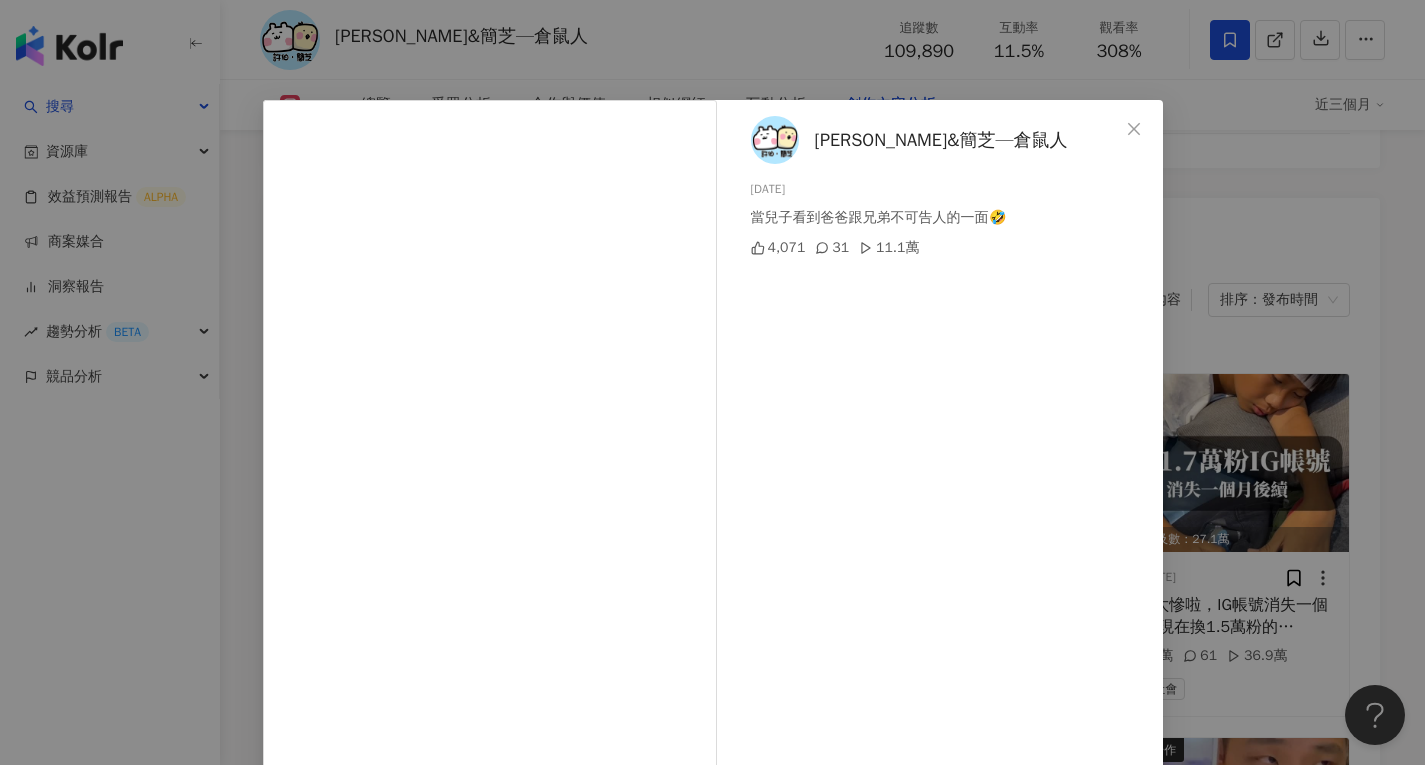 scroll, scrollTop: 100, scrollLeft: 0, axis: vertical 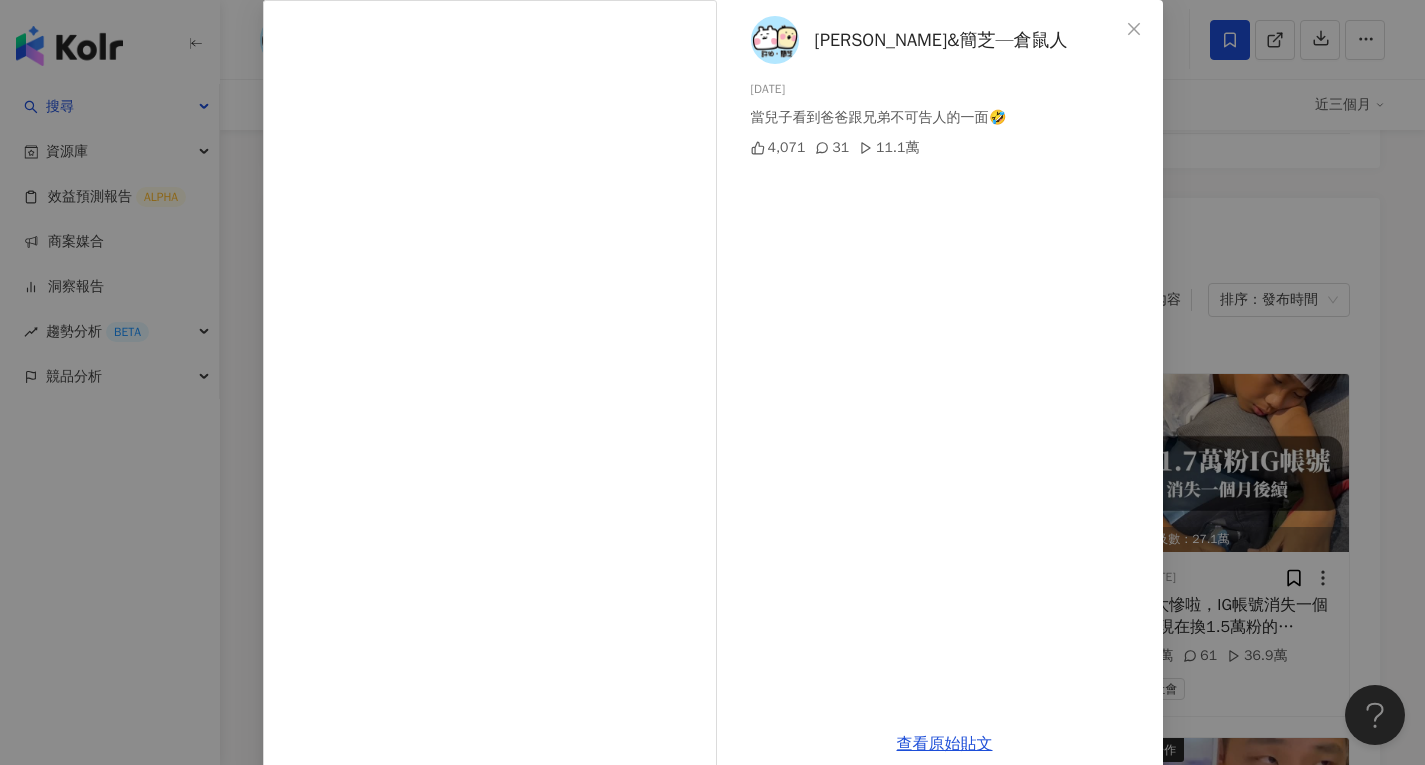 click on "許伯&簡芝—倉鼠人 2025/7/3 當兒子看到爸爸跟兄弟不可告人的一面🤣 4,071 31 11.1萬 查看原始貼文" at bounding box center (712, 382) 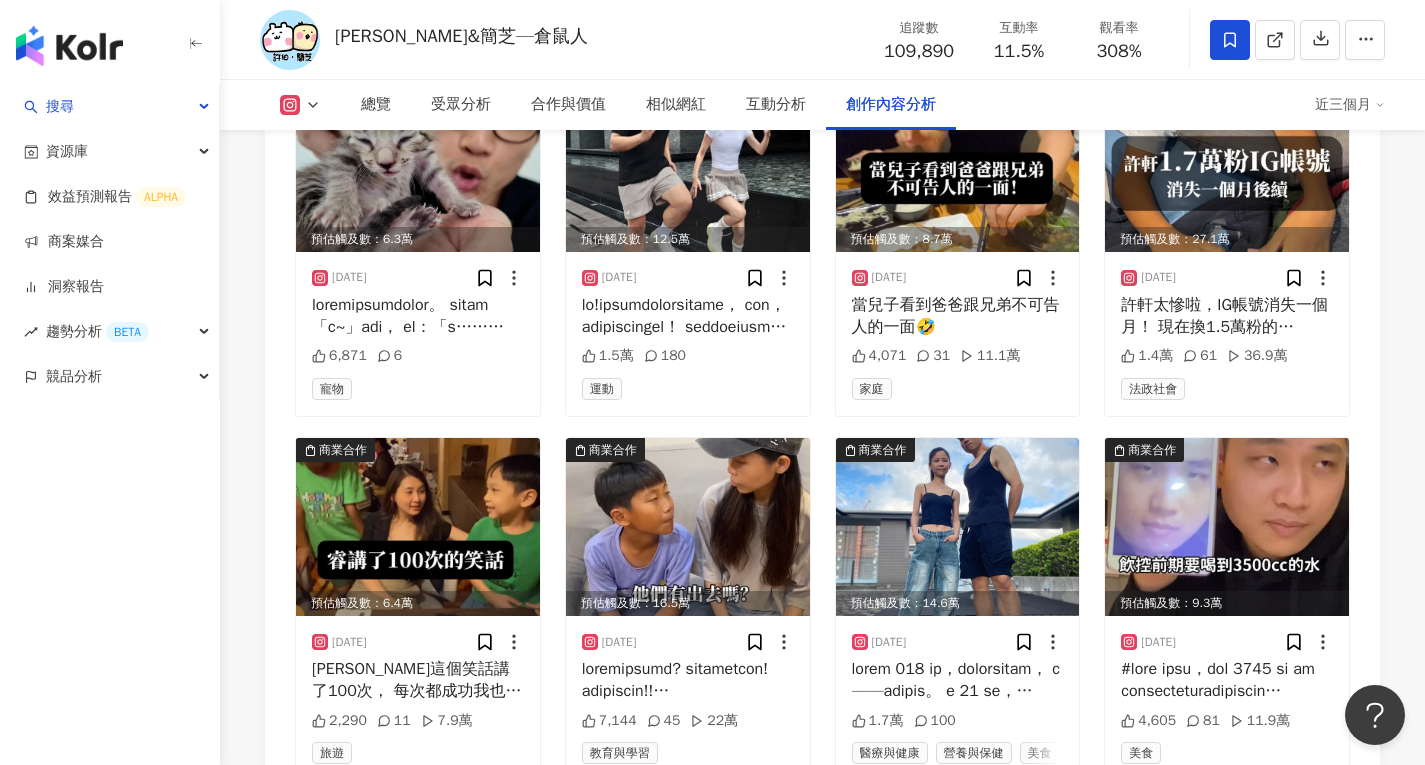 scroll, scrollTop: 6500, scrollLeft: 0, axis: vertical 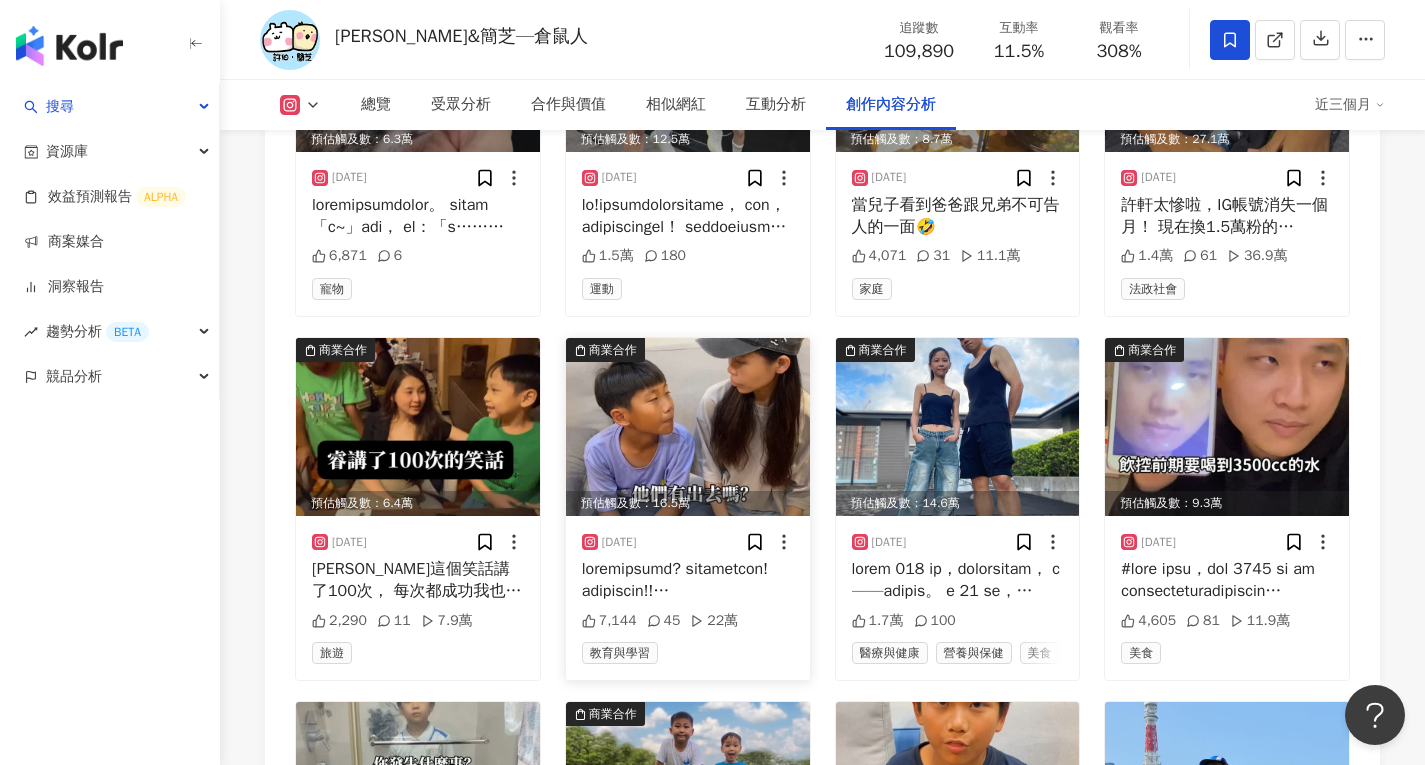 click at bounding box center [688, 427] 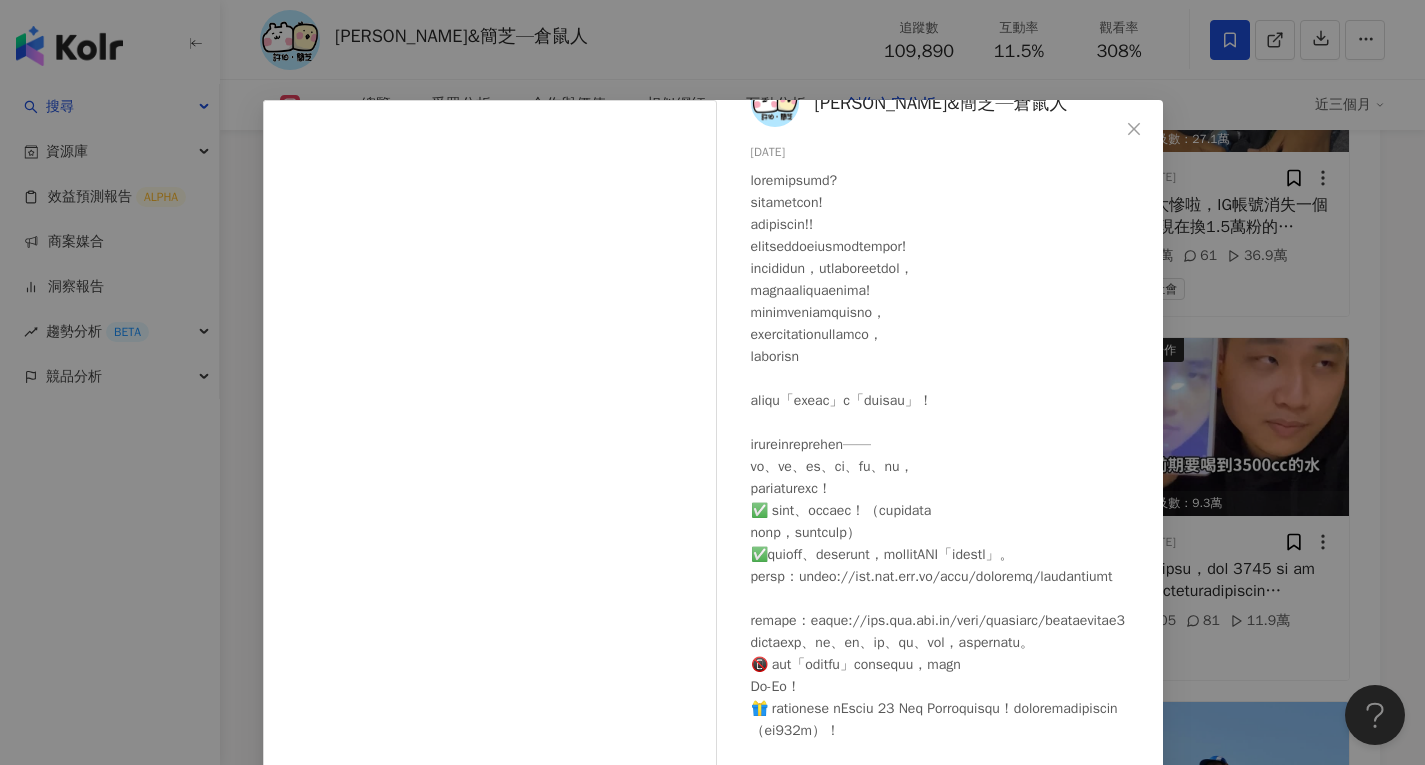 scroll, scrollTop: 125, scrollLeft: 0, axis: vertical 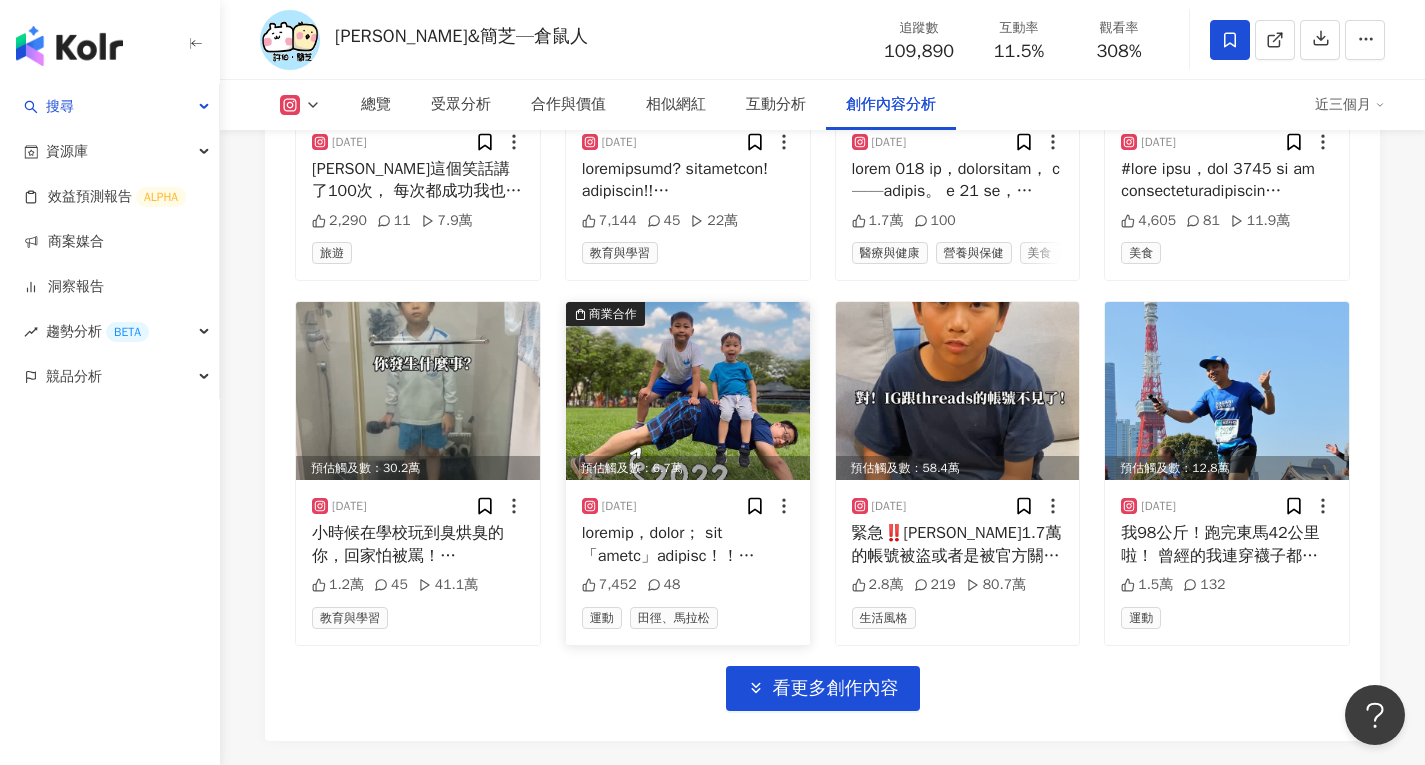 click at bounding box center (688, 391) 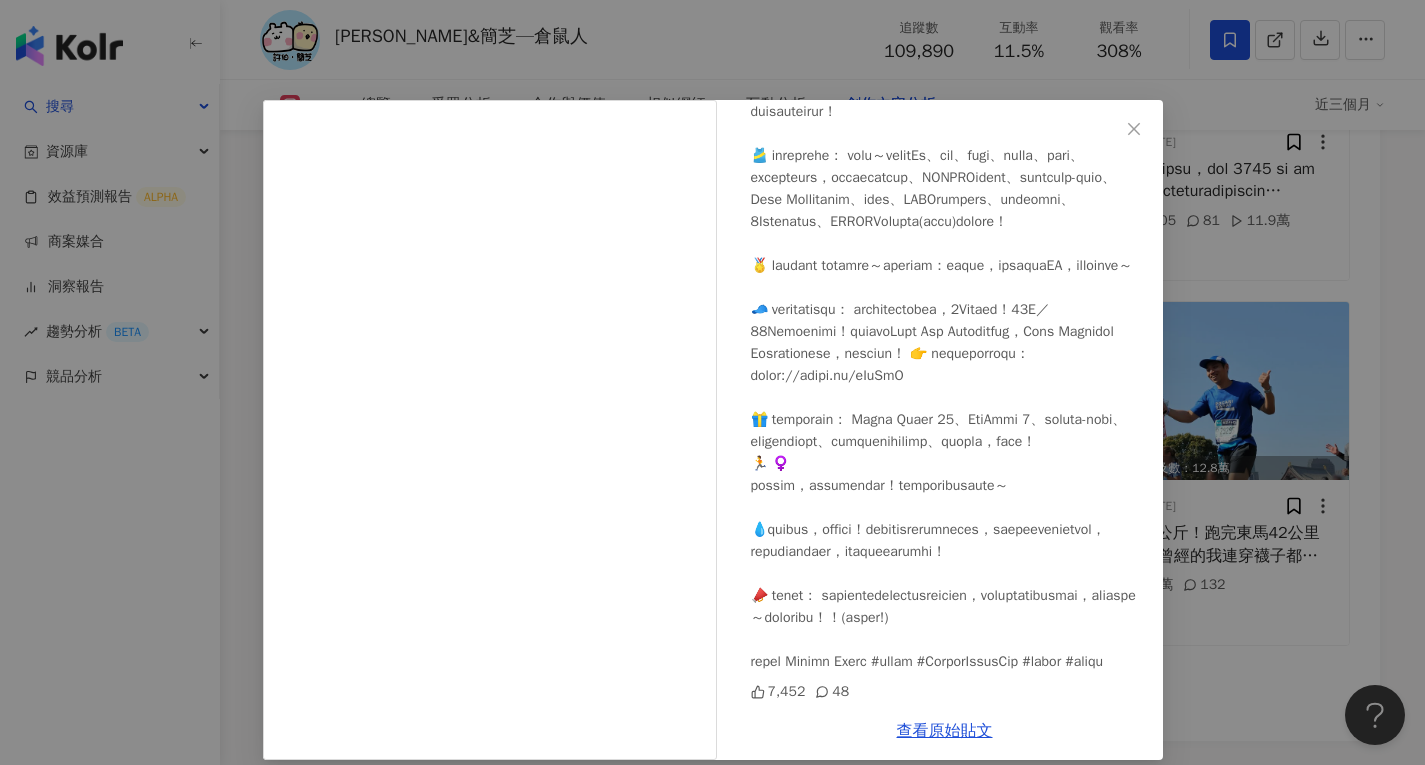 scroll, scrollTop: 524, scrollLeft: 0, axis: vertical 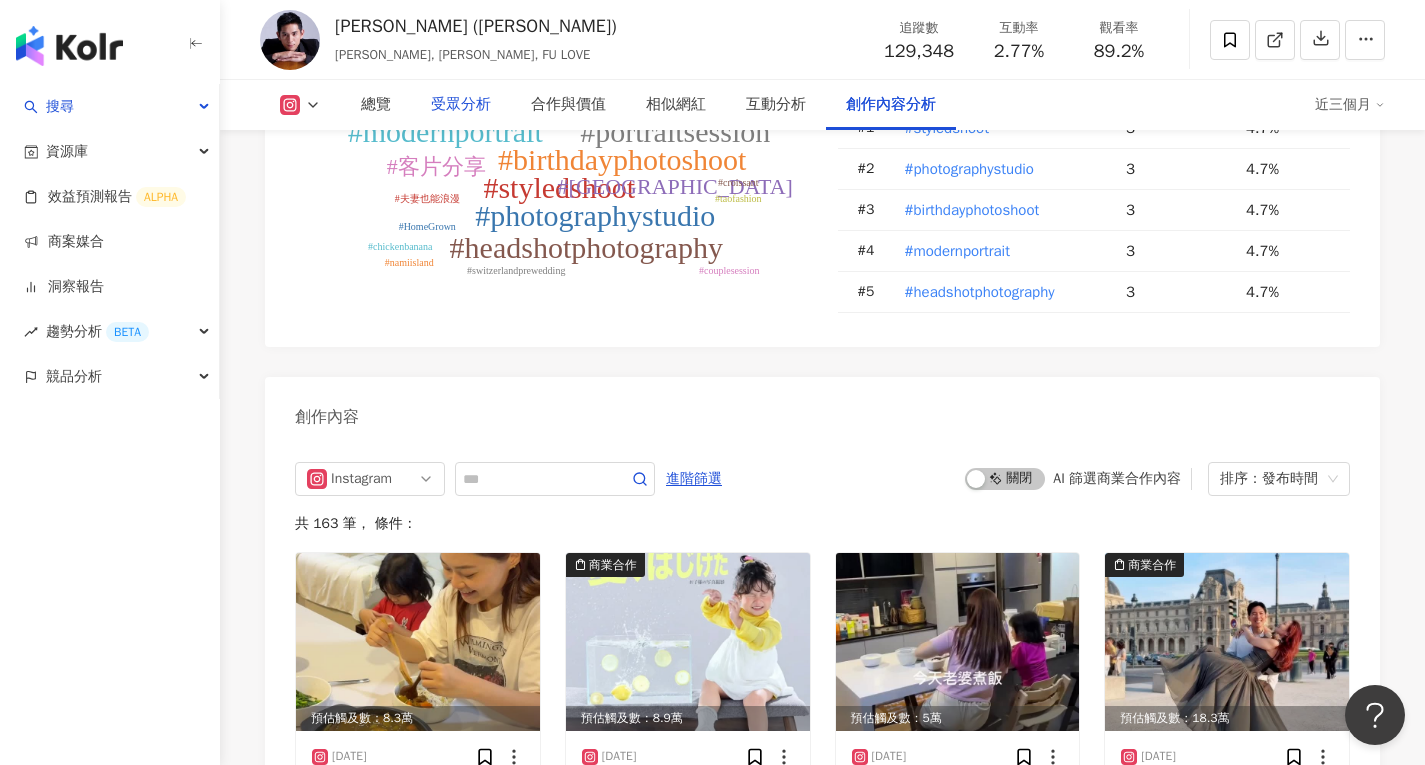 click on "受眾分析" at bounding box center (461, 105) 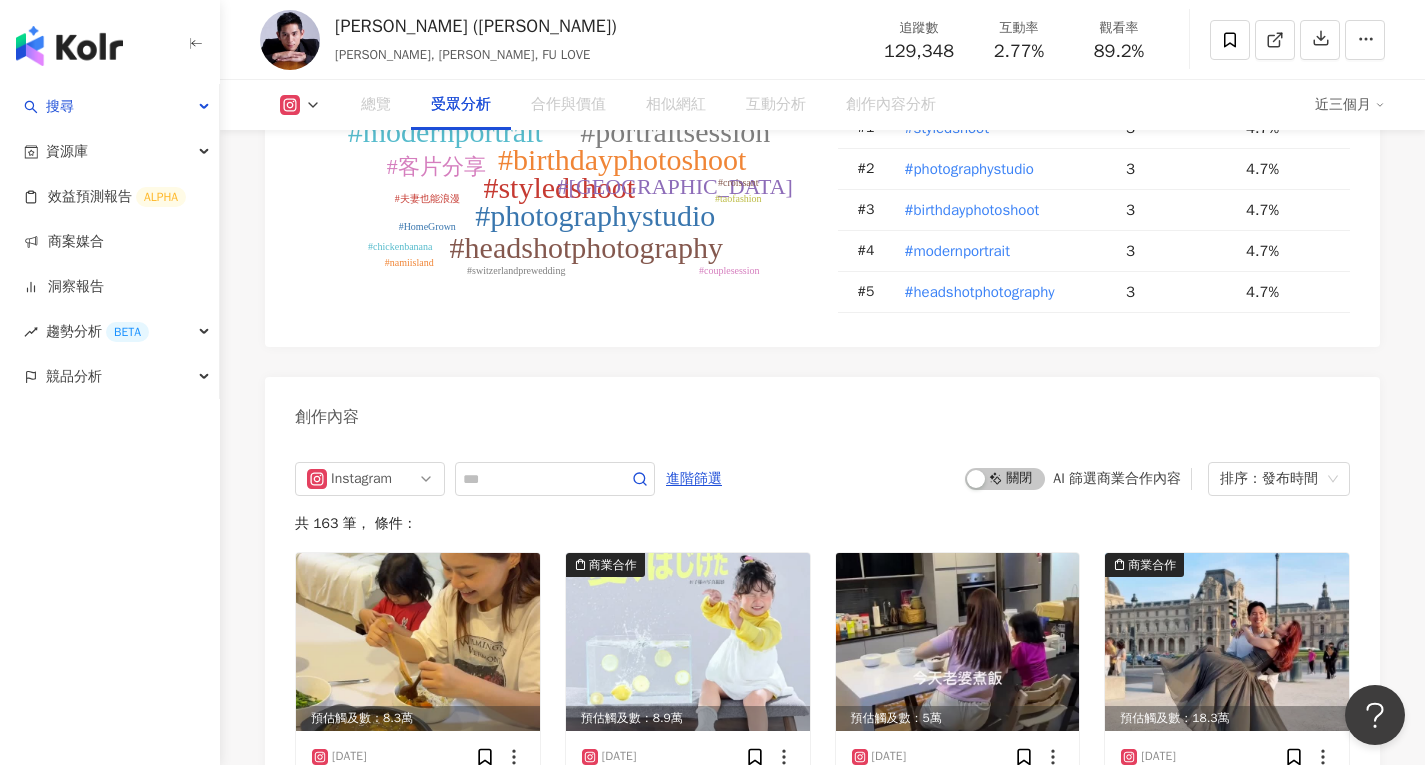 scroll, scrollTop: 1745, scrollLeft: 0, axis: vertical 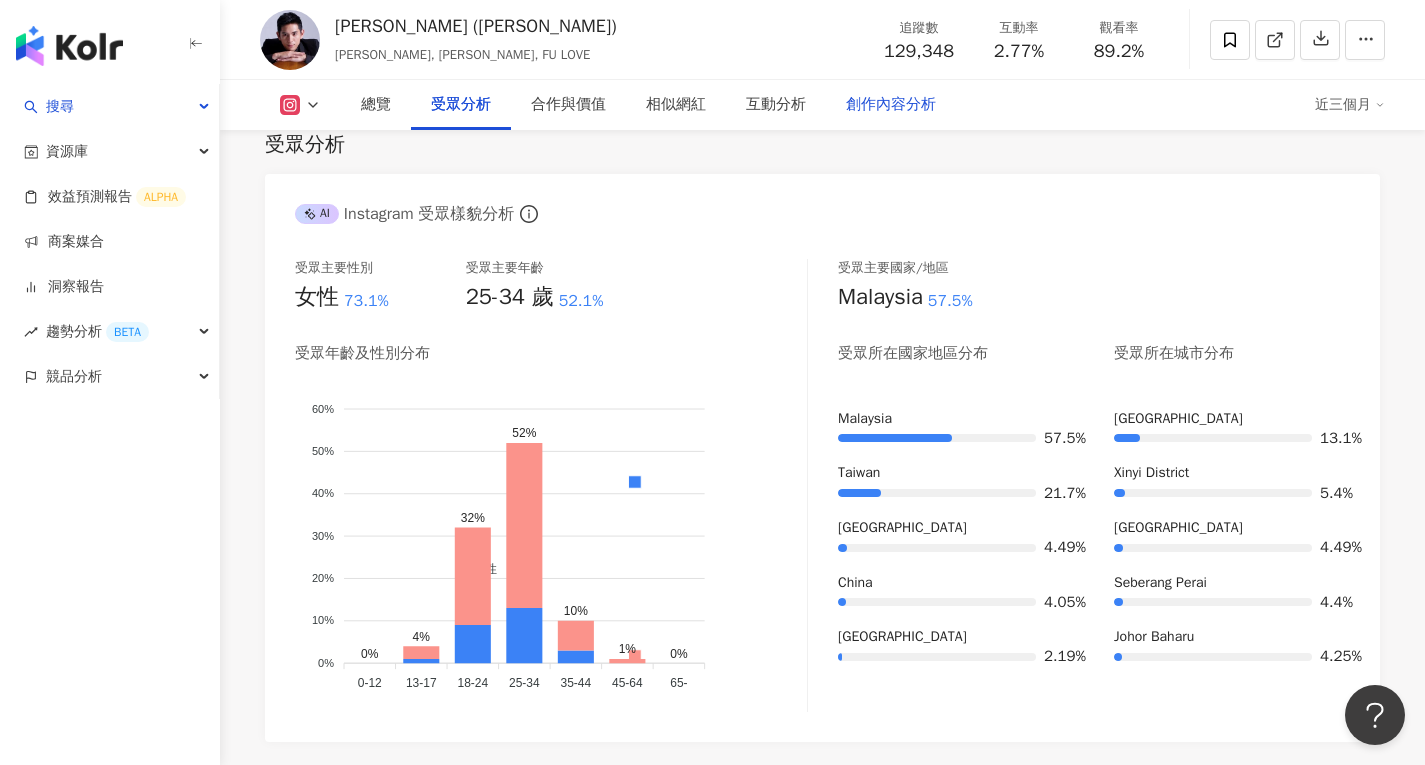 click on "創作內容分析" at bounding box center (891, 105) 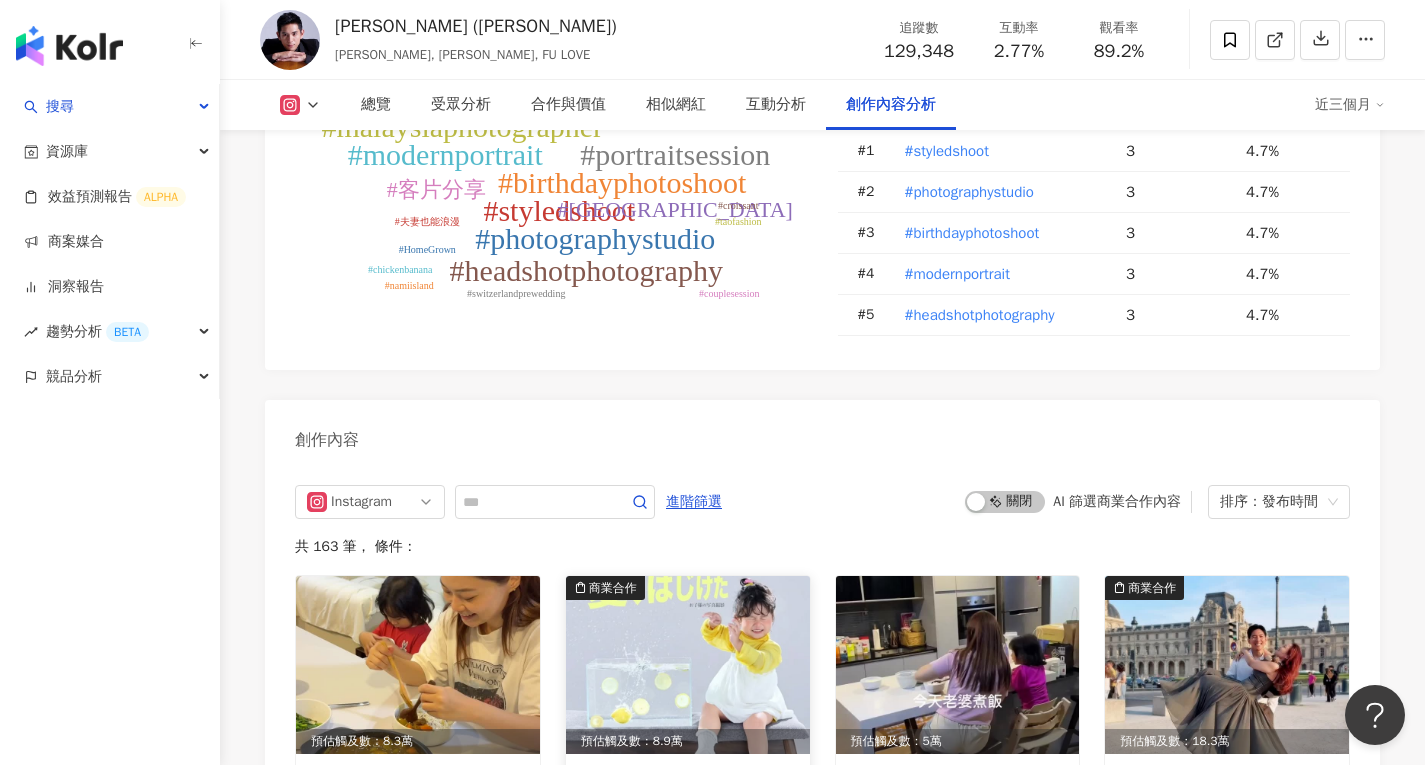 scroll, scrollTop: 6277, scrollLeft: 0, axis: vertical 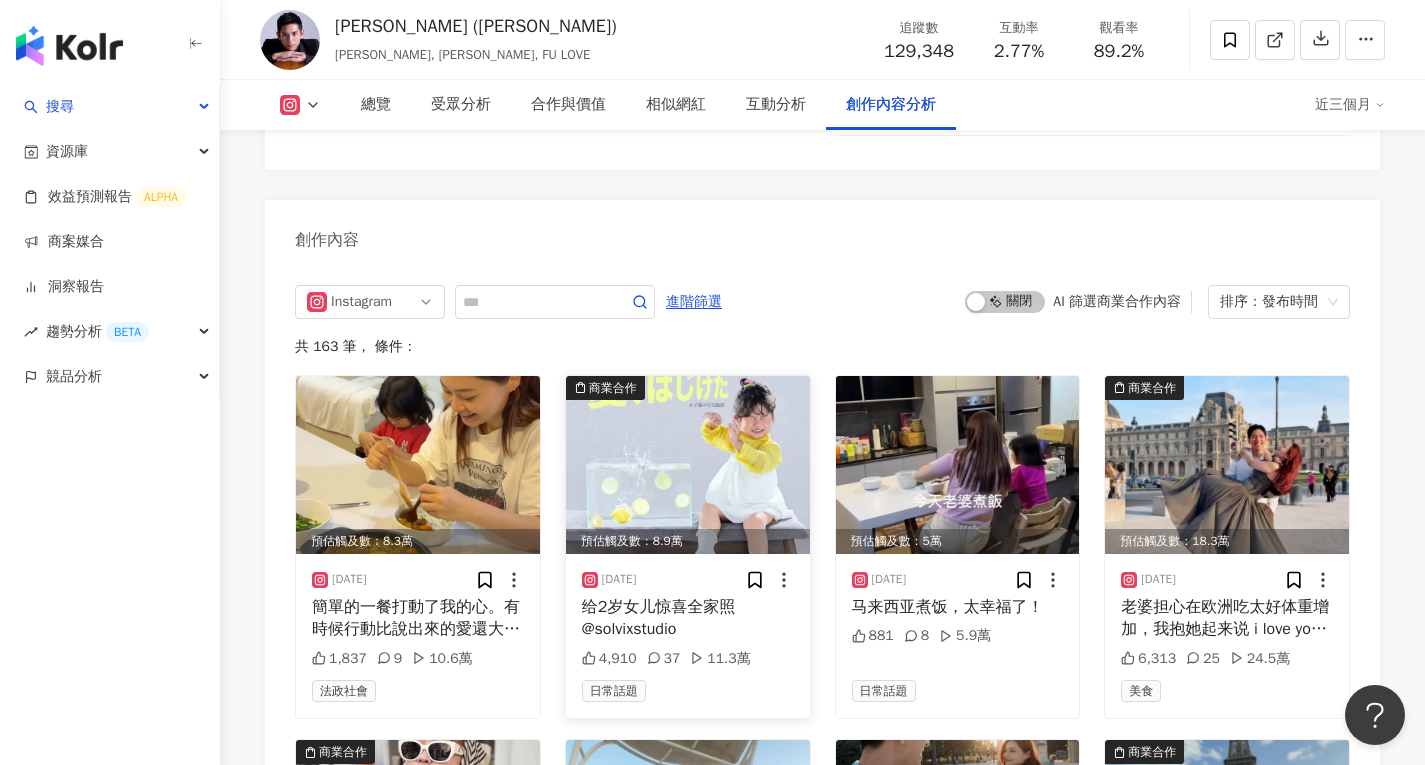 click at bounding box center (688, 465) 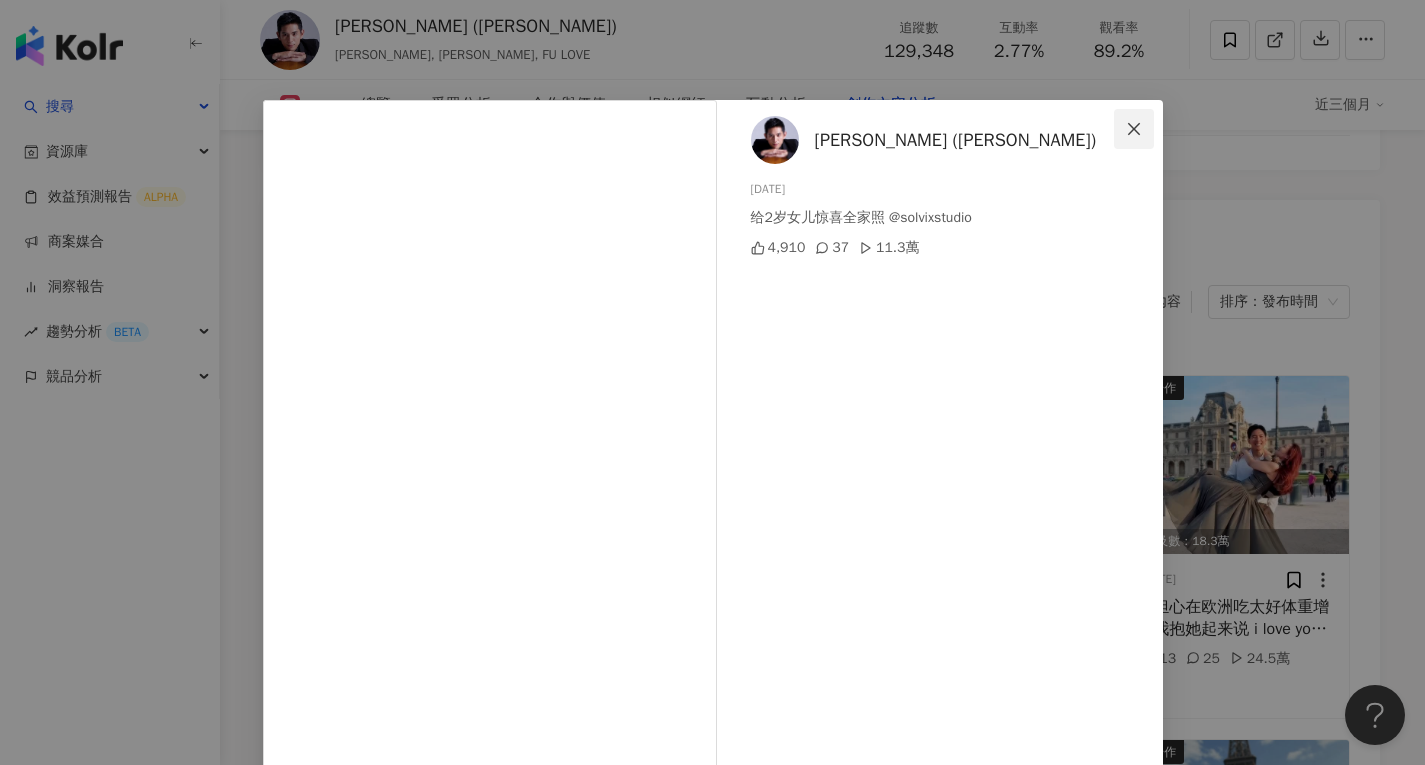 click 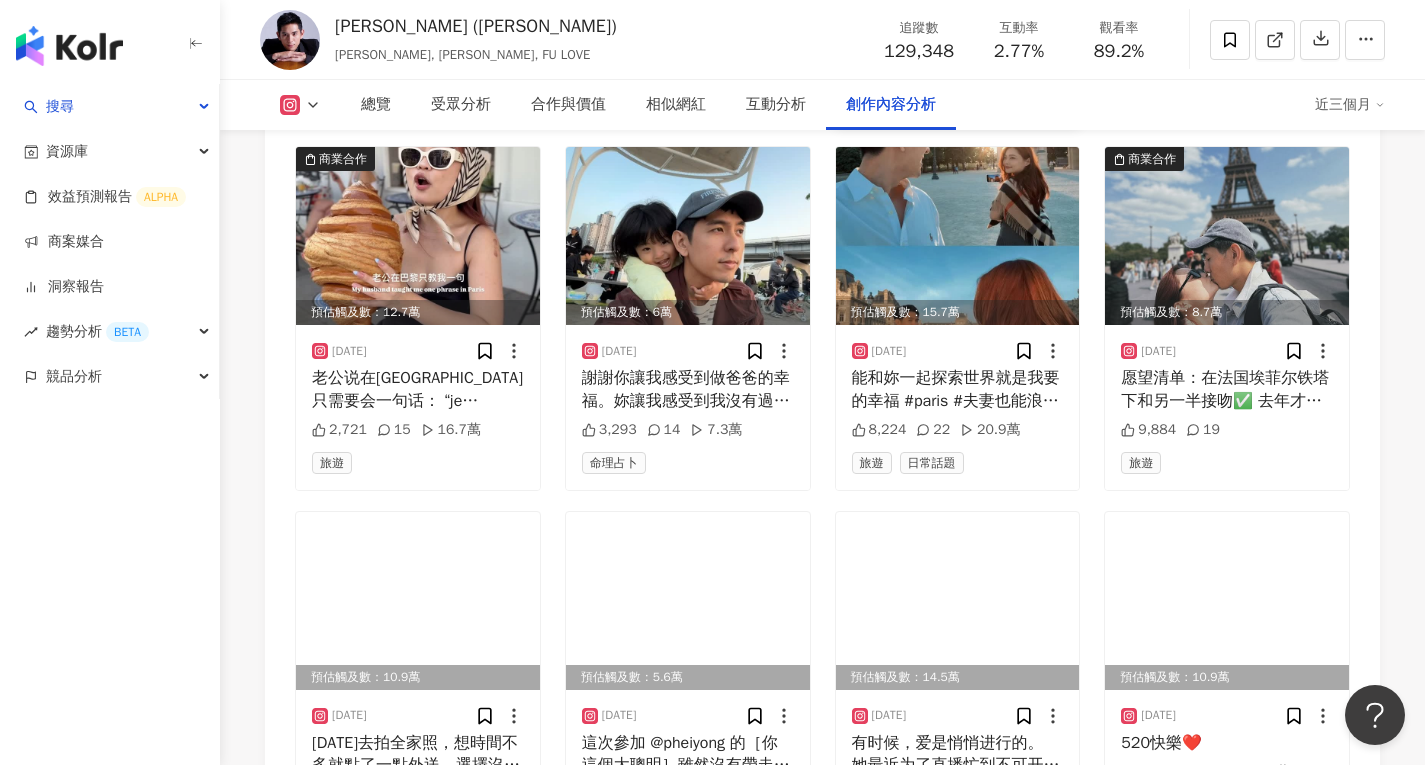 scroll, scrollTop: 6877, scrollLeft: 0, axis: vertical 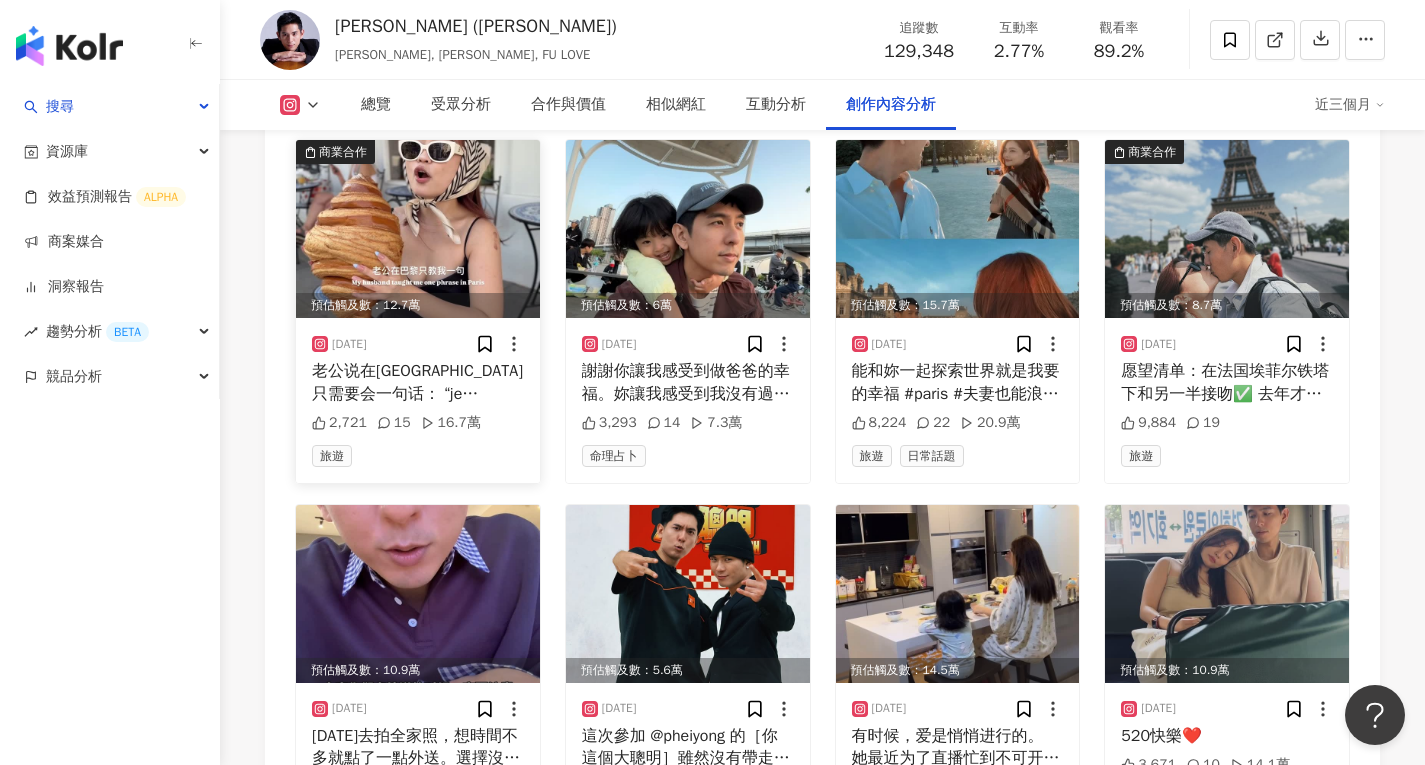 click at bounding box center [418, 229] 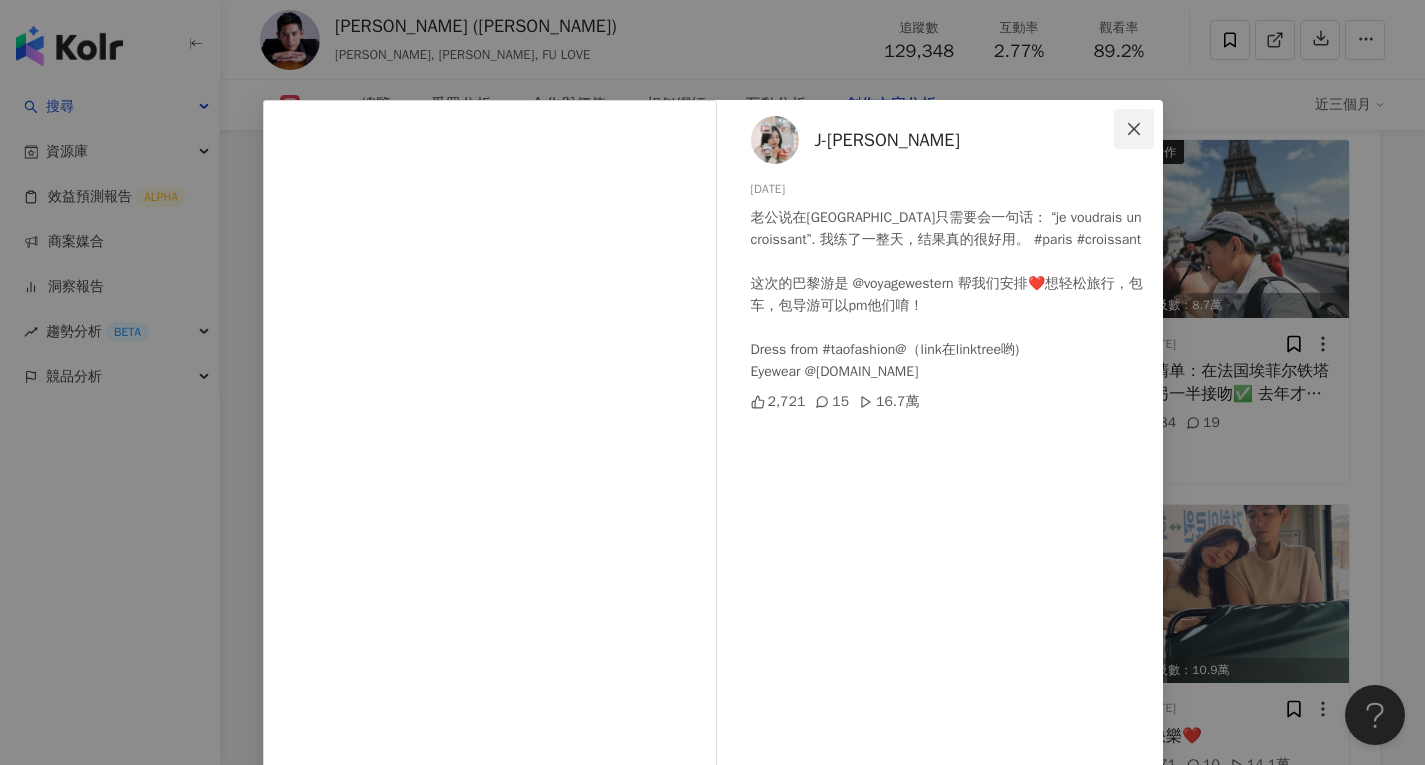 click 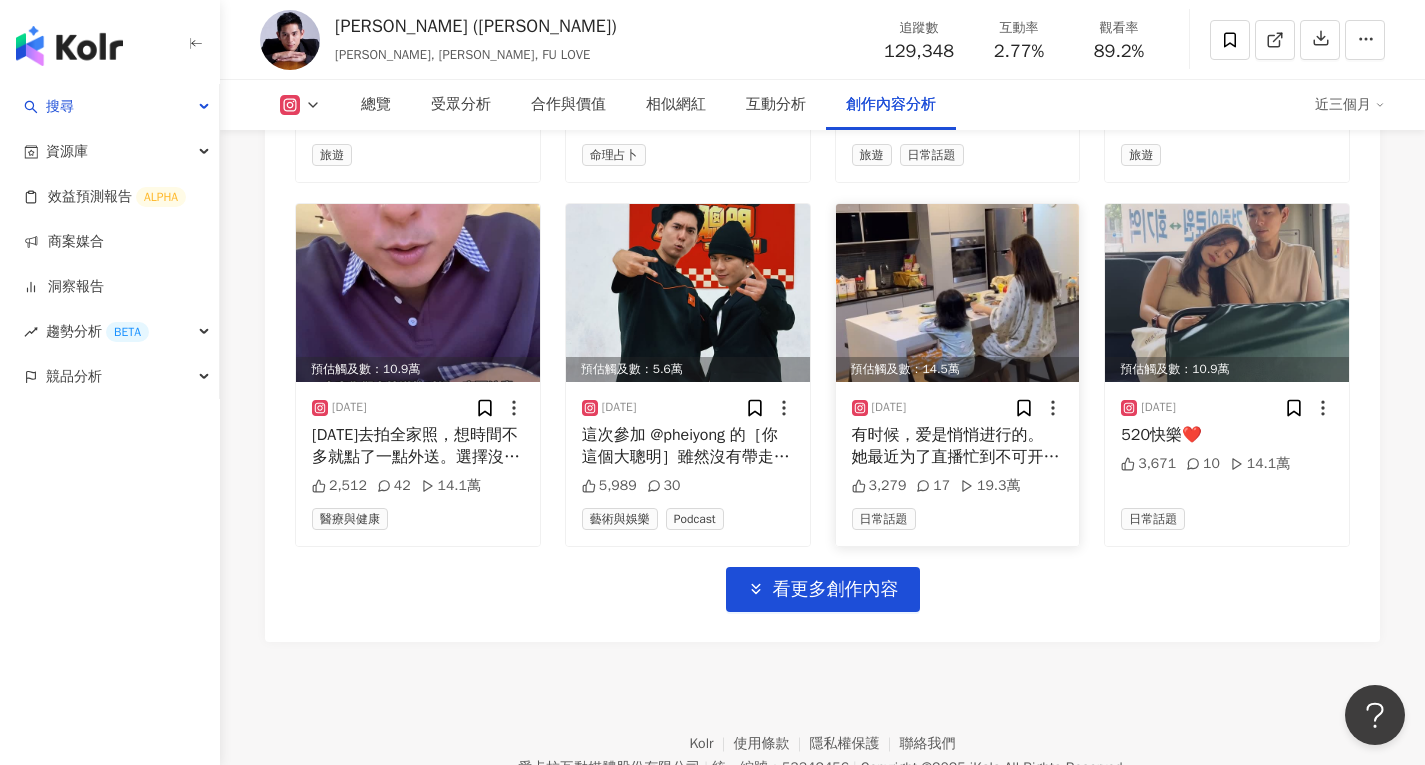 scroll, scrollTop: 7277, scrollLeft: 0, axis: vertical 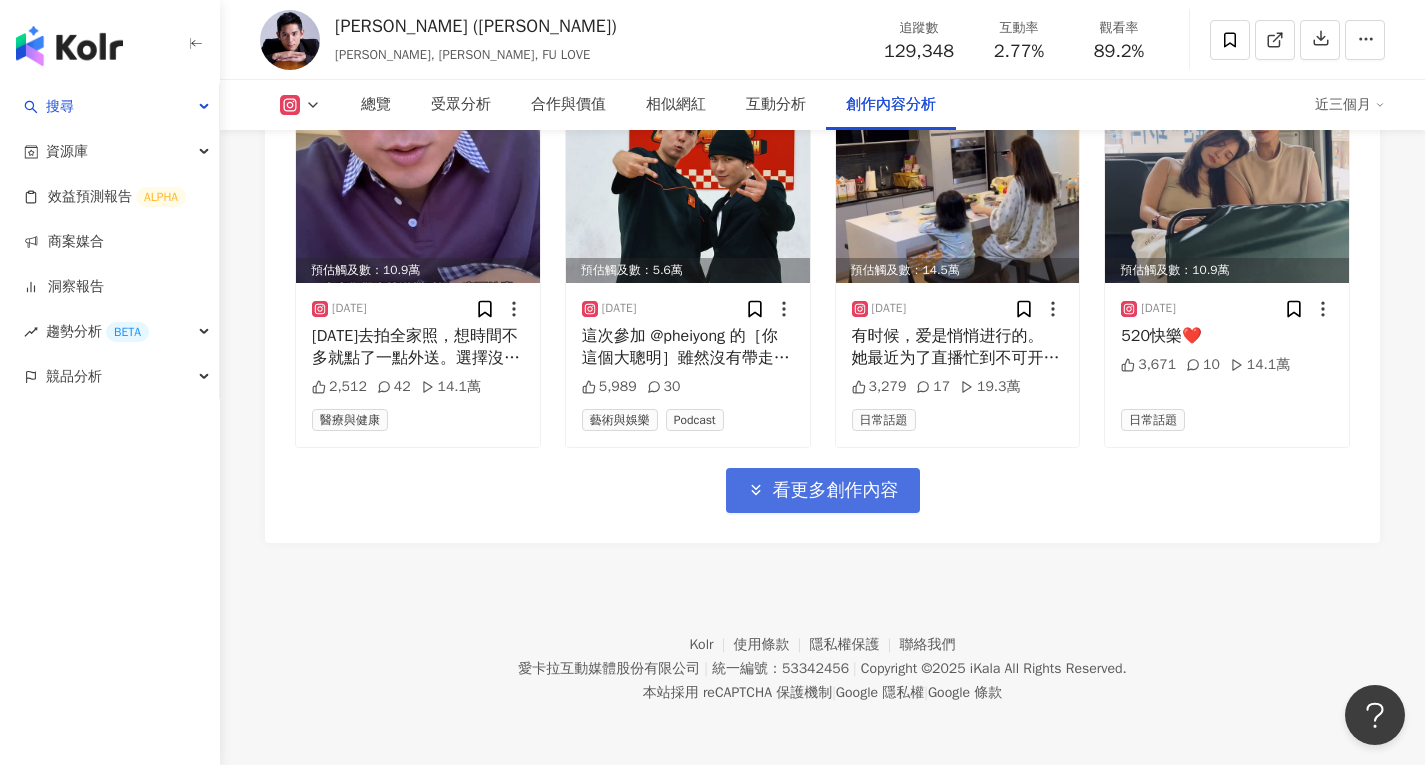 click on "看更多創作內容" at bounding box center (836, 491) 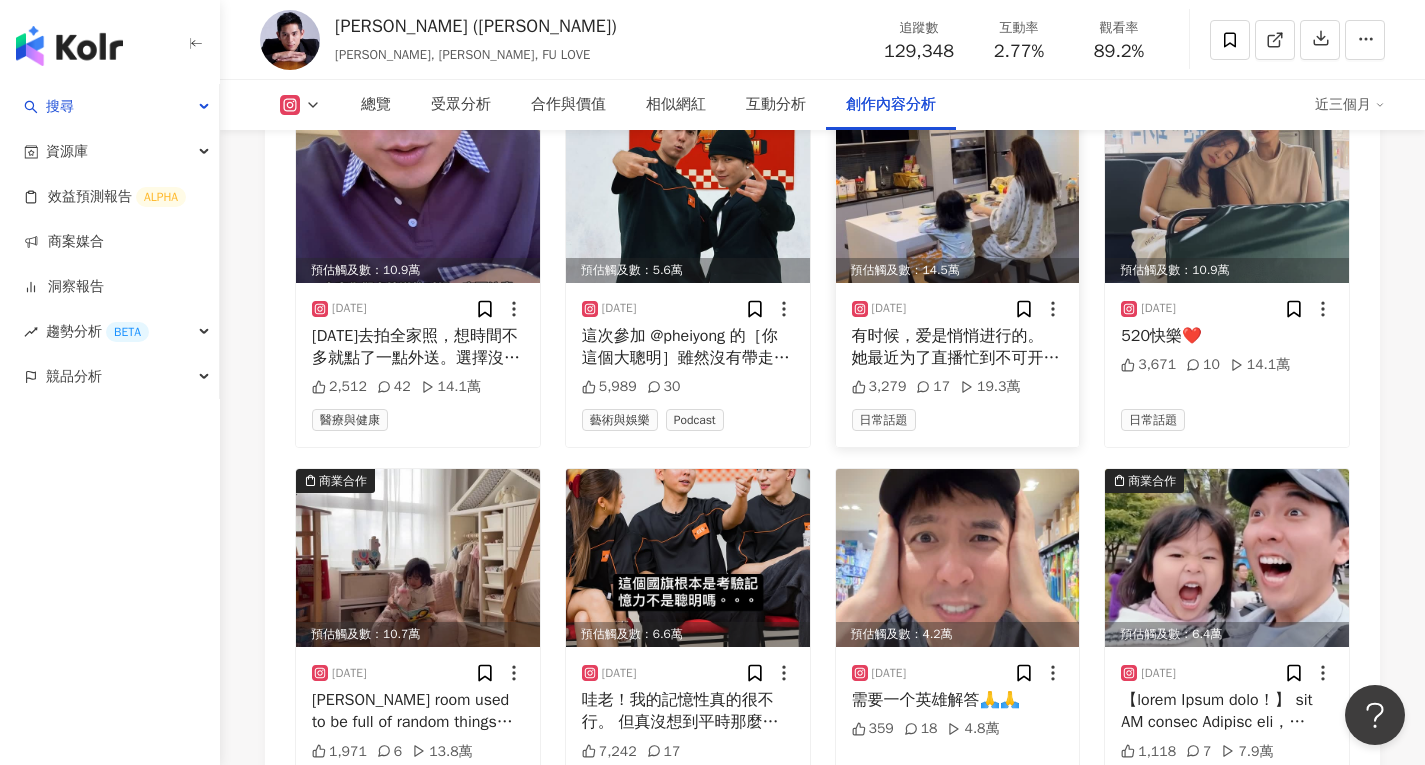 scroll, scrollTop: 7477, scrollLeft: 0, axis: vertical 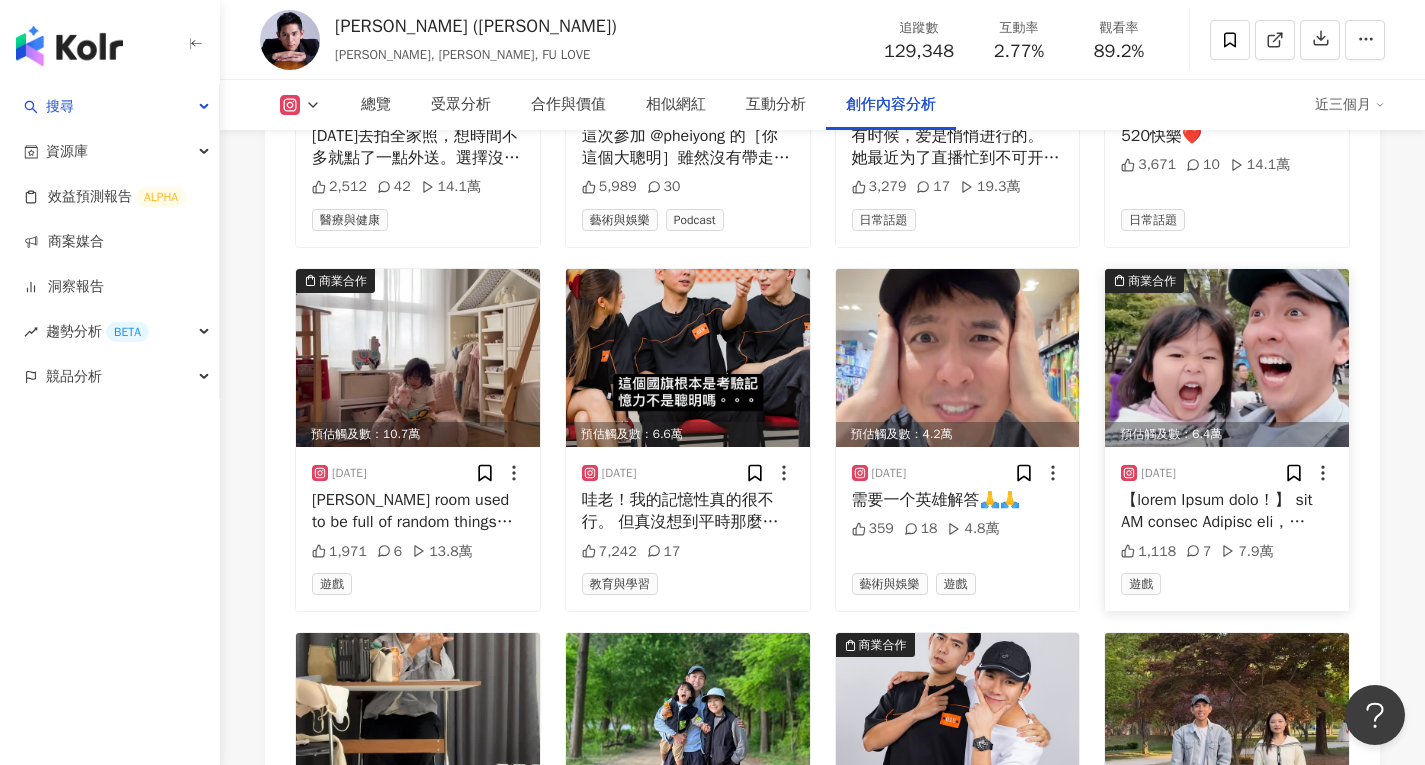 click at bounding box center [1227, 358] 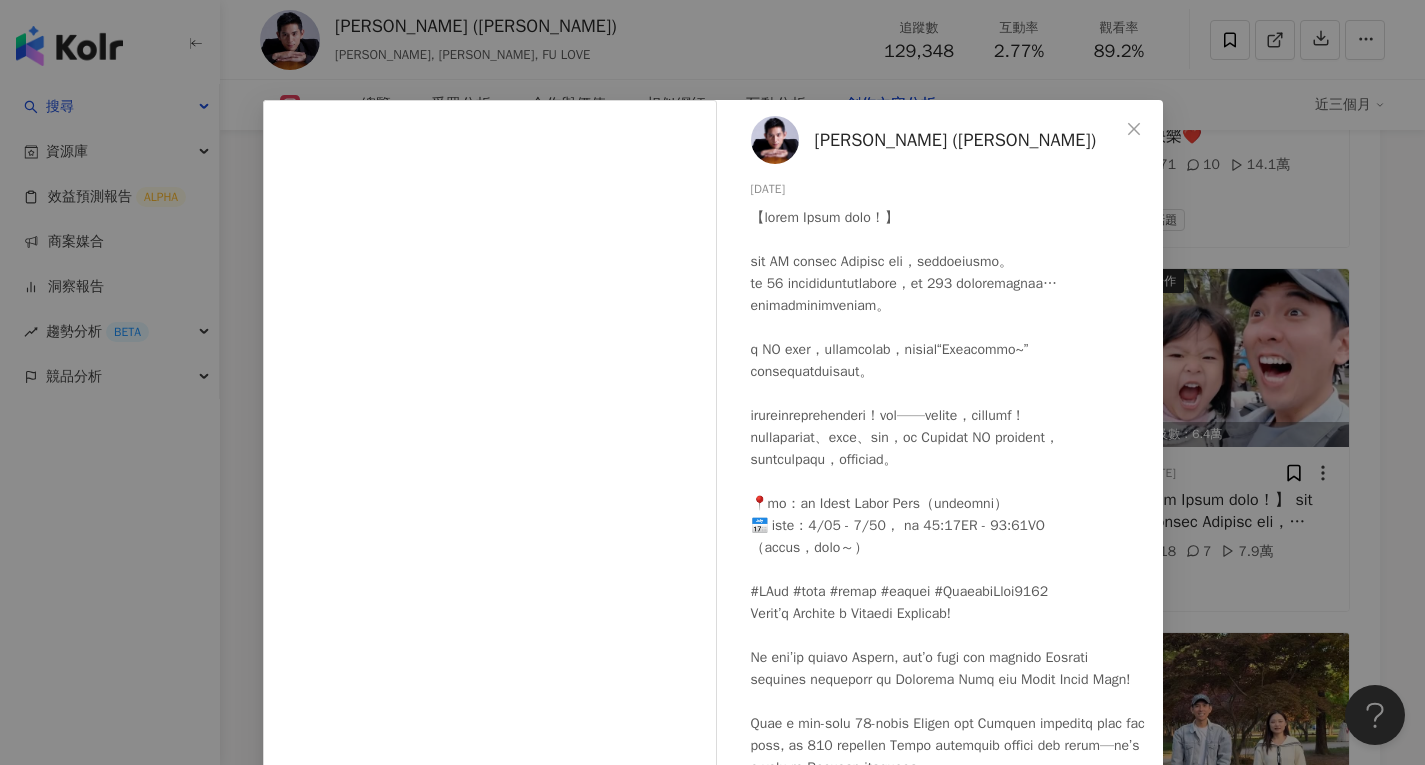 click on "Curtis Fu (傅冠傑) 2025/5/14 1,118 7 7.9萬 查看原始貼文" at bounding box center (712, 382) 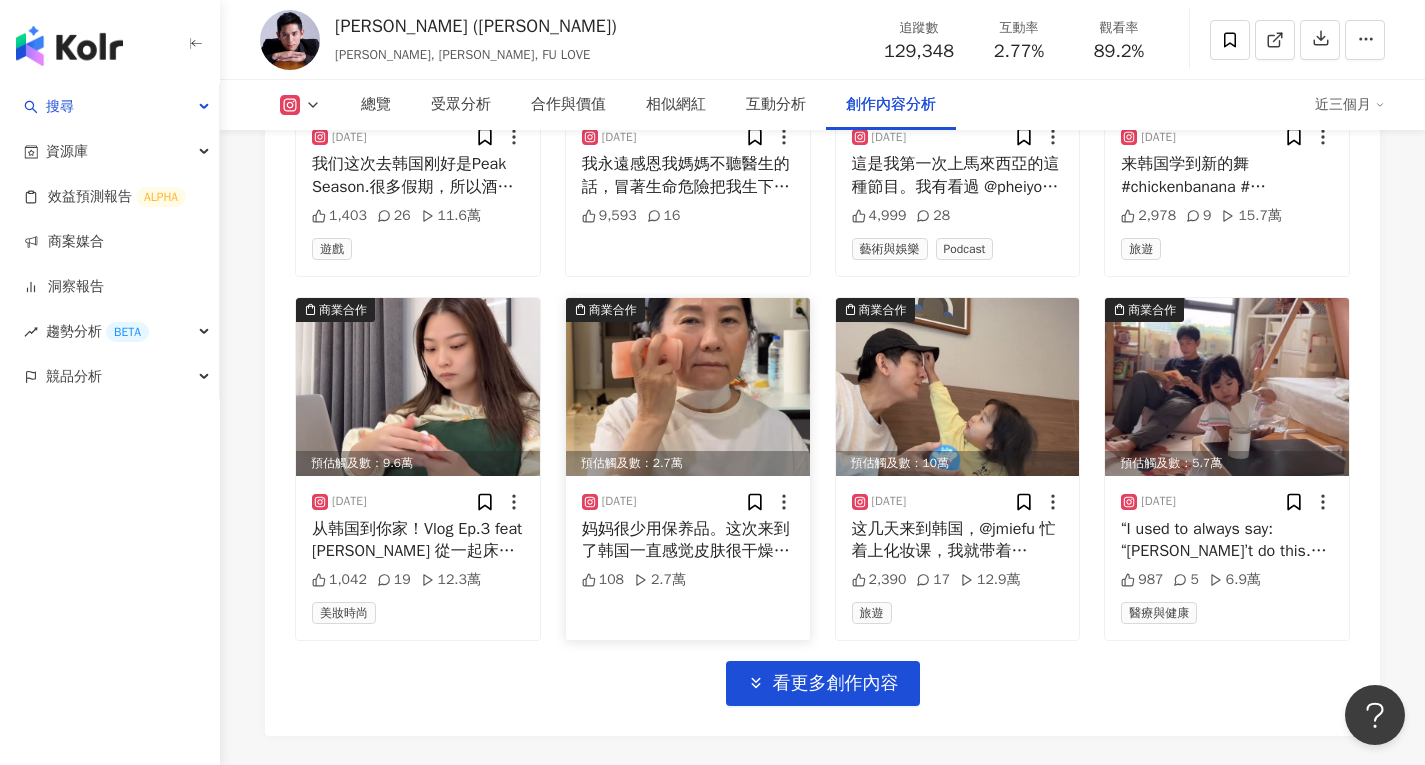 scroll, scrollTop: 8377, scrollLeft: 0, axis: vertical 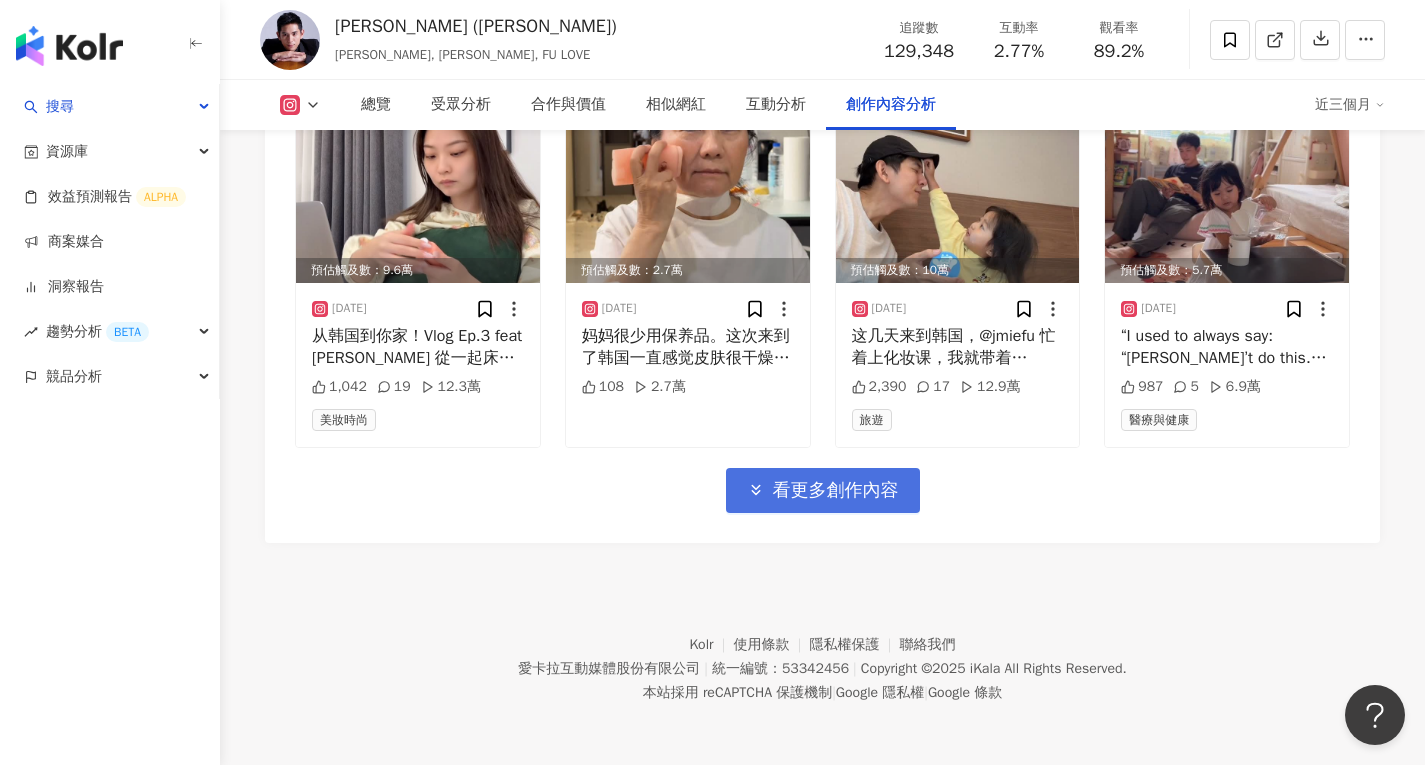 click on "看更多創作內容" at bounding box center (836, 491) 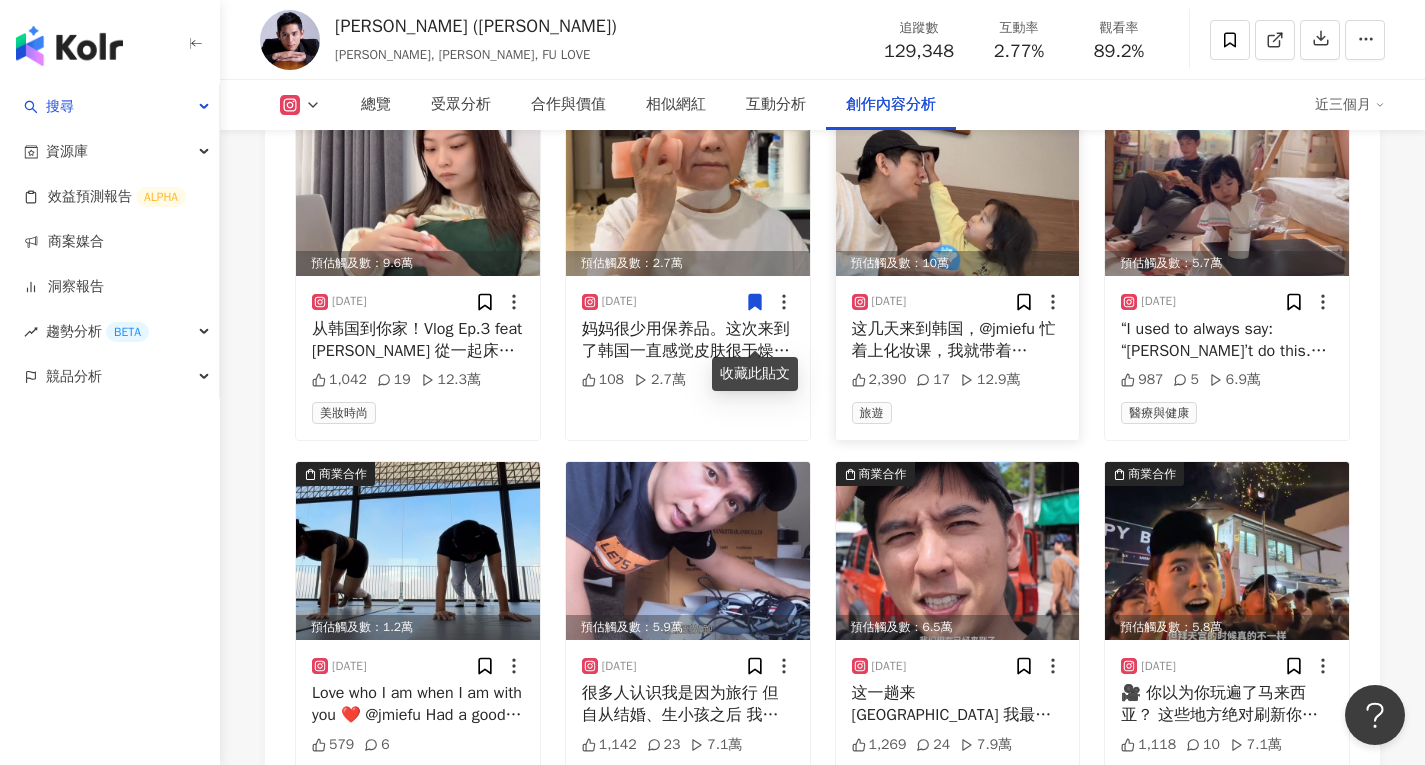 click at bounding box center [958, 187] 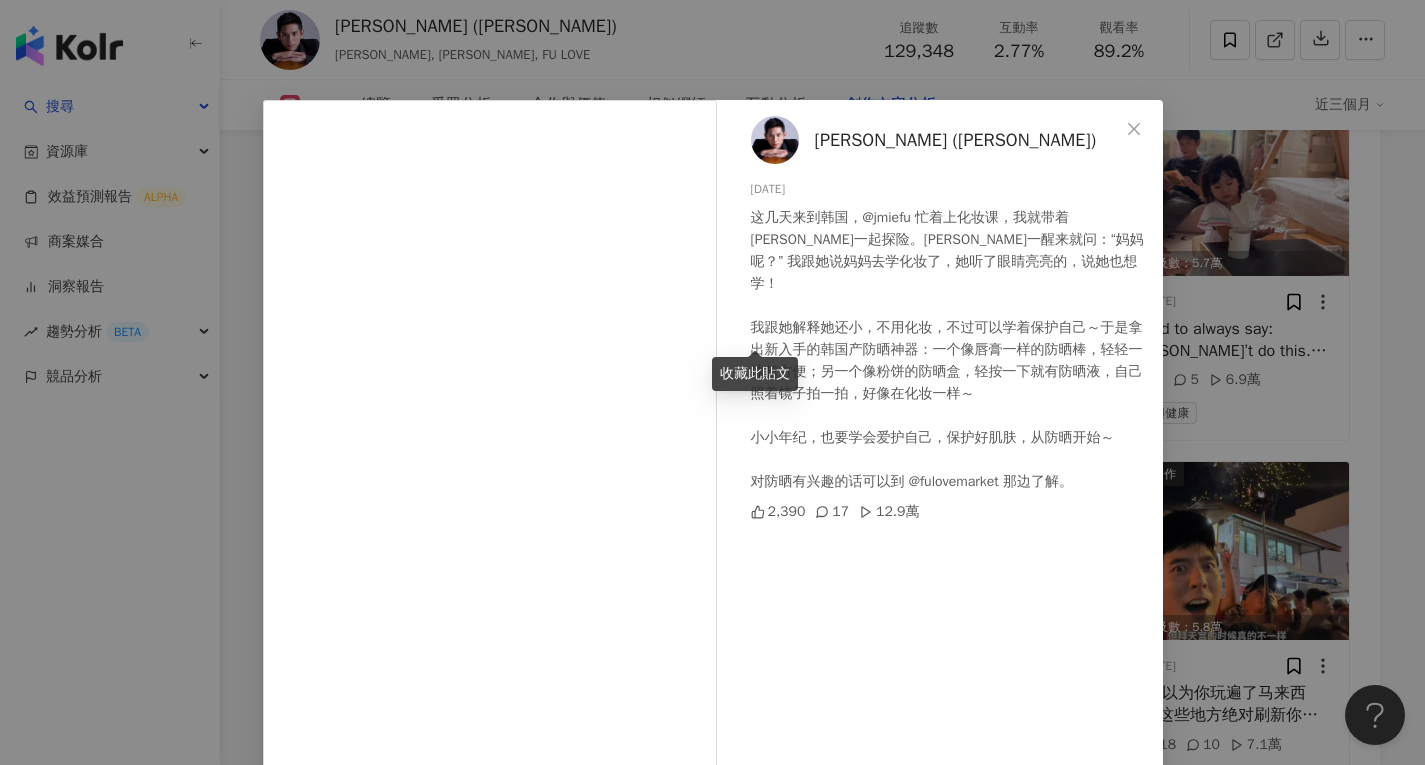 click on "Curtis Fu (傅冠傑) 2025/4/28 这几天来到韩国，@jmiefu 忙着上化妆课，我就带着CJ一起探险。CJ一醒来就问：“妈妈呢？” 我跟她说妈妈去学化妆了，她听了眼睛亮亮的，说她也想学！
我跟她解释她还小，不用化妆，不过可以学着保护自己～于是拿出新入手的韩国产防晒神器：一个像唇膏一样的防晒棒，轻轻一抹超方便；另一个像粉饼的防晒盒，轻按一下就有防晒液，自己照着镜子拍一拍，好像在化妆一样～
小小年纪，也要学会爱护自己，保护好肌肤，从防晒开始～
对防晒有兴趣的话可以到 @fulovemarket 那边了解。 2,390 17 12.9萬 查看原始貼文" at bounding box center (712, 382) 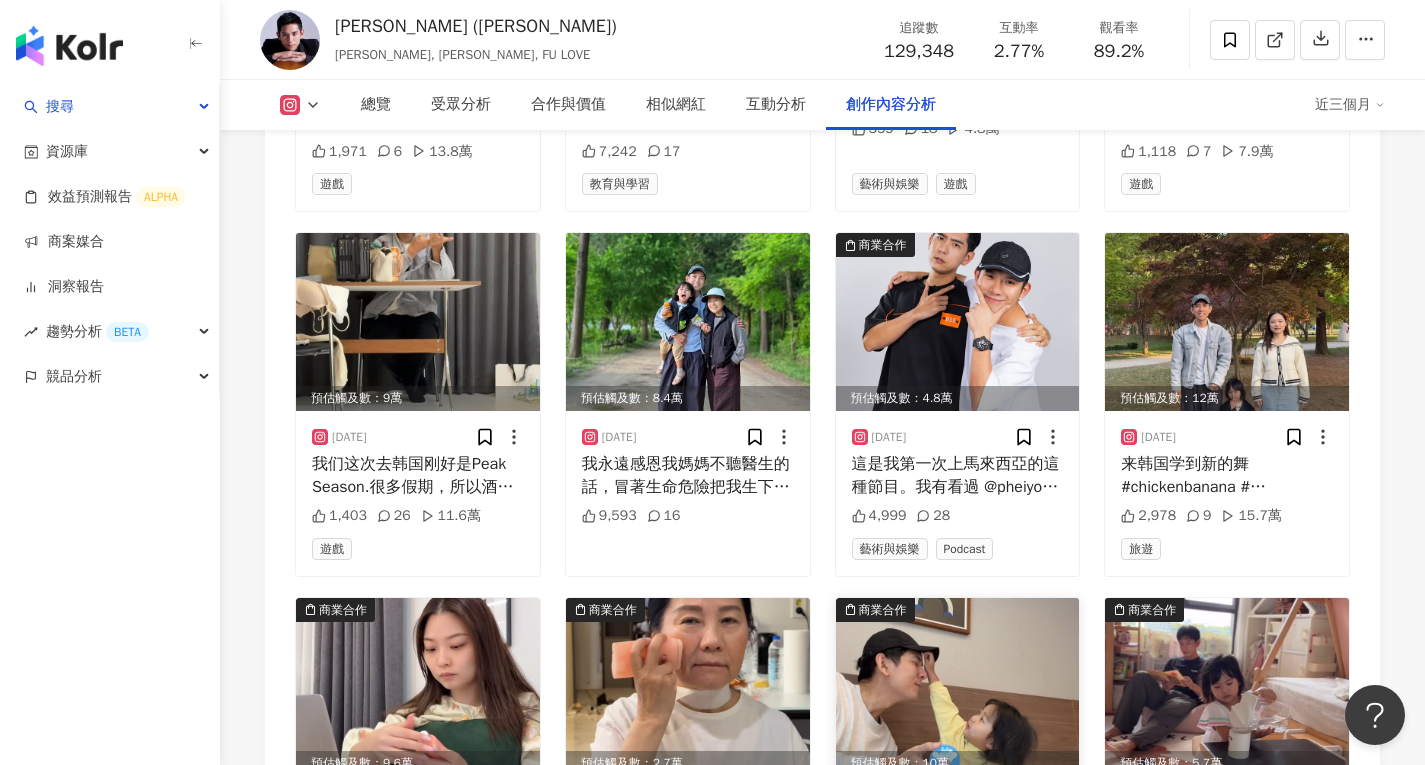 scroll, scrollTop: 7277, scrollLeft: 0, axis: vertical 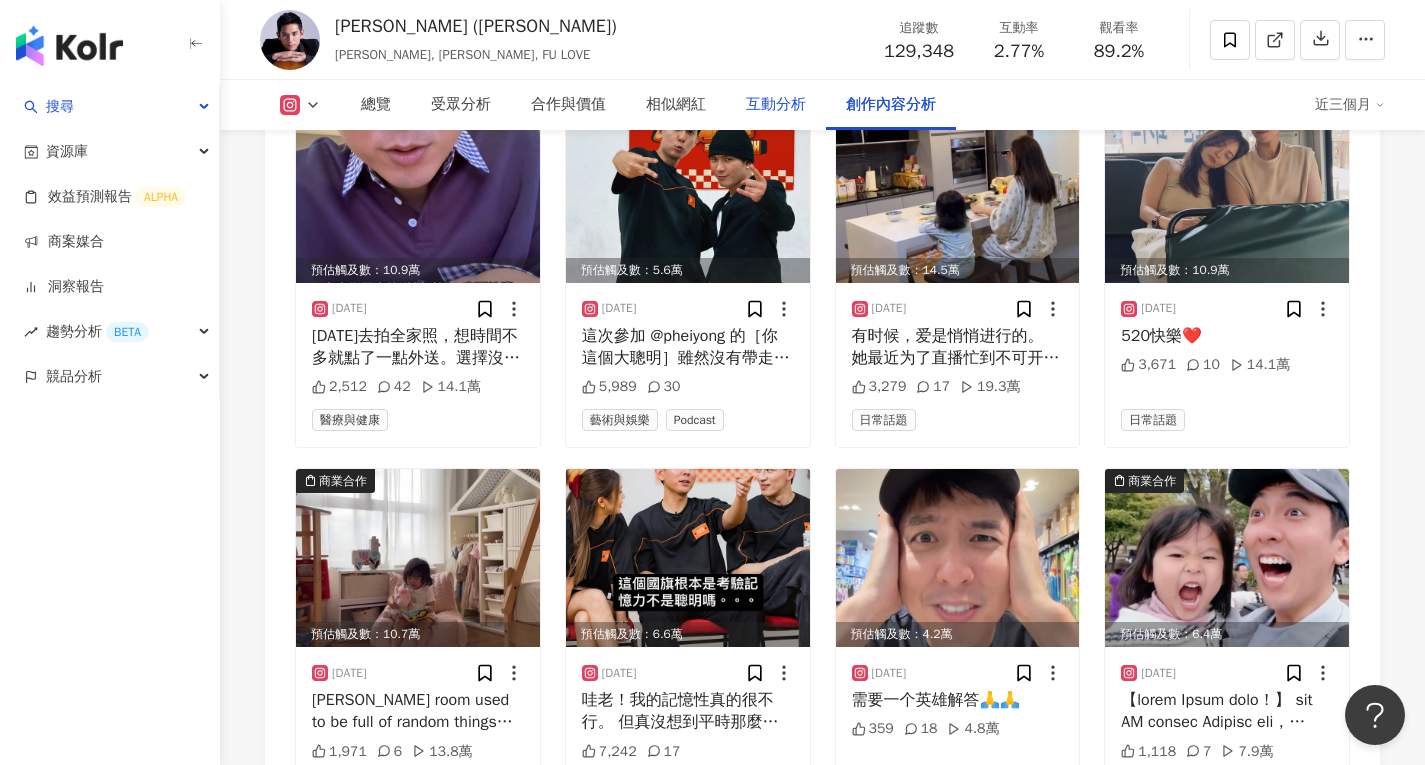 click on "互動分析" at bounding box center [776, 105] 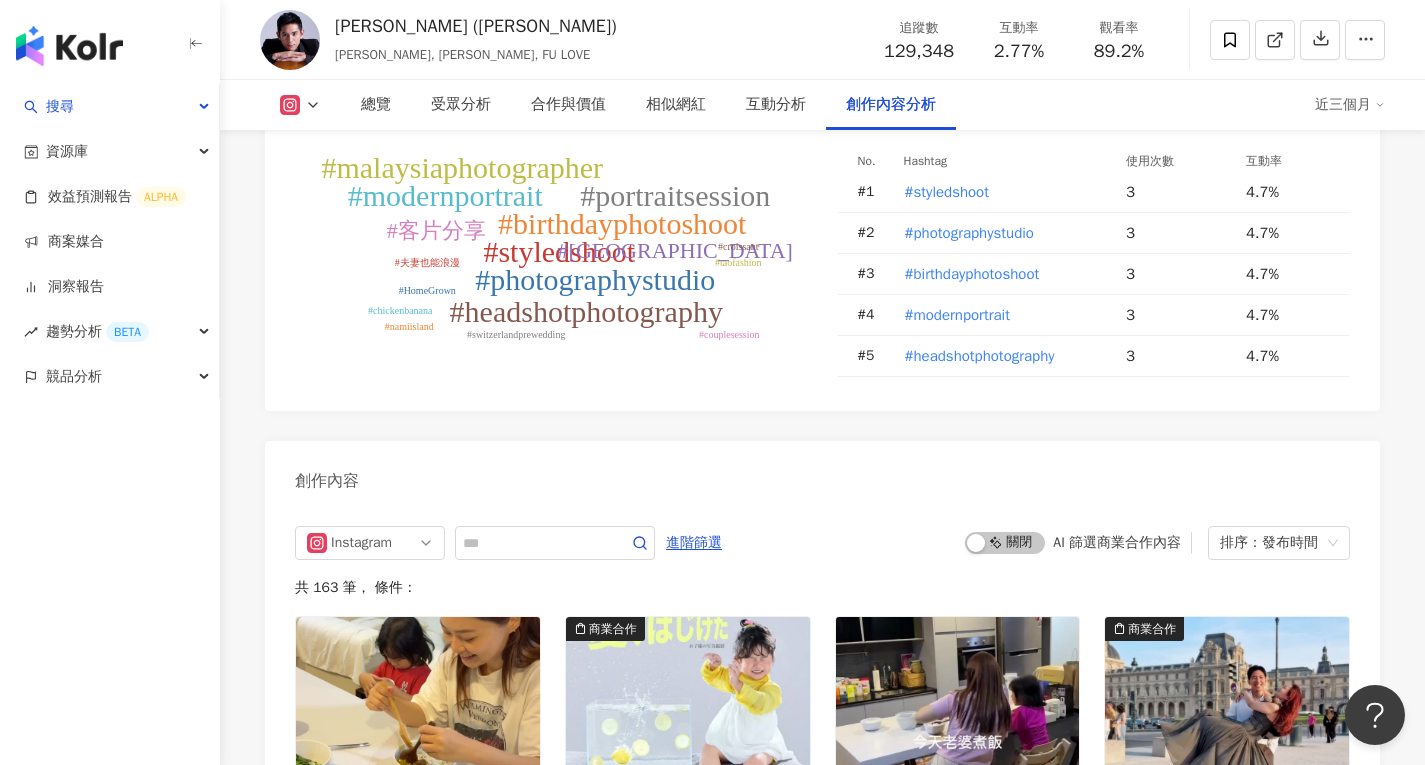 scroll, scrollTop: 6073, scrollLeft: 0, axis: vertical 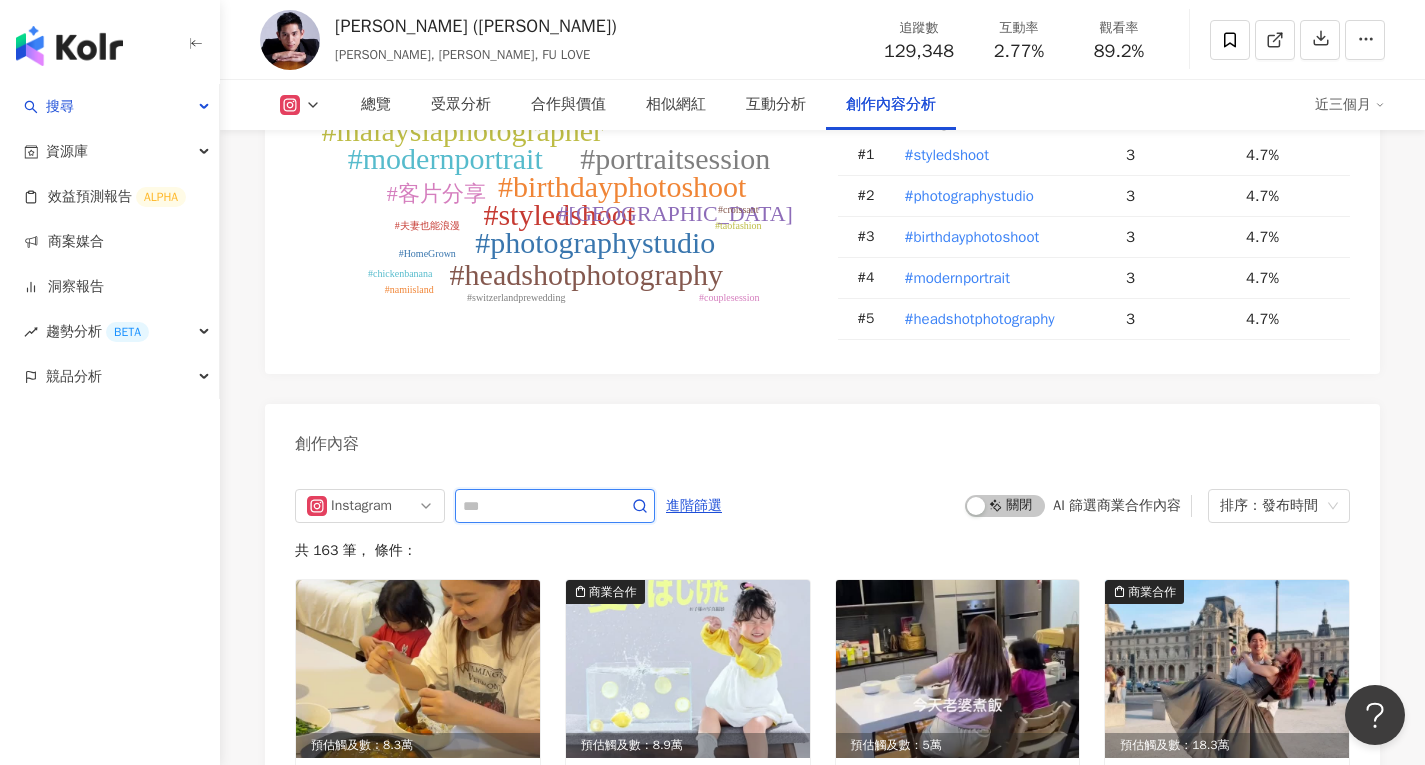 click at bounding box center (533, 506) 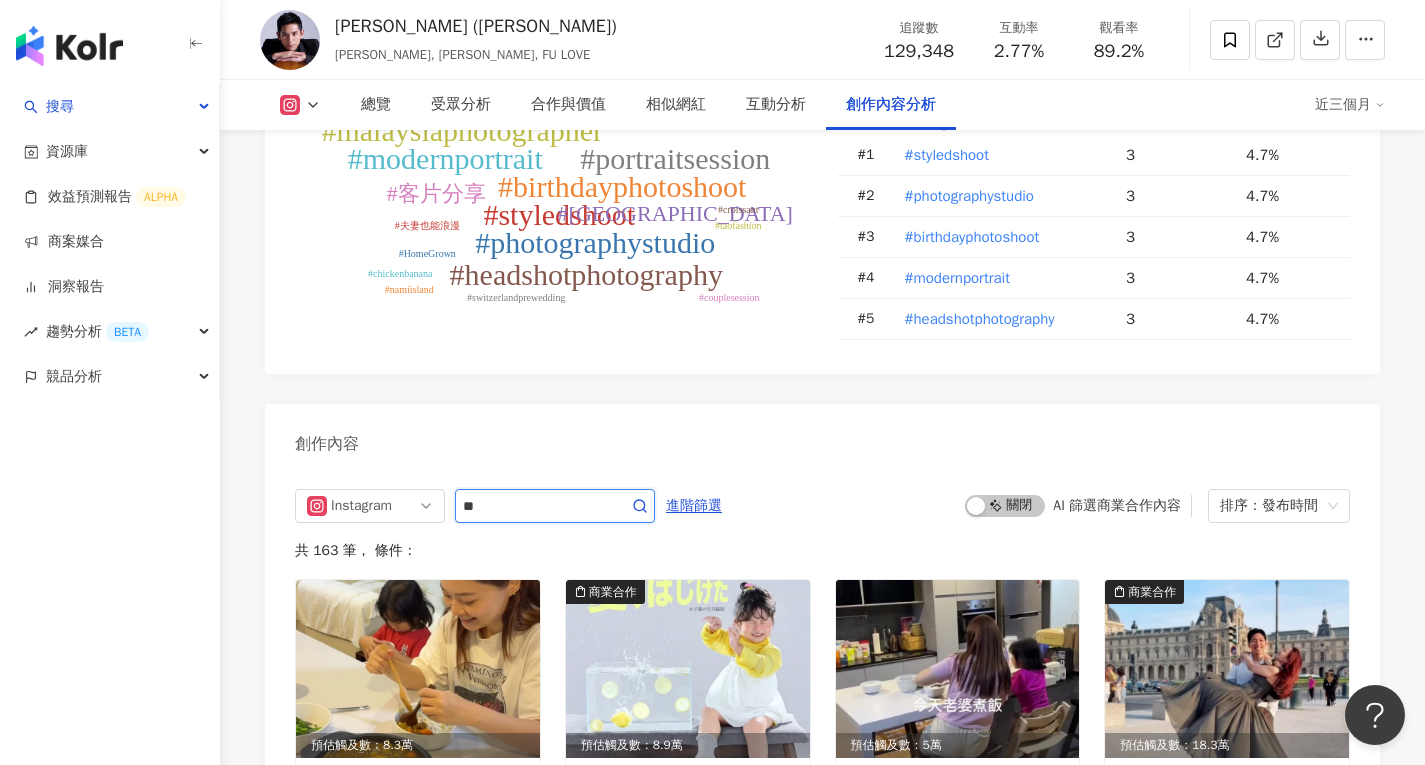 type on "***" 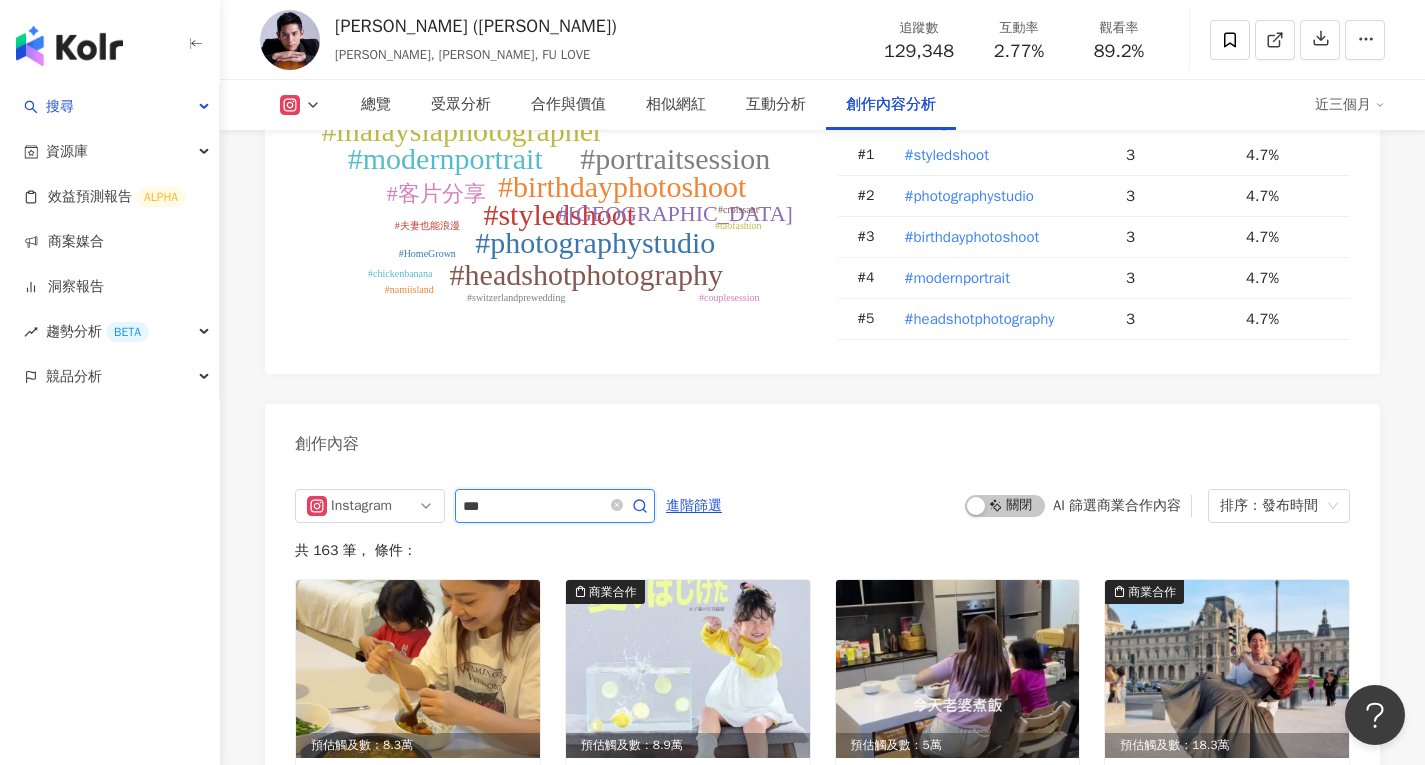 click on "***" at bounding box center (533, 506) 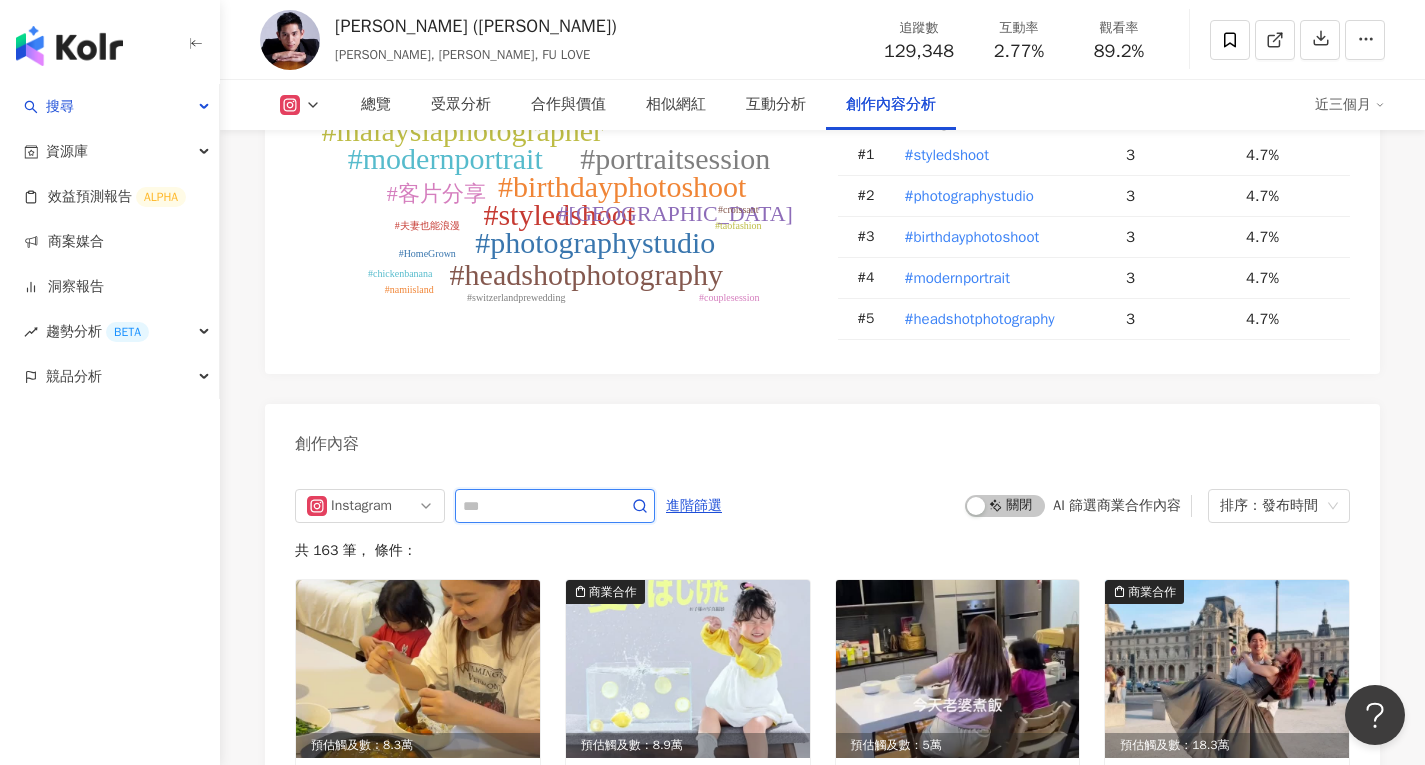 type on "*" 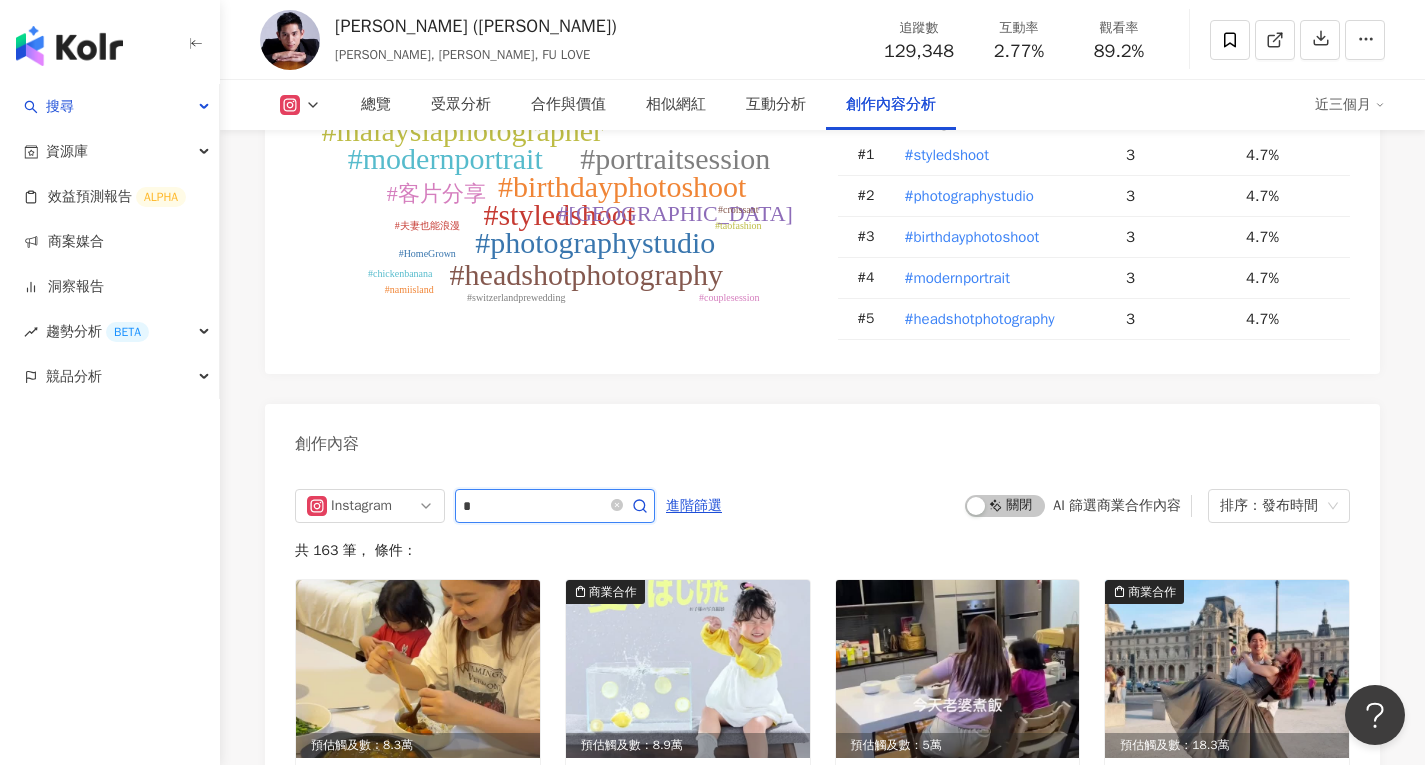 type on "*" 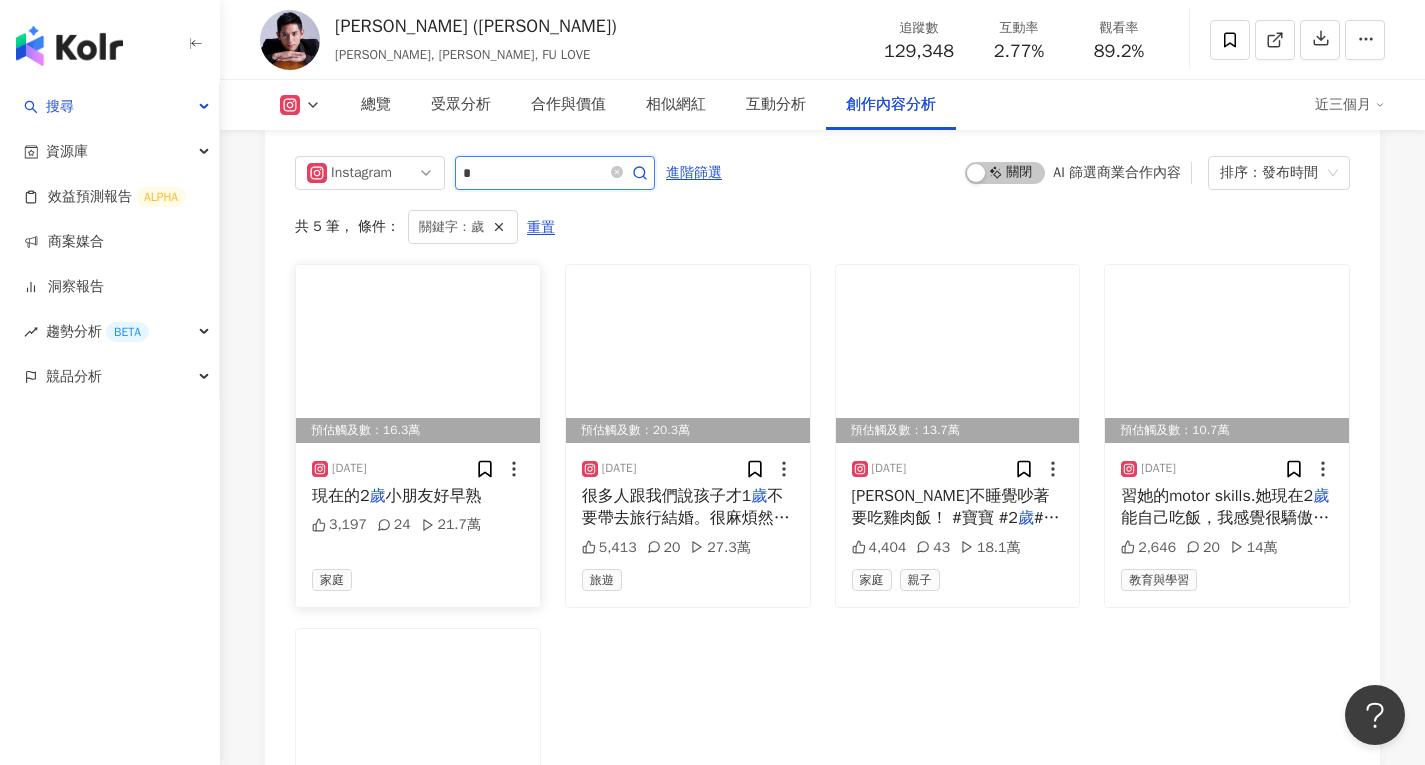 scroll, scrollTop: 6380, scrollLeft: 0, axis: vertical 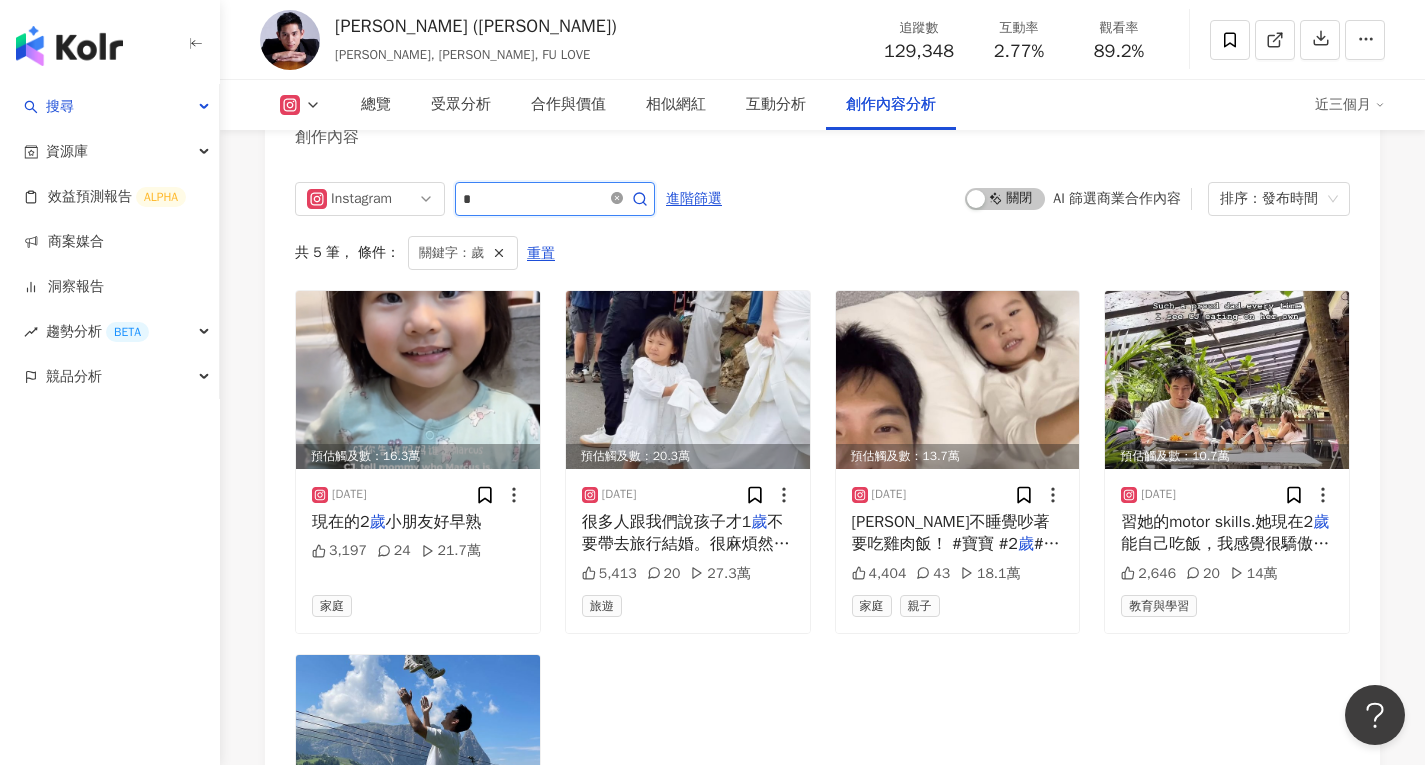click 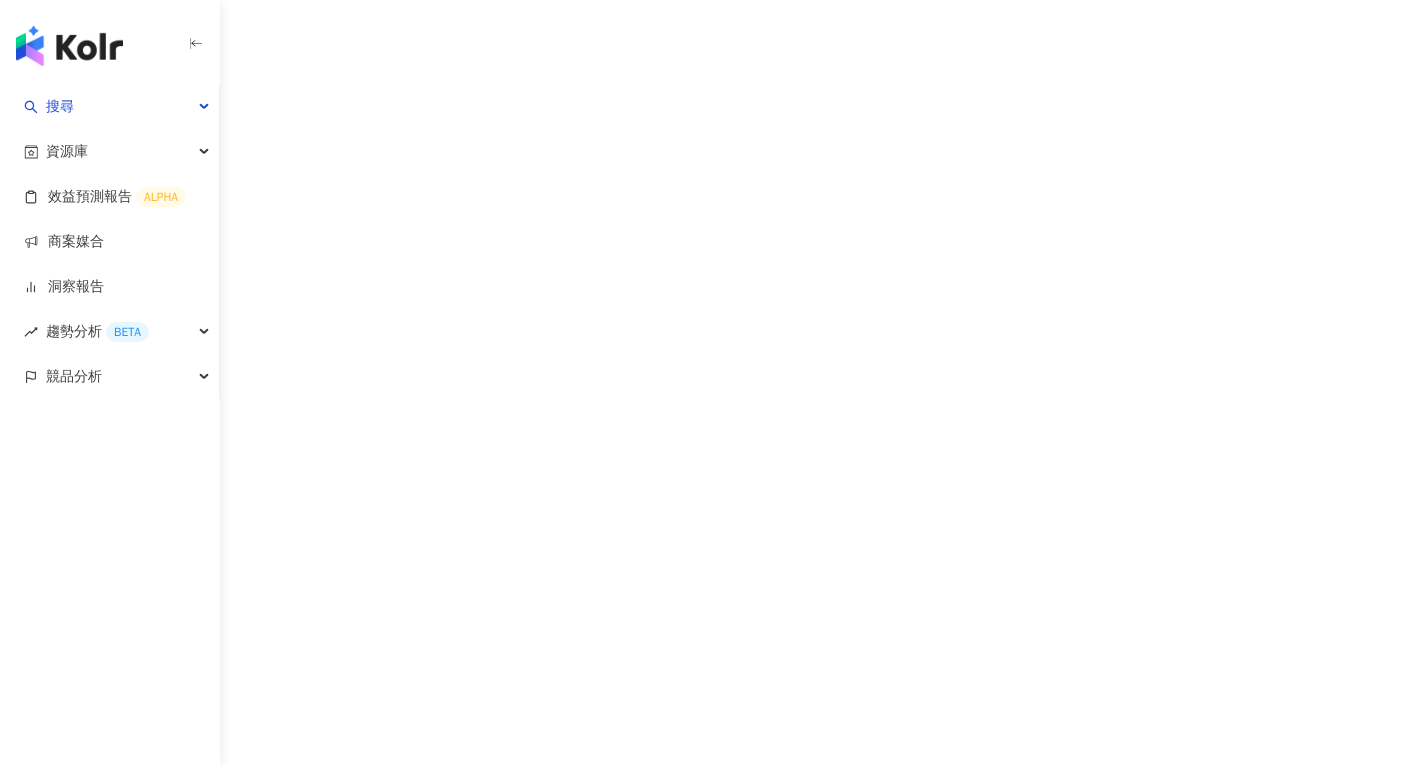 scroll, scrollTop: 0, scrollLeft: 0, axis: both 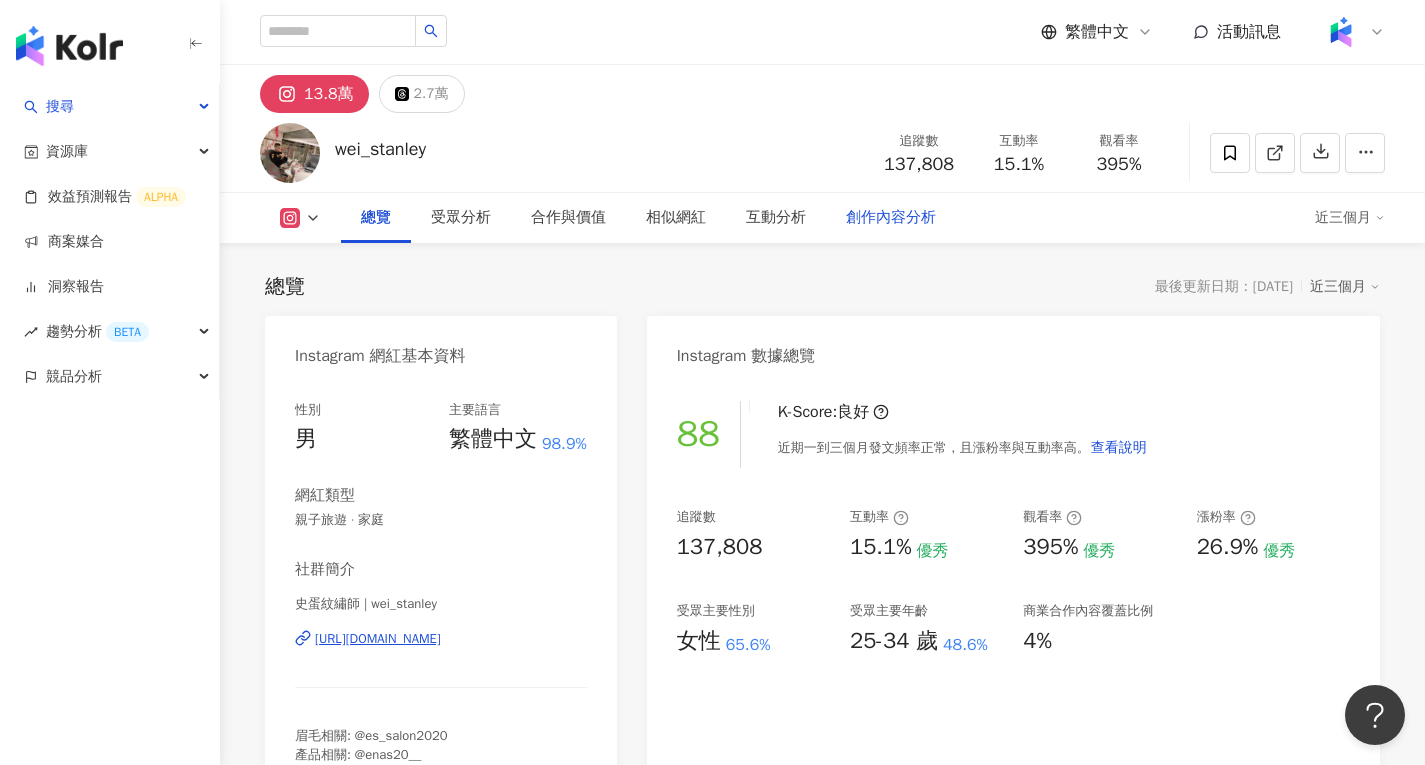 click on "創作內容分析" at bounding box center (891, 218) 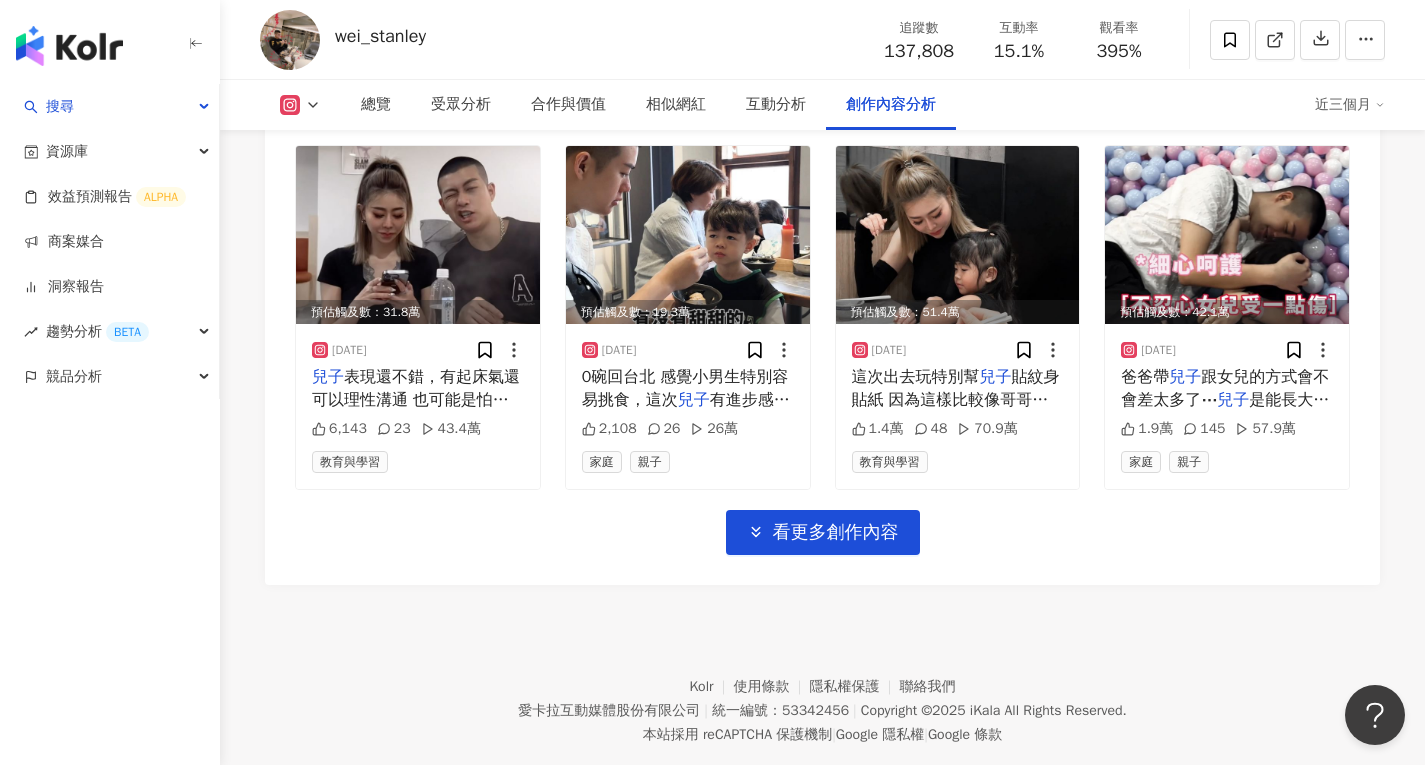 scroll, scrollTop: 7024, scrollLeft: 0, axis: vertical 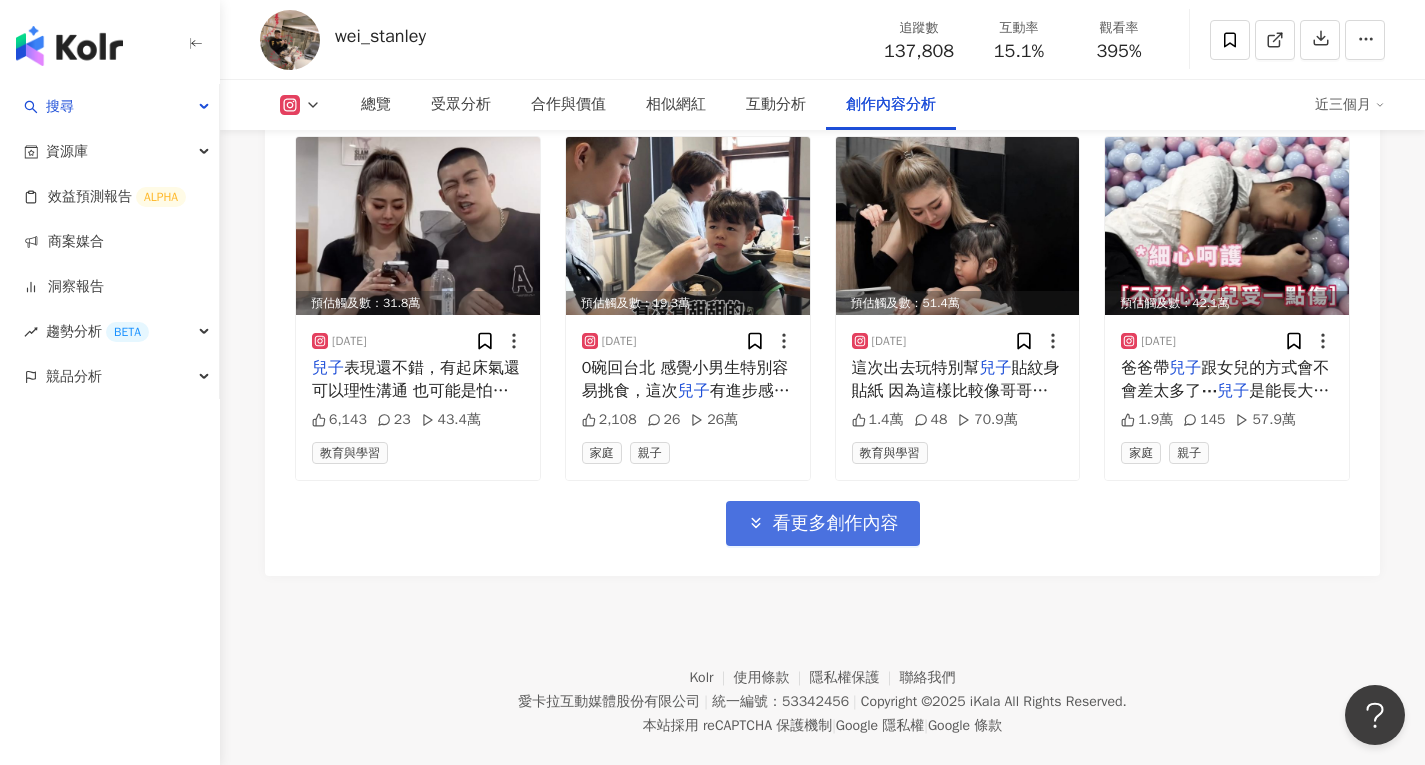 click on "看更多創作內容" at bounding box center [836, 524] 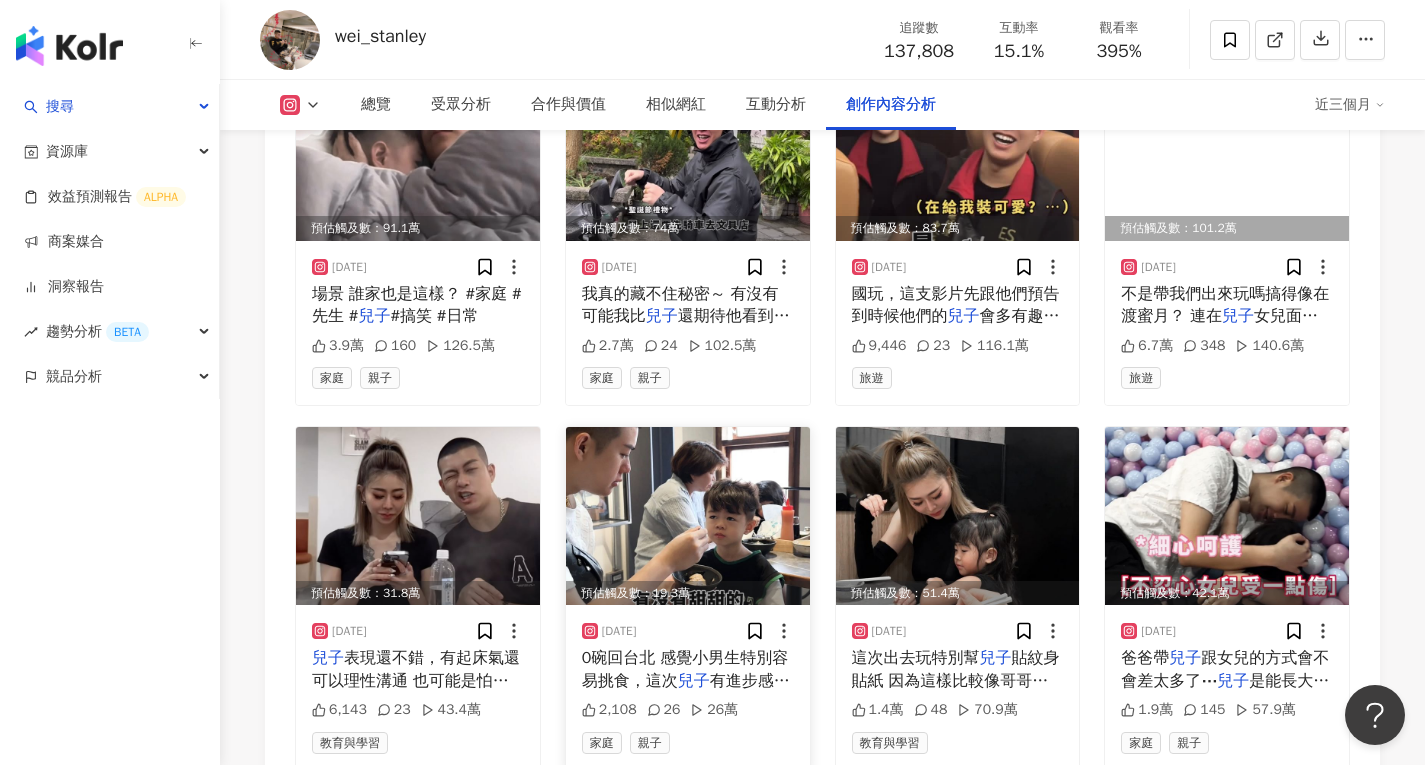 scroll, scrollTop: 6924, scrollLeft: 0, axis: vertical 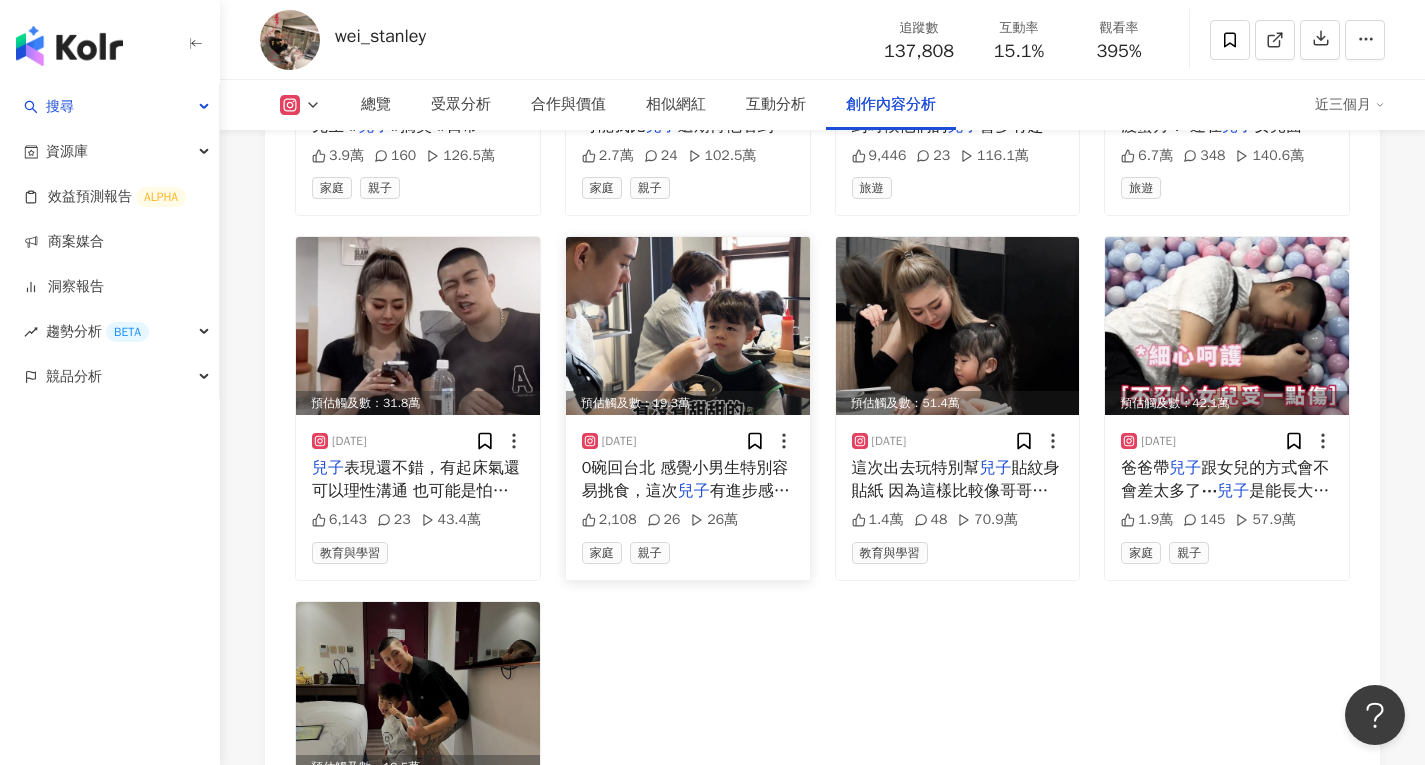 click at bounding box center (688, 326) 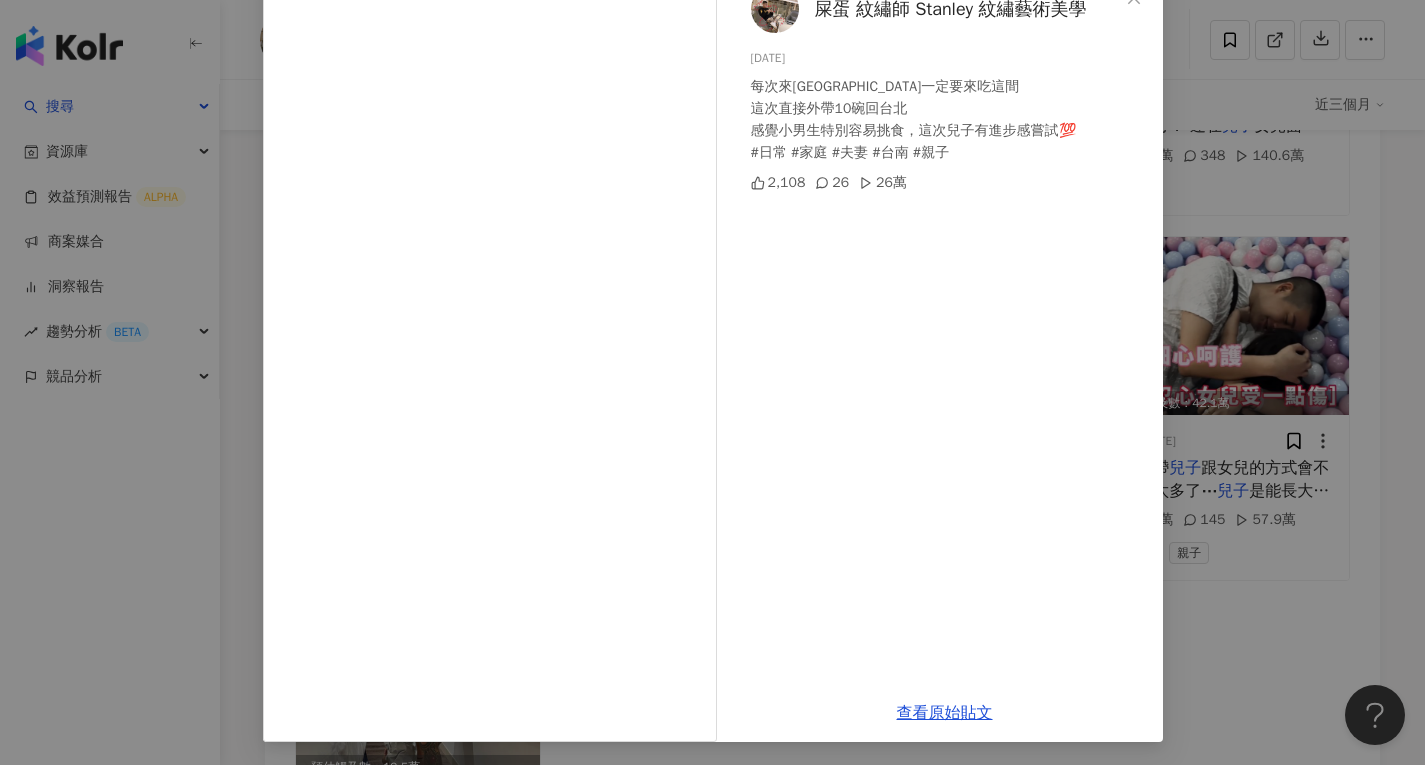 scroll, scrollTop: 132, scrollLeft: 0, axis: vertical 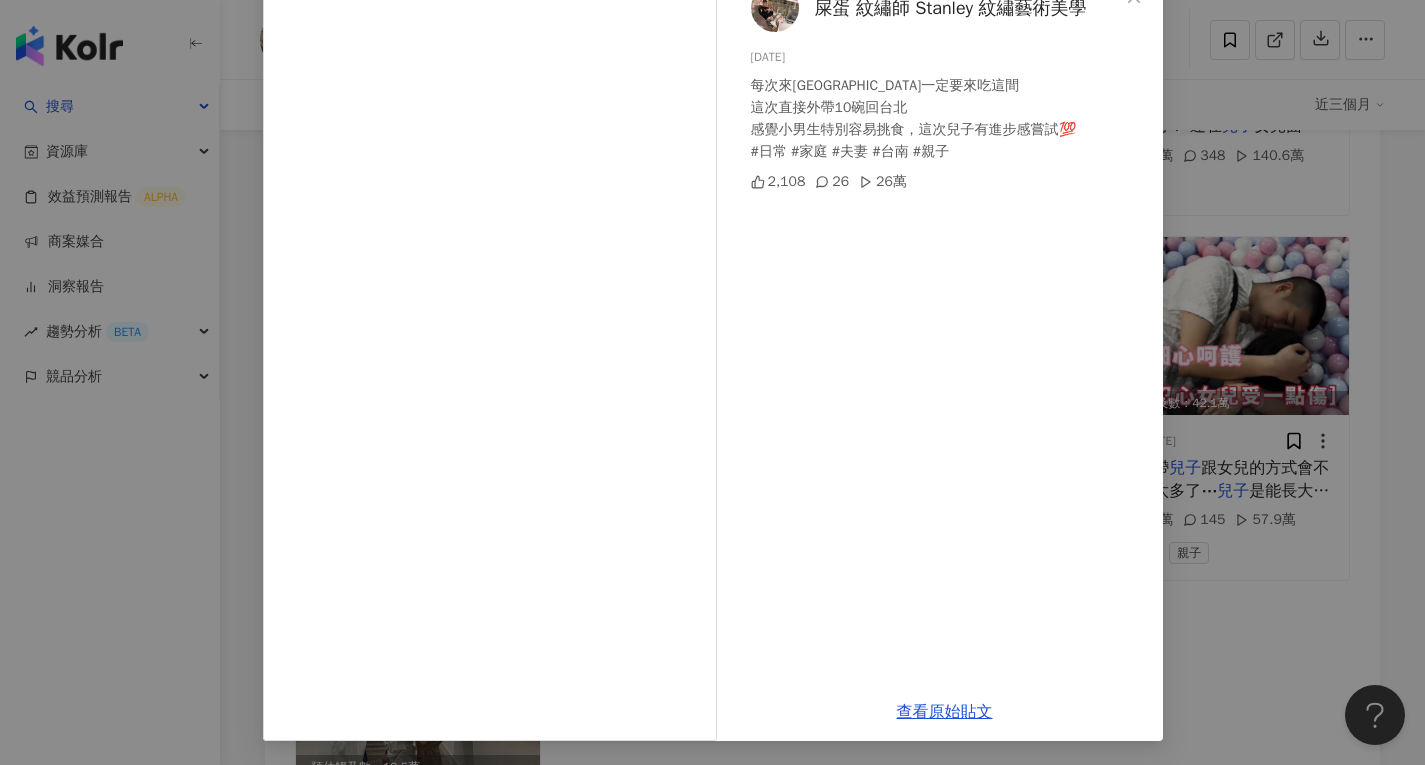 click on "屎蛋 紋繡師 [PERSON_NAME] 紋繡藝術美學 [DATE] 每次來[GEOGRAPHIC_DATA]一定要來吃這間
這次直接外帶10碗回台北
感覺小男生特別容易挑食，這次兒子有進步感嘗試💯
#日常 #家庭 #夫妻 #台南 #親子 2,108 26 26萬 查看原始貼文" at bounding box center (712, 382) 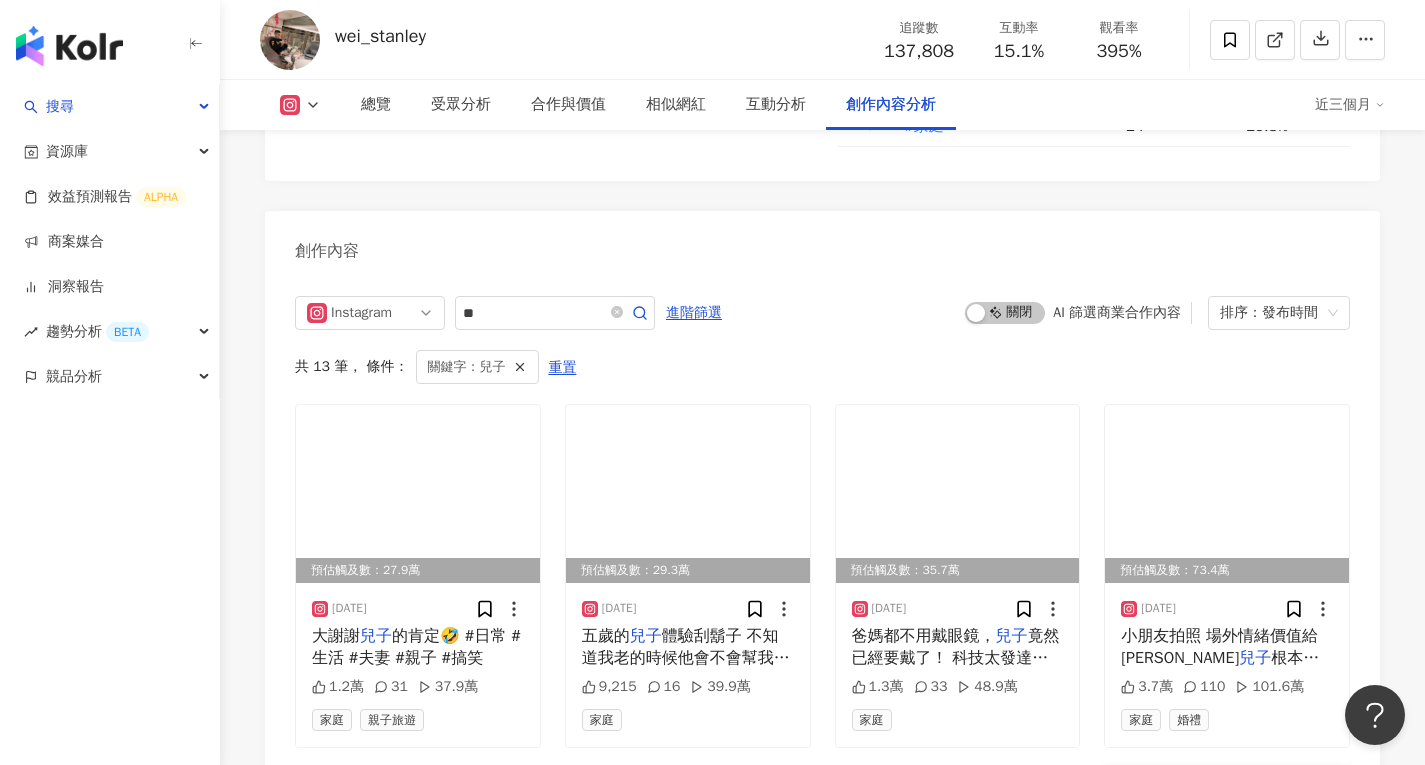 scroll, scrollTop: 6024, scrollLeft: 0, axis: vertical 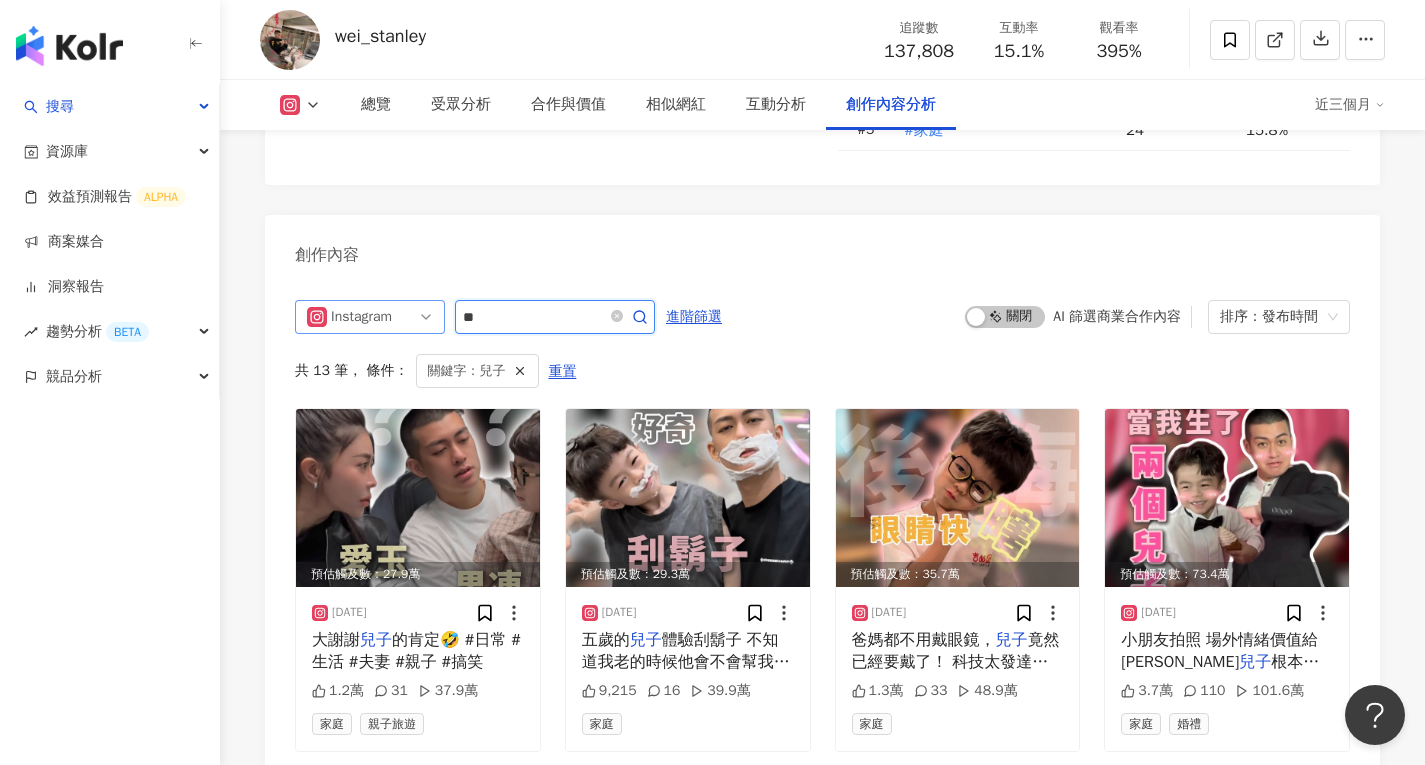 drag, startPoint x: 570, startPoint y: 347, endPoint x: 438, endPoint y: 341, distance: 132.13629 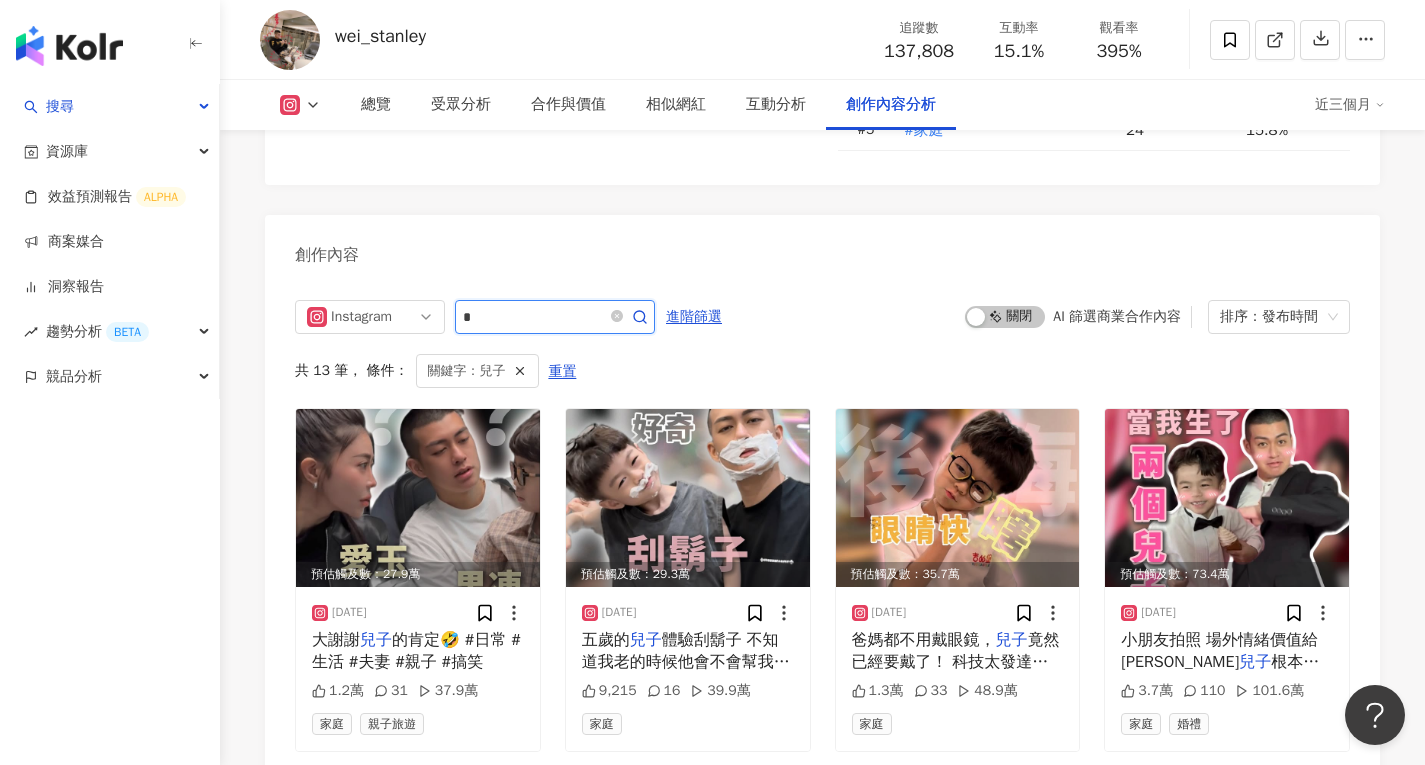 type on "*" 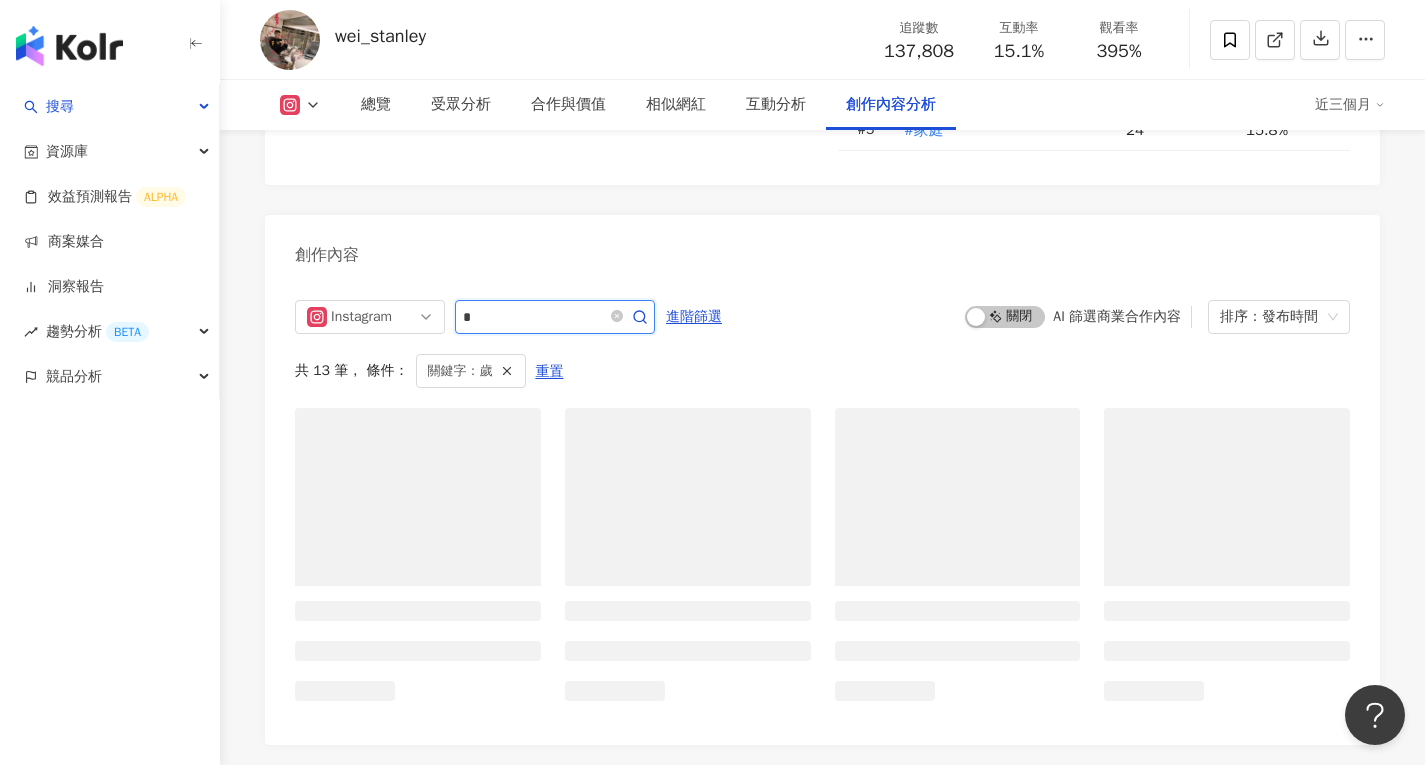 scroll, scrollTop: 6148, scrollLeft: 0, axis: vertical 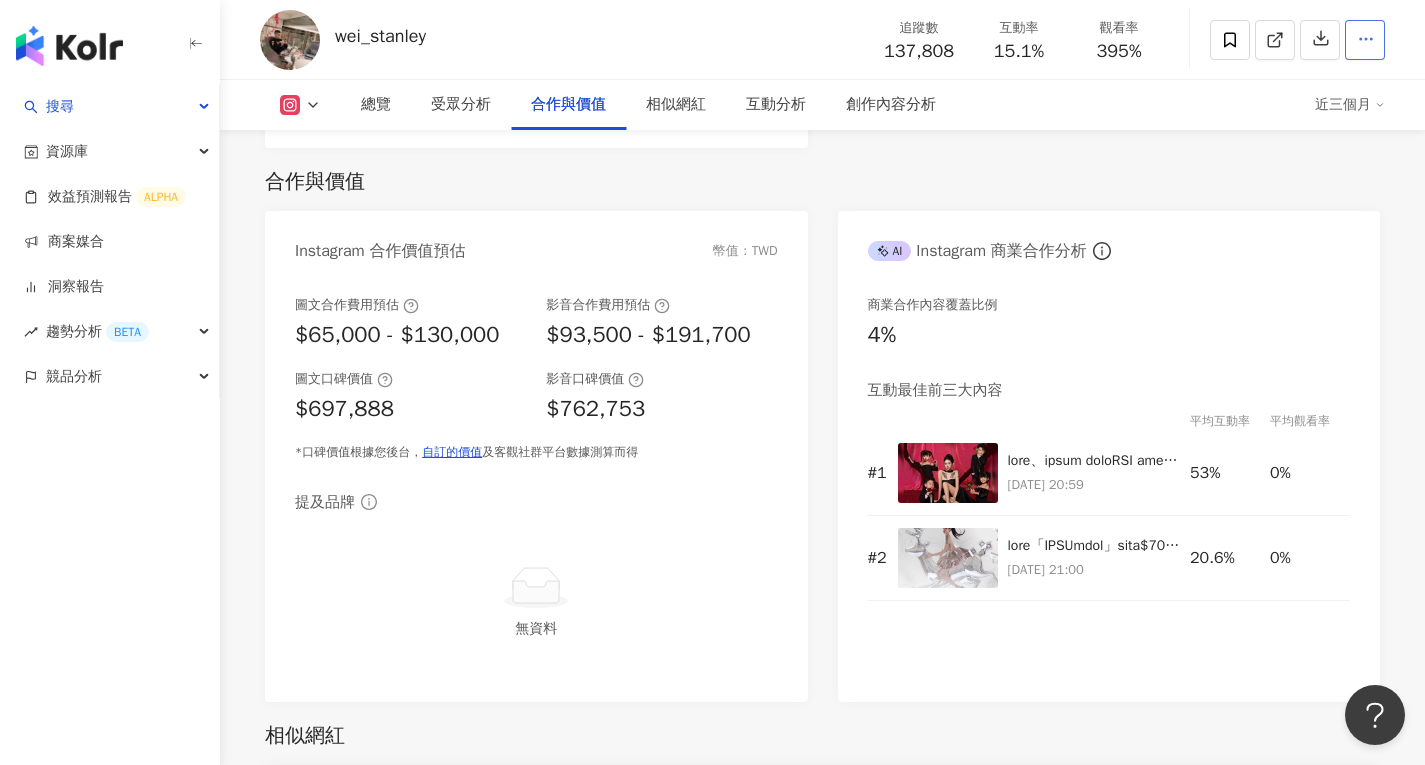 click at bounding box center [1366, 39] 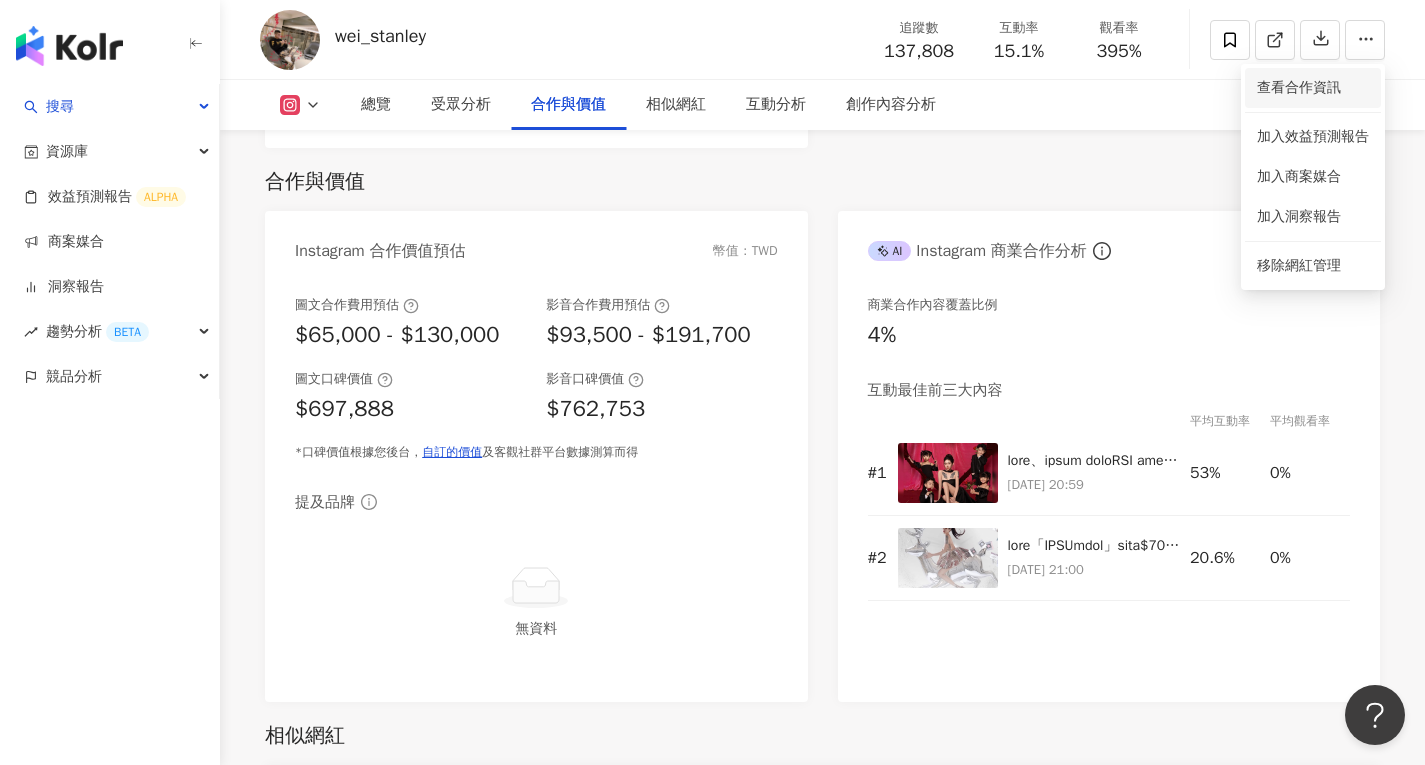 click on "查看合作資訊" at bounding box center [1313, 88] 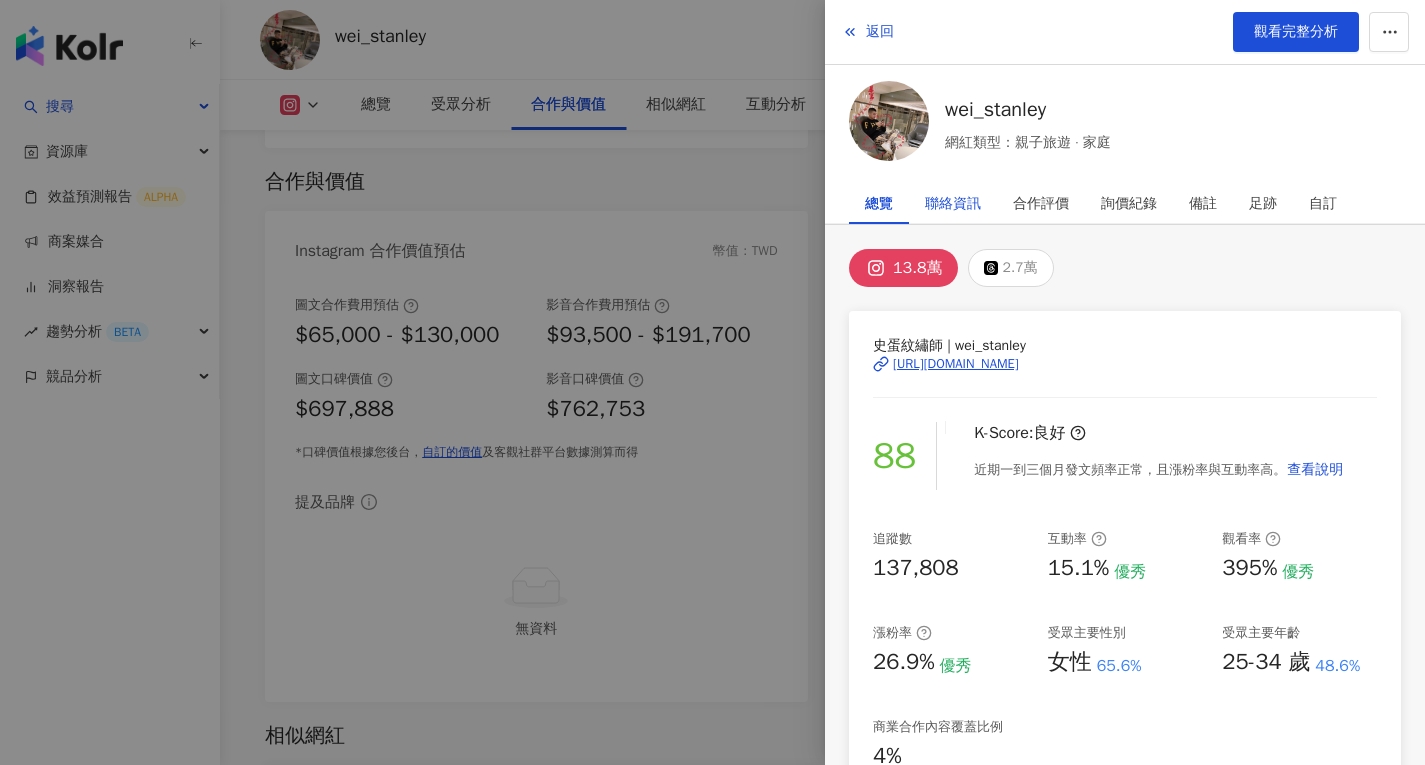 click on "聯絡資訊" at bounding box center (953, 204) 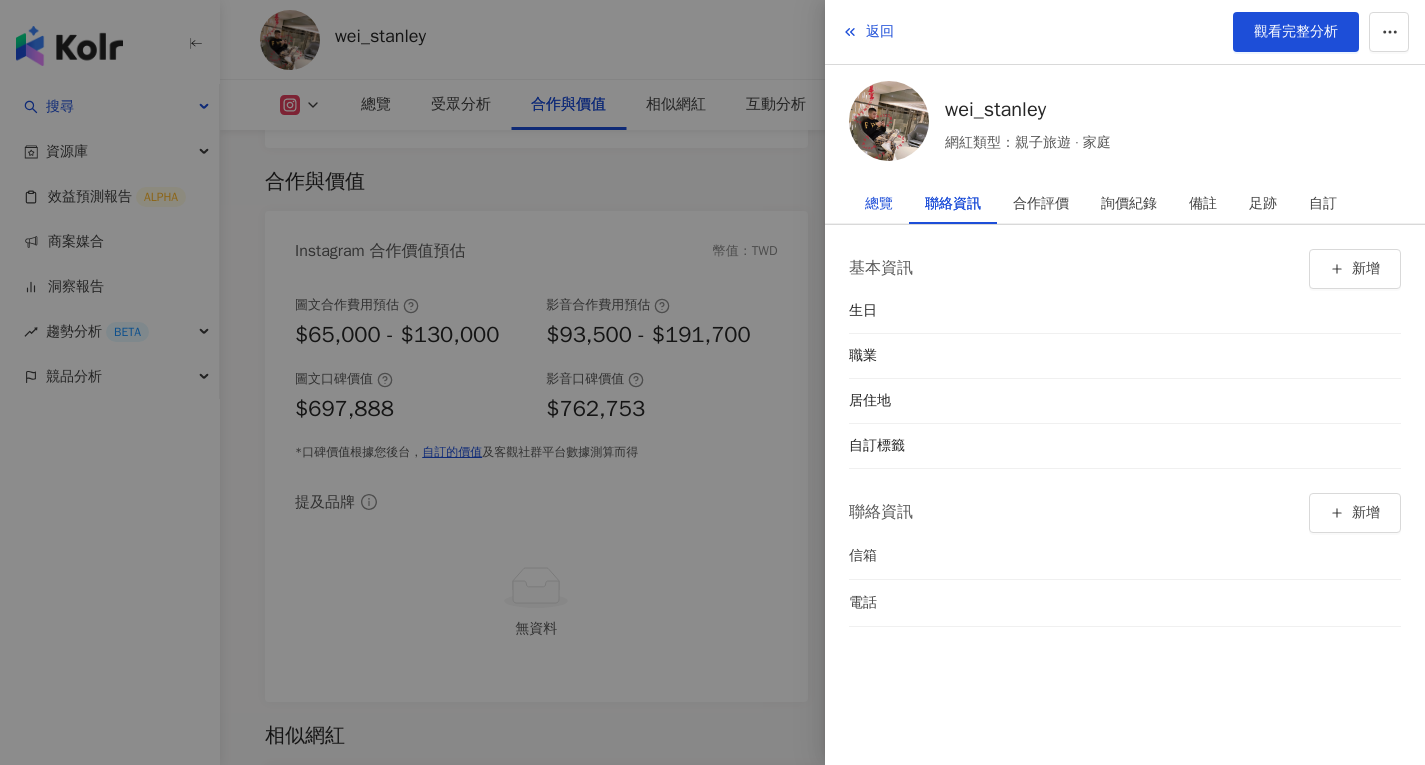 click on "總覽" at bounding box center (879, 204) 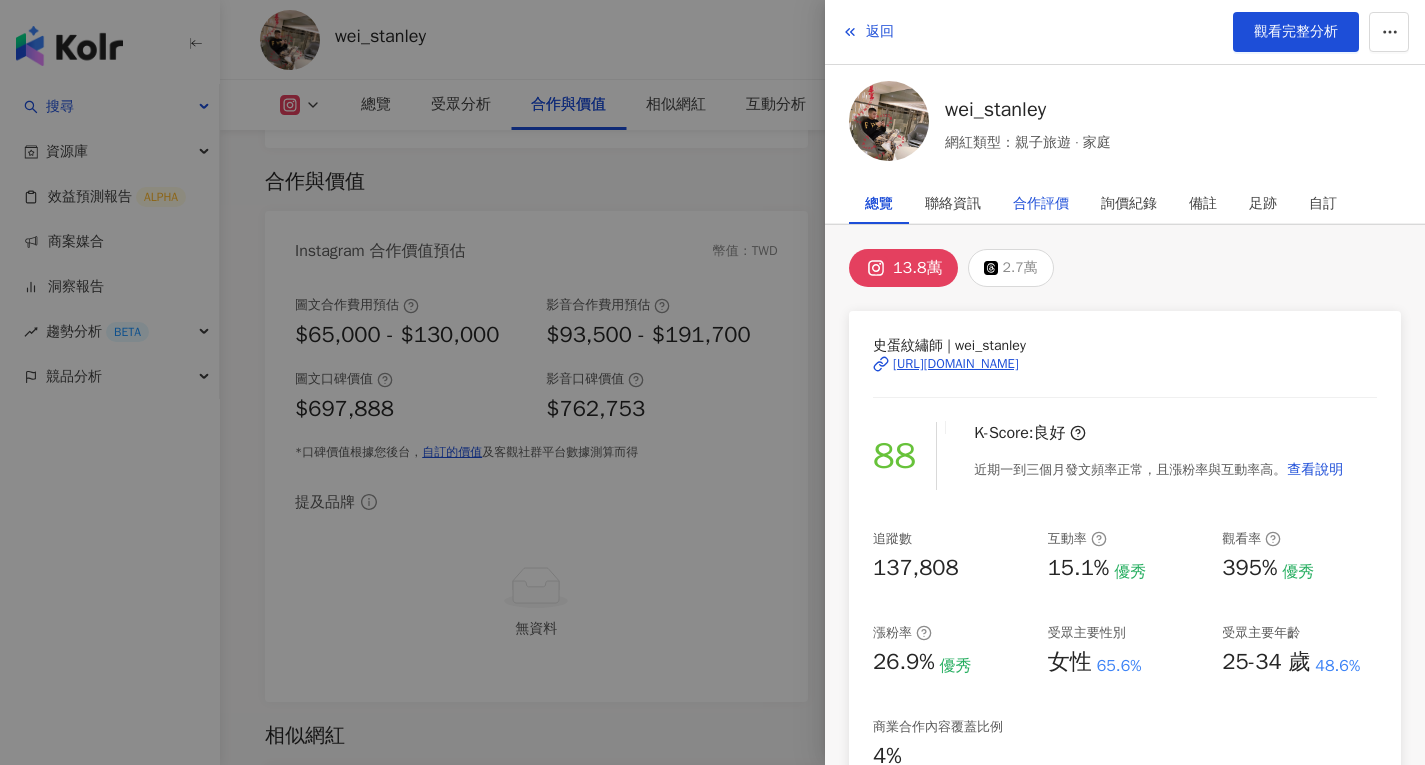 click on "合作評價" at bounding box center (1041, 204) 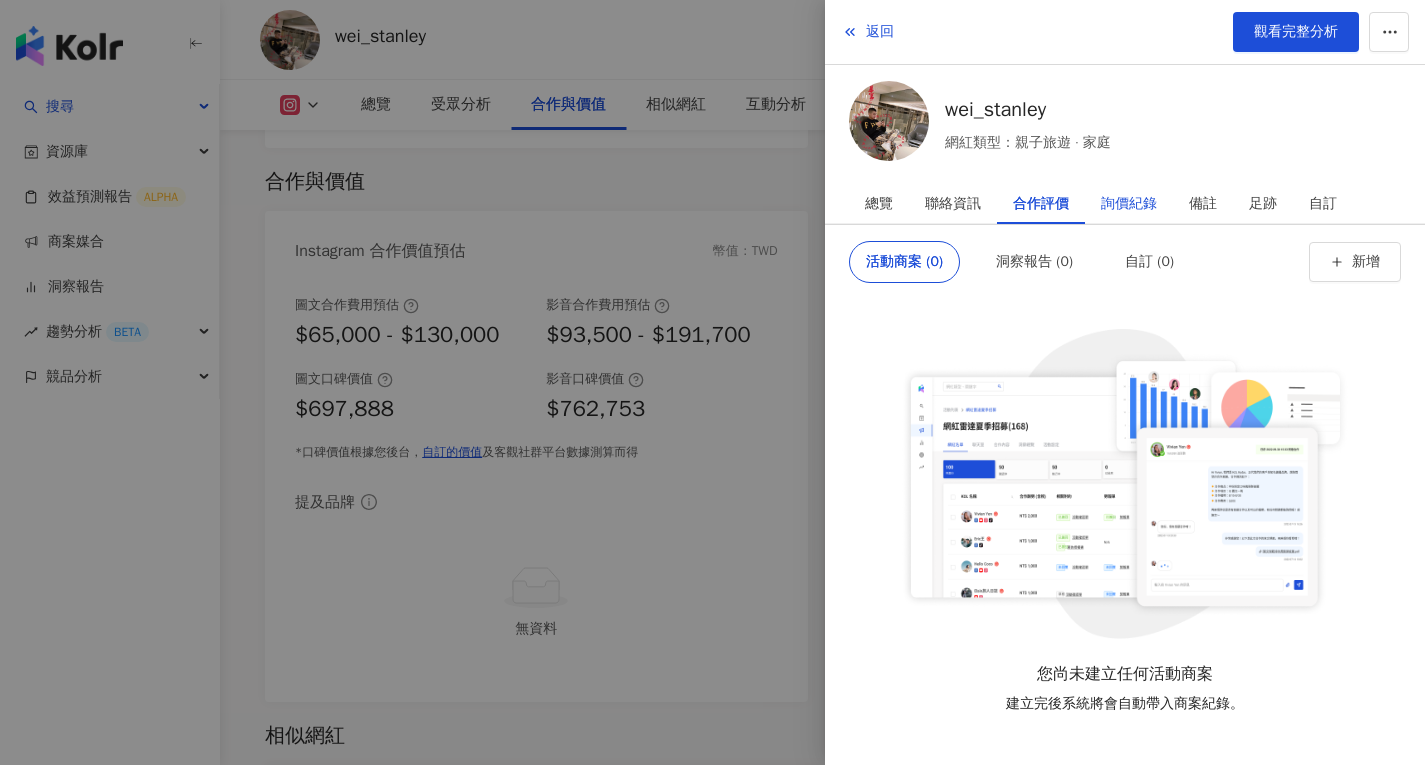 click on "詢價紀錄" at bounding box center (1129, 204) 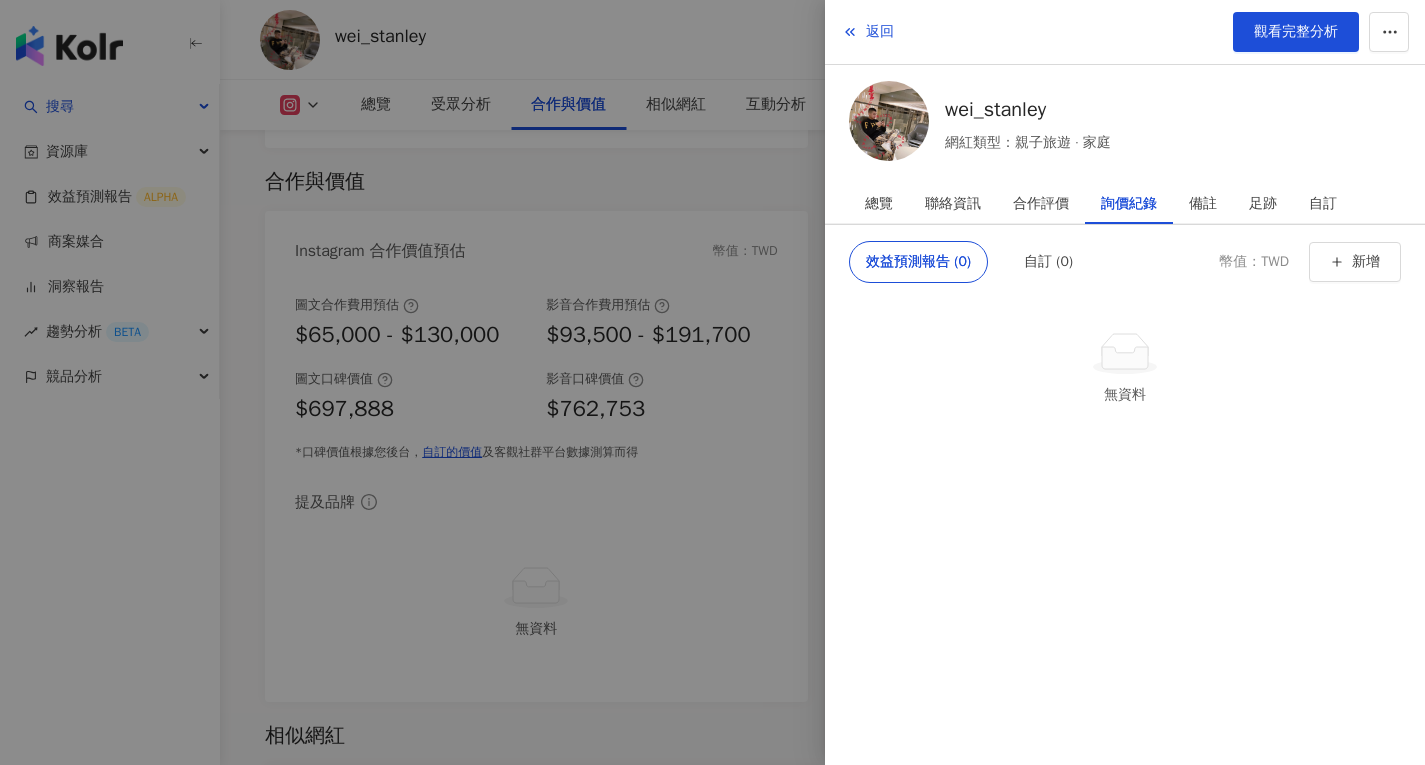 click at bounding box center (712, 382) 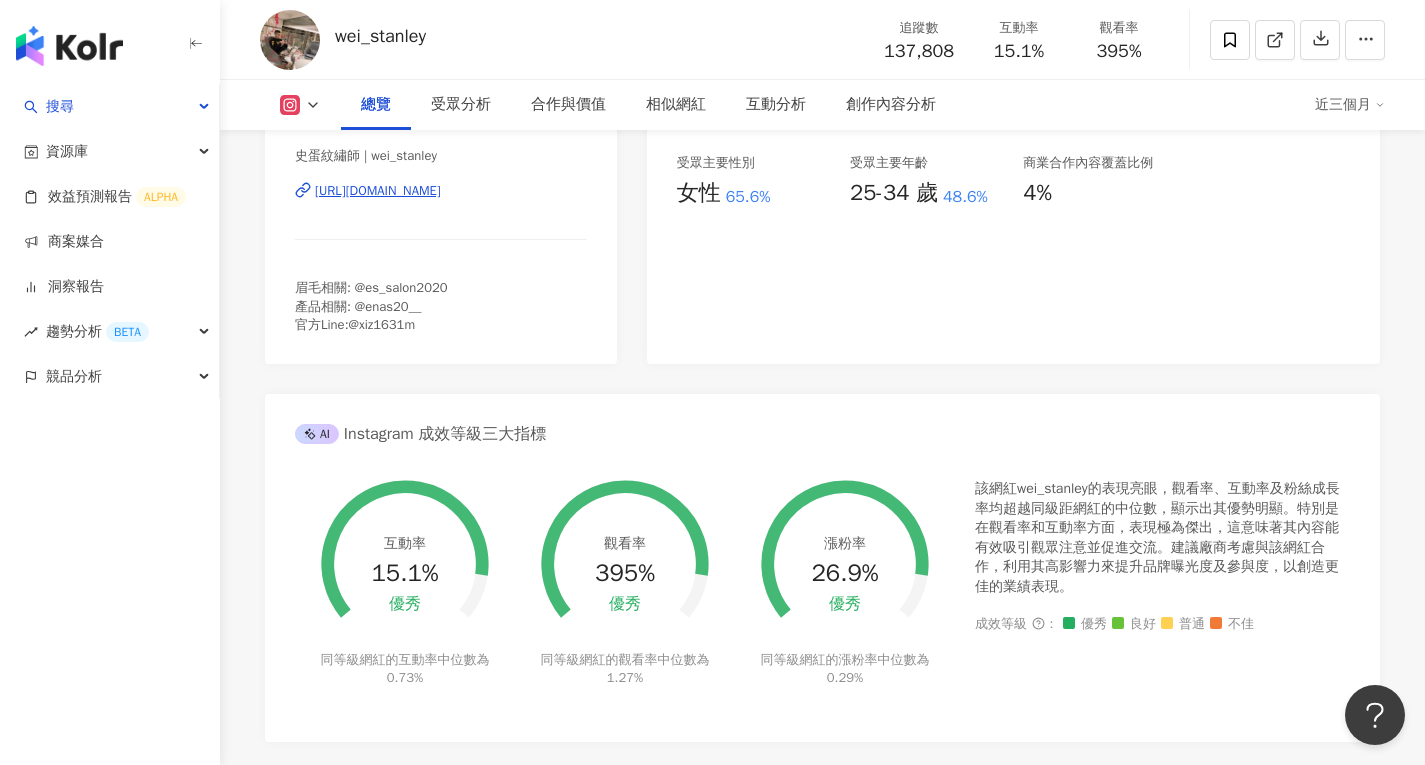 scroll, scrollTop: 48, scrollLeft: 0, axis: vertical 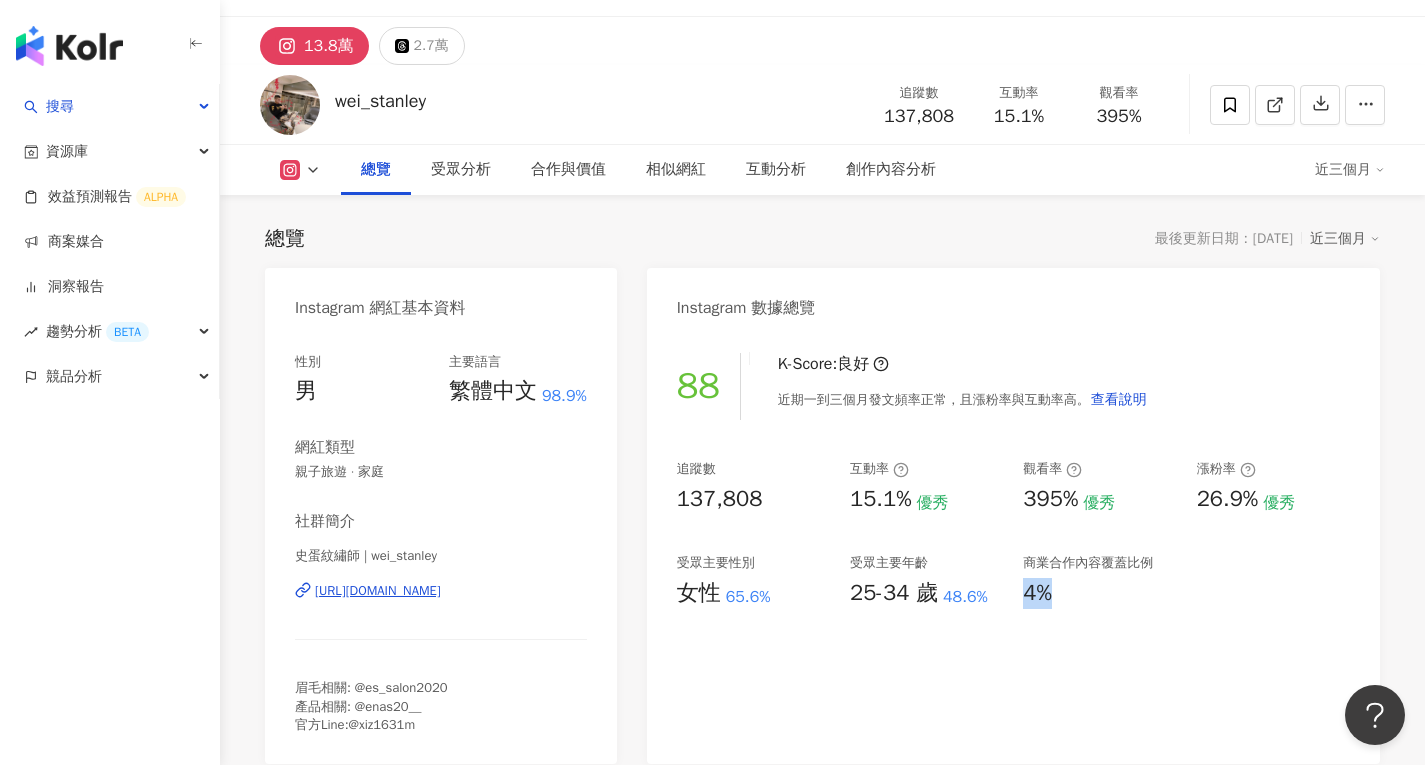 drag, startPoint x: 1024, startPoint y: 597, endPoint x: 1052, endPoint y: 610, distance: 30.870699 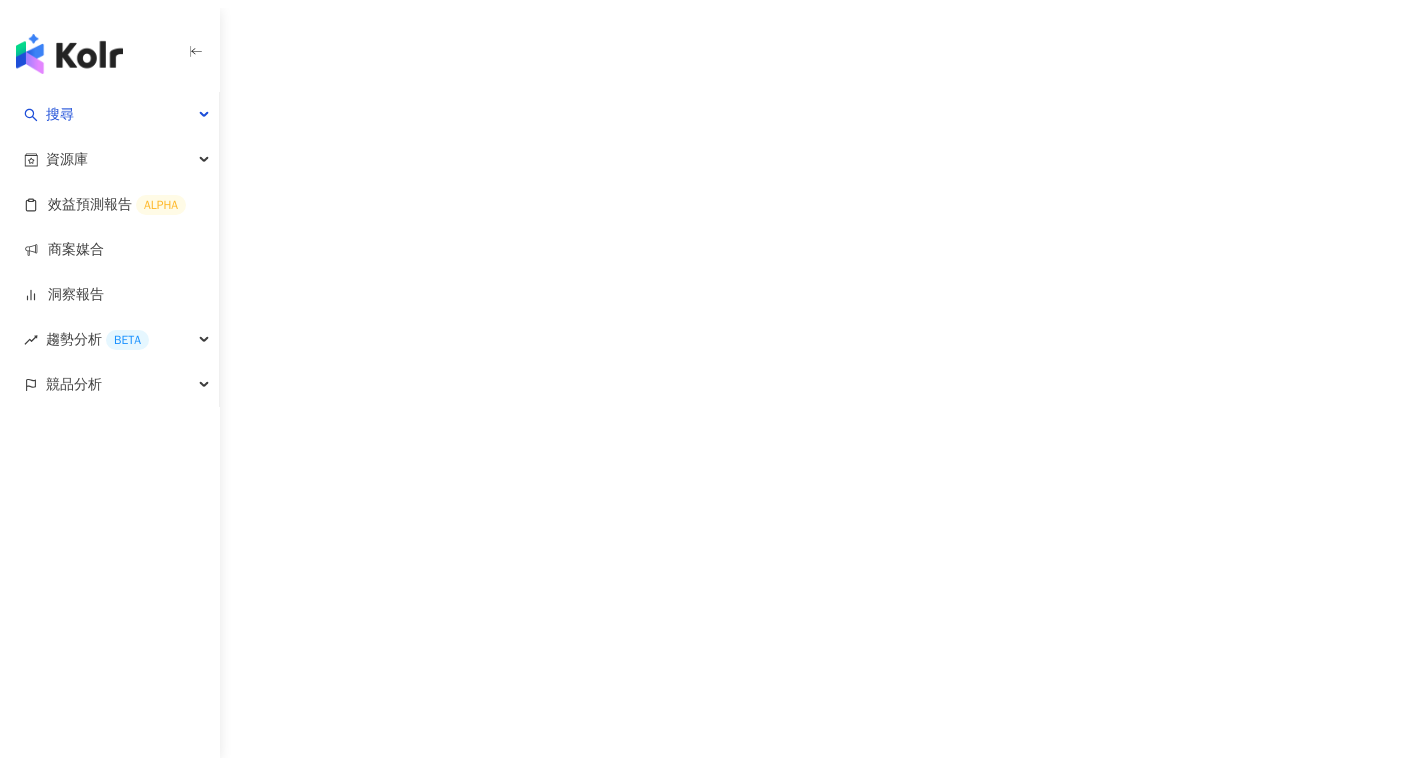 scroll, scrollTop: 0, scrollLeft: 0, axis: both 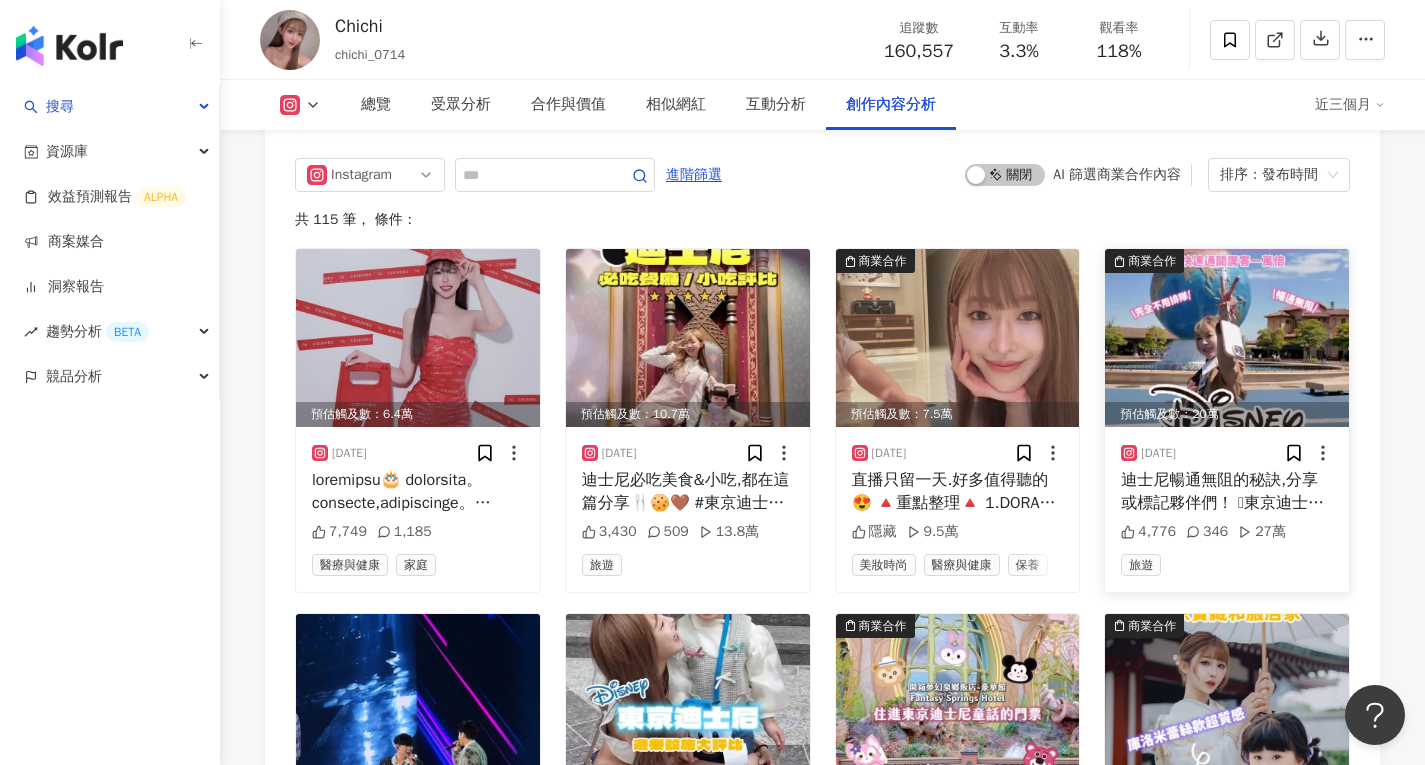 click at bounding box center [1227, 338] 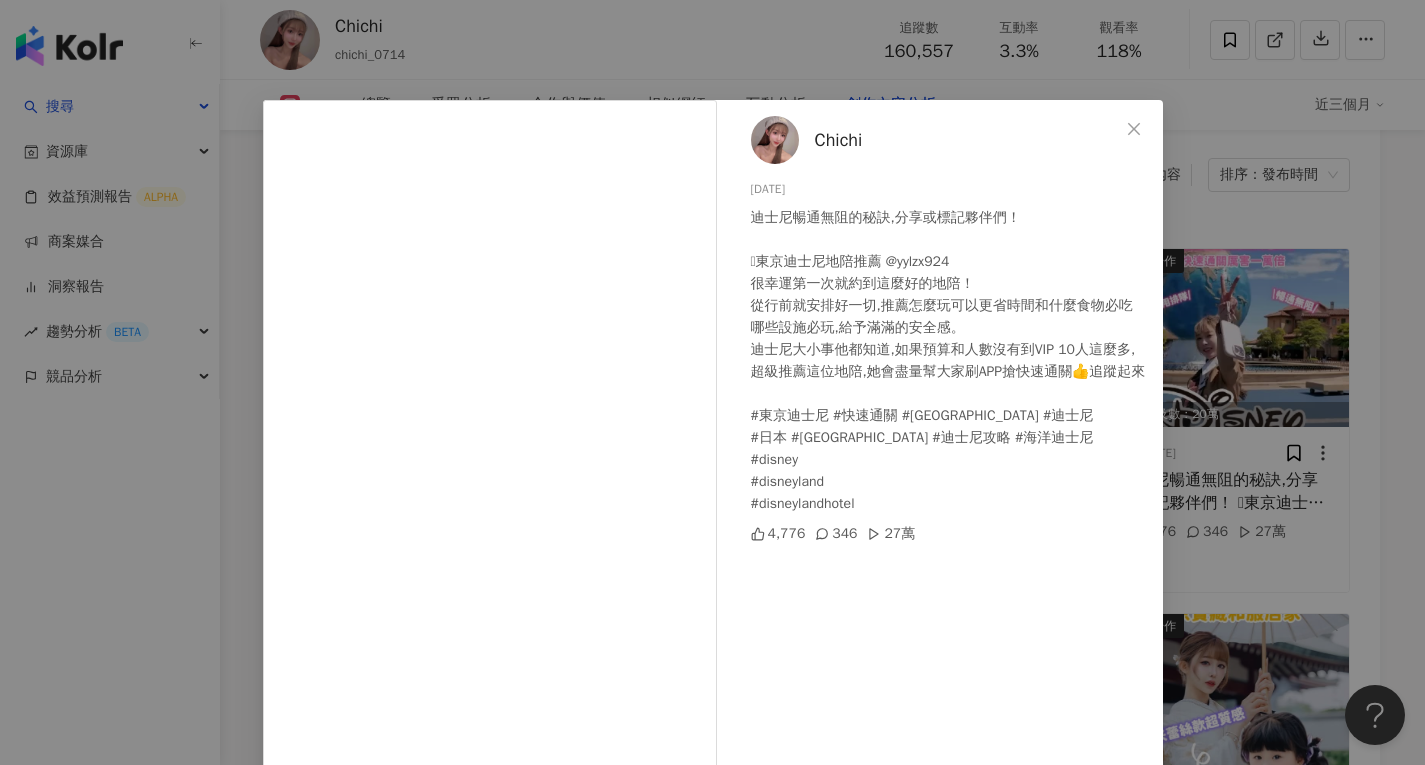 click on "Chichi [DATE] 迪士尼暢通無阻的秘訣,分享或標記夥伴們！
🩵東京迪士尼地陪推薦 @yylzx924
很幸運第一次就約到這麼好的地陪！
從行前就安排好一切,推薦怎麼玩可以更省時間和什麼食物必吃哪些設施必玩,給予滿滿的安全感。
迪士尼大小事他都知道,如果預算和人數沒有到VIP 10人這麼多,超級推薦這位地陪,她會盡量幫大家刷APP搶快速通關👍追蹤起來
#東京迪士尼 #快速通關 #迪士尼飯店 #迪士尼
#日本 #[GEOGRAPHIC_DATA] #迪士尼攻略 #海洋迪士尼
#disney
#disneyland
#disneylandhotel 4,776 346 27萬 查看原始貼文" at bounding box center [712, 382] 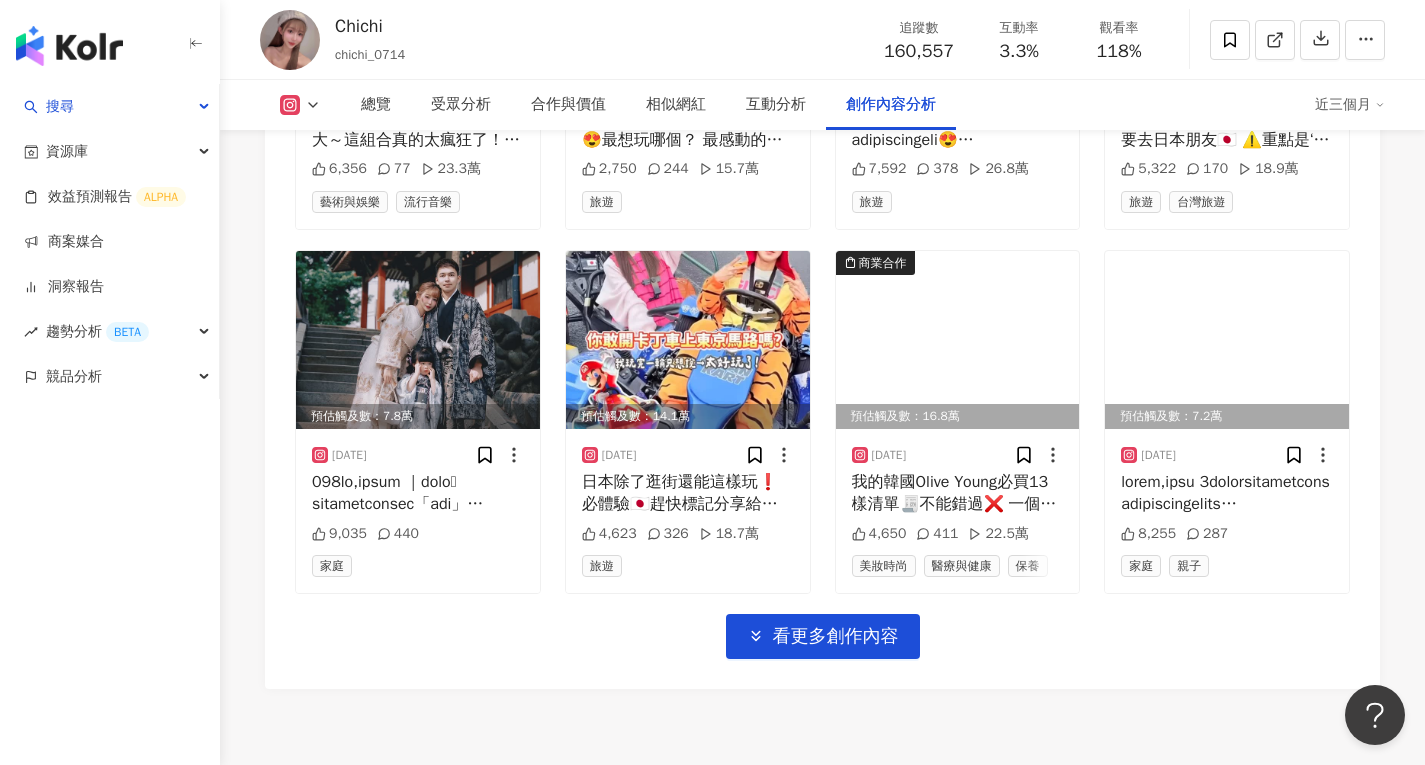 scroll, scrollTop: 7100, scrollLeft: 0, axis: vertical 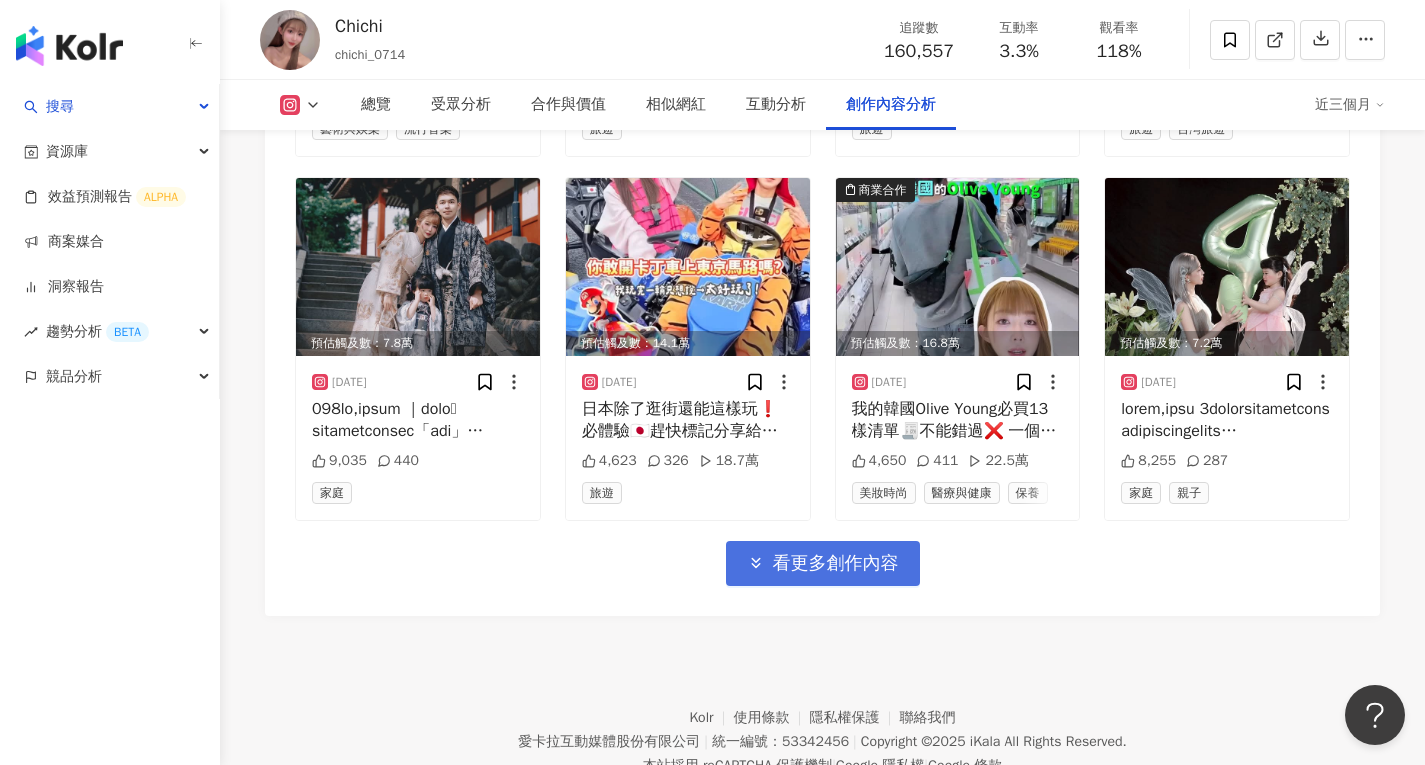 click on "看更多創作內容" at bounding box center [836, 564] 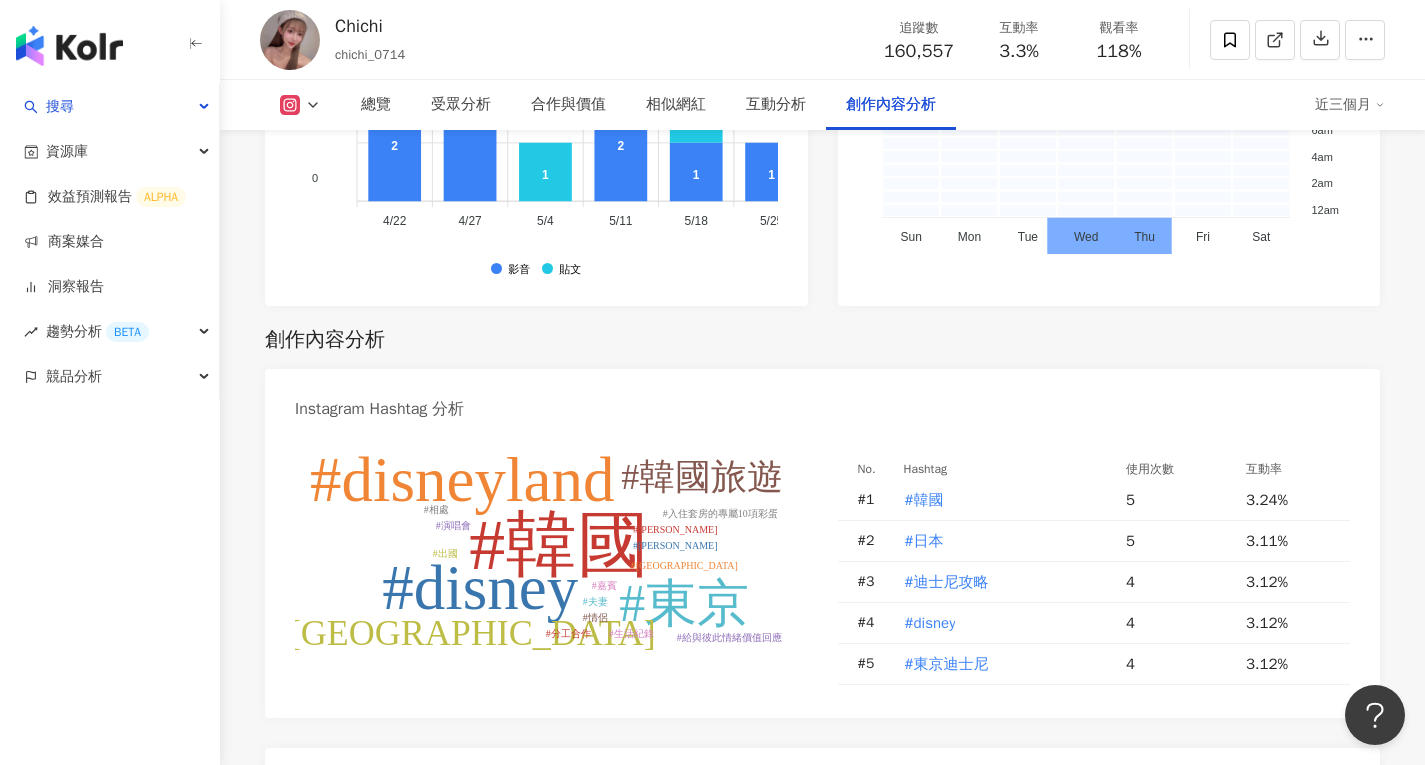 scroll, scrollTop: 6000, scrollLeft: 0, axis: vertical 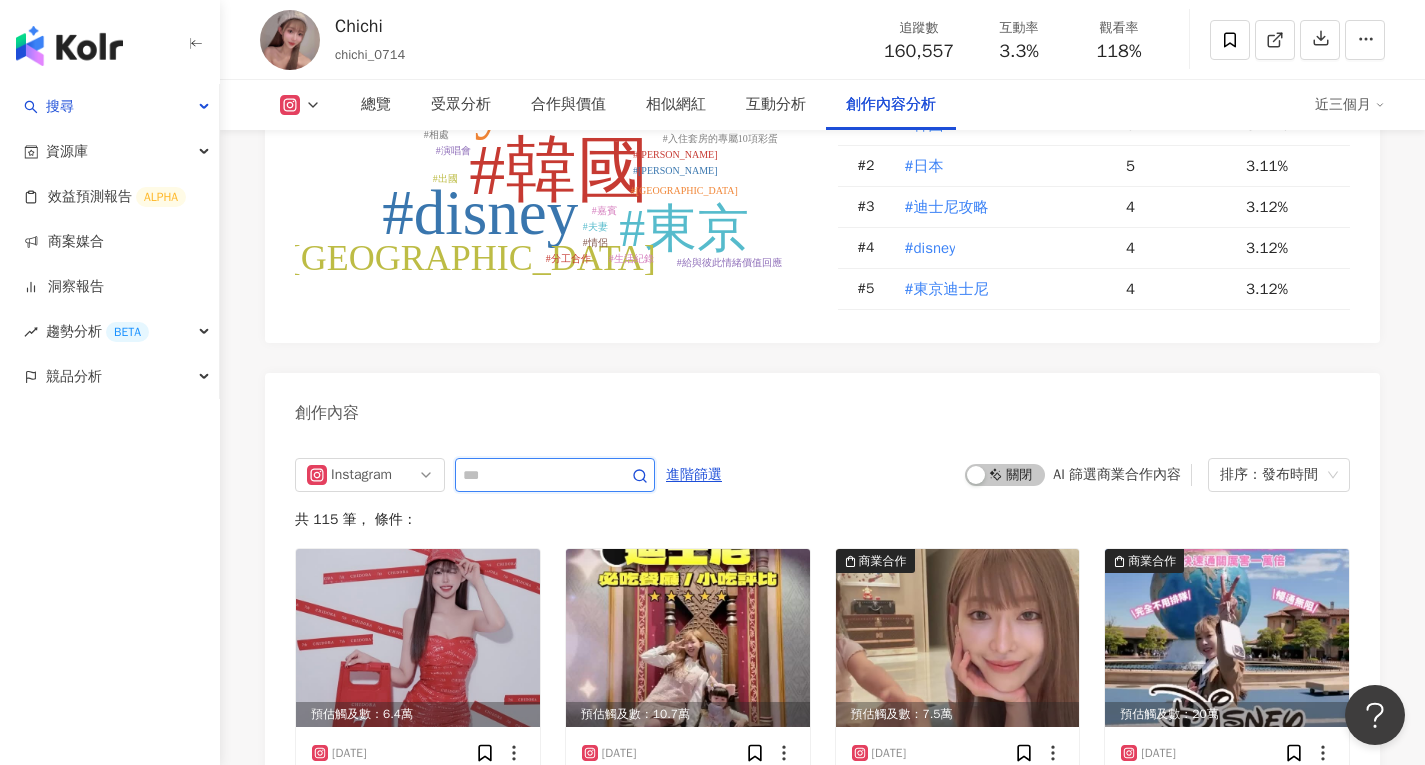 click at bounding box center [533, 475] 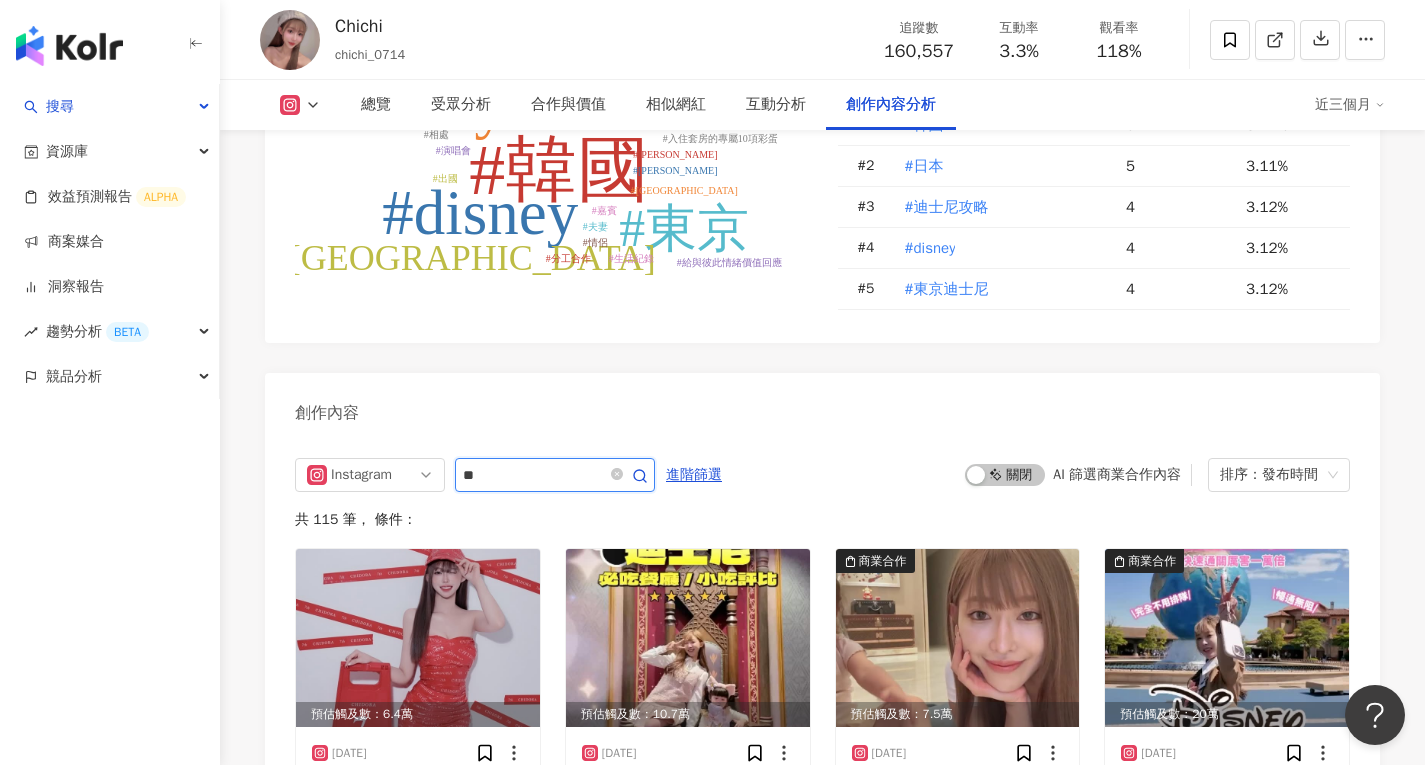 type on "*" 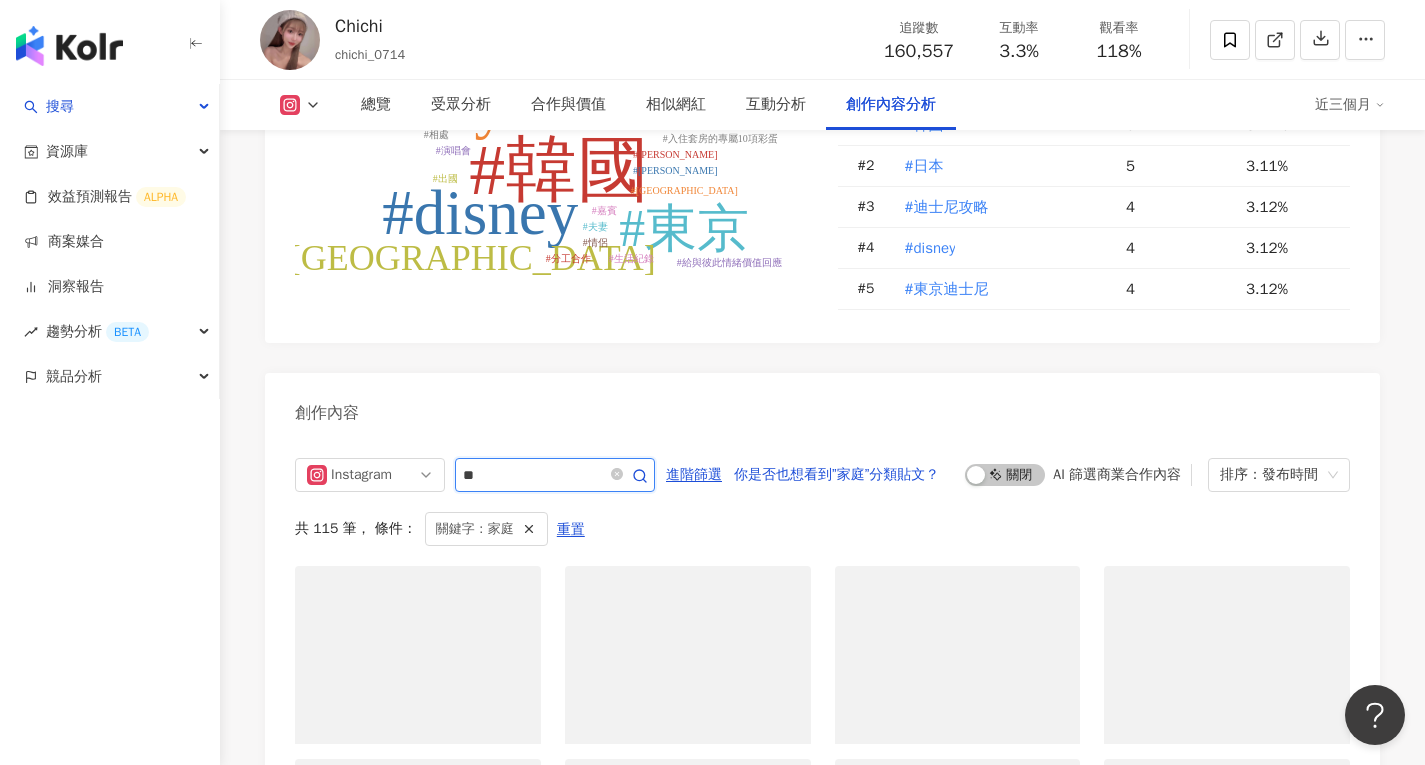 scroll, scrollTop: 6209, scrollLeft: 0, axis: vertical 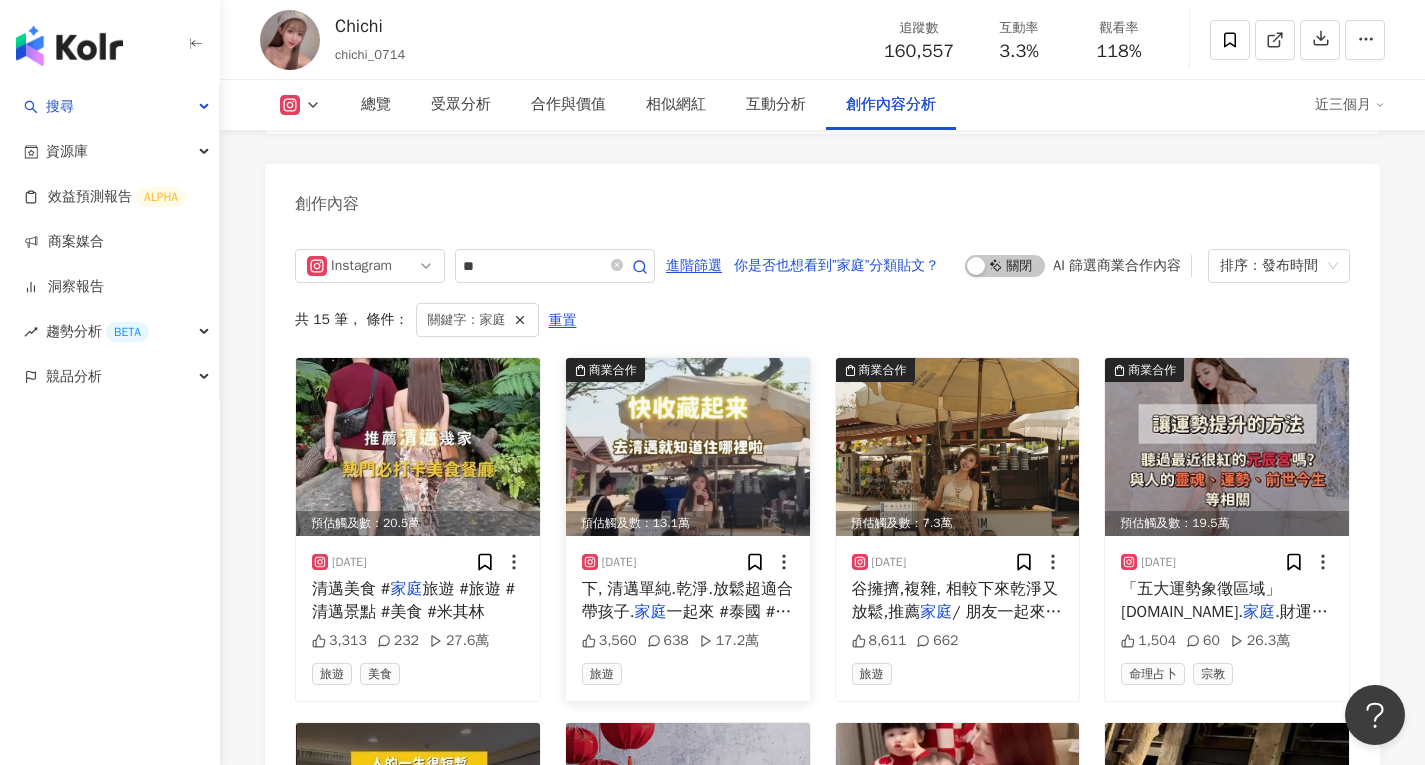 click at bounding box center (688, 447) 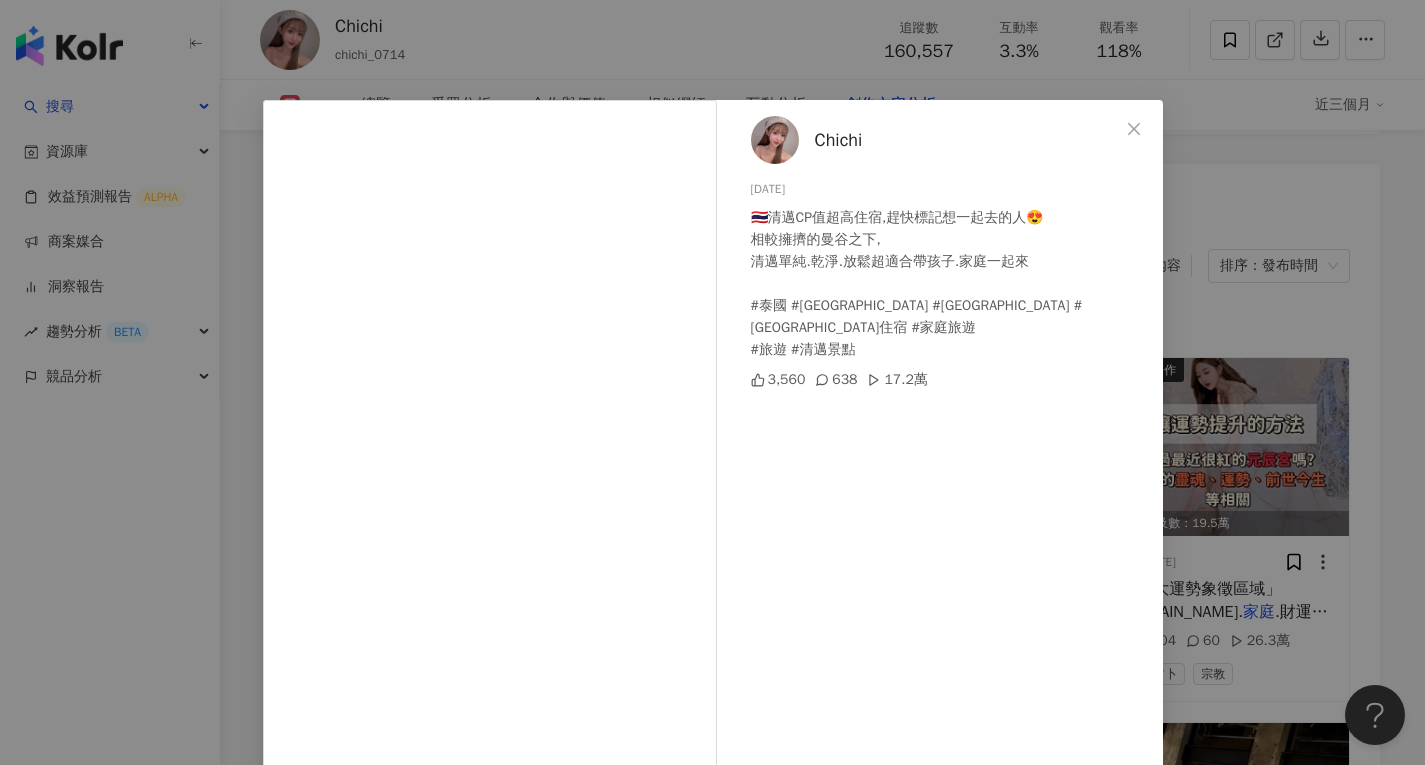 click on "Chichi 2025/3/26 🇹🇭清邁CP值超高住宿,趕快標記想一起去的人😍
相較擁擠的曼谷之下,
清邁單純.乾淨.放鬆超適合帶孩子.家庭一起來
#泰國 #泰國住宿 #清邁 #清邁住宿 #家庭旅遊
#旅遊 #清邁景點 3,560 638 17.2萬 查看原始貼文" at bounding box center (712, 382) 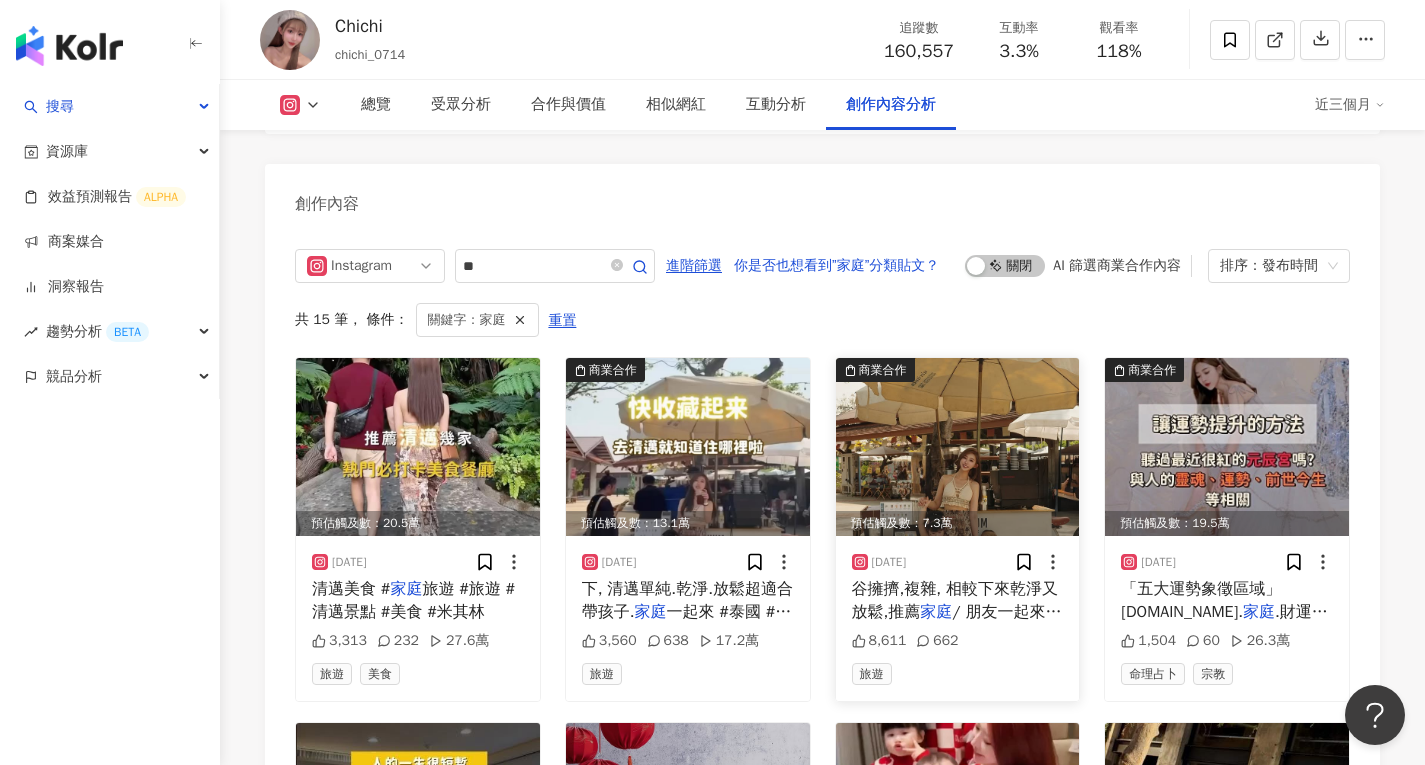 click at bounding box center (958, 447) 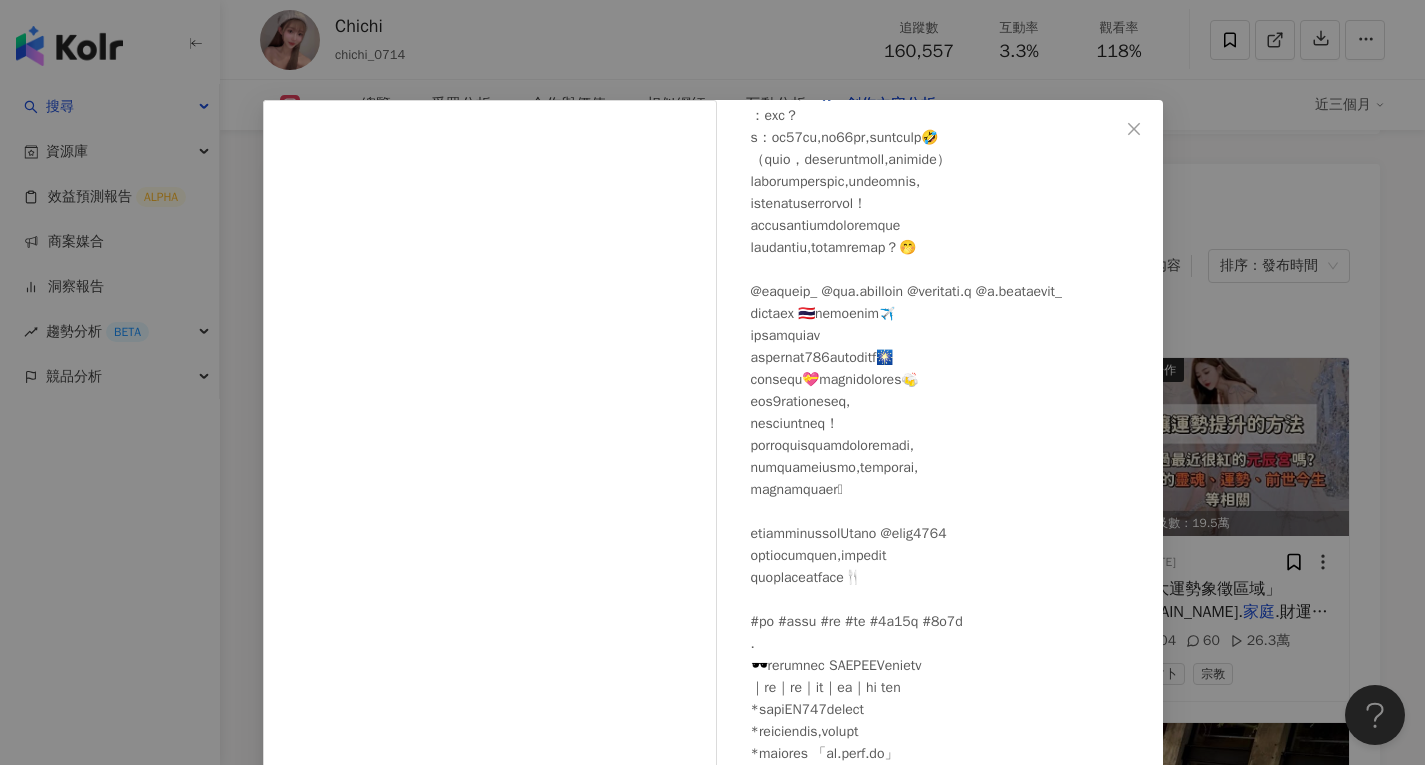 scroll, scrollTop: 367, scrollLeft: 0, axis: vertical 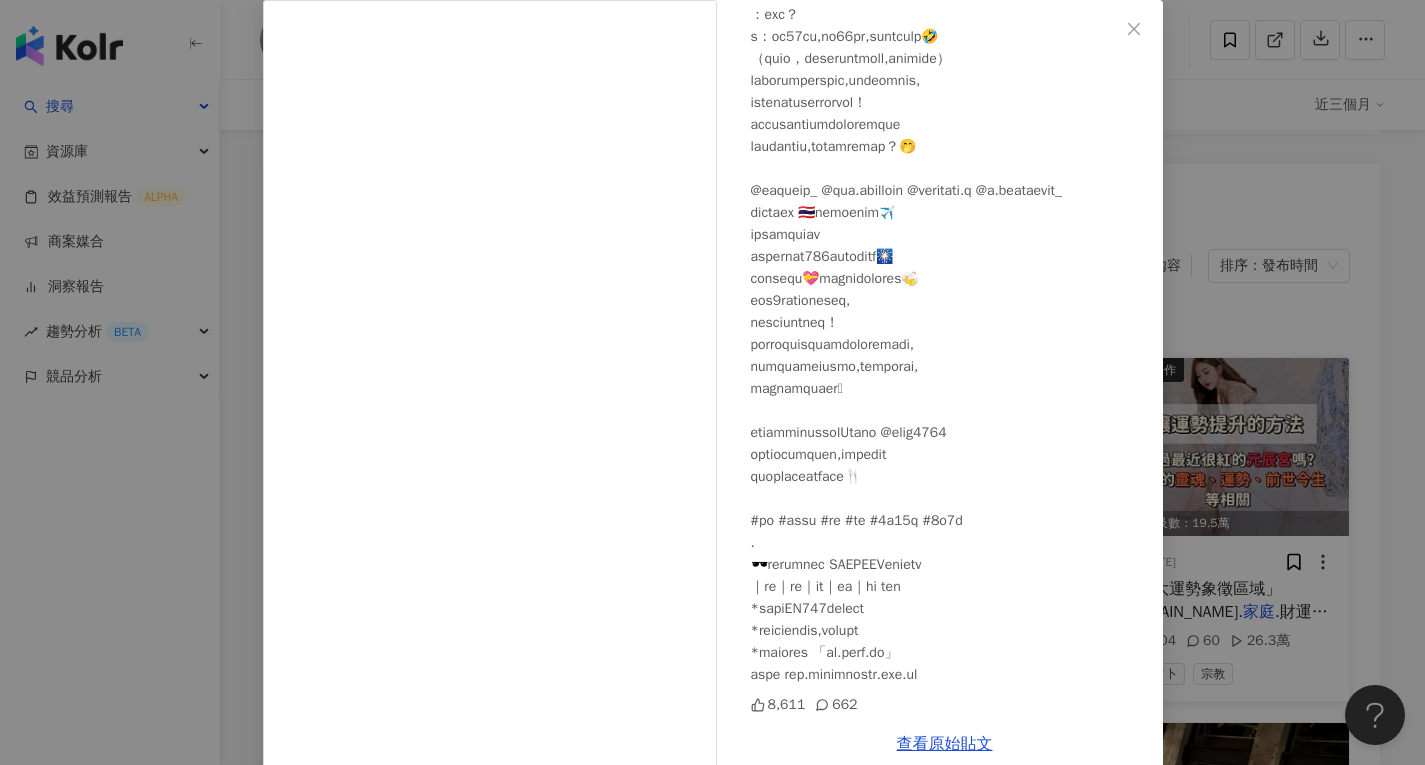 click on "Chichi 2025/3/18 8,611 662 查看原始貼文" at bounding box center [712, 382] 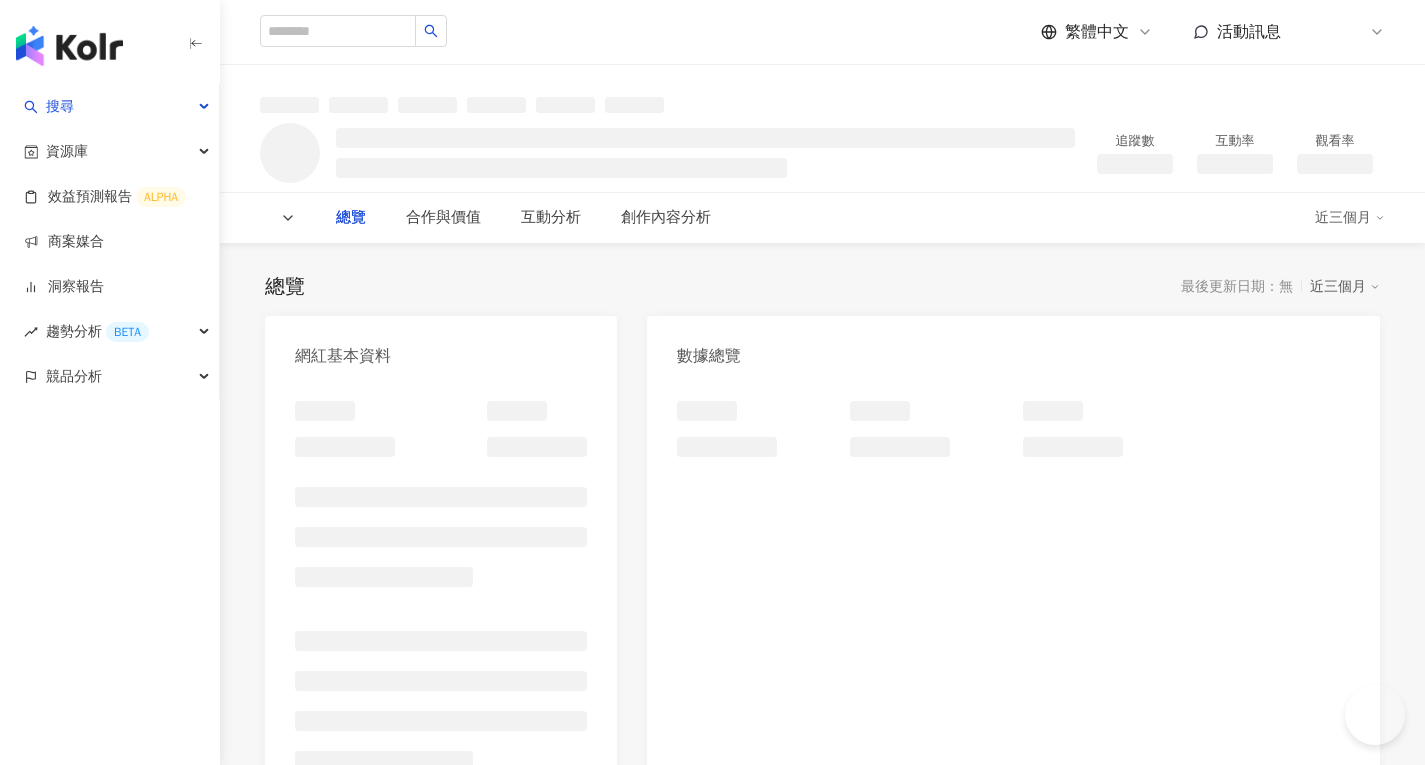 scroll, scrollTop: 0, scrollLeft: 0, axis: both 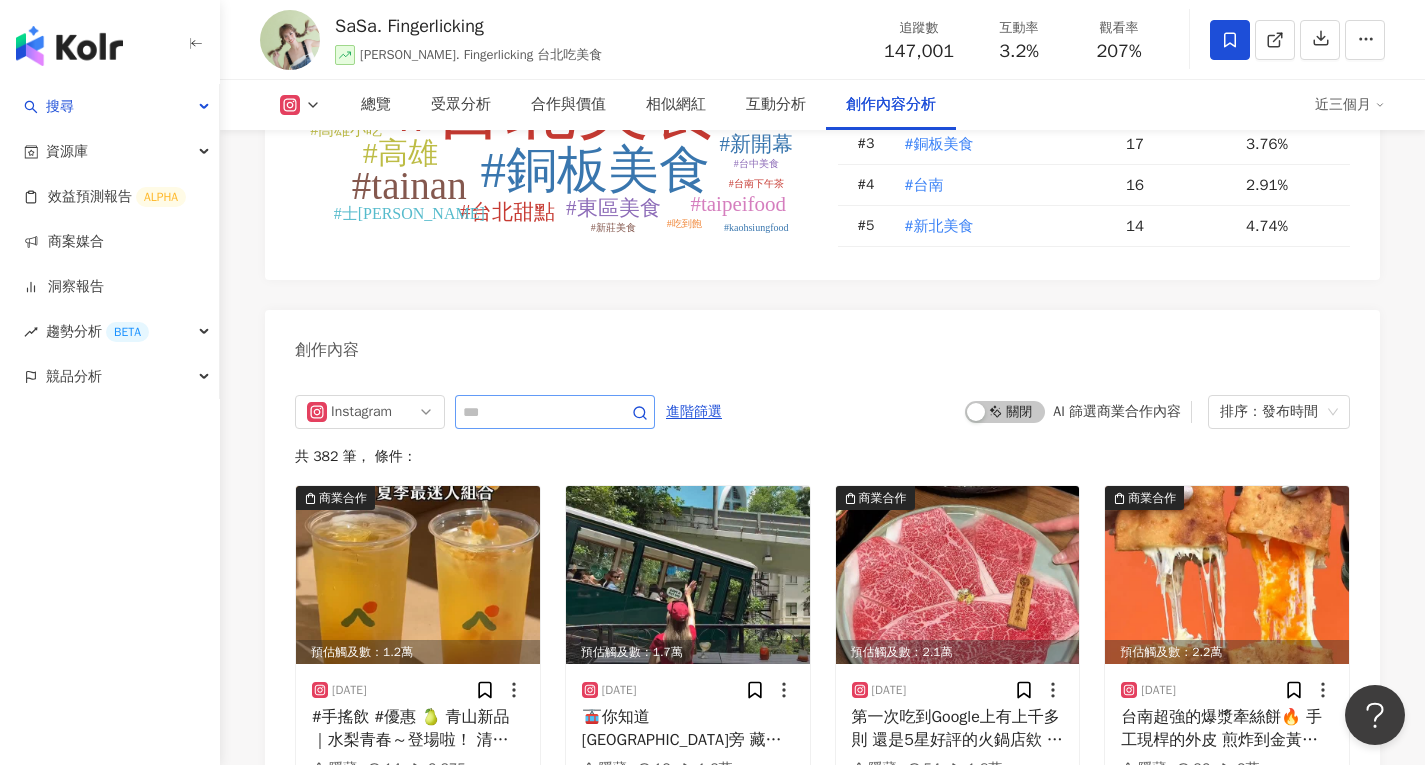 click at bounding box center [555, 412] 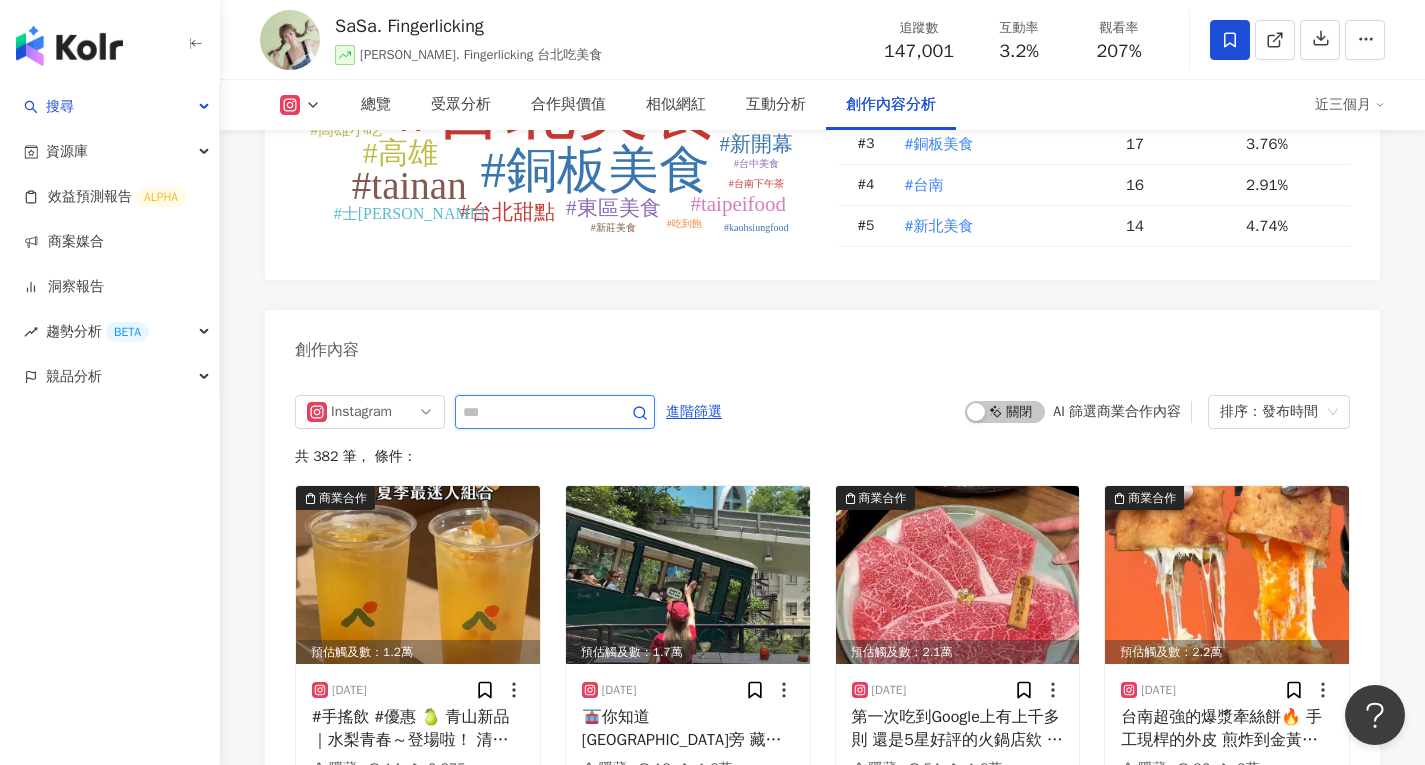 click at bounding box center [533, 412] 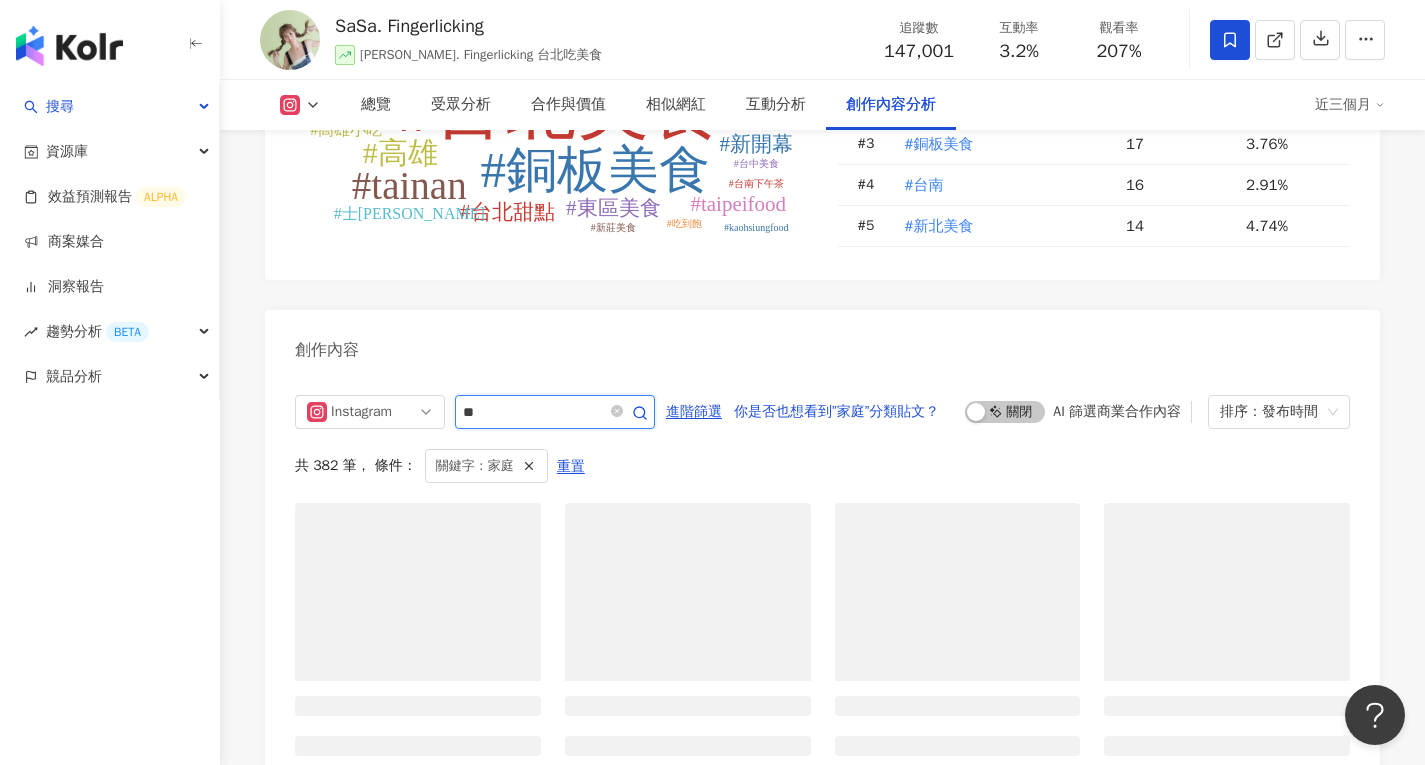 scroll, scrollTop: 6111, scrollLeft: 0, axis: vertical 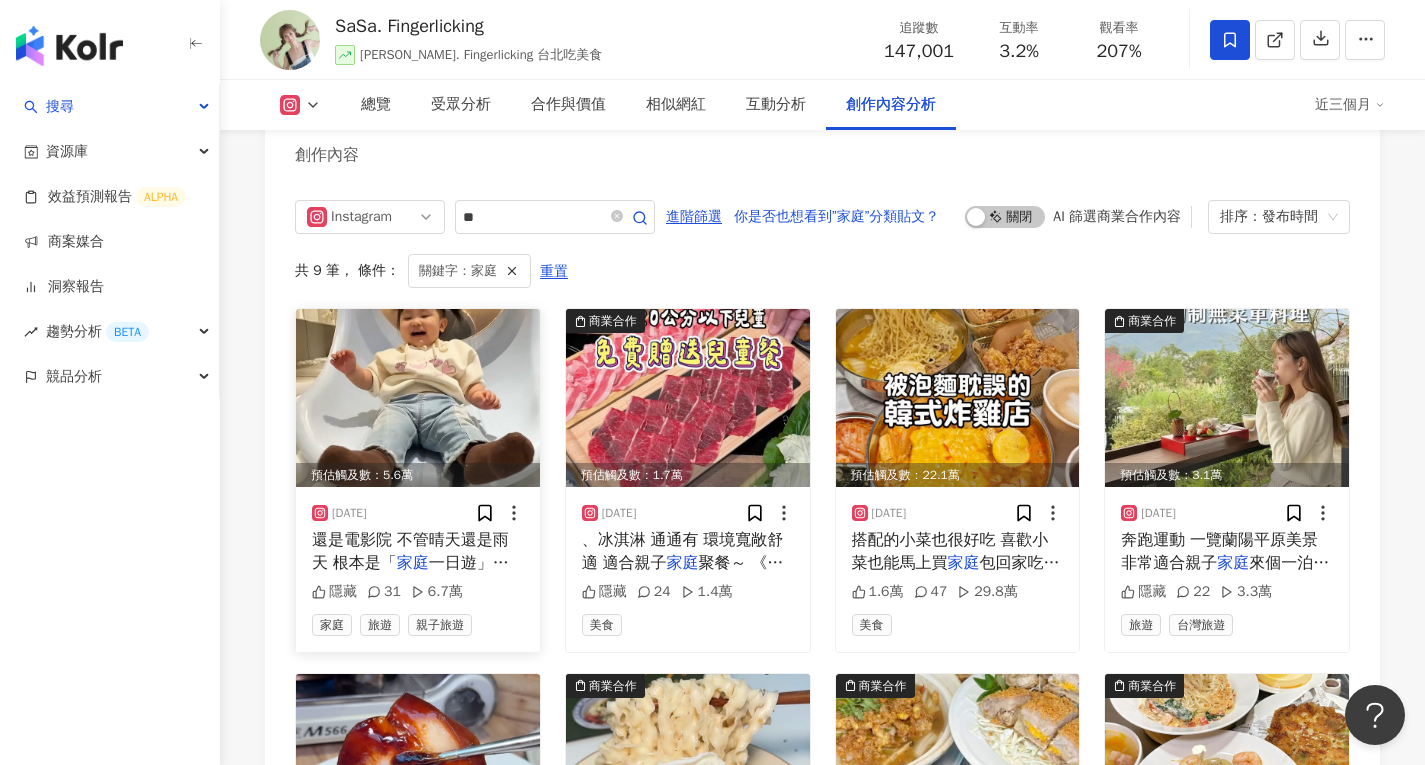 click at bounding box center [418, 398] 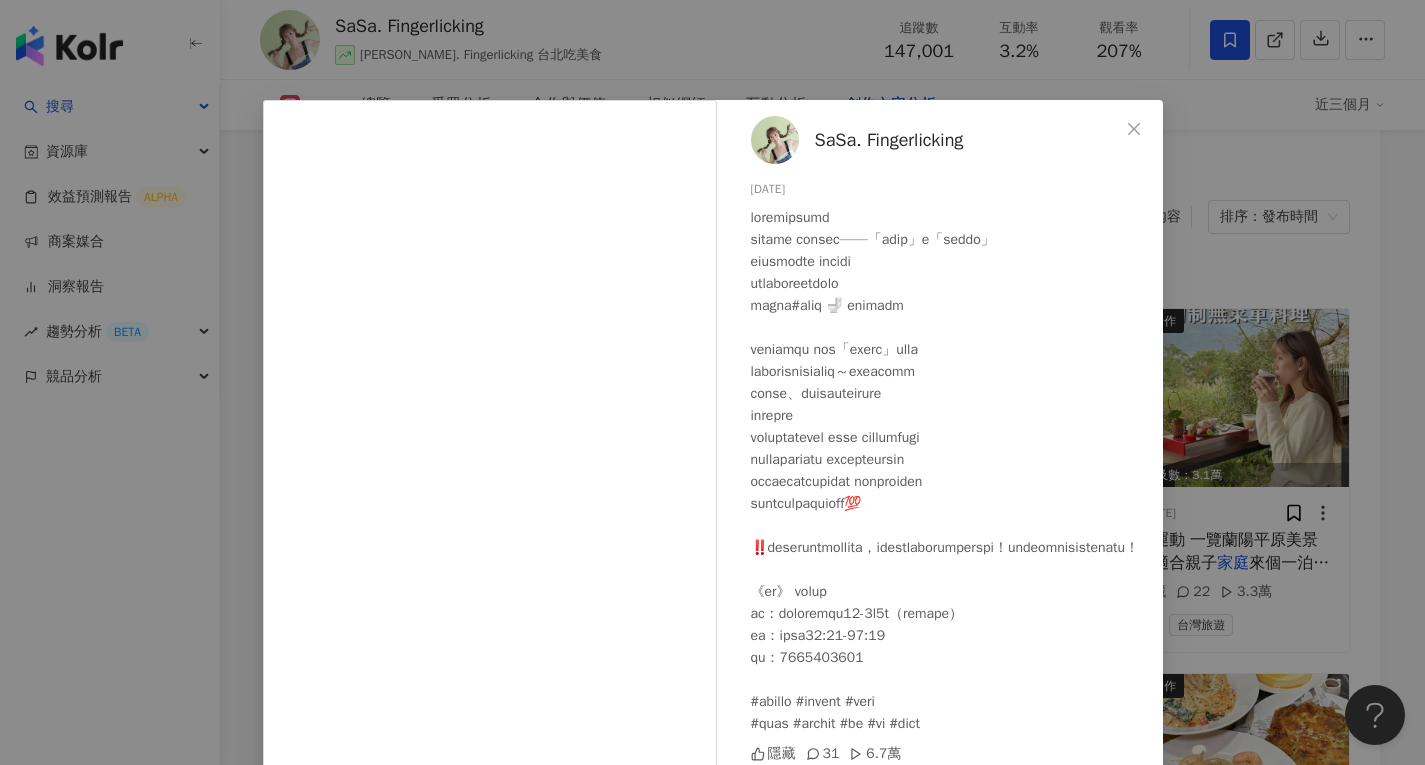 scroll, scrollTop: 39, scrollLeft: 0, axis: vertical 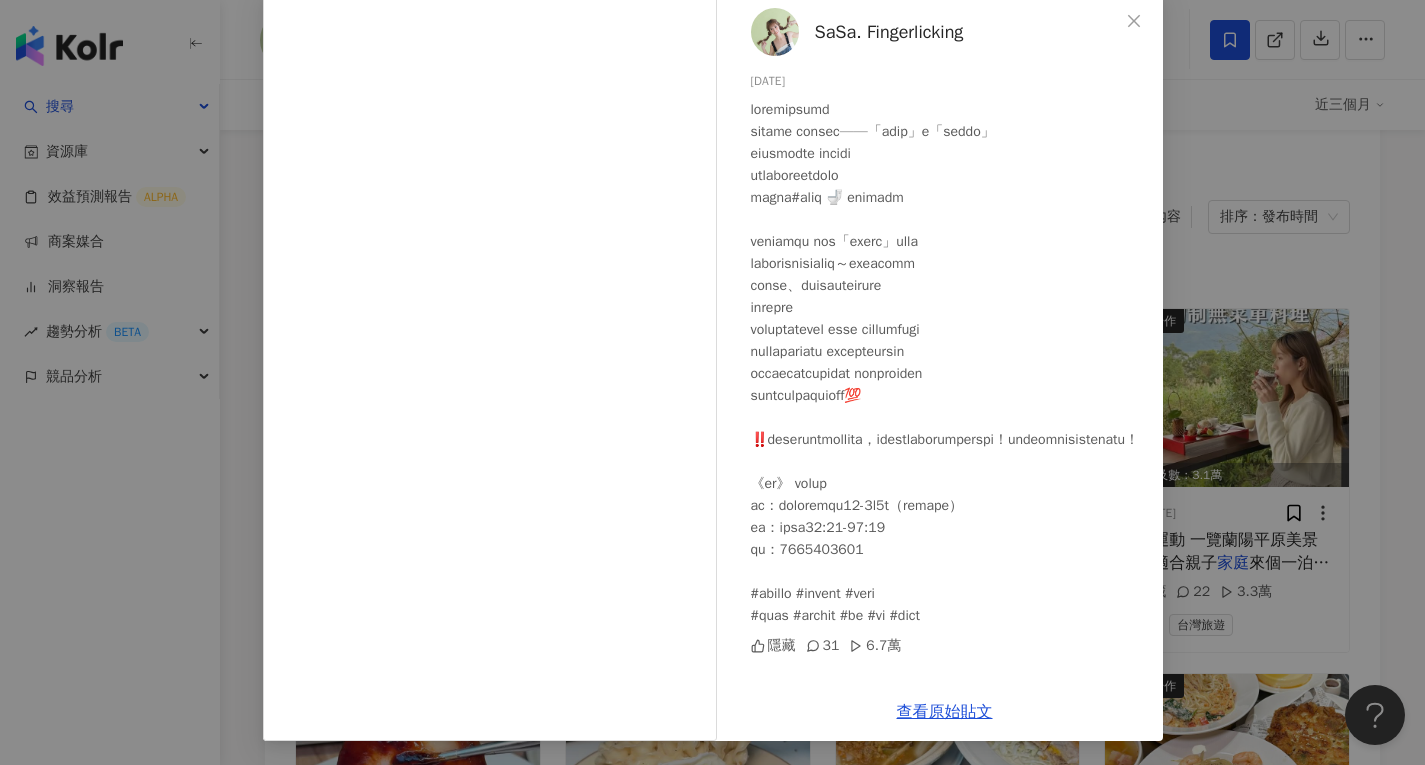 click on "SaSa. Fingerlicking 2025/4/18 隱藏 31 6.7萬 查看原始貼文" at bounding box center (712, 382) 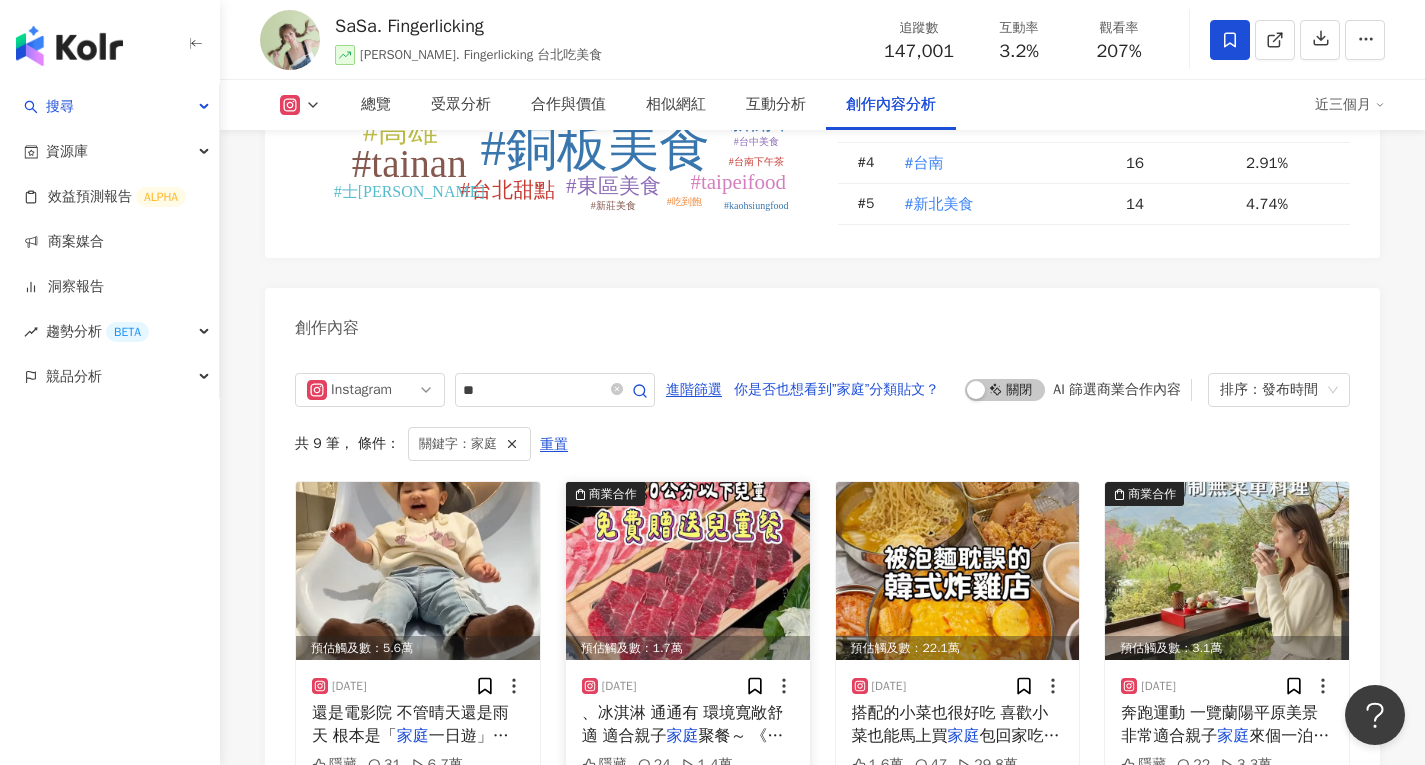 scroll, scrollTop: 5911, scrollLeft: 0, axis: vertical 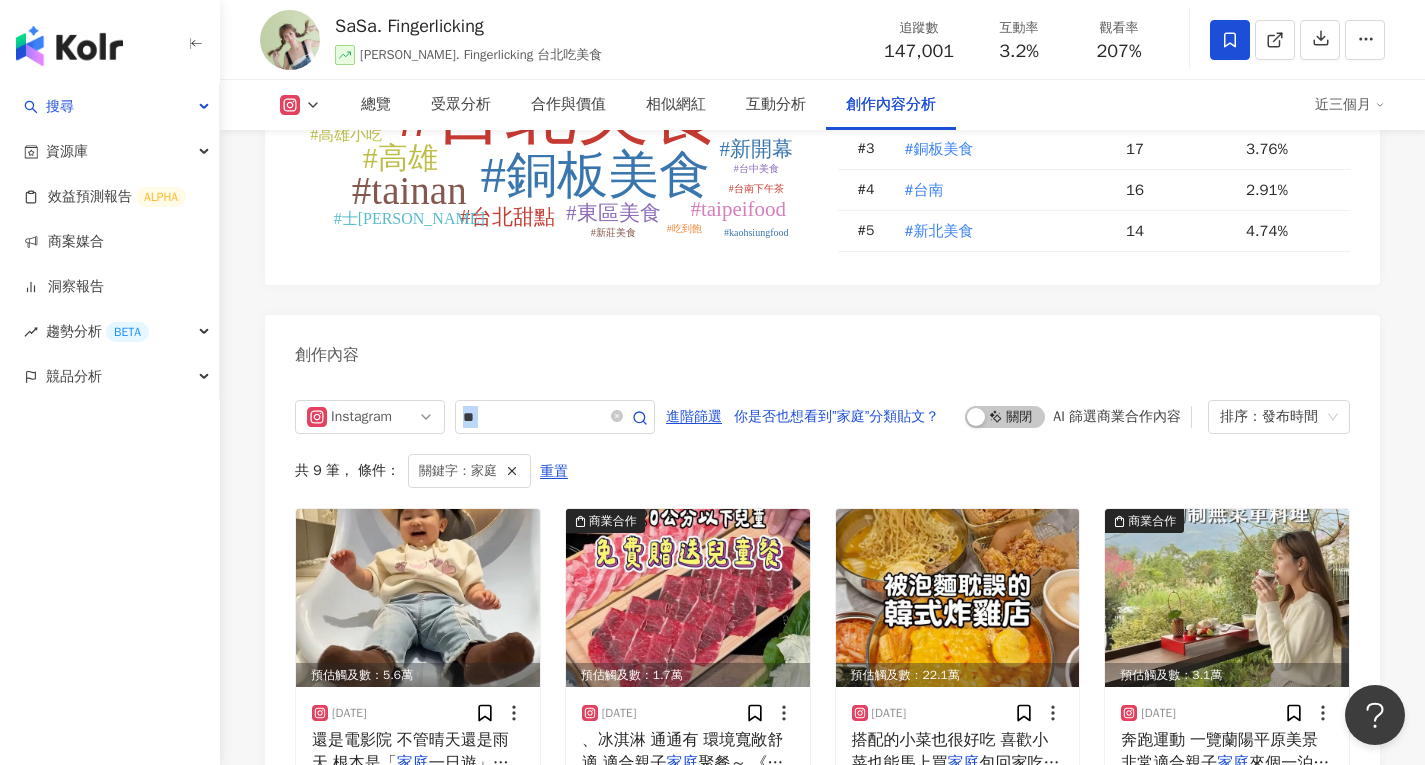 drag, startPoint x: 595, startPoint y: 434, endPoint x: 416, endPoint y: 401, distance: 182.01648 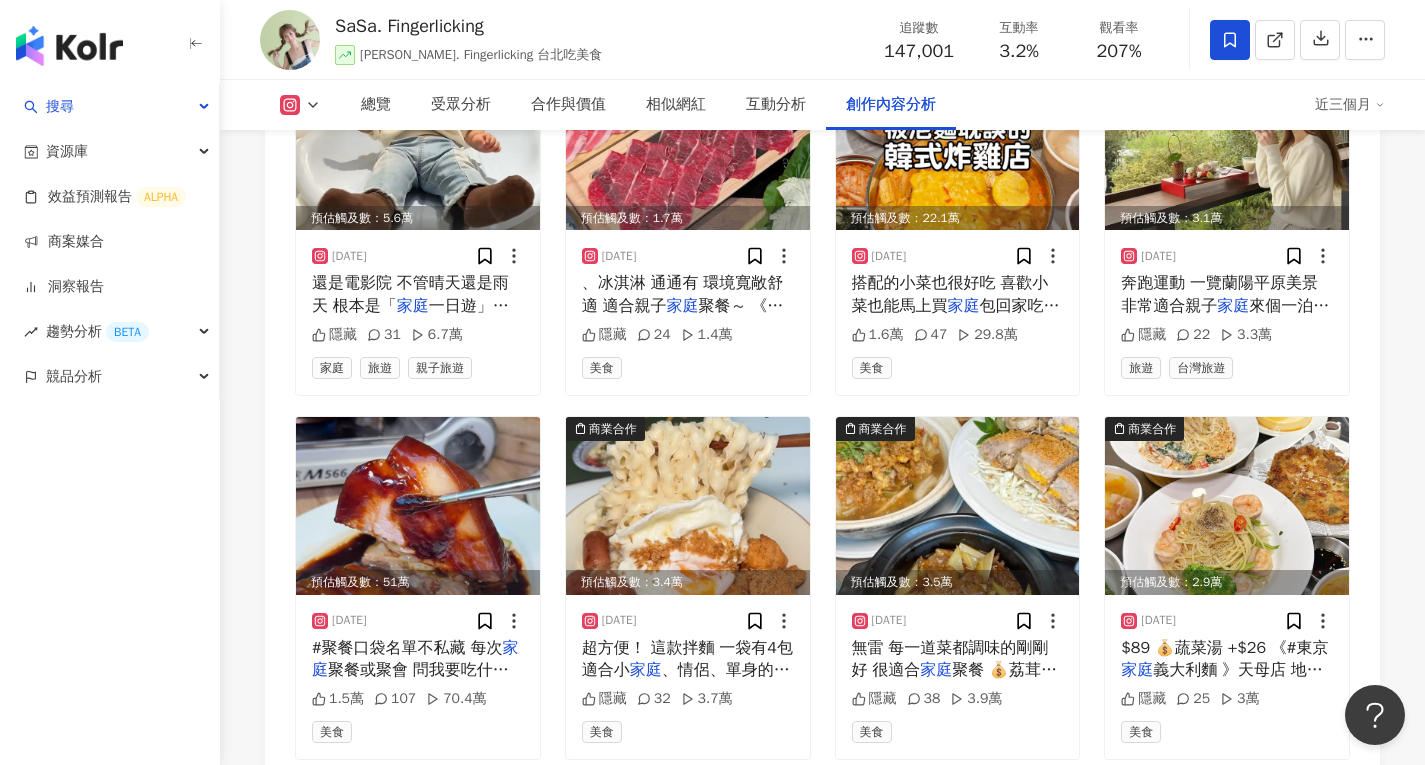 scroll, scrollTop: 5980, scrollLeft: 0, axis: vertical 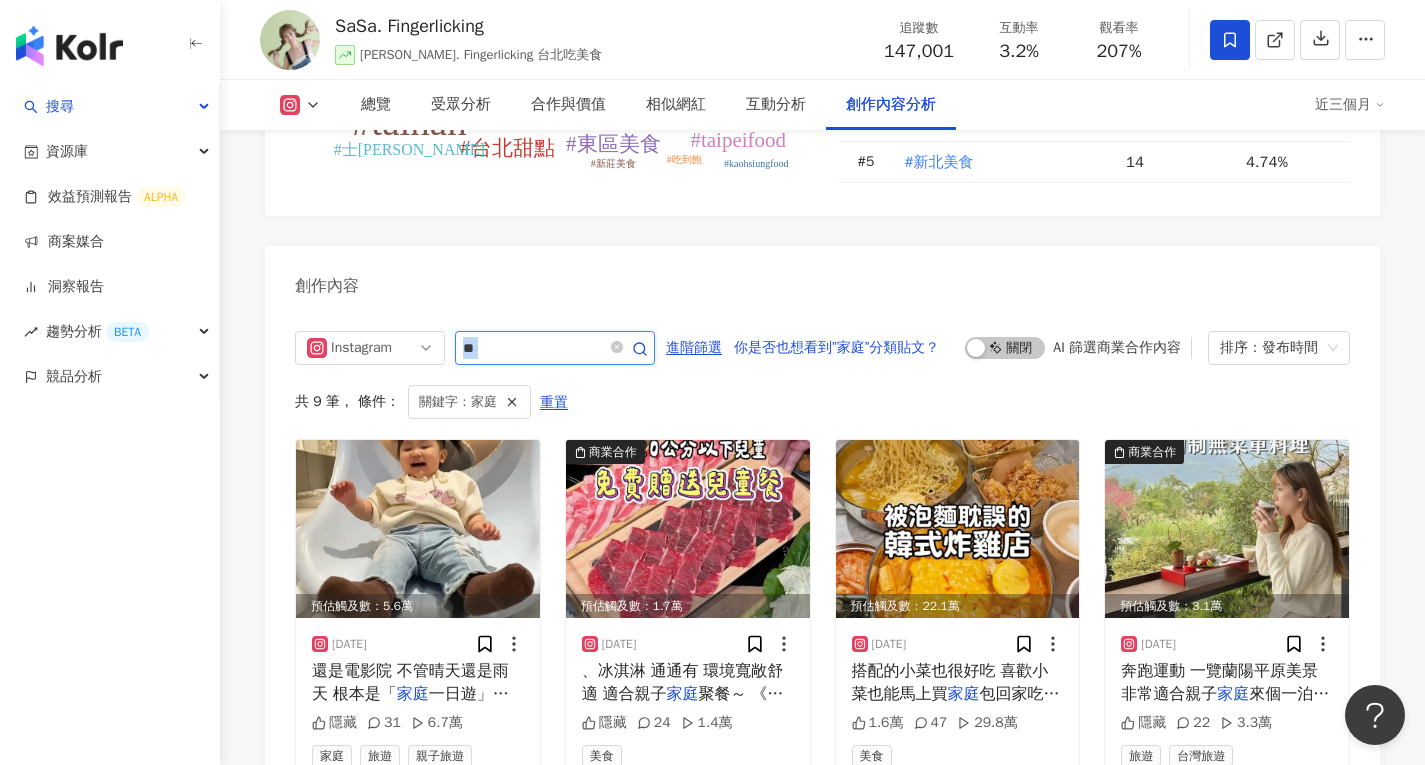 click on "**" at bounding box center (533, 348) 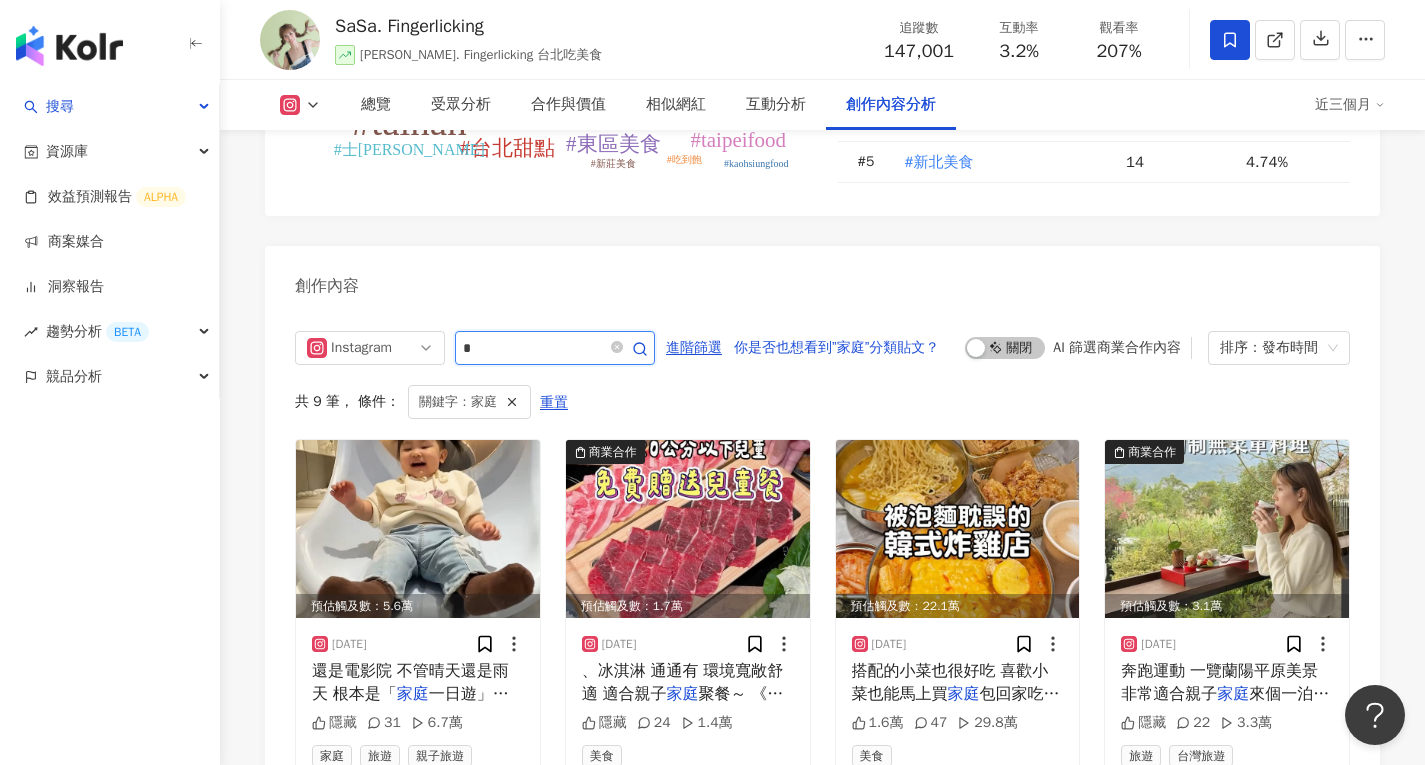 scroll, scrollTop: 6111, scrollLeft: 0, axis: vertical 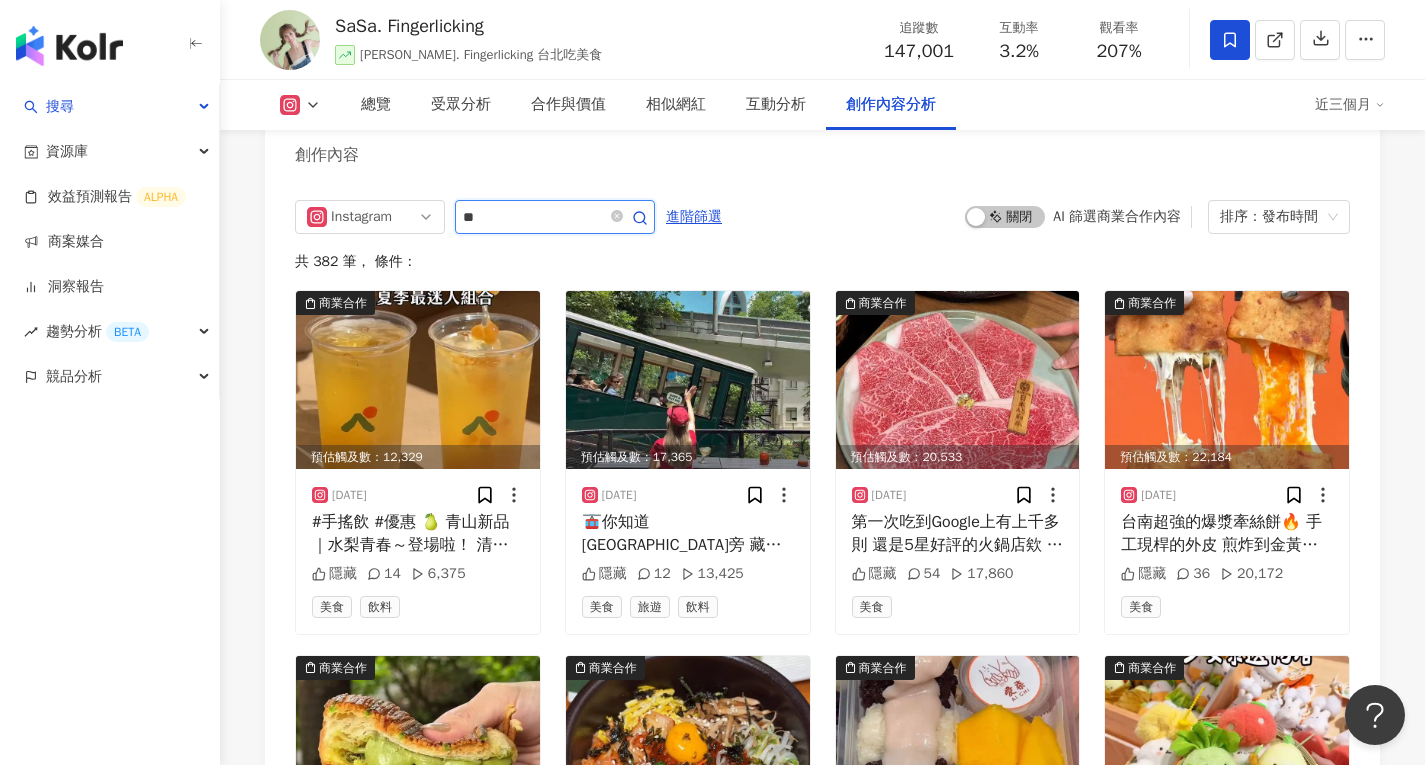 type on "*" 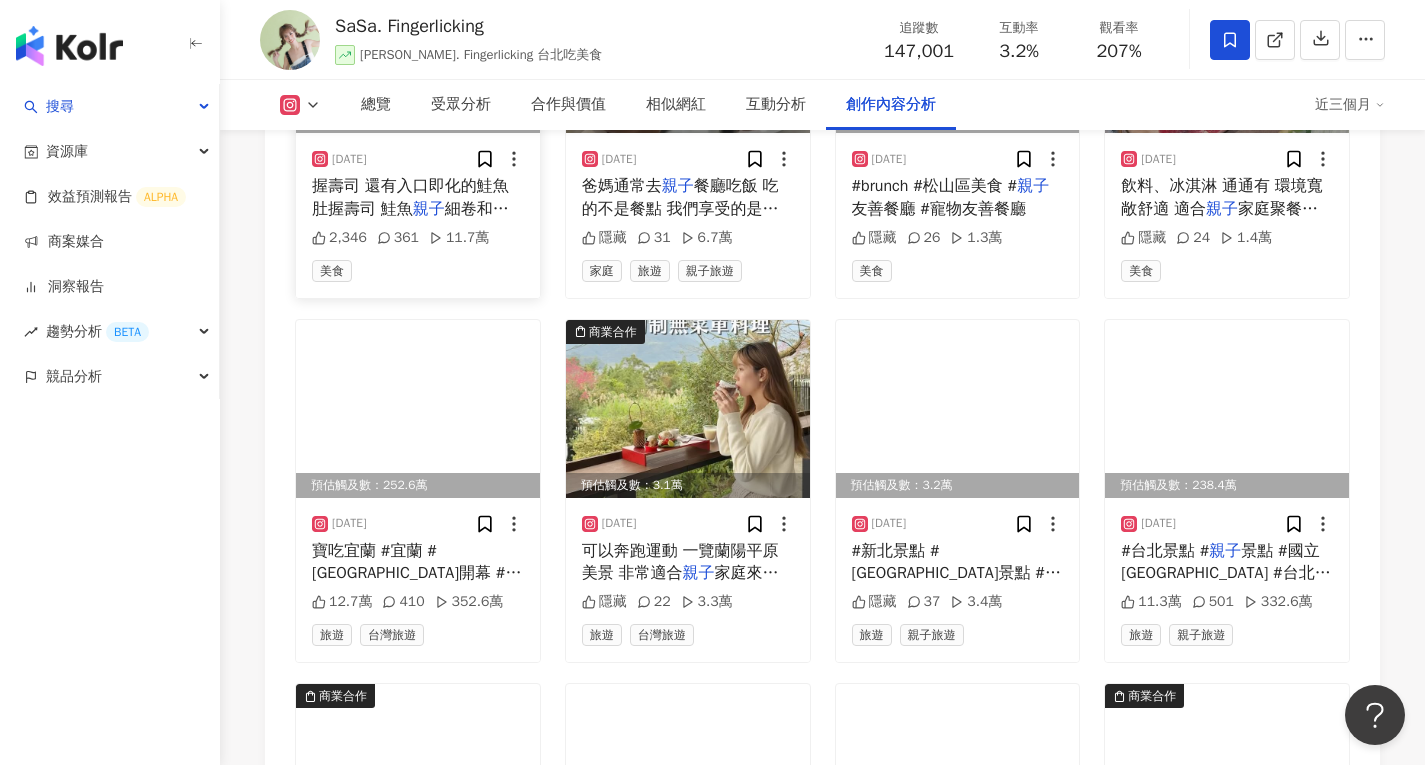 scroll, scrollTop: 6511, scrollLeft: 0, axis: vertical 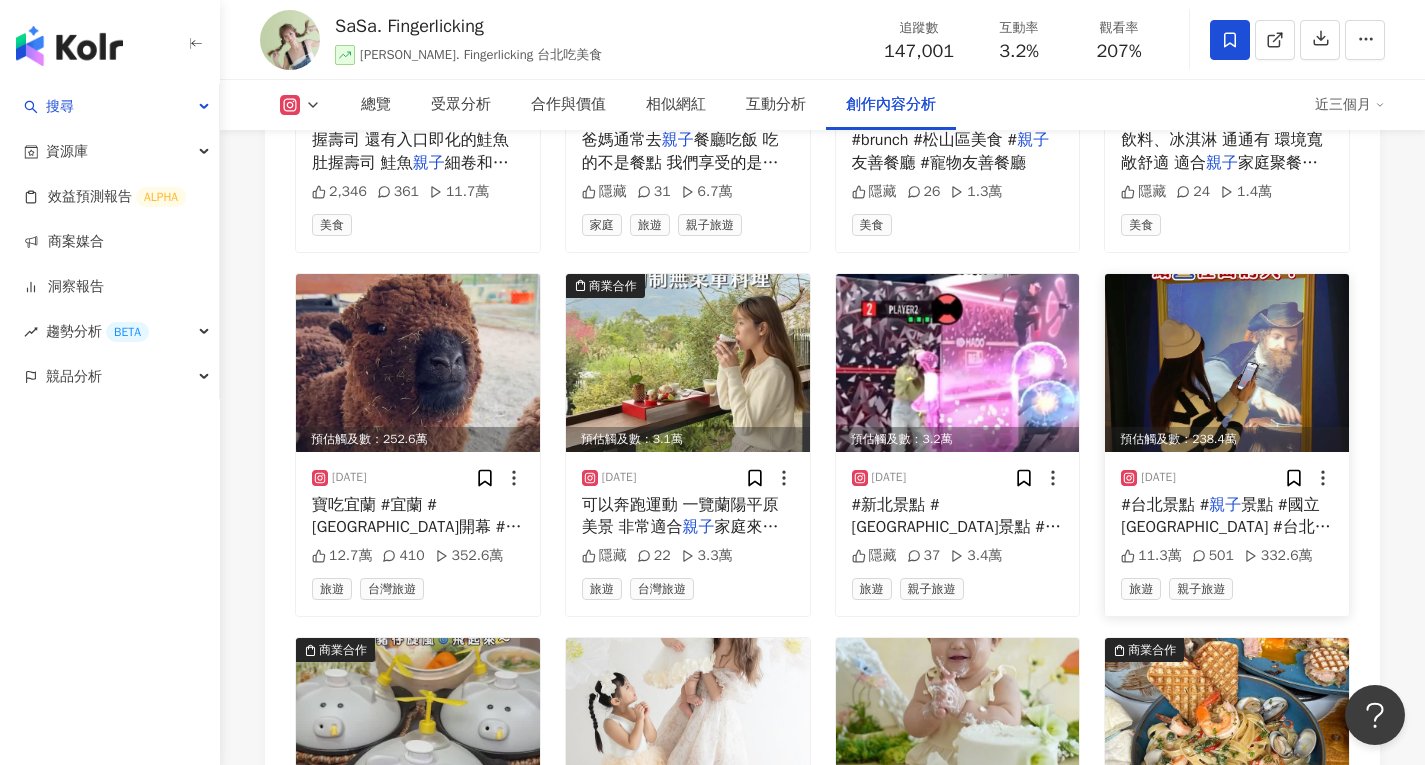 click at bounding box center (1227, 363) 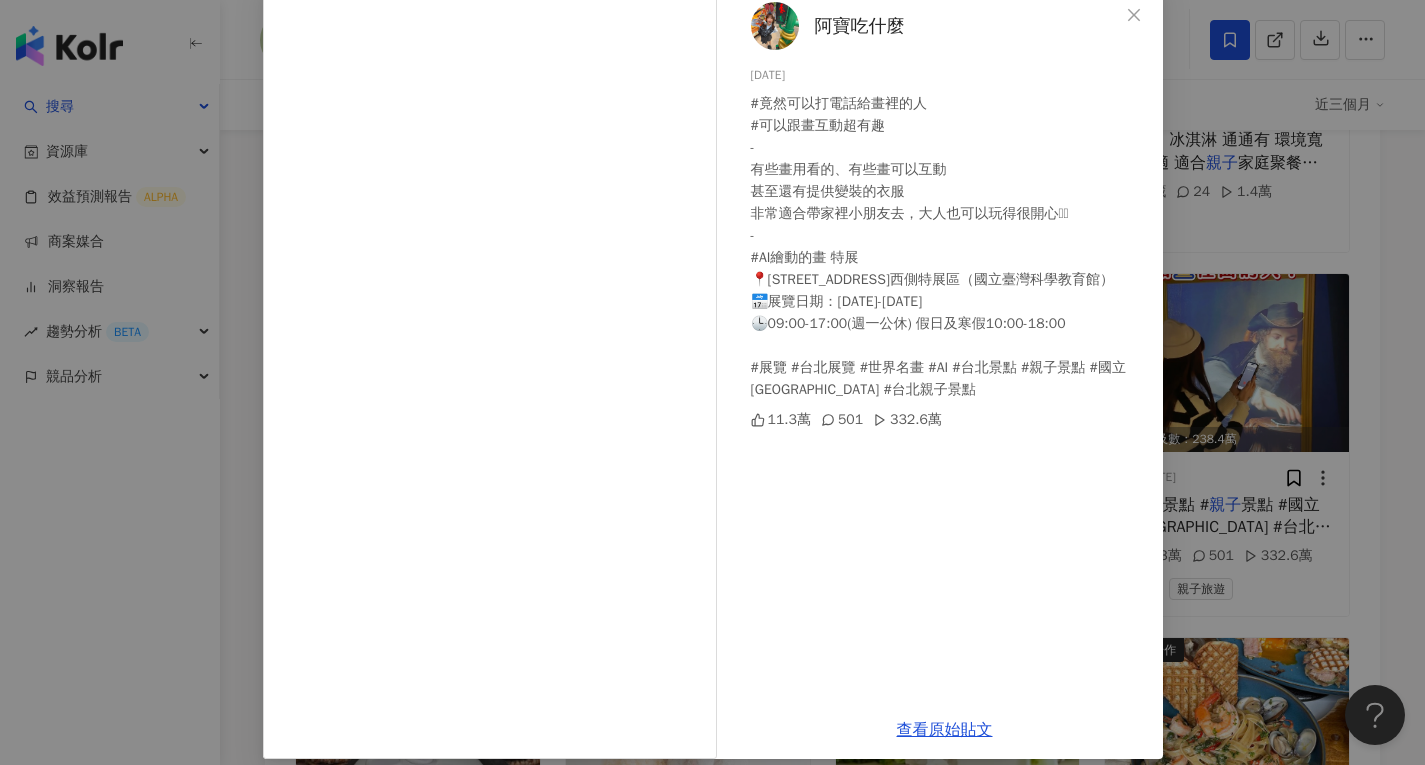 scroll, scrollTop: 132, scrollLeft: 0, axis: vertical 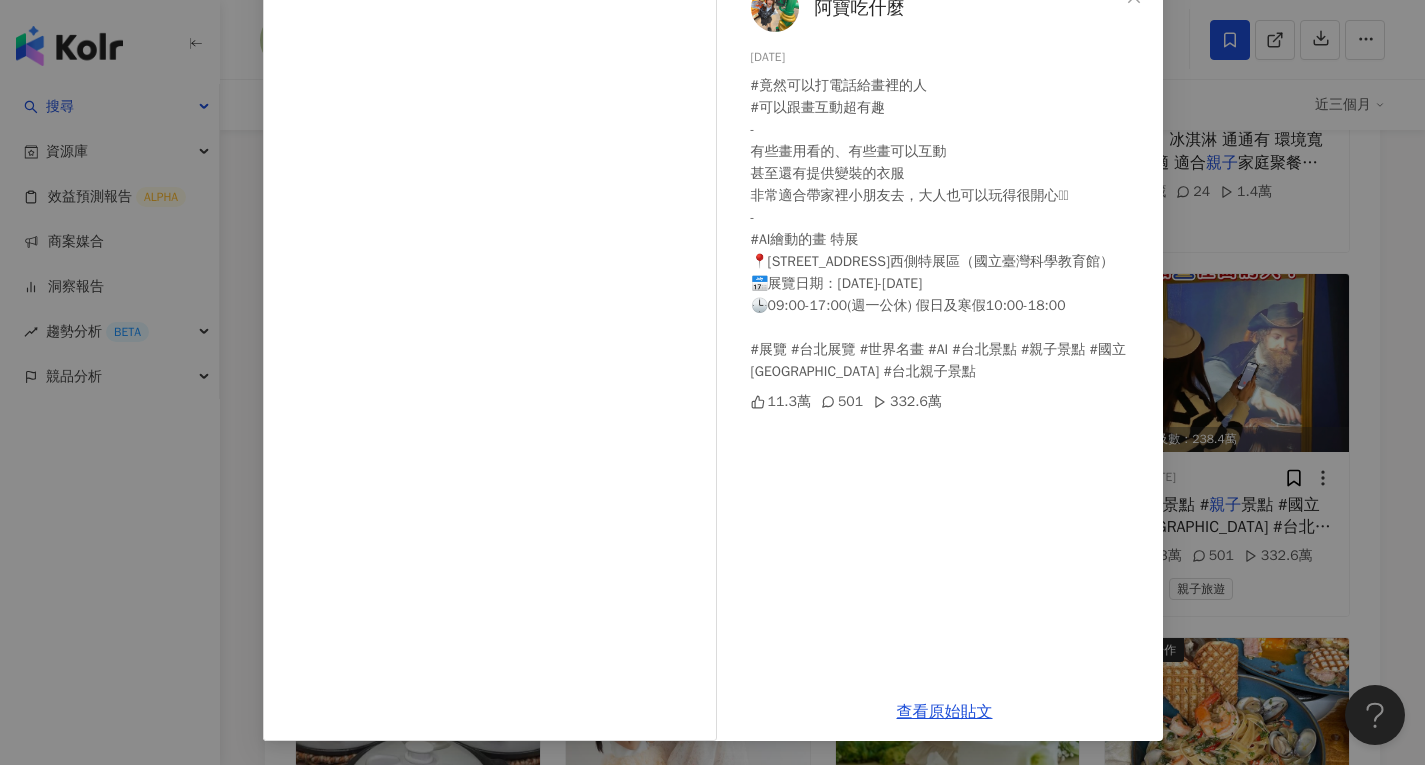click on "阿寶吃什麼 2025/1/10 #竟然可以打電話給畫裡的人
#可以跟畫互動超有趣
-
有些畫用看的、有些畫可以互動
甚至還有提供變裝的衣服
非常適合帶家裡小朋友去，大人也可以玩得很開心🫶🏻
-
#AI繪動的畫 特展
📍台北市士林區士商路189號7樓西側特展區（國立臺灣科學教育館）
📅展覽日期：2024/12/27-2025/3/9
🕒09:00-17:00(週一公休) 假日及寒假10:00-18:00
#展覽 #台北展覽 #世界名畫 #AI #台北景點 #親子景點 #國立臺灣科學教育館 #台北親子景點 11.3萬 501 332.6萬 查看原始貼文" at bounding box center [712, 382] 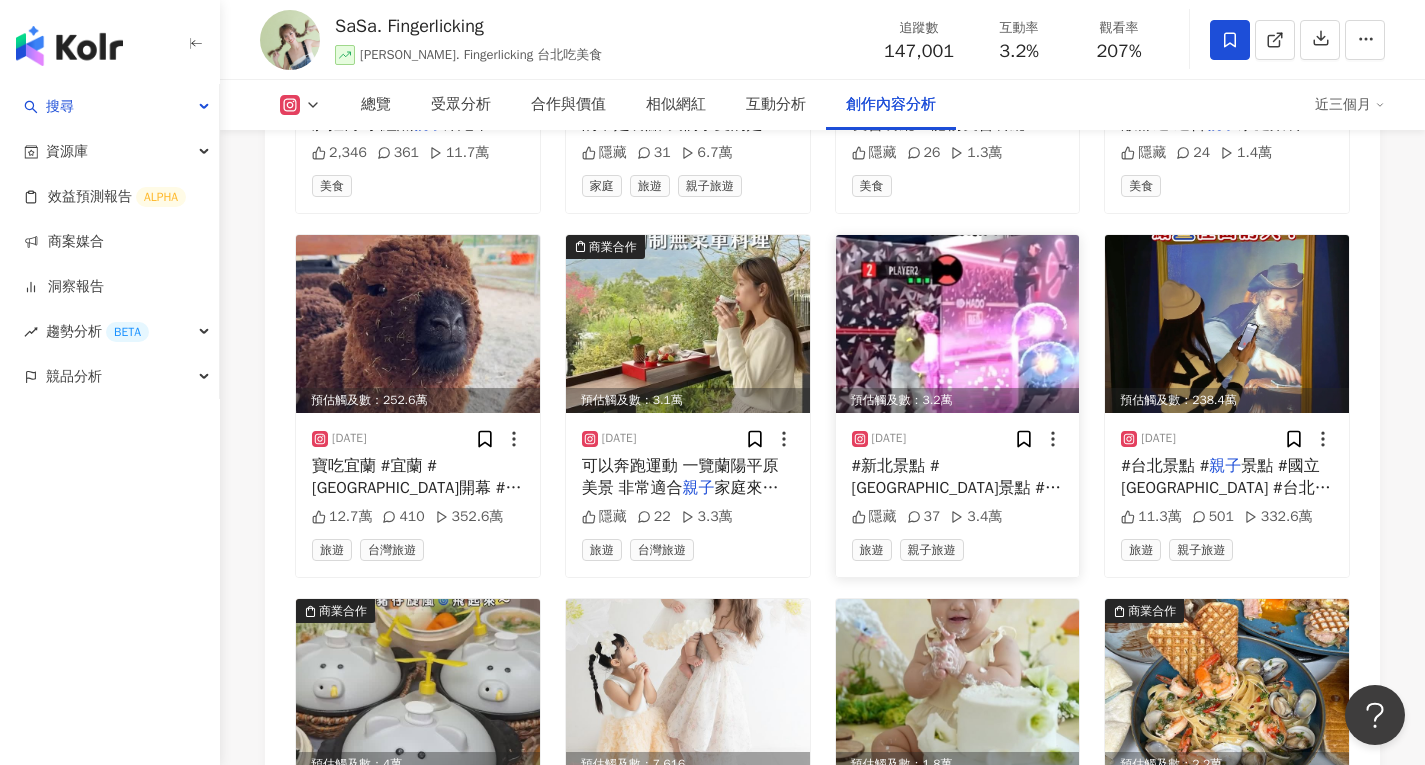 scroll, scrollTop: 6811, scrollLeft: 0, axis: vertical 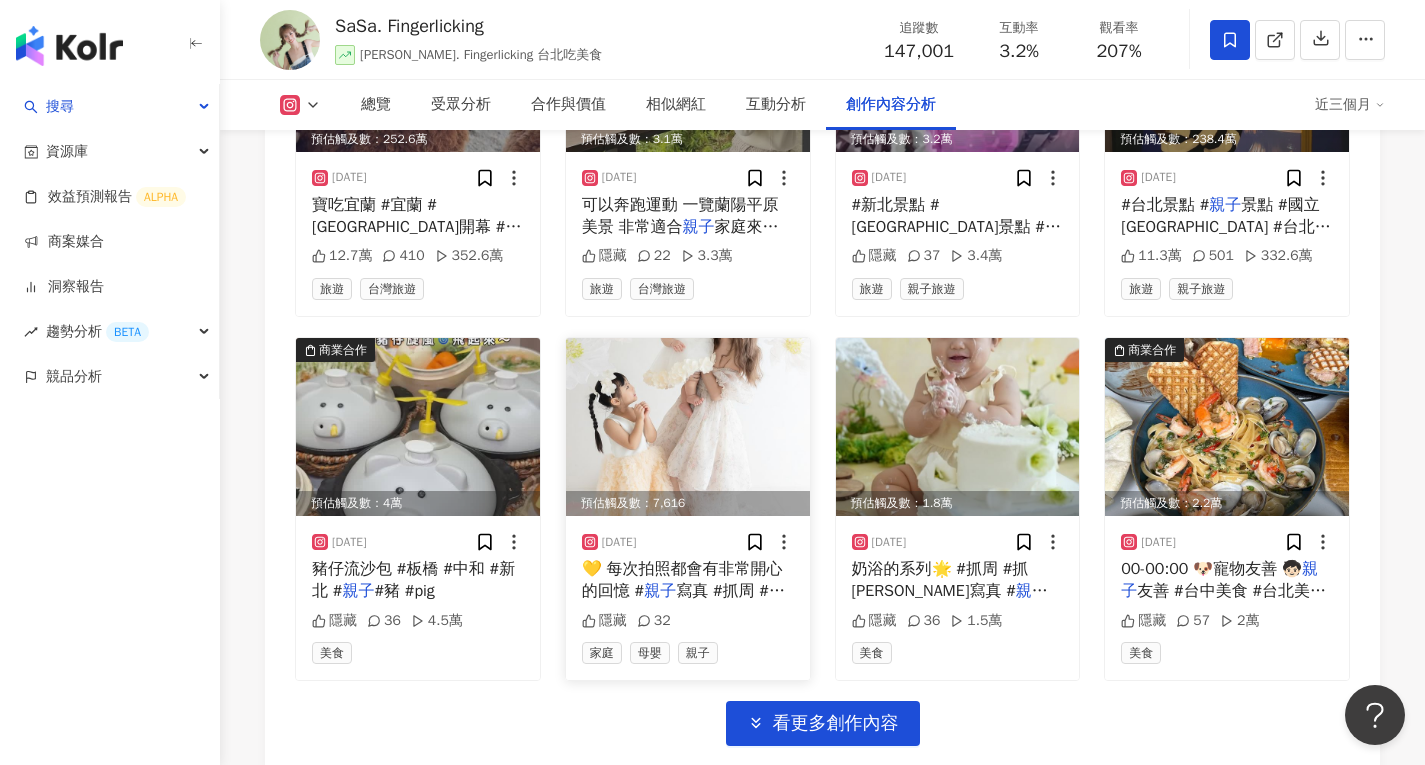 click at bounding box center (688, 427) 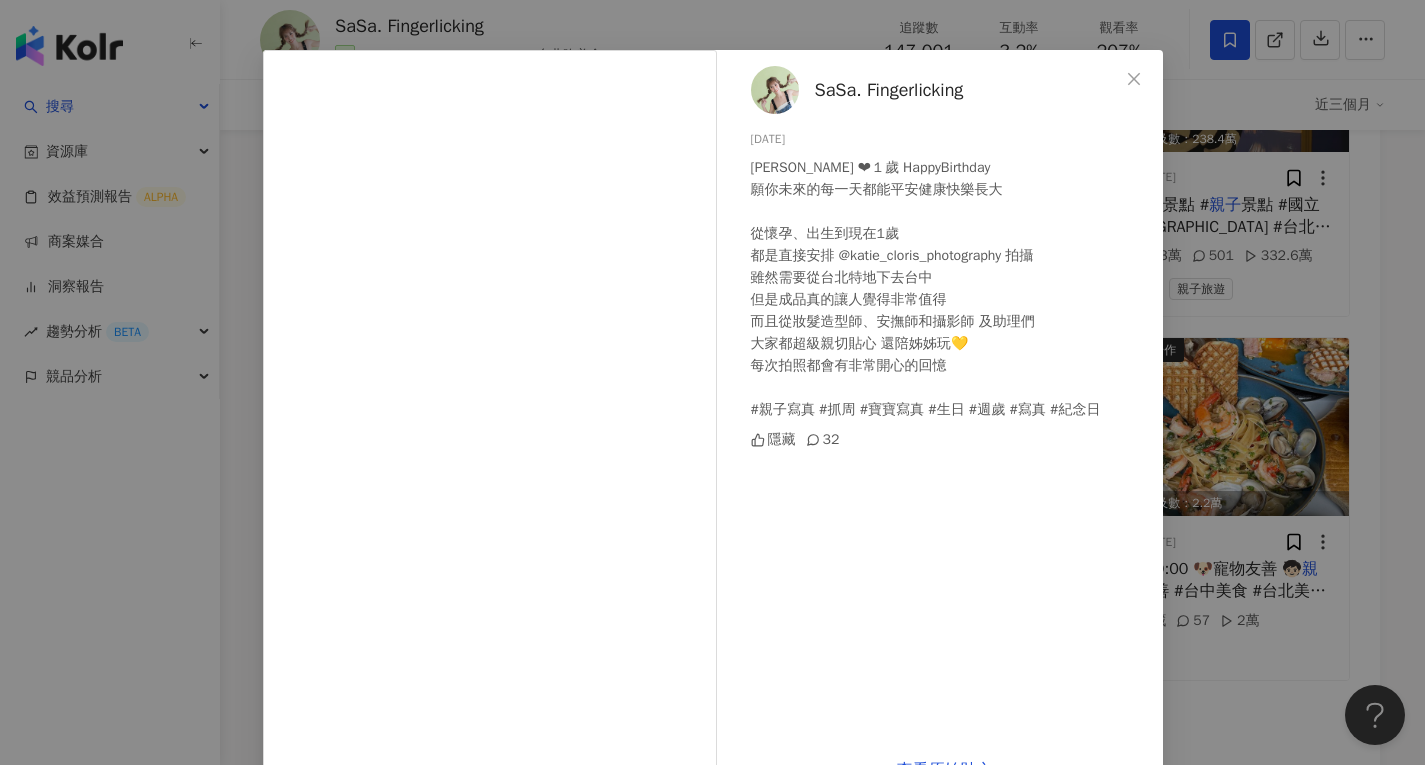 scroll, scrollTop: 100, scrollLeft: 0, axis: vertical 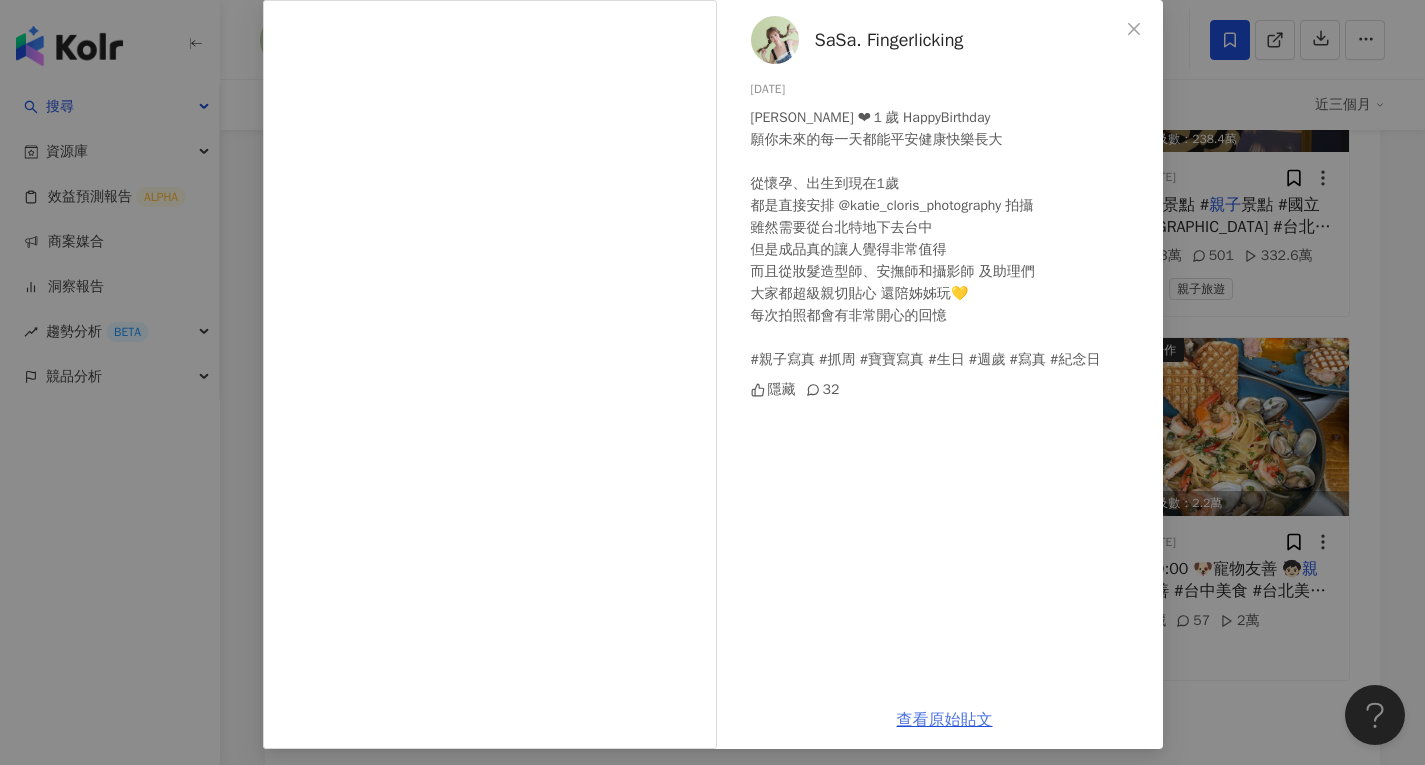 click on "查看原始貼文" at bounding box center (945, 720) 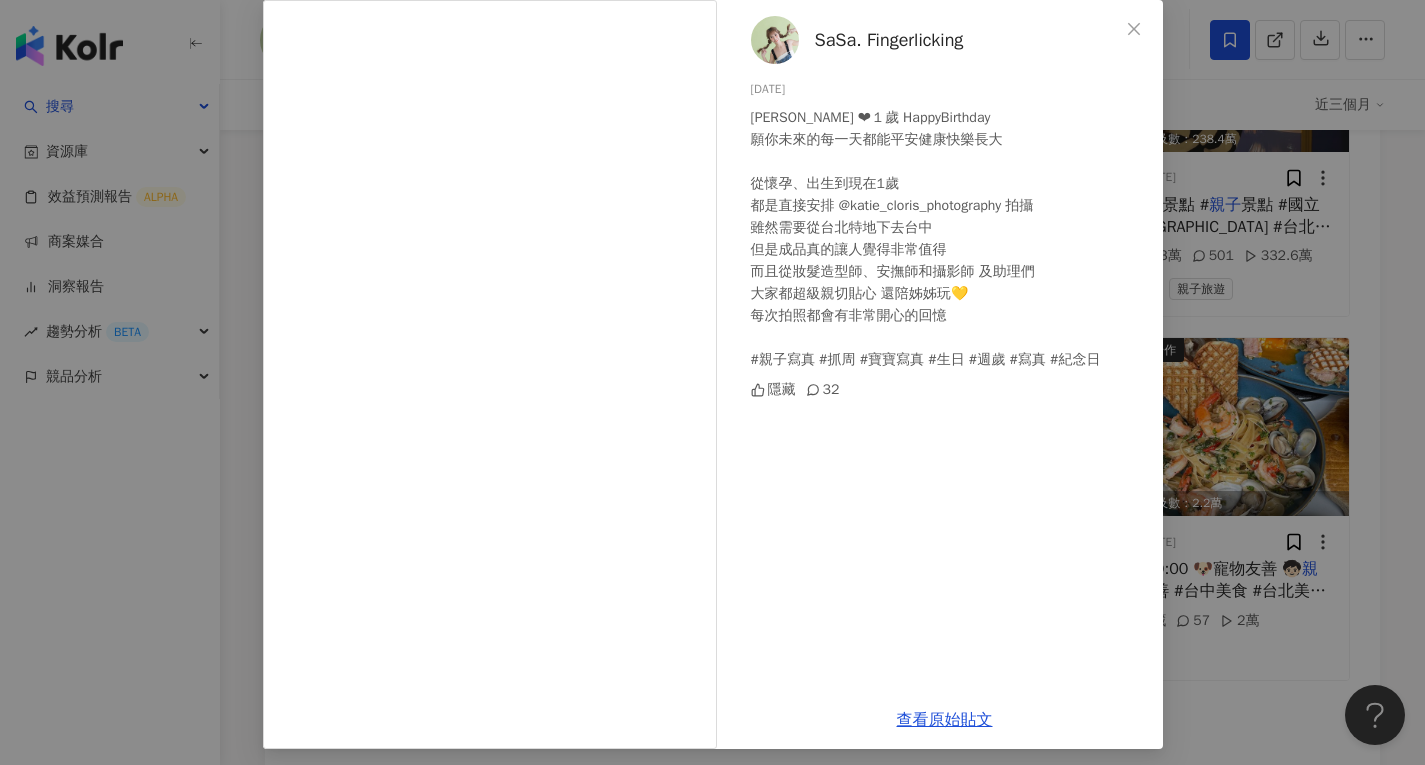 click on "SaSa. Fingerlicking 2024/10/17 Rosie ❤︎１歲 HappyBirthday
願你未來的每一天都能平安健康快樂長大
從懷孕、出生到現在1歲
都是直接安排 @katie_cloris_photography 拍攝
雖然需要從台北特地下去台中
但是成品真的讓人覺得非常值得
而且從妝髮造型師、安撫師和攝影師 及助理們
大家都超級親切貼心 還陪姊姊玩💛
每次拍照都會有非常開心的回憶
#親子寫真 #抓周 #寶寶寫真 #生日 #週歲 #寫真 #紀念日 隱藏 32 查看原始貼文" at bounding box center [712, 382] 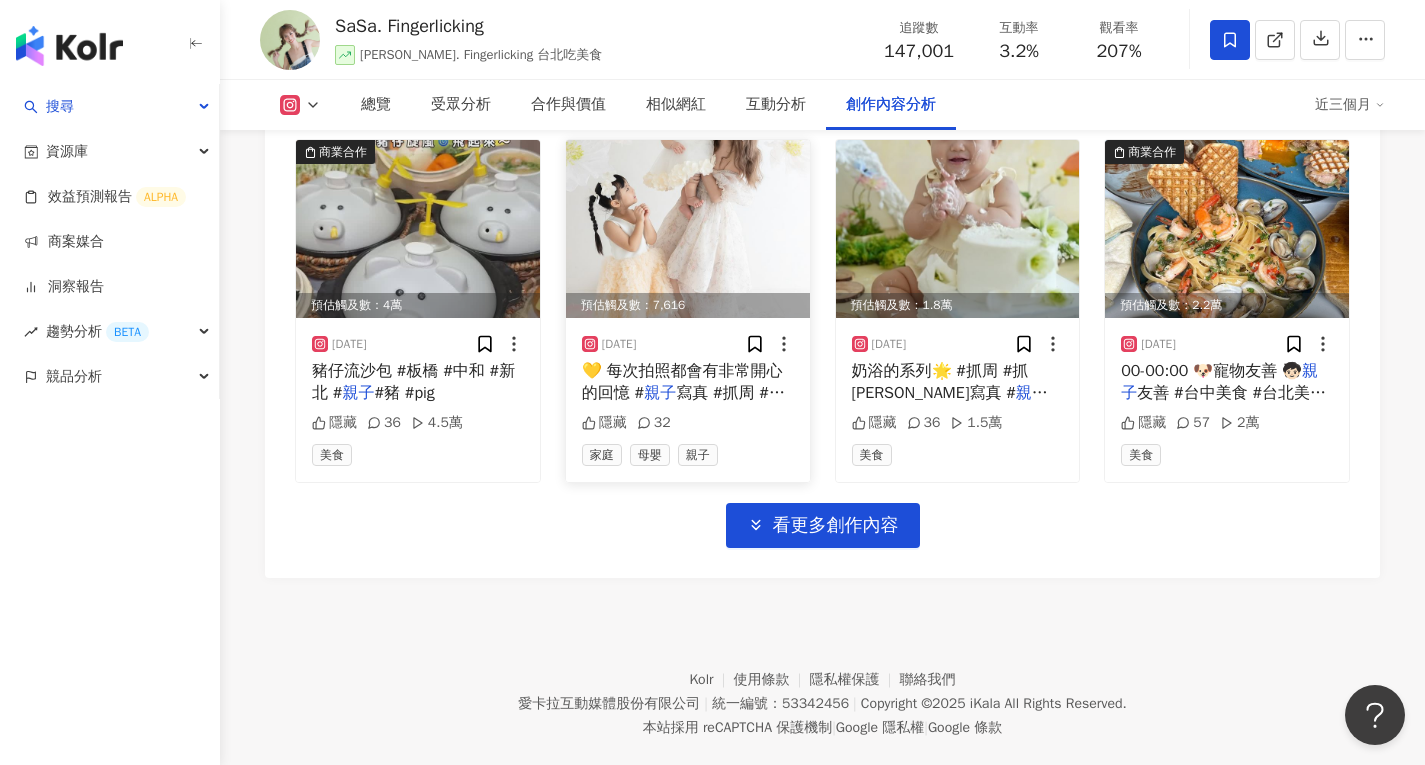 scroll, scrollTop: 7011, scrollLeft: 0, axis: vertical 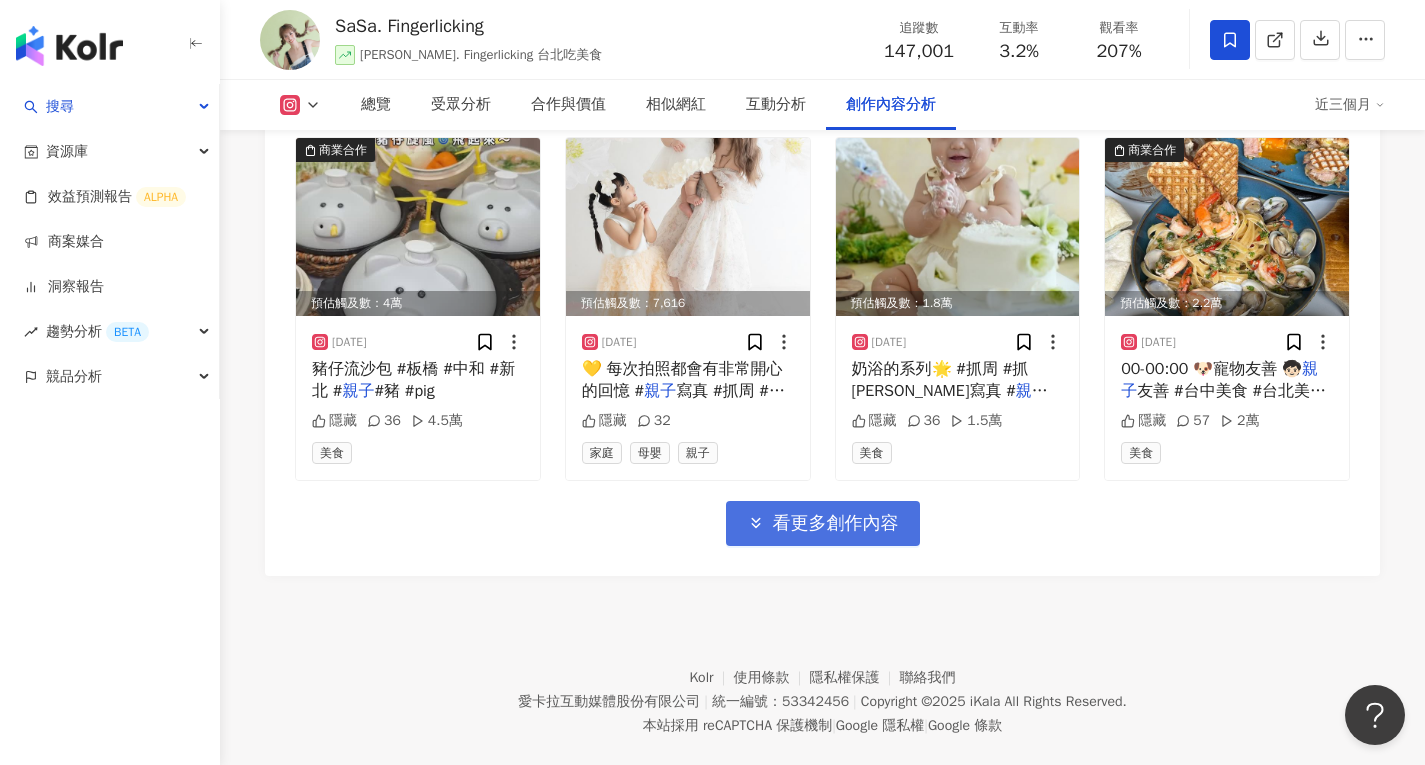 click on "看更多創作內容" at bounding box center (836, 524) 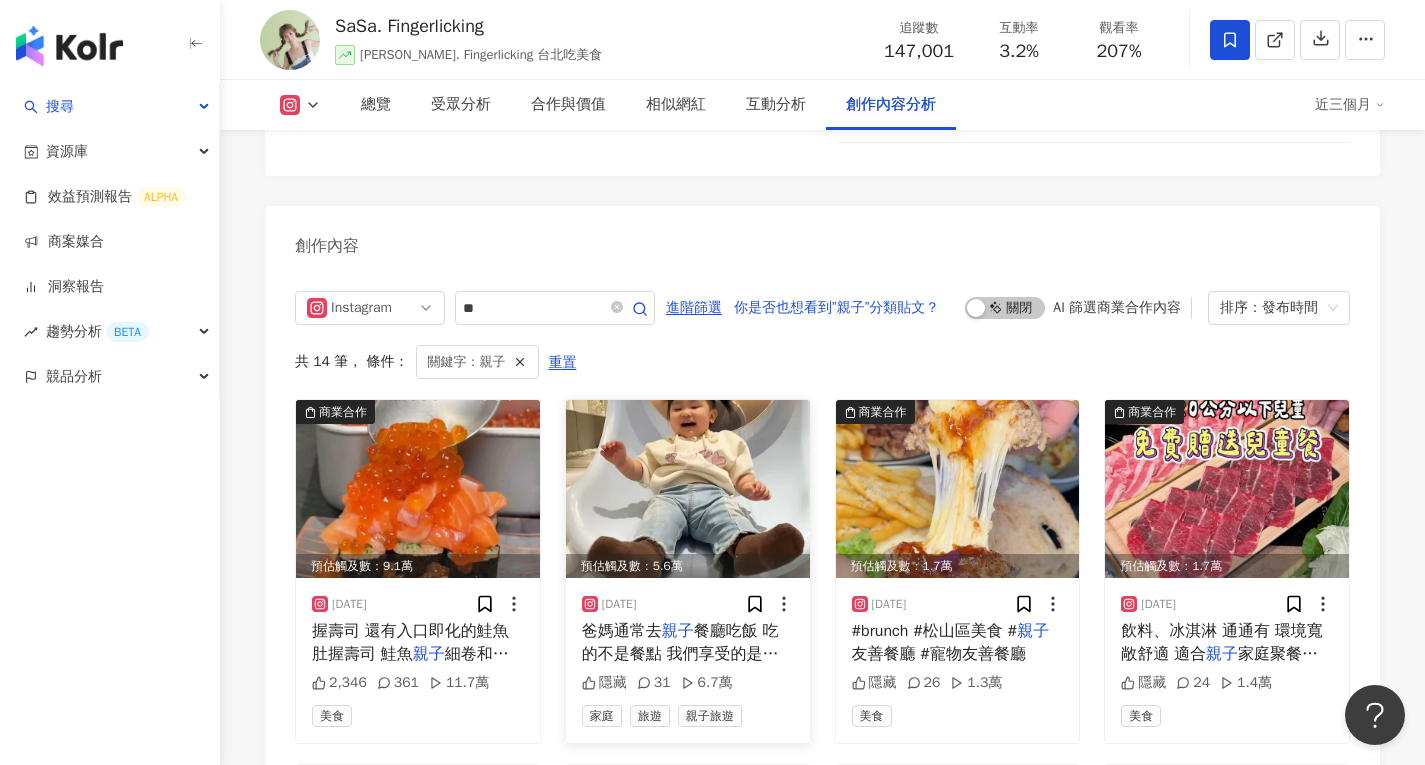 scroll, scrollTop: 6011, scrollLeft: 0, axis: vertical 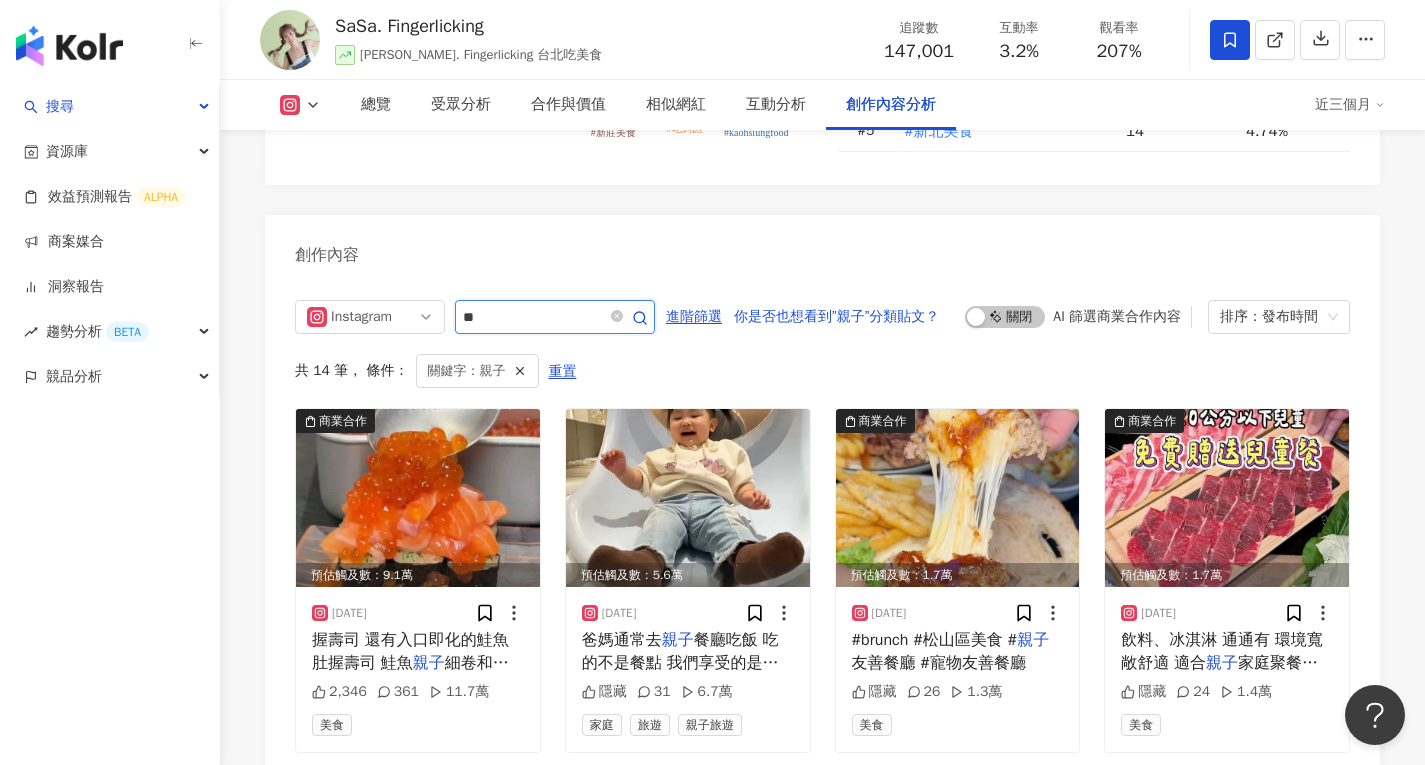 drag, startPoint x: 549, startPoint y: 333, endPoint x: 376, endPoint y: 292, distance: 177.792 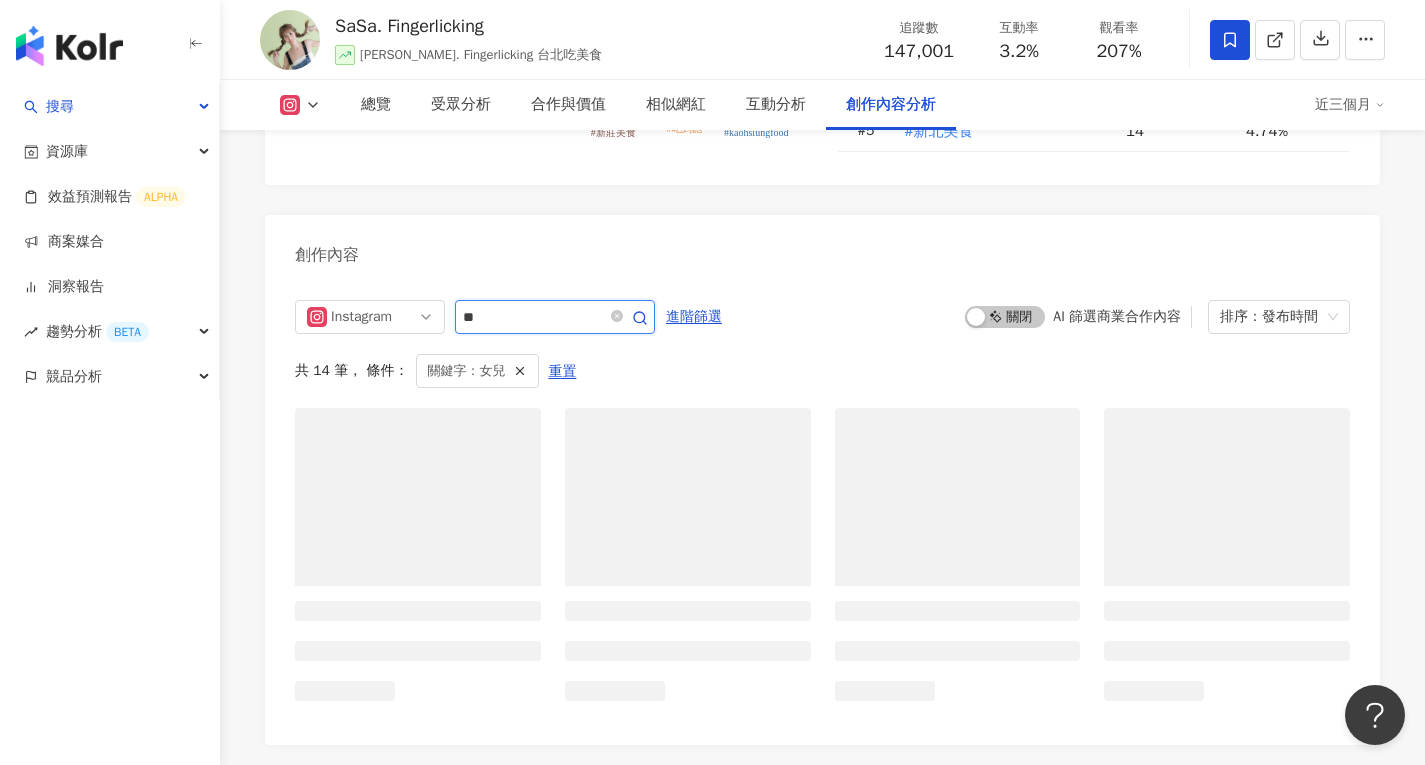 scroll, scrollTop: 6111, scrollLeft: 0, axis: vertical 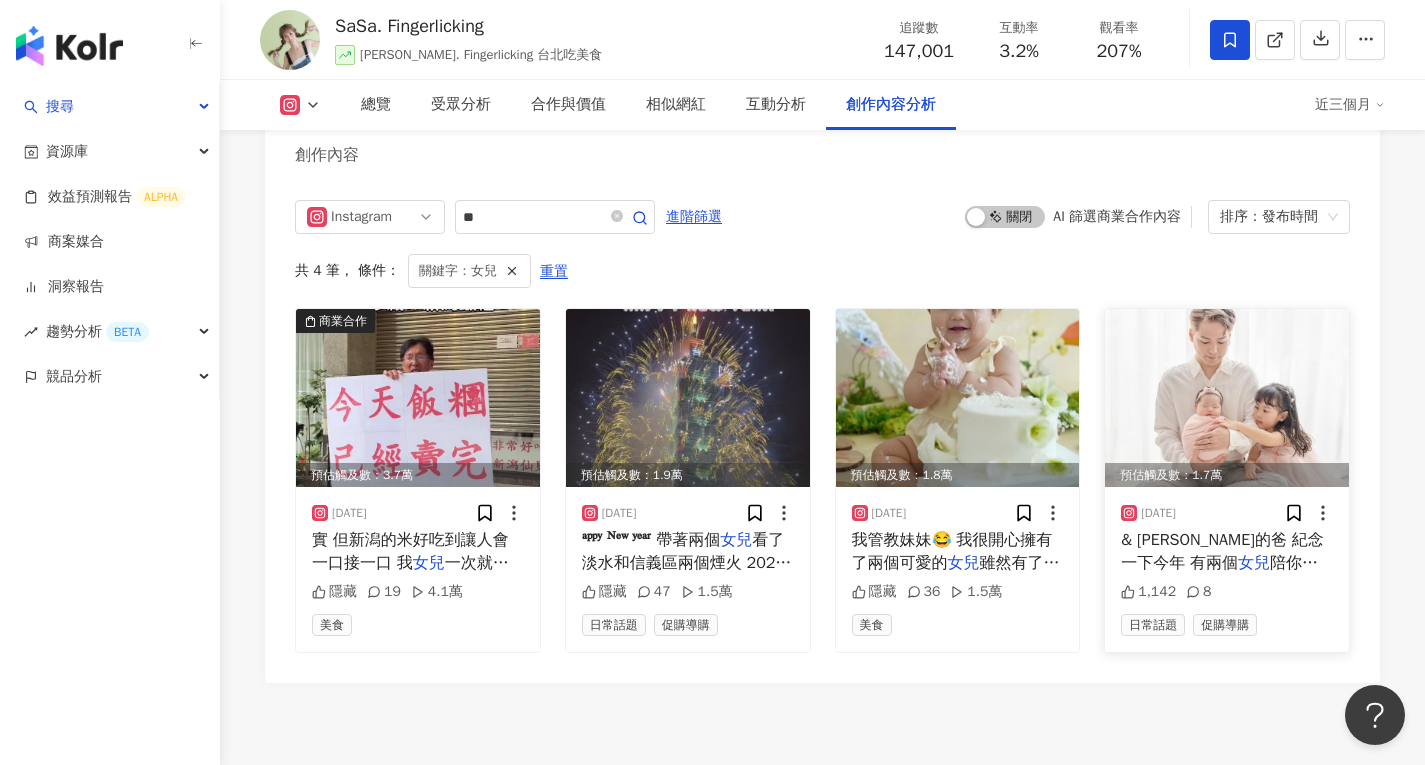 click at bounding box center (1227, 398) 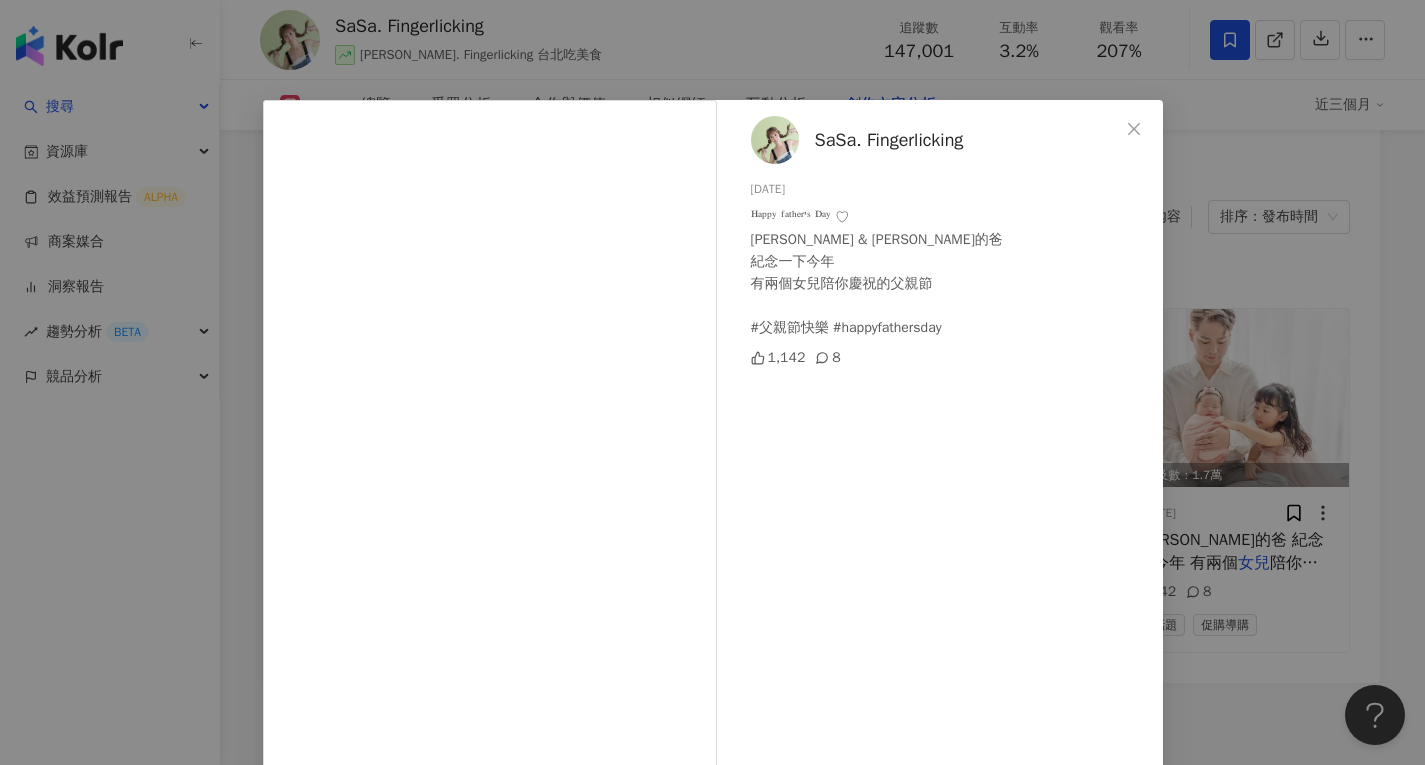 click on "SaSa. Fingerlicking 2024/8/8 ᴴᵃᵖᵖʸ ᶠᵃᵗʰᵉʳ’ˢ ᴰᵃʸ ♡
Kaitlyn & Rosie的爸
紀念一下今年
有兩個女兒陪你慶祝的父親節
#父親節快樂 #happyfathersday 1,142 8 查看原始貼文" at bounding box center [712, 382] 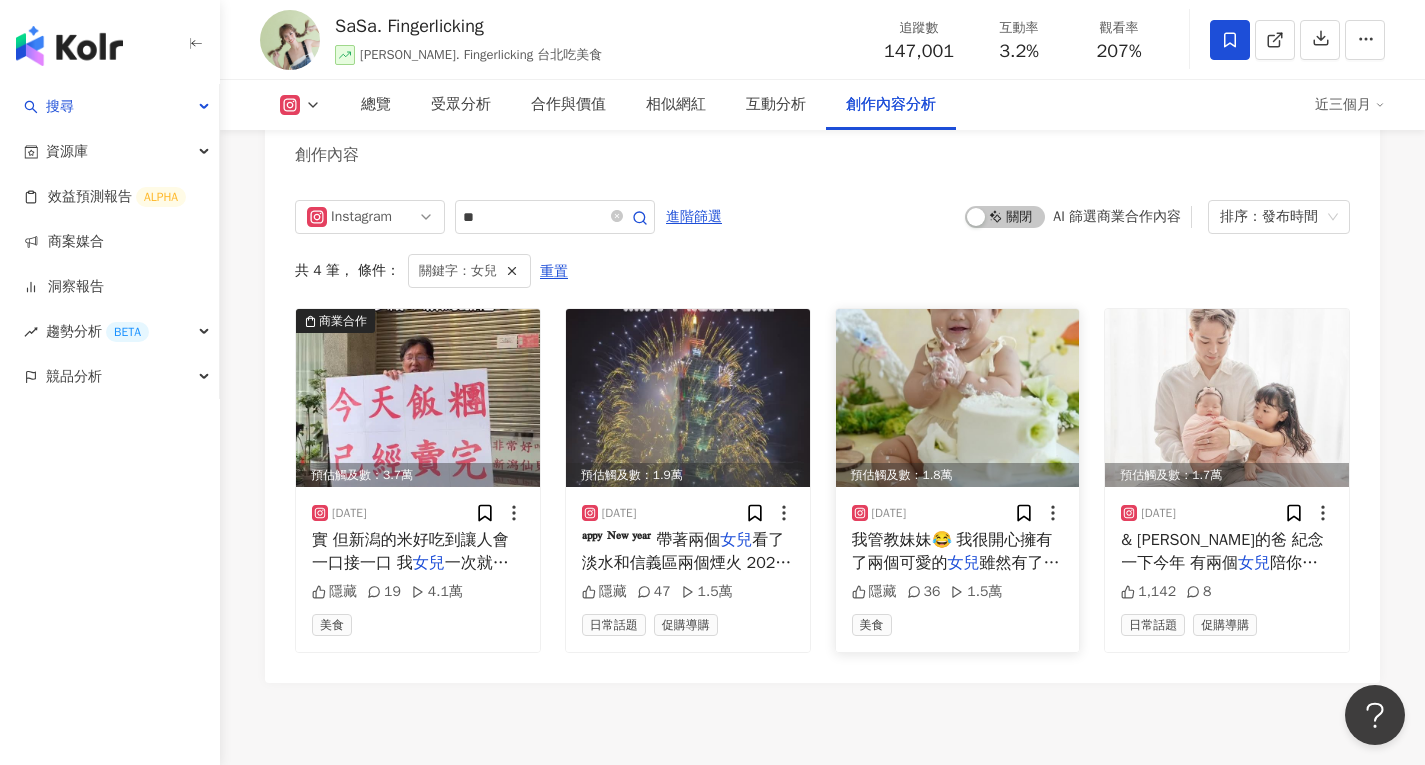 click at bounding box center (958, 398) 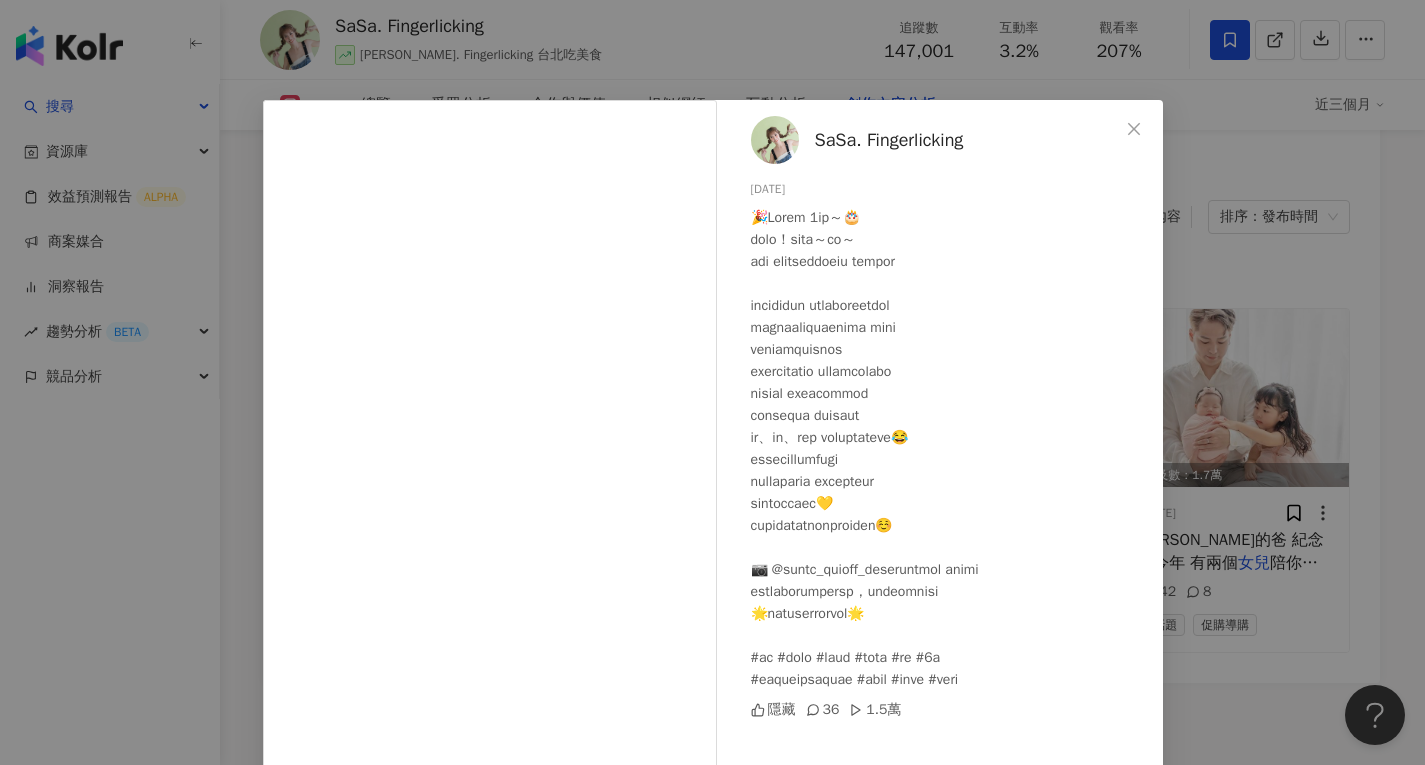 scroll, scrollTop: 100, scrollLeft: 0, axis: vertical 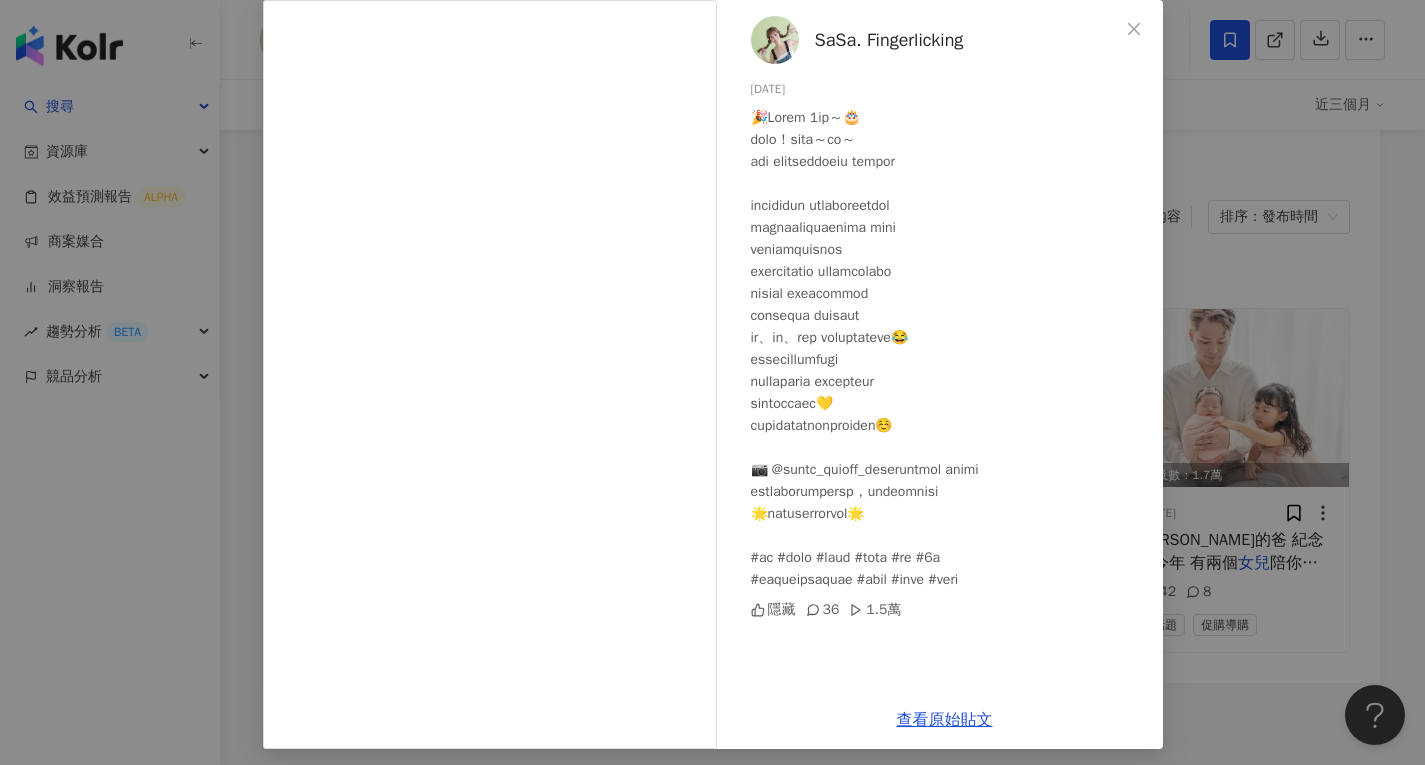 click on "SaSa. Fingerlicking 2024/10/9 隱藏 36 1.5萬 查看原始貼文" at bounding box center (712, 382) 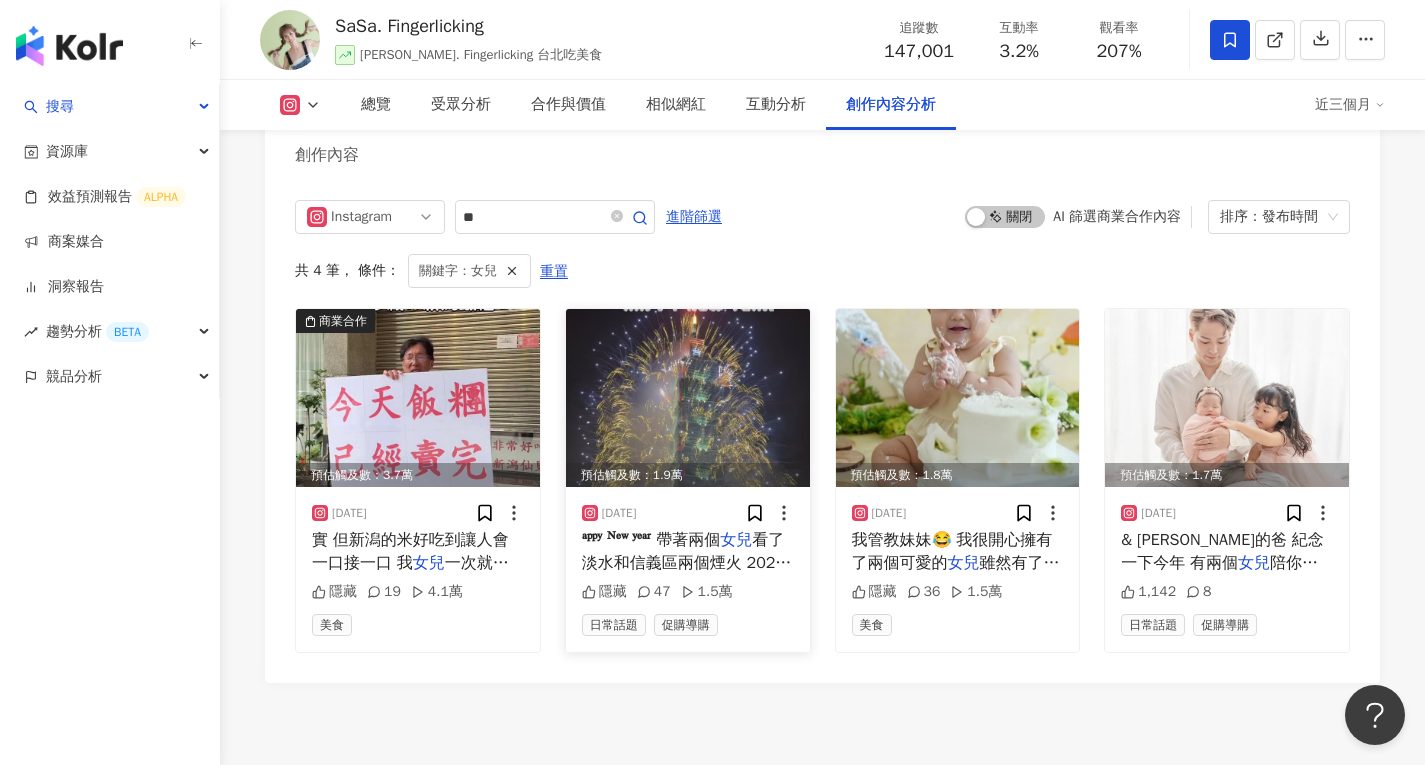 click at bounding box center (688, 398) 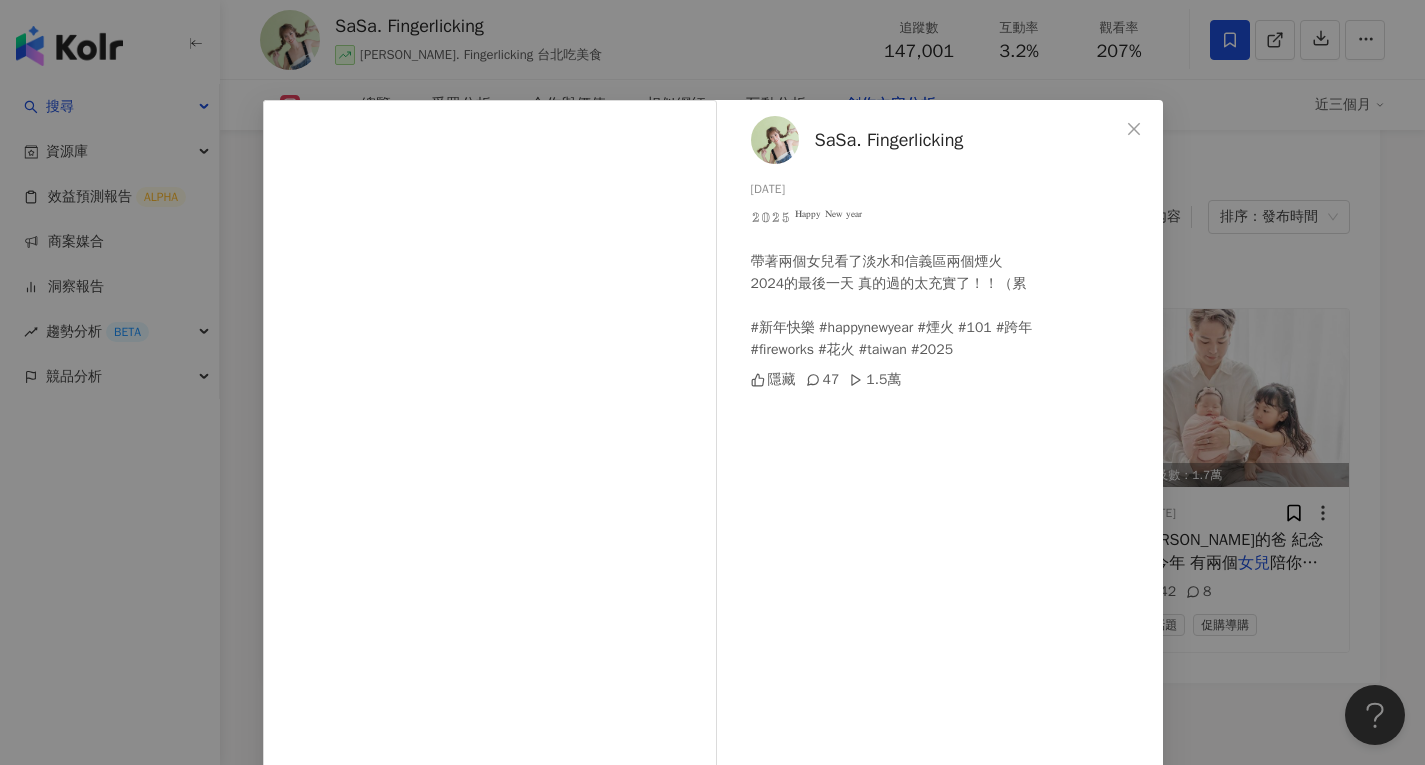 click on "SaSa. Fingerlicking 2025/1/1 𝟚𝟘𝟚𝟝 ᴴᵃᵖᵖʸ ᴺᵉʷ ʸᵉᵃʳ
帶著兩個女兒看了淡水和信義區兩個煙火
2024的最後一天 真的過的太充實了！！（累
#新年快樂 #happynewyear #煙火 #101 #跨年
#fireworks #花火 #taiwan #2025 隱藏 47 1.5萬 查看原始貼文" at bounding box center (712, 382) 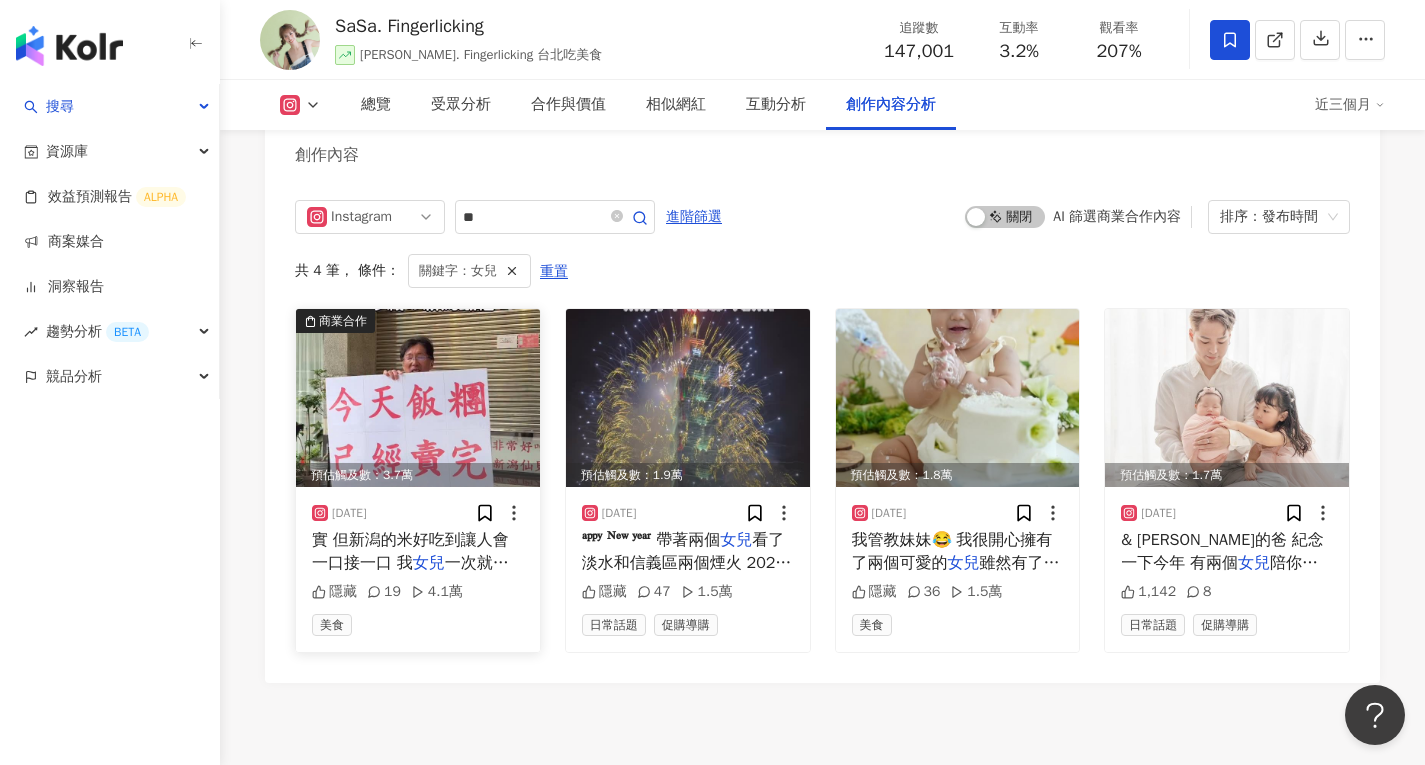 click at bounding box center (418, 398) 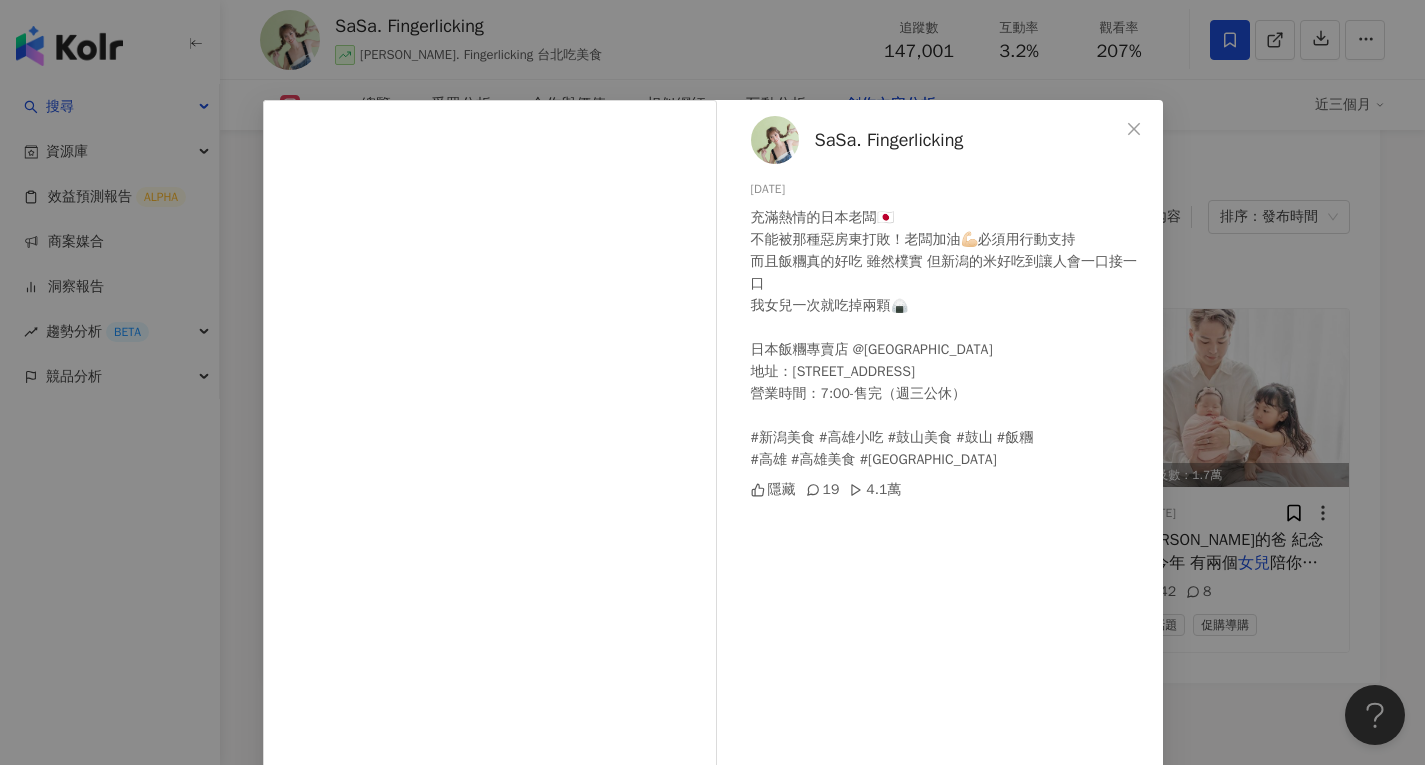 click on "SaSa. Fingerlicking 2025/4/25 充滿熱情的日本老闆🇯🇵
不能被那種惡房東打敗！老闆加油💪🏻必須用行動支持
而且飯糰真的好吃 雖然樸實 但新潟的米好吃到讓人會一口接一口
我女兒一次就吃掉兩顆🍙
日本飯糰專賣店 @niigataiwan
地址：高雄市鼓山區青海路63號
營業時間：7:00-售完（週三公休）
#新潟美食 #高雄小吃 #鼓山美食 #鼓山 #飯糰
#高雄 #高雄美食 #kaohsiung 隱藏 19 4.1萬 查看原始貼文" at bounding box center [712, 382] 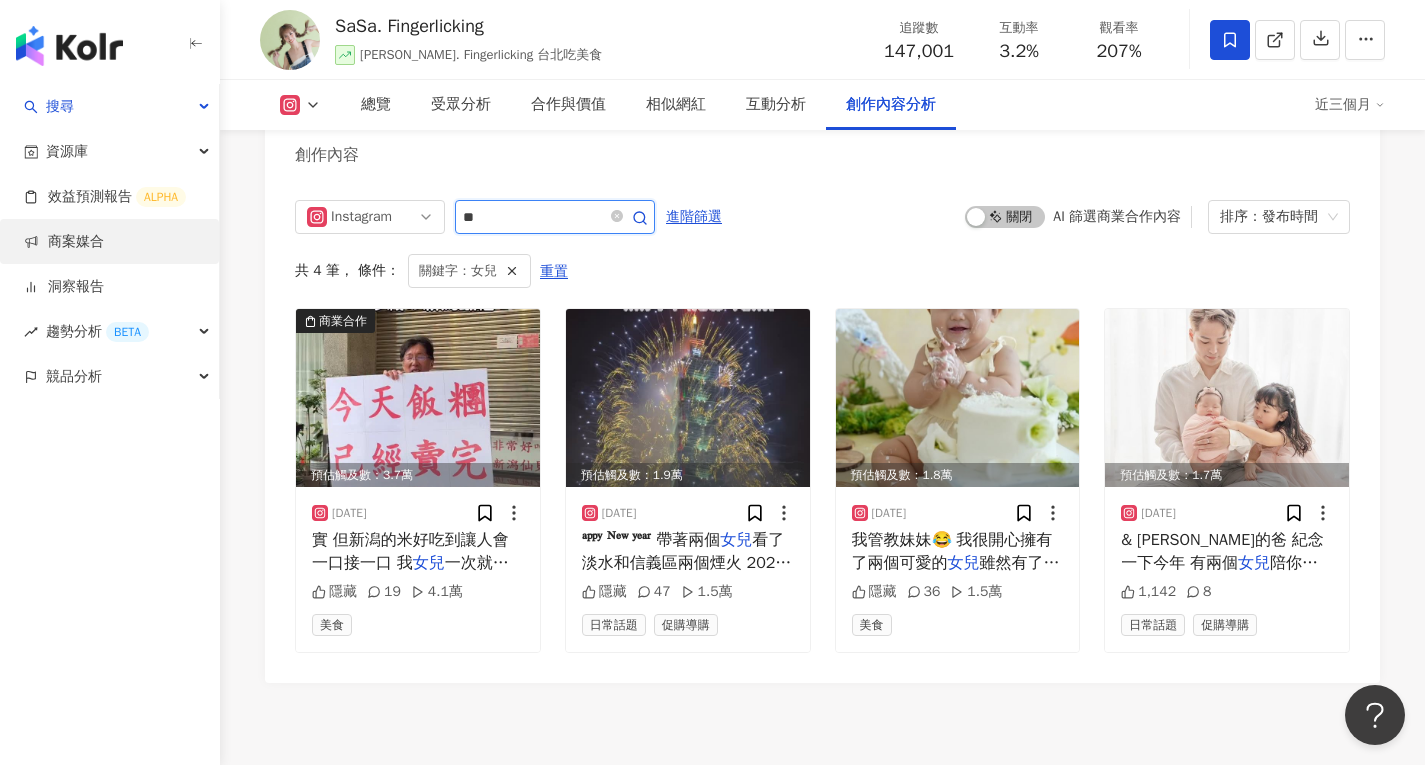 drag, startPoint x: 595, startPoint y: 236, endPoint x: 198, endPoint y: 226, distance: 397.12592 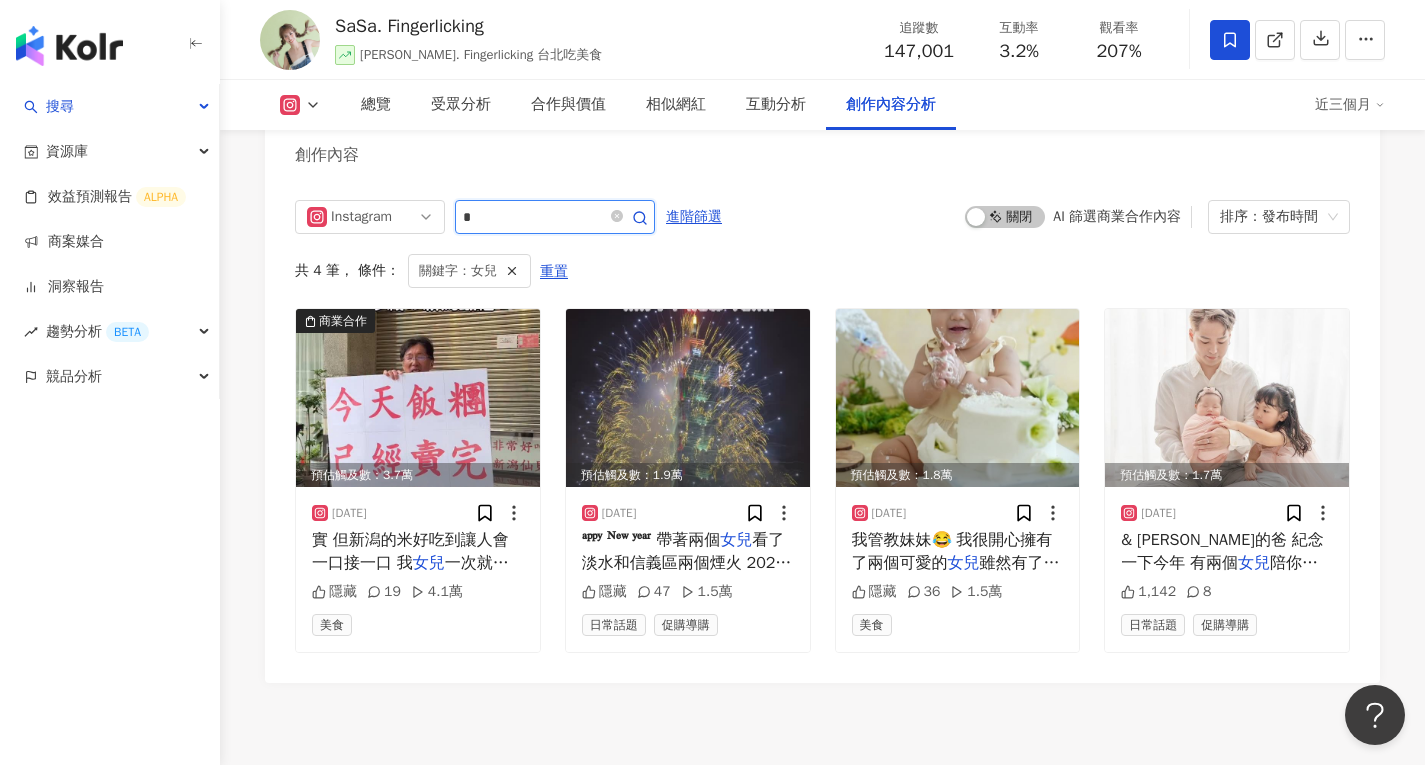type on "*" 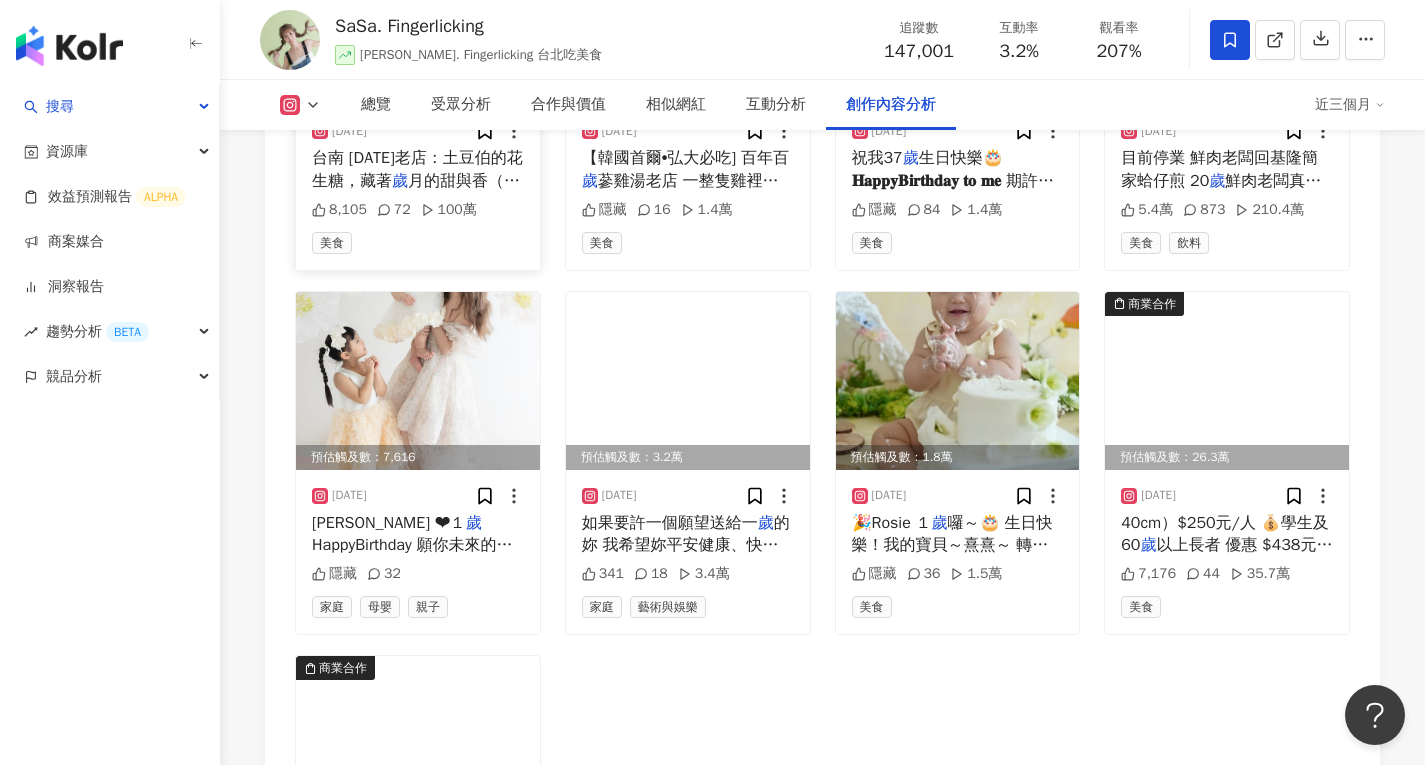 scroll, scrollTop: 6497, scrollLeft: 0, axis: vertical 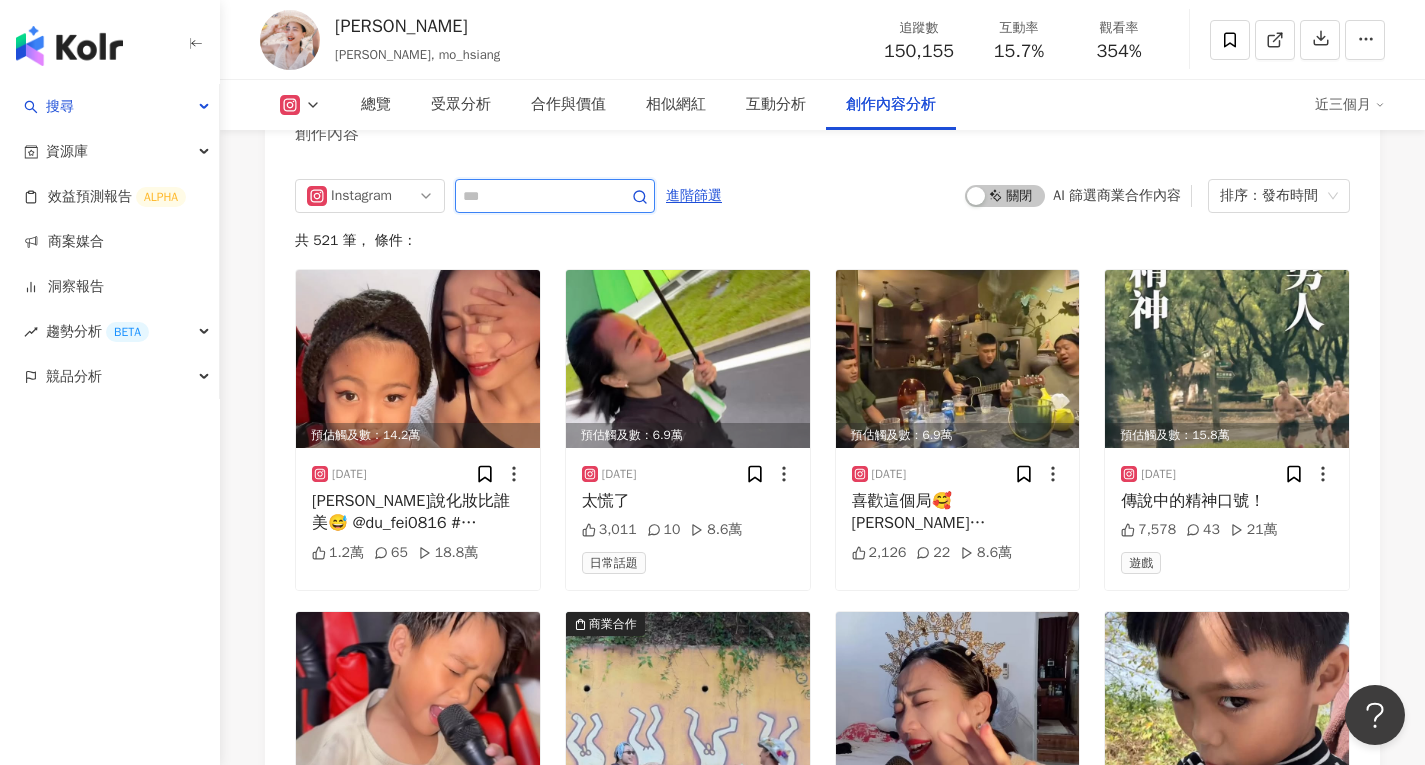 click at bounding box center [533, 196] 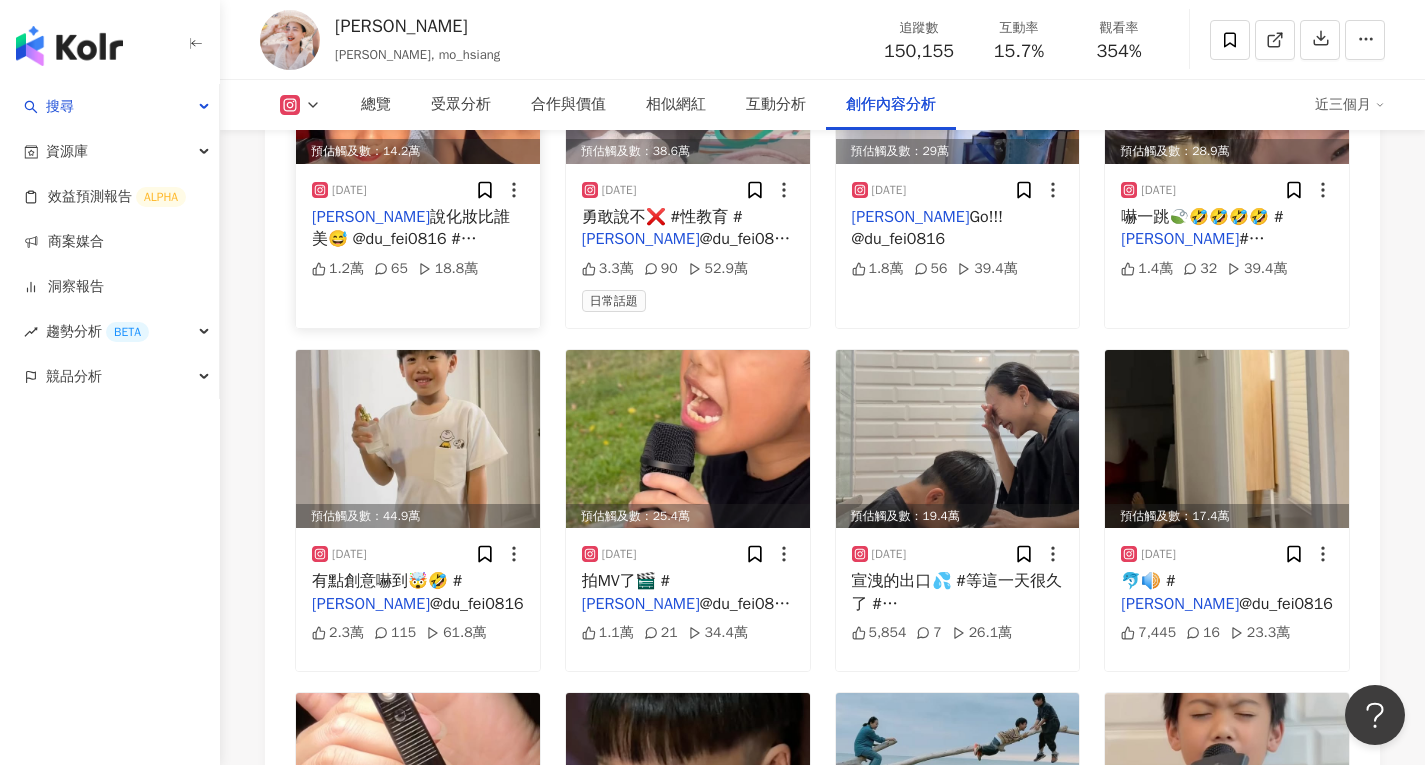 scroll, scrollTop: 6202, scrollLeft: 0, axis: vertical 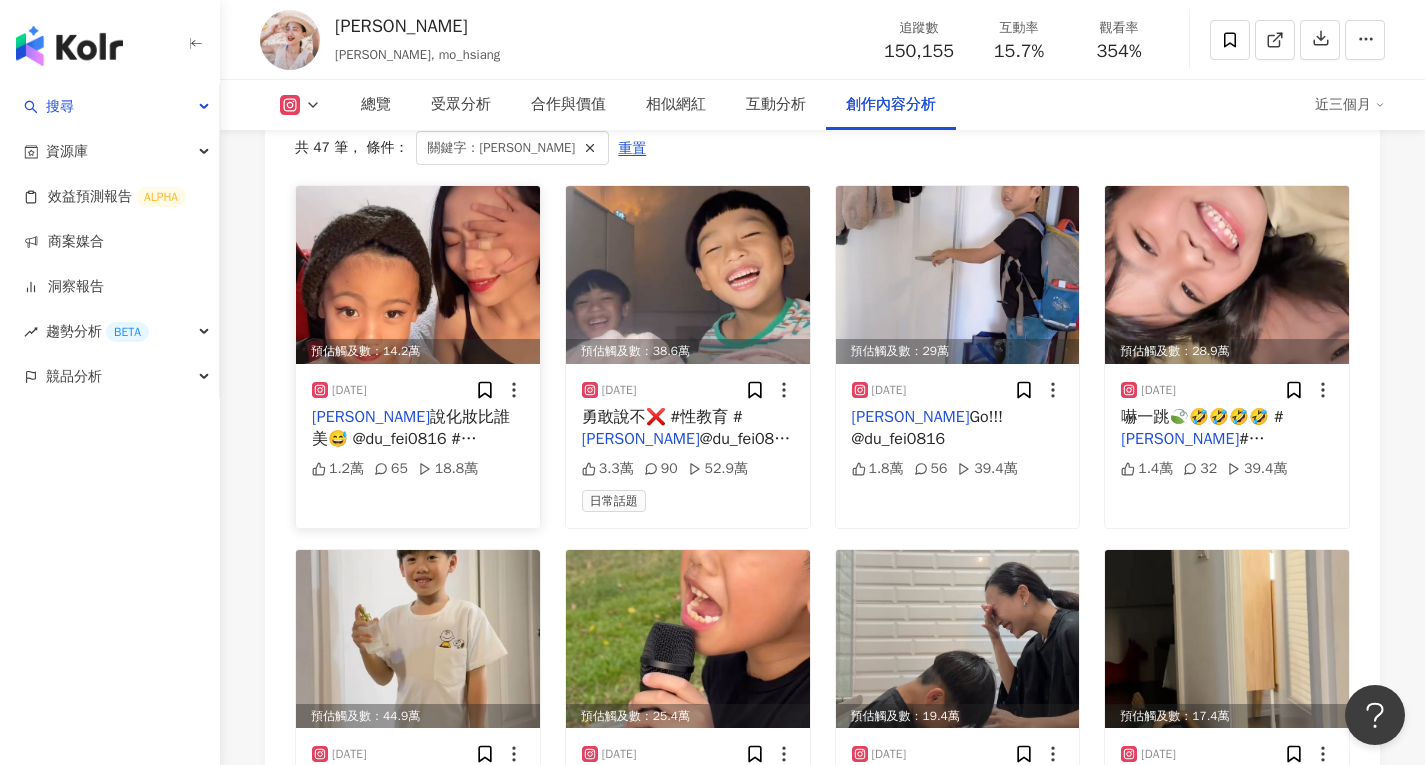 click at bounding box center [418, 275] 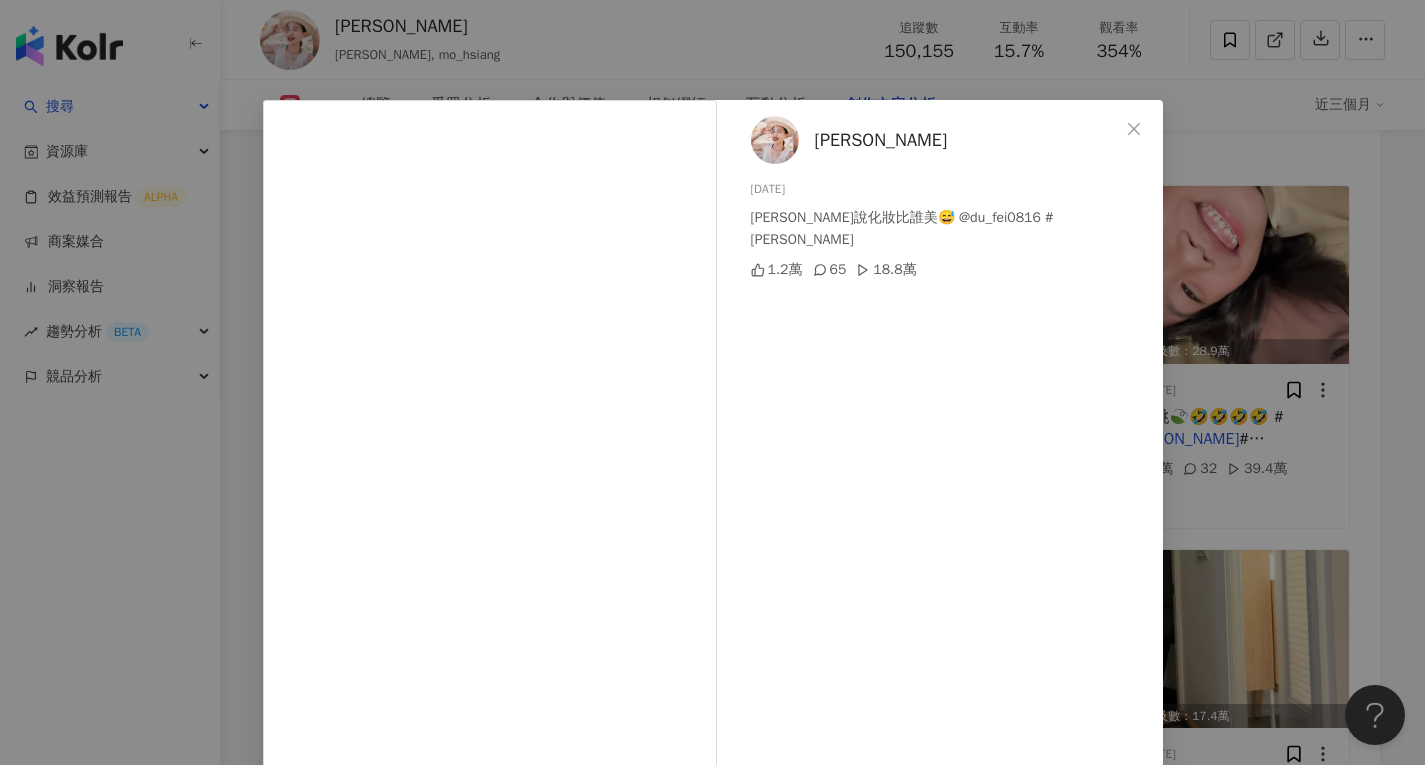 click on "[PERSON_NAME] [DATE] [PERSON_NAME]說化妝比誰美😅 @du_fei0816 #[PERSON_NAME] 1.2萬 65 18.8萬 查看原始貼文" at bounding box center [712, 382] 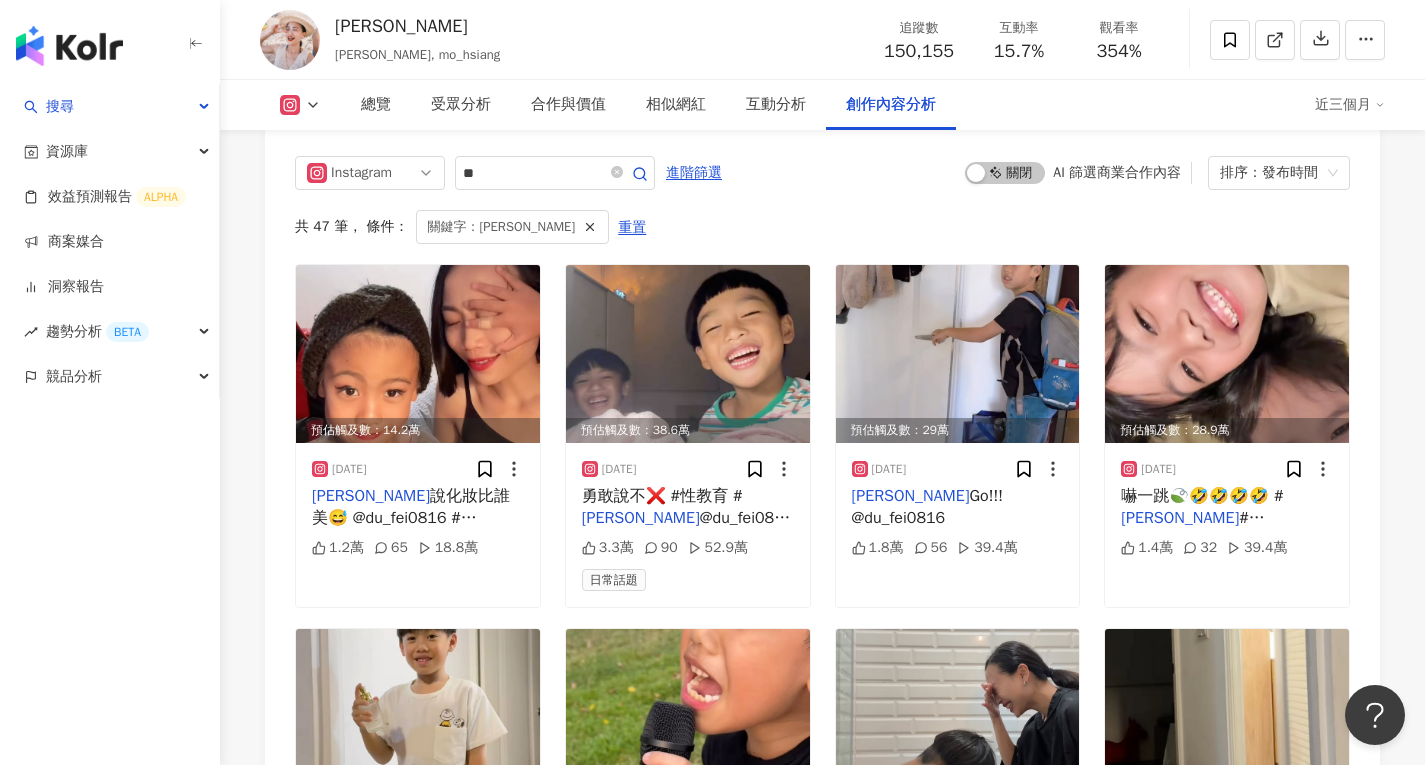 scroll, scrollTop: 6002, scrollLeft: 0, axis: vertical 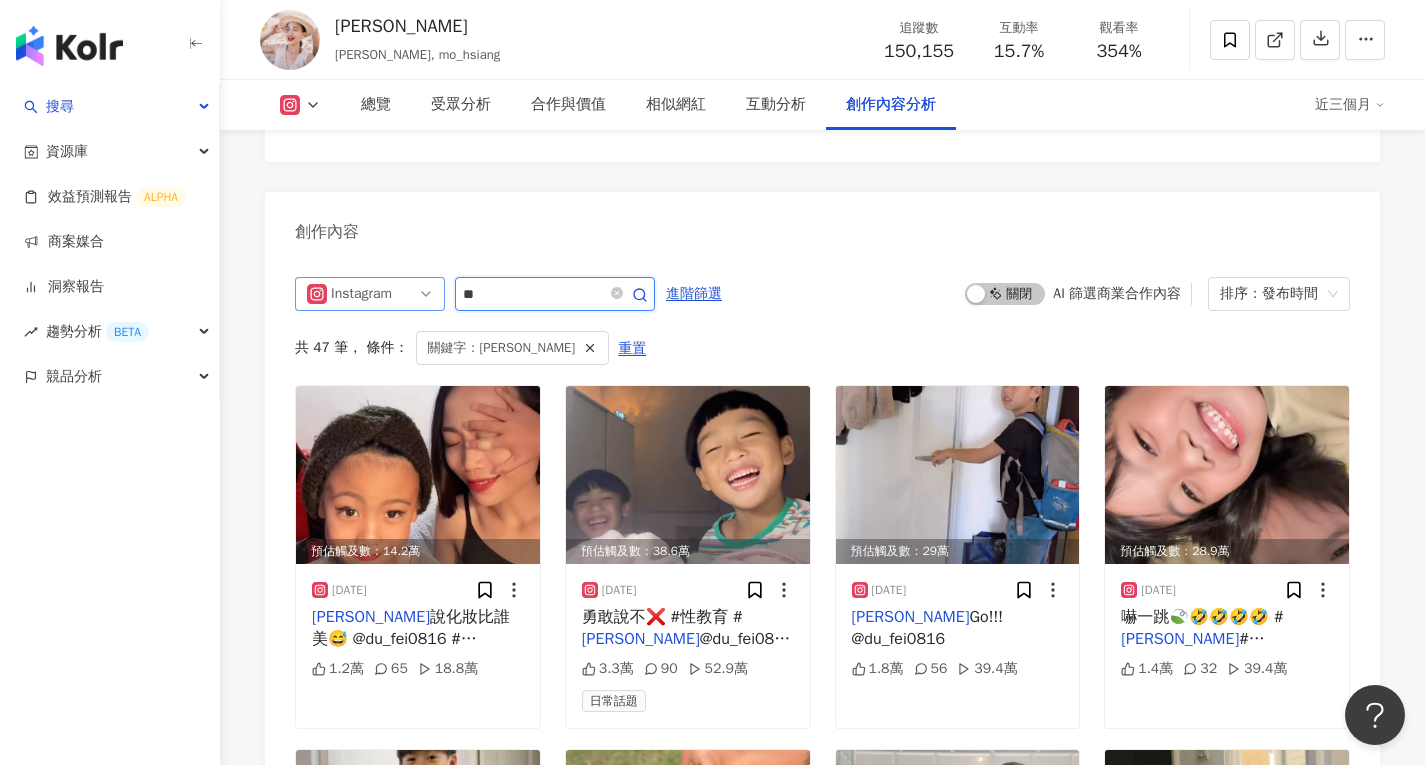 drag, startPoint x: 547, startPoint y: 328, endPoint x: 353, endPoint y: 327, distance: 194.00258 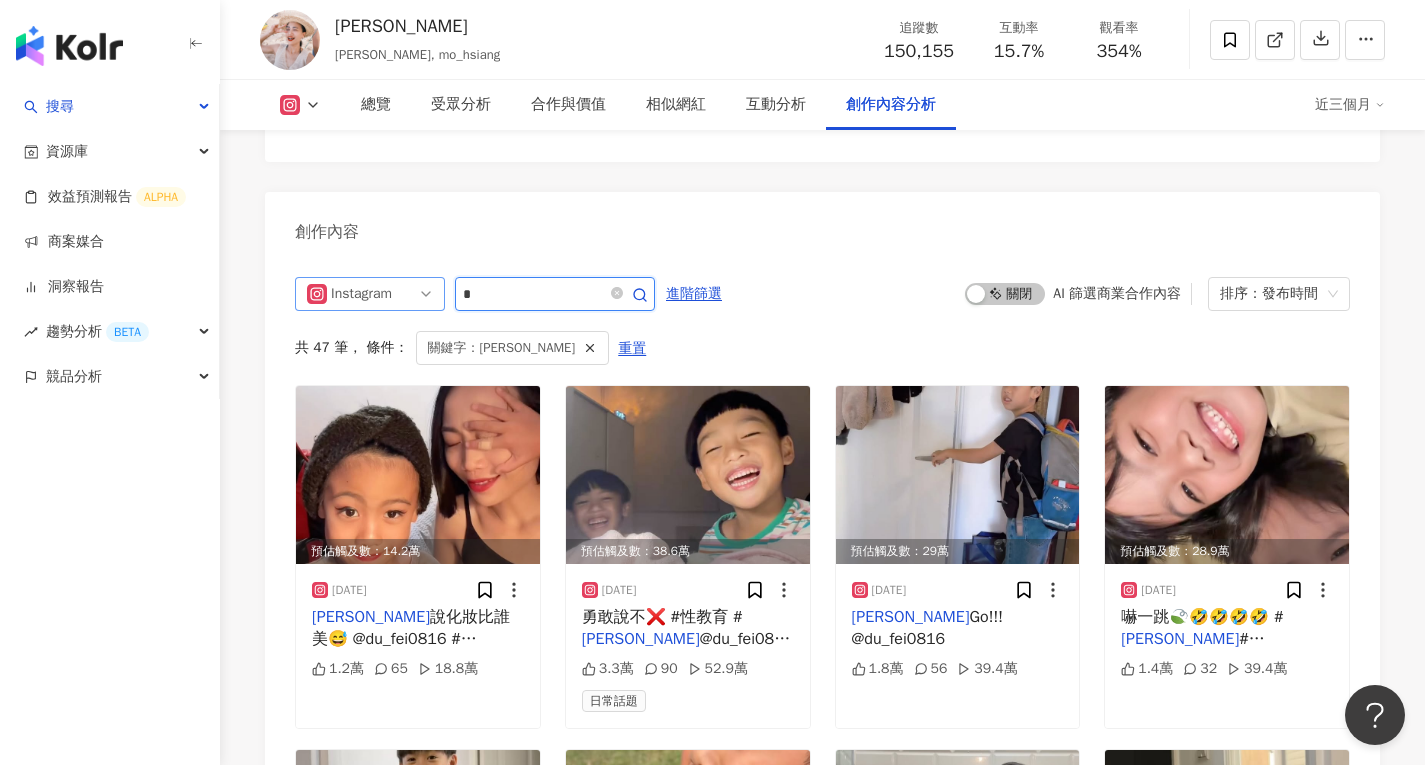 type on "*" 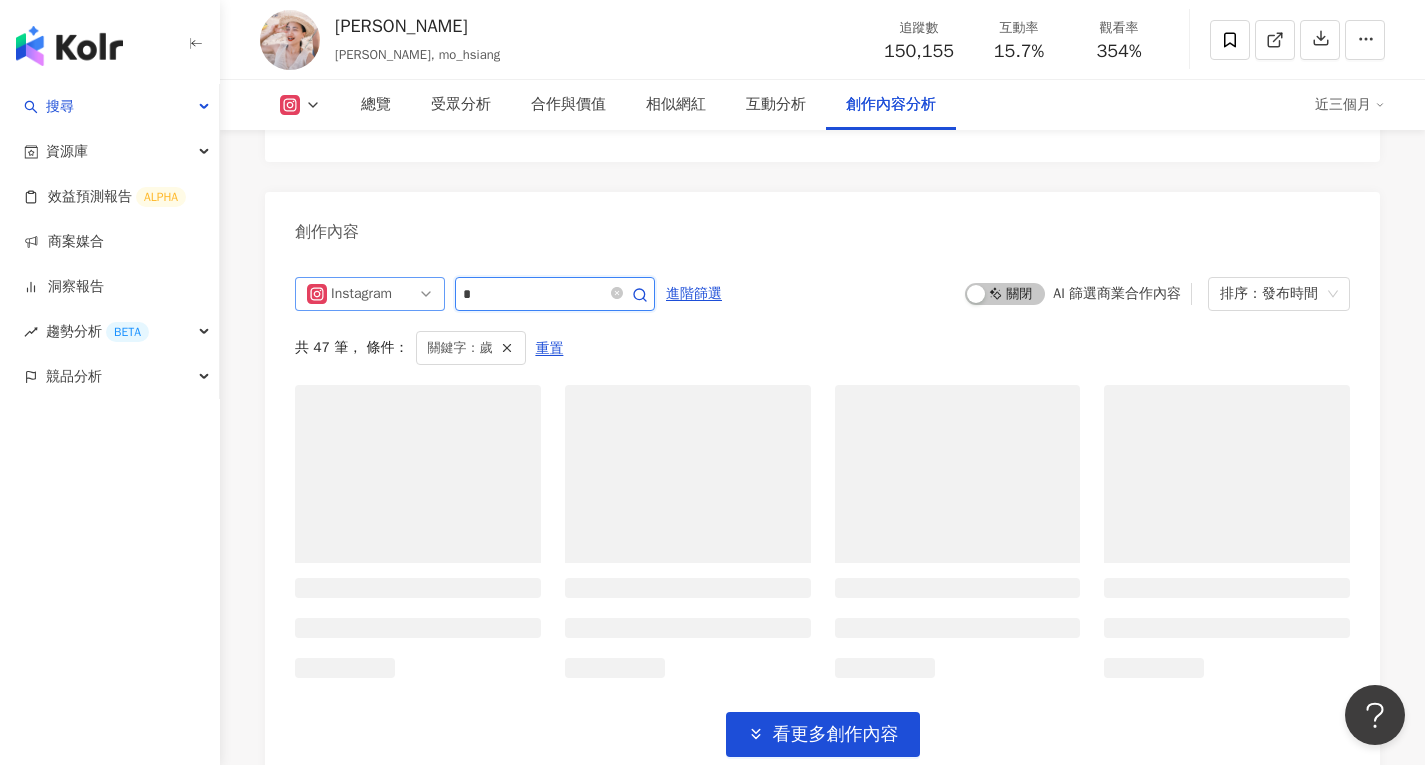scroll, scrollTop: 6102, scrollLeft: 0, axis: vertical 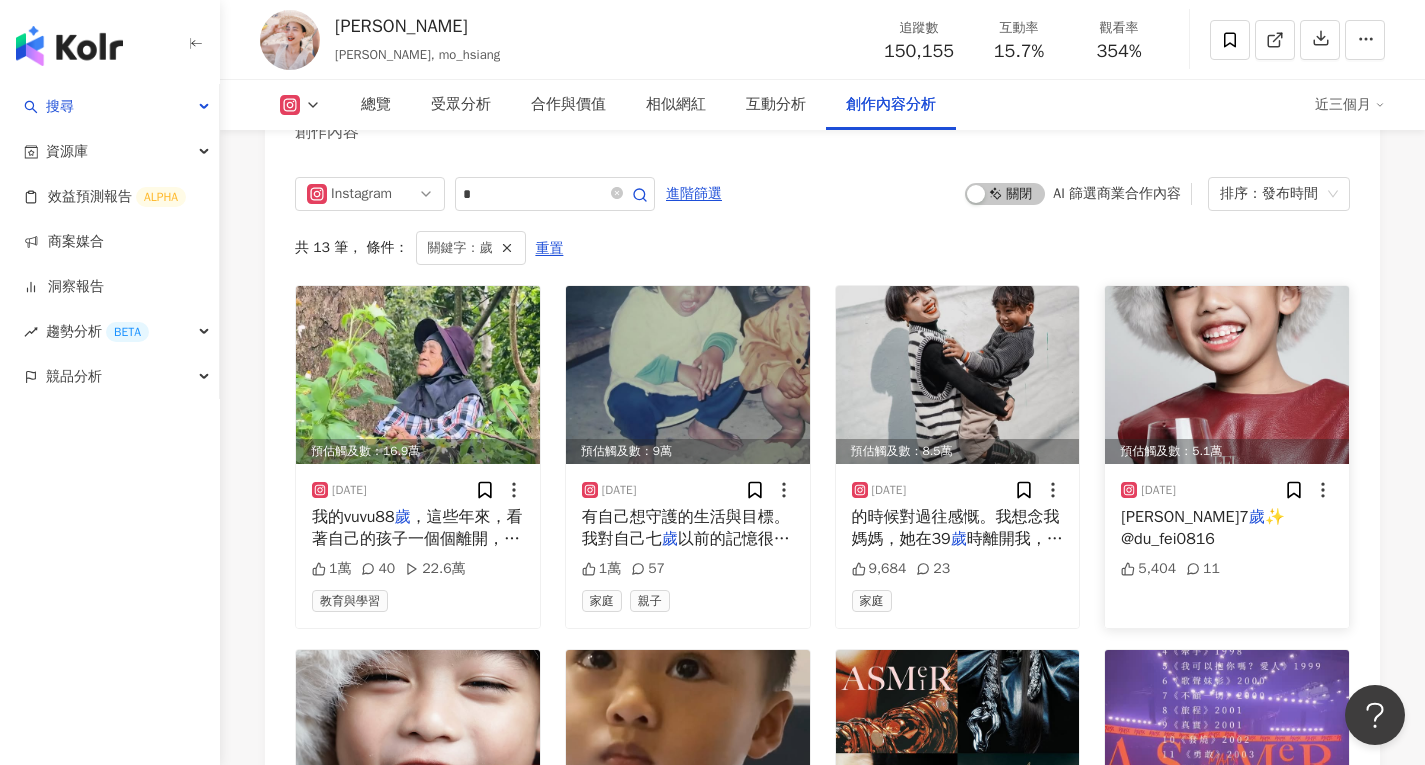 click at bounding box center [1227, 375] 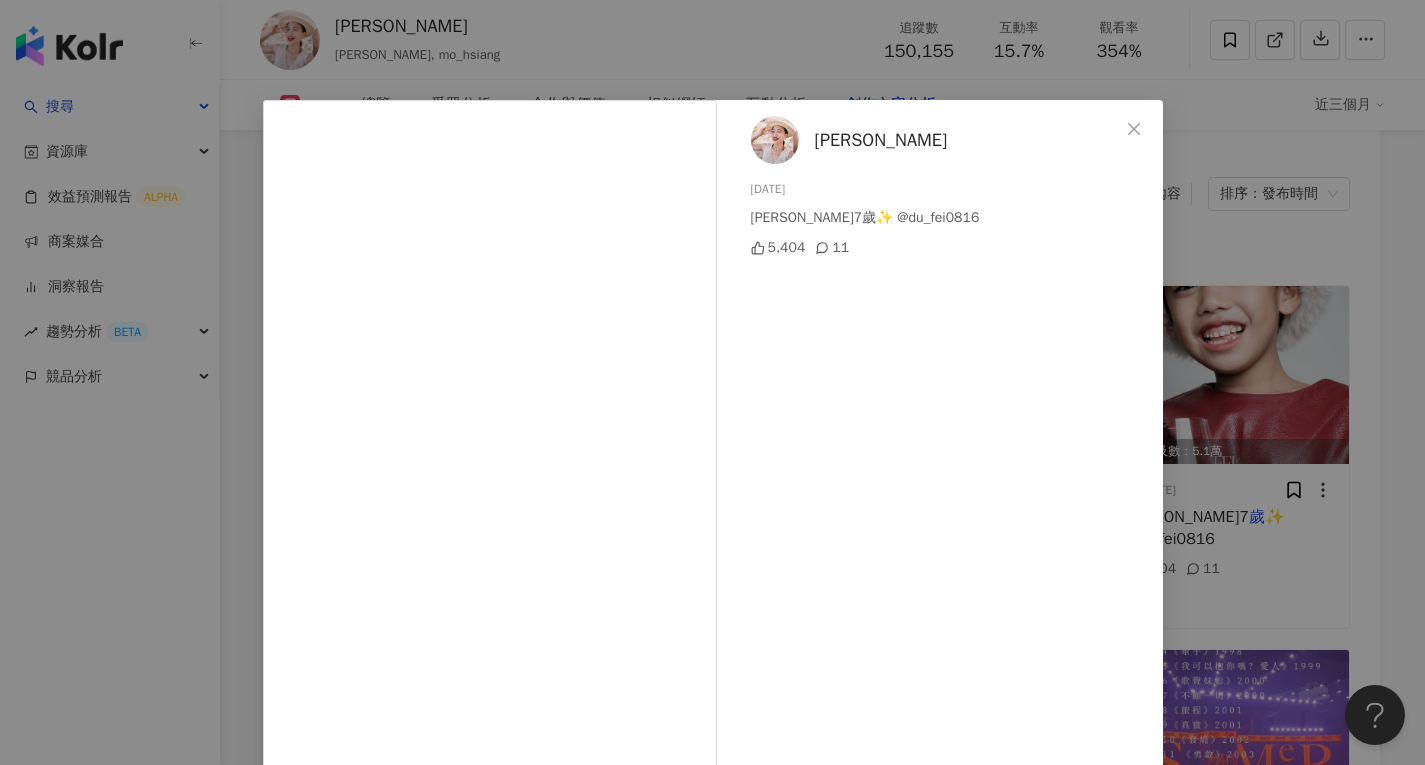click on "[PERSON_NAME] [DATE] [PERSON_NAME]7歲✨ @du_fei0816 5,404 11 查看原始貼文" at bounding box center [712, 382] 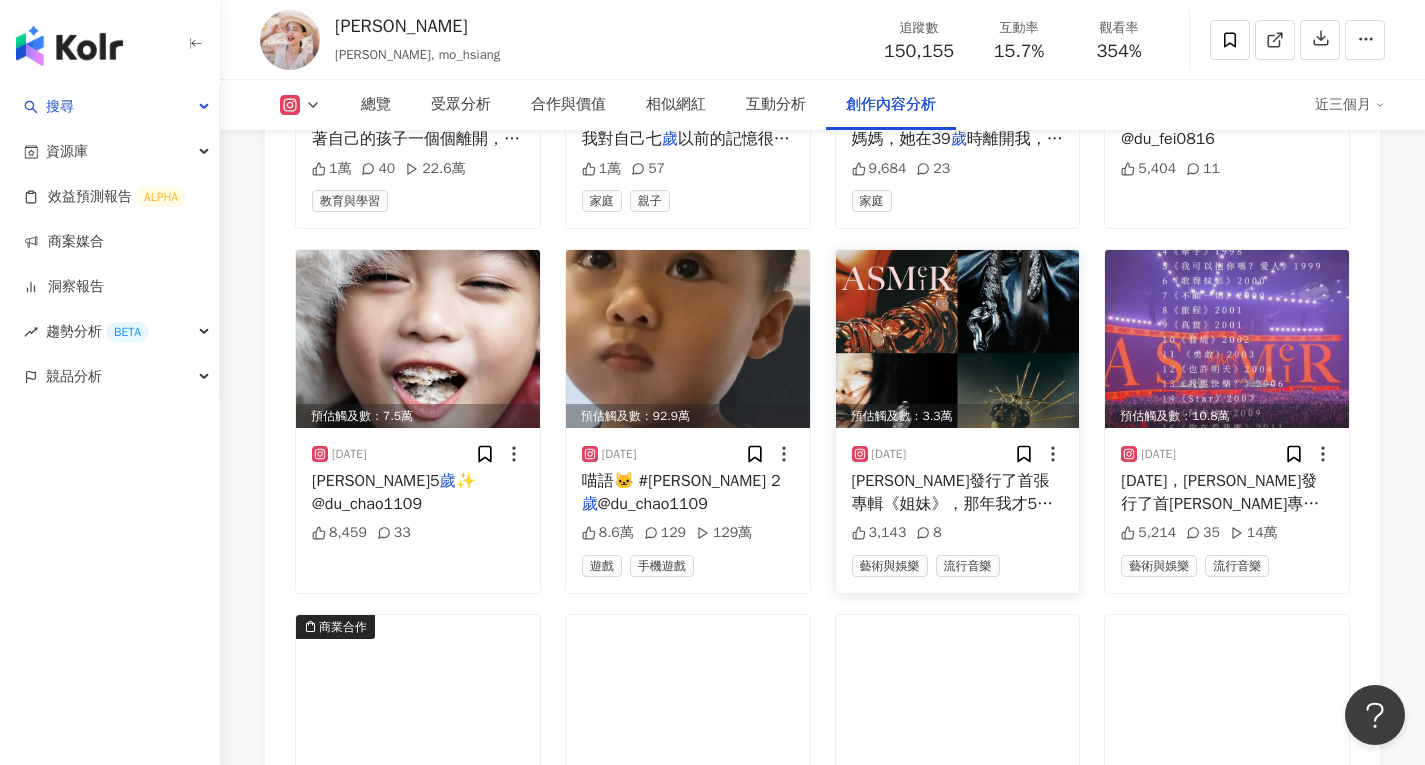 scroll, scrollTop: 6702, scrollLeft: 0, axis: vertical 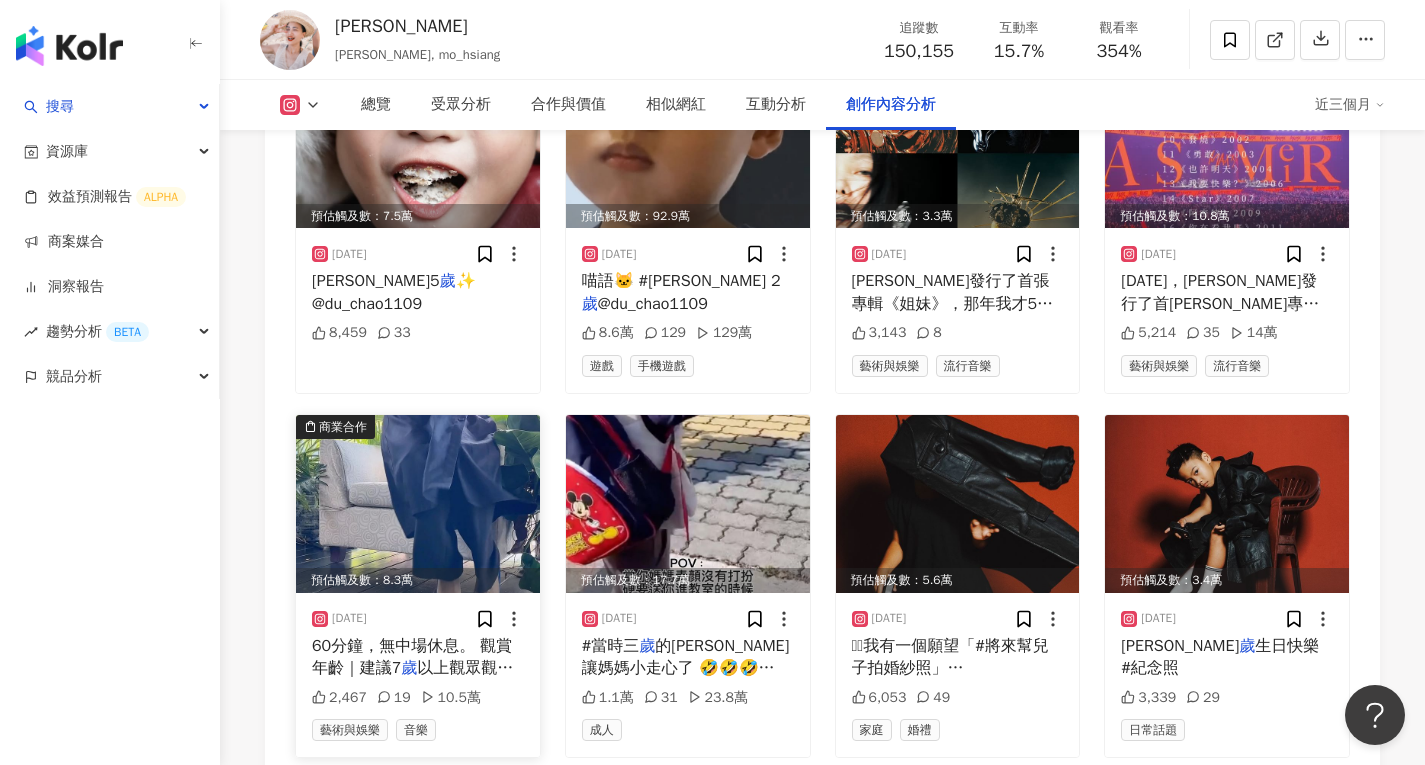 click at bounding box center [418, 504] 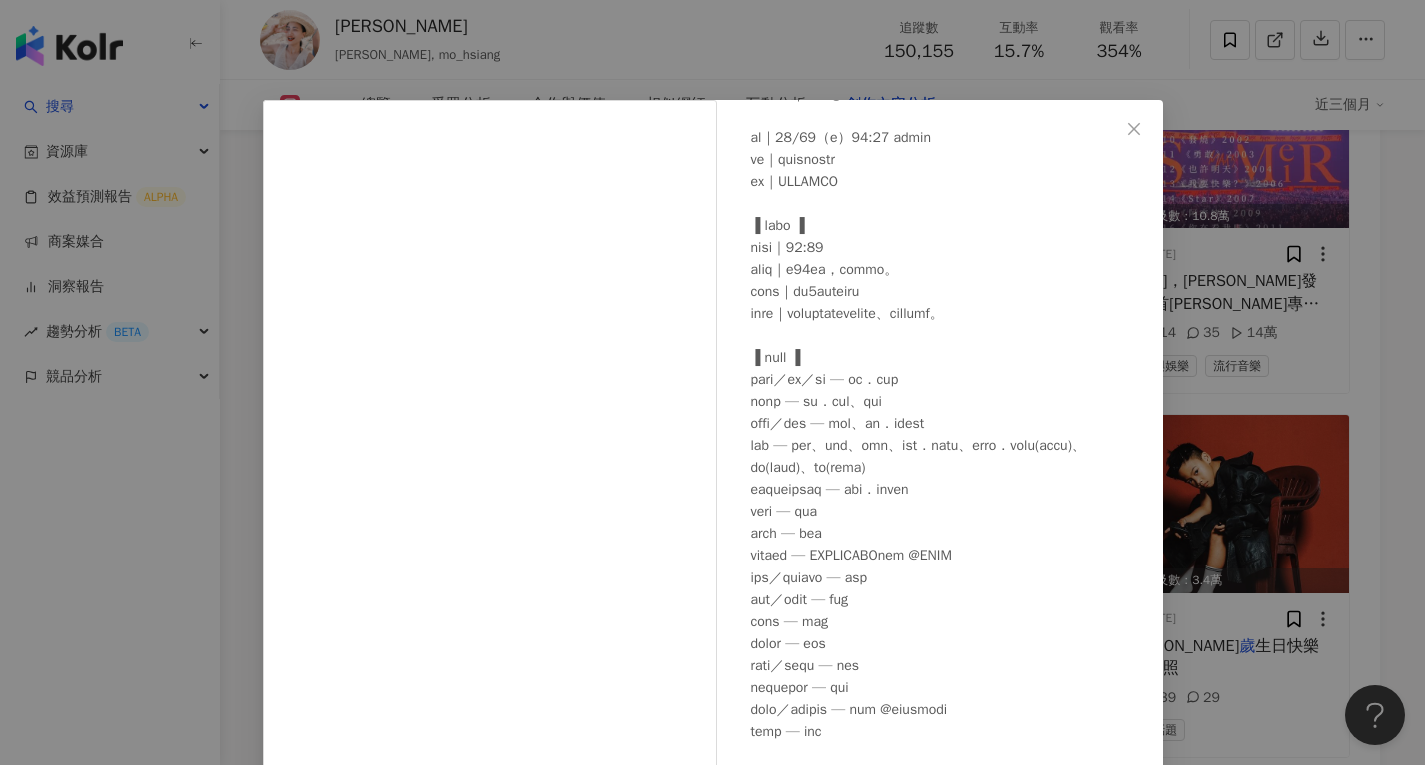 scroll, scrollTop: 477, scrollLeft: 0, axis: vertical 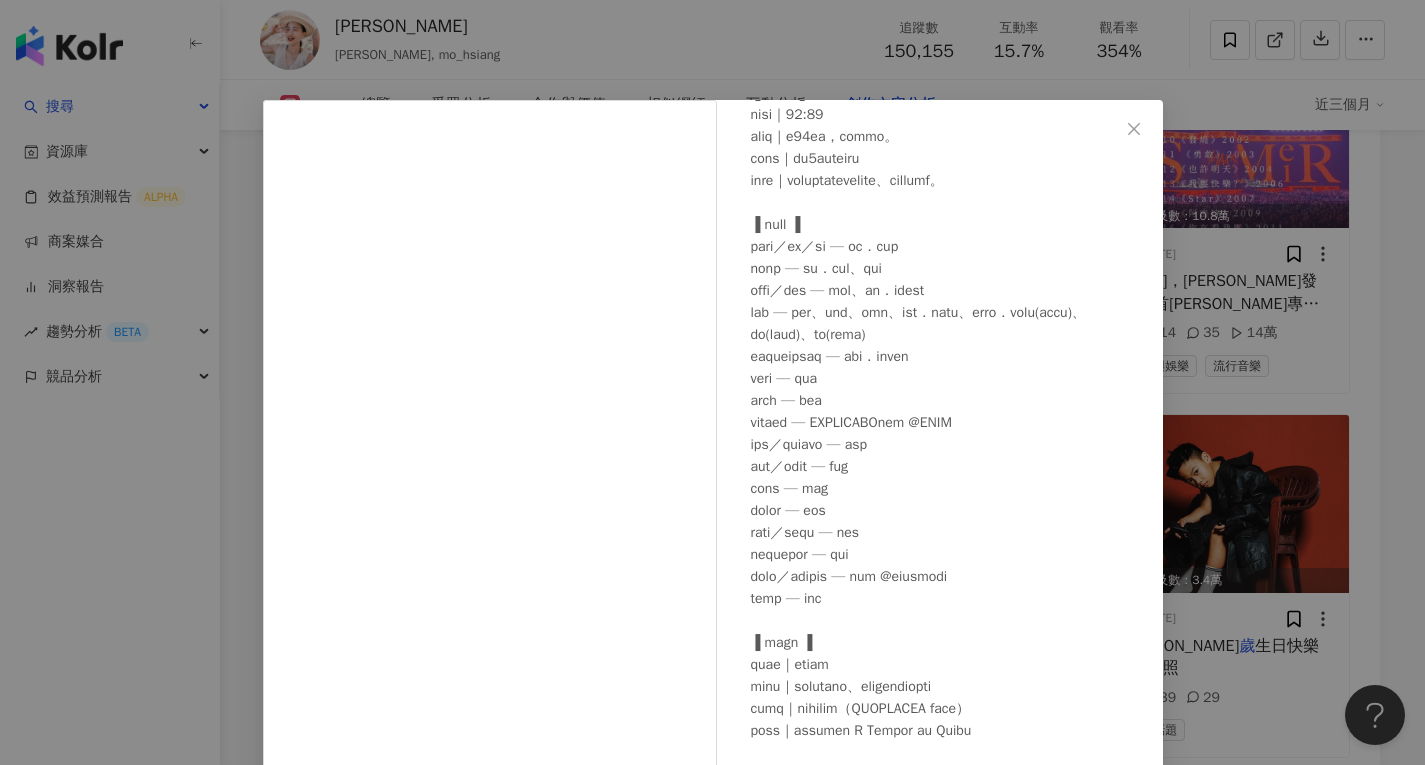 click on "Anuwai Hamawaki 2024/9/15 2,467 19 10.5萬 查看原始貼文" at bounding box center [712, 382] 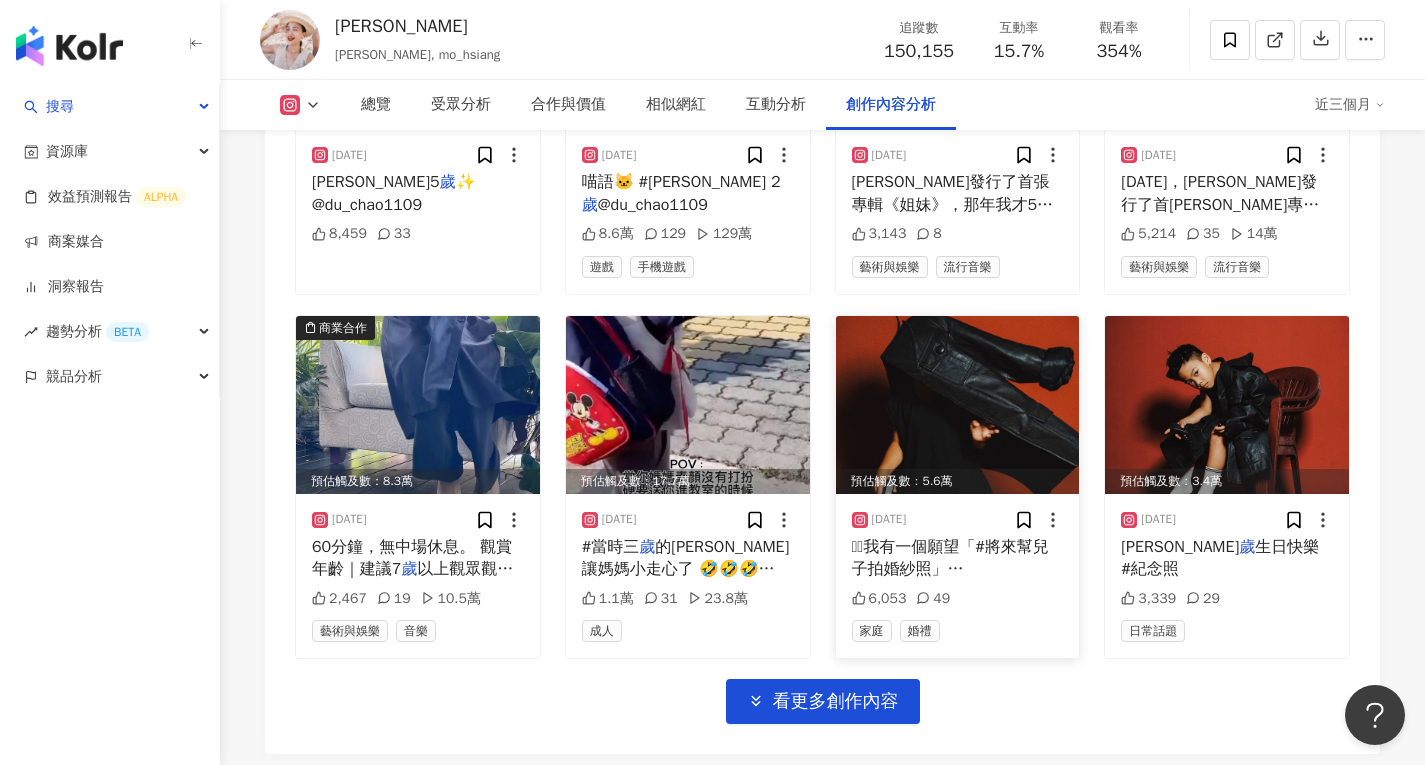 scroll, scrollTop: 6902, scrollLeft: 0, axis: vertical 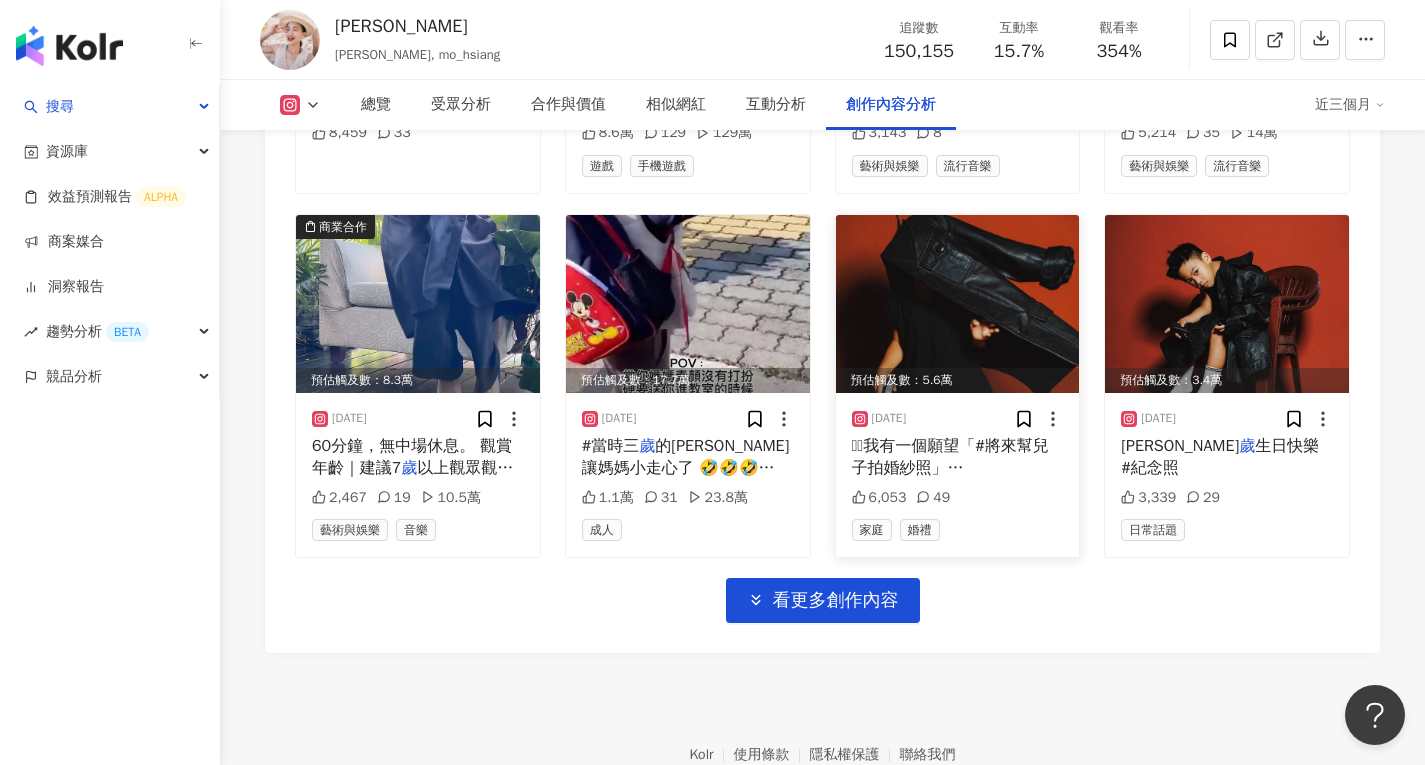 click at bounding box center (958, 304) 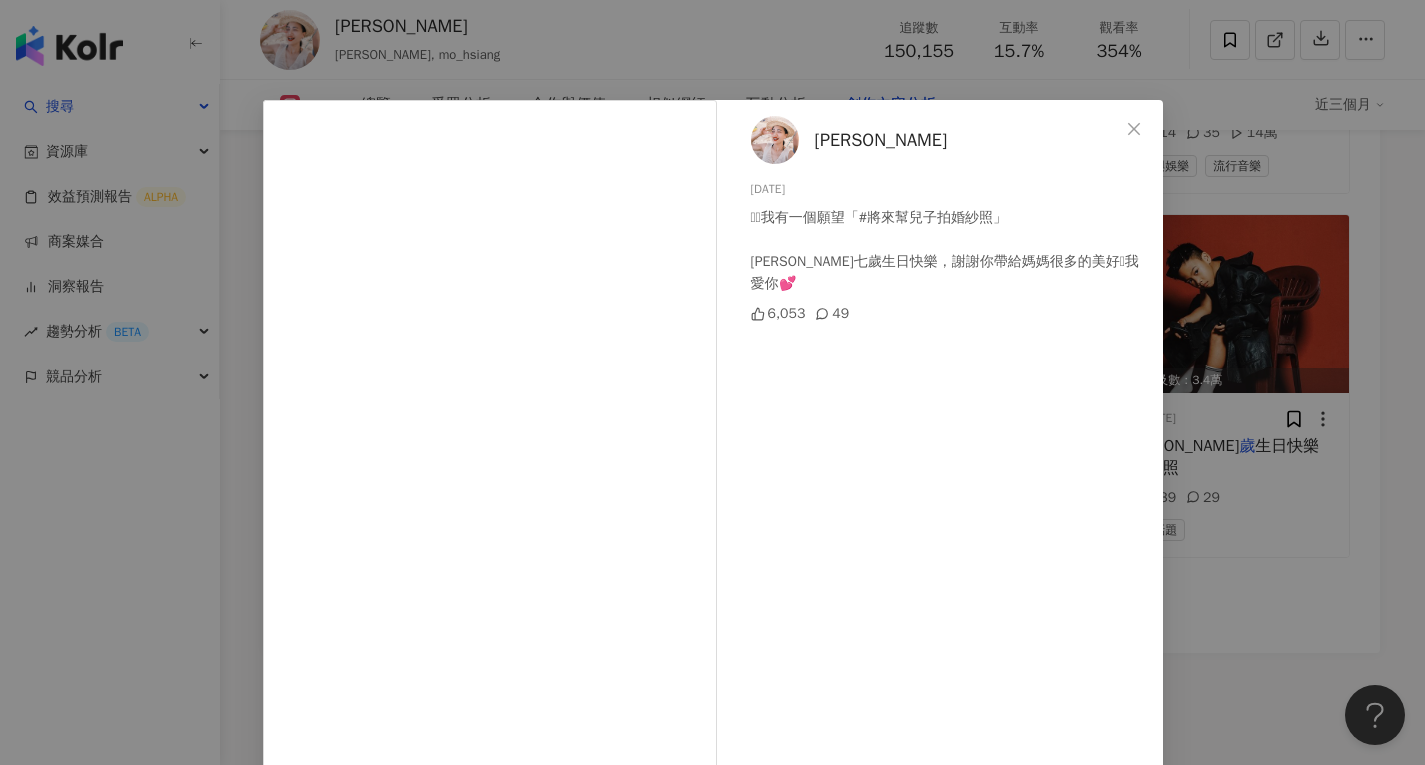 click on "Anuwai Hamawaki 2024/8/22 🫶🏽我有一個願望「#將來幫兒子拍婚紗照」
杜飛兒子七歲生日快樂，謝謝你帶給媽媽很多的美好🥹我愛你💕 6,053 49 查看原始貼文" at bounding box center [712, 382] 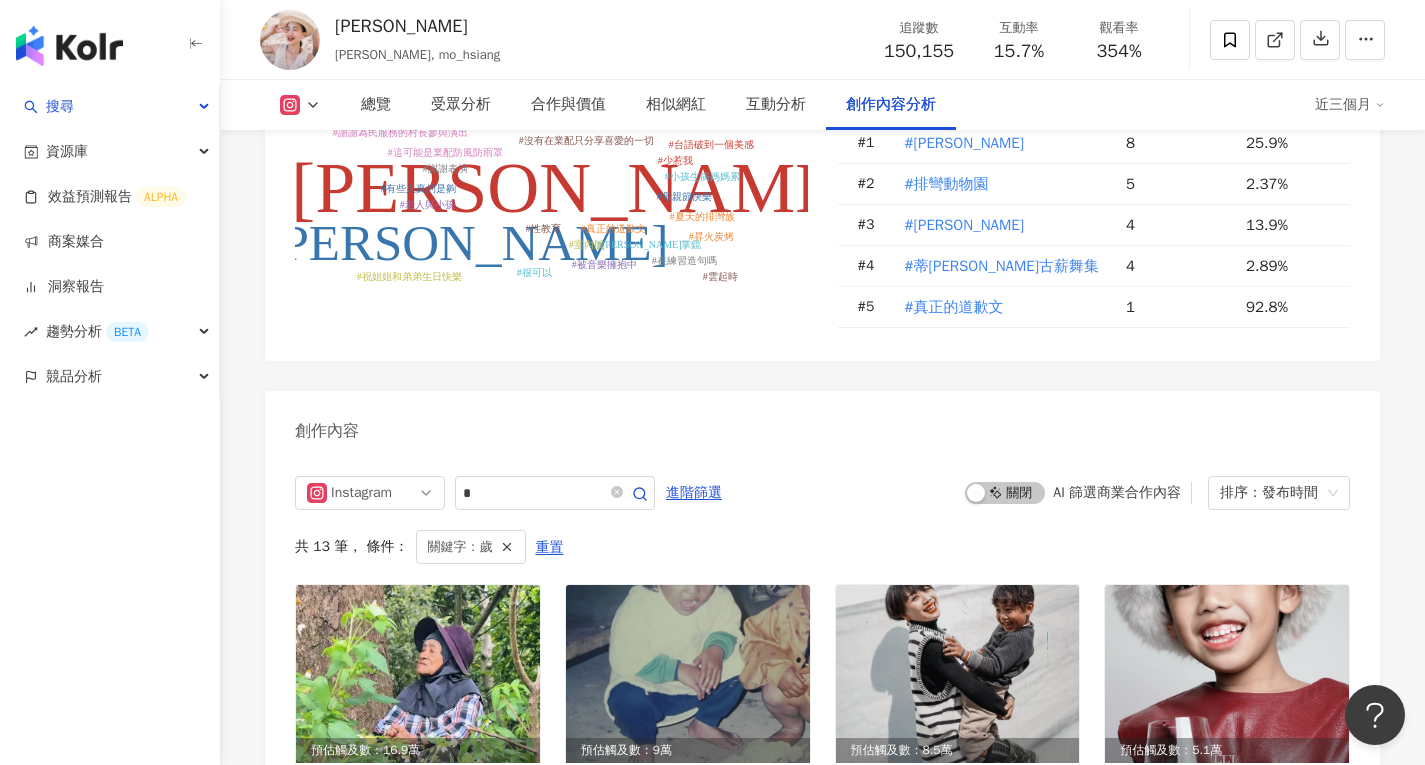 scroll, scrollTop: 6002, scrollLeft: 0, axis: vertical 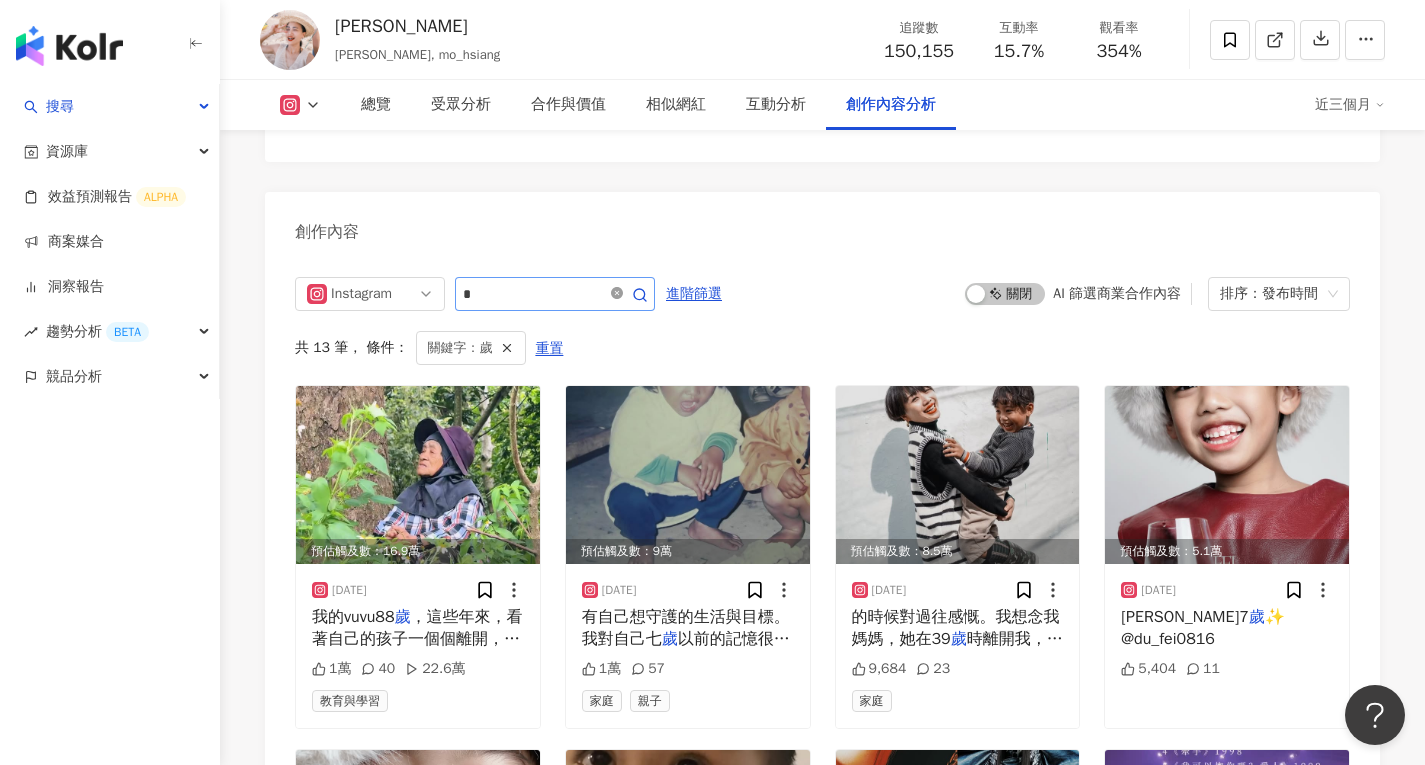 click 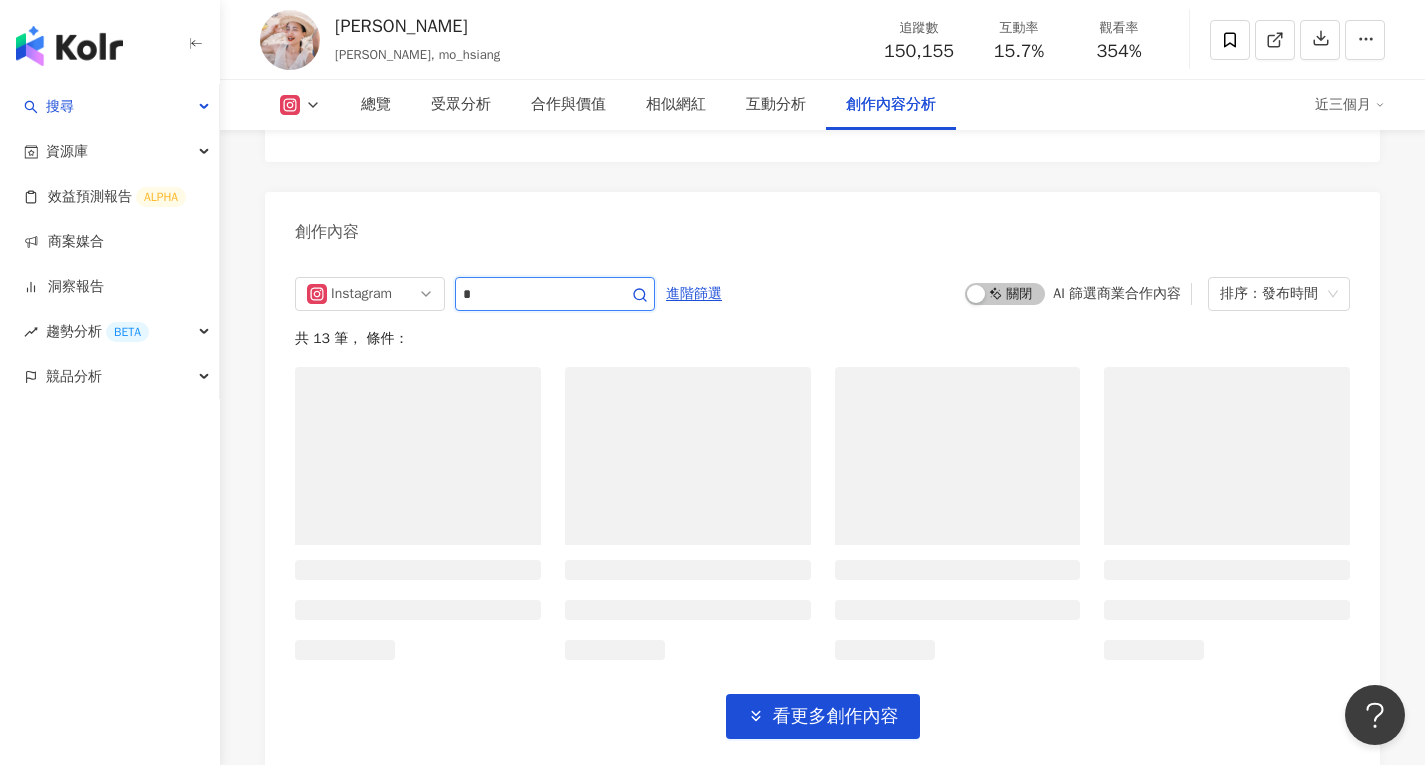 scroll, scrollTop: 6102, scrollLeft: 0, axis: vertical 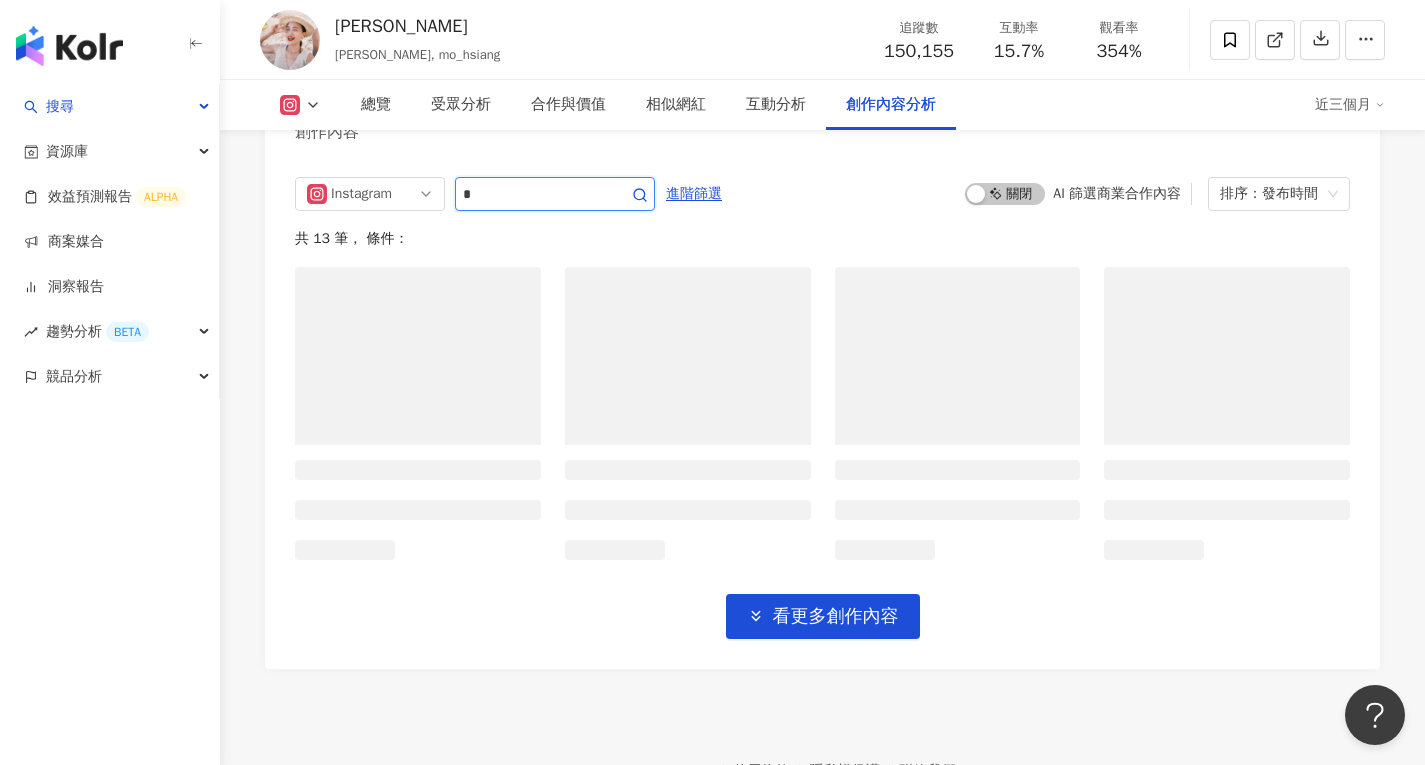 type 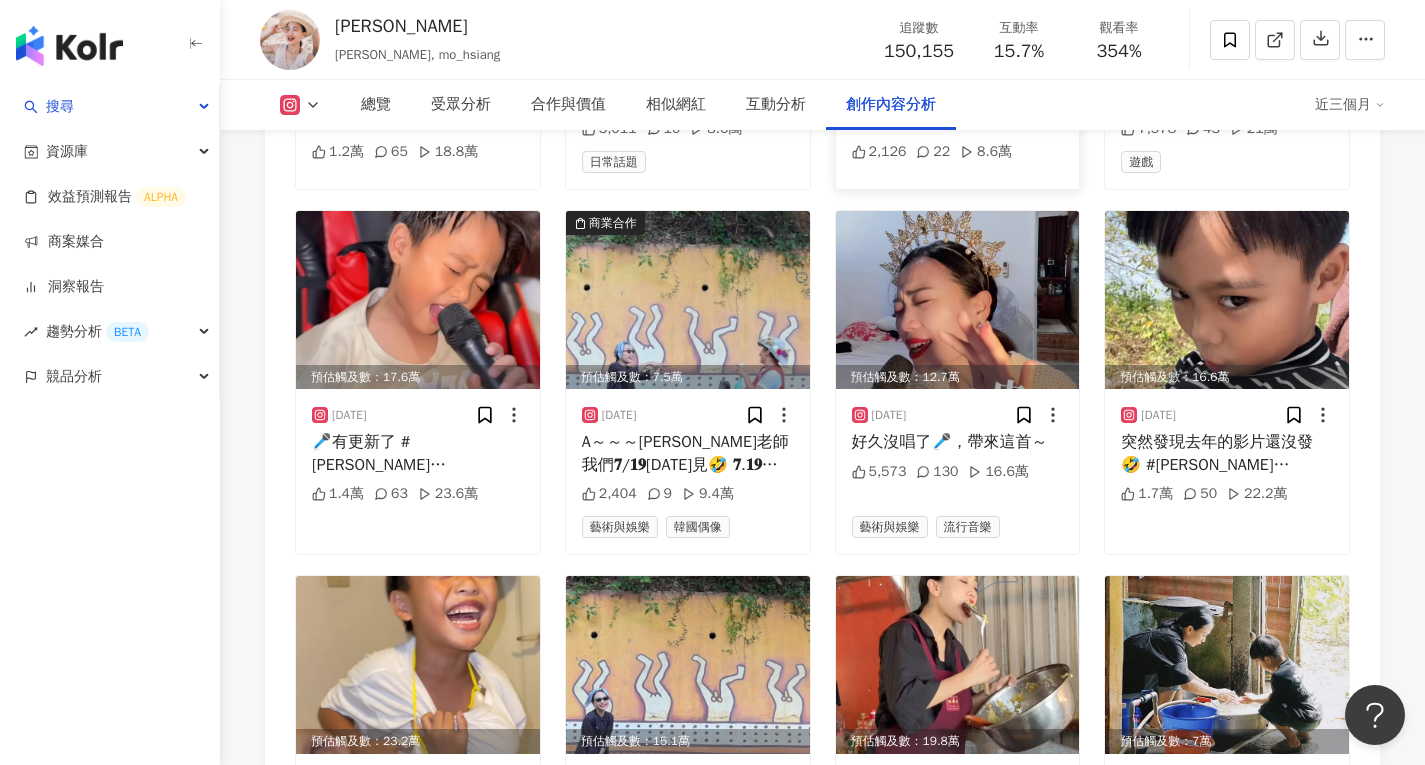 scroll, scrollTop: 6502, scrollLeft: 0, axis: vertical 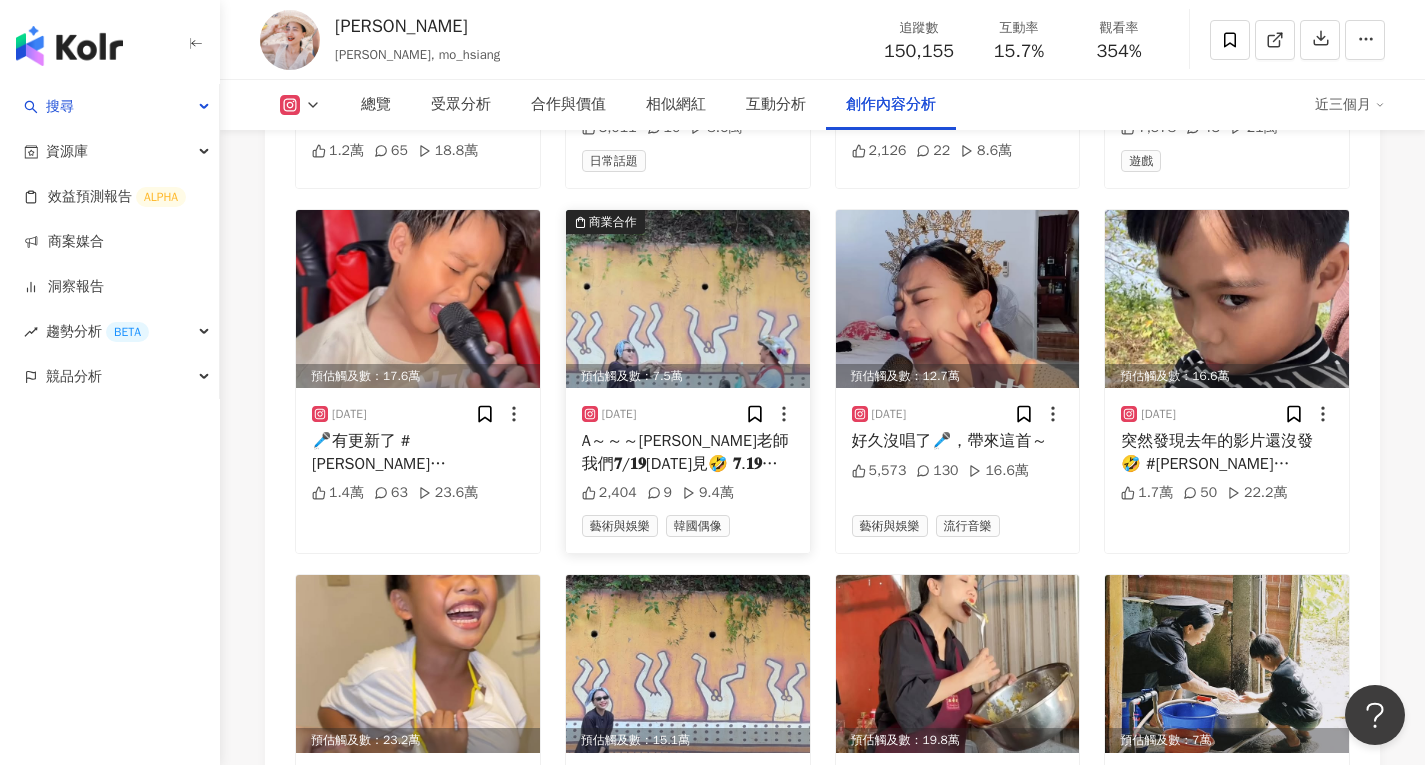 click at bounding box center [688, 299] 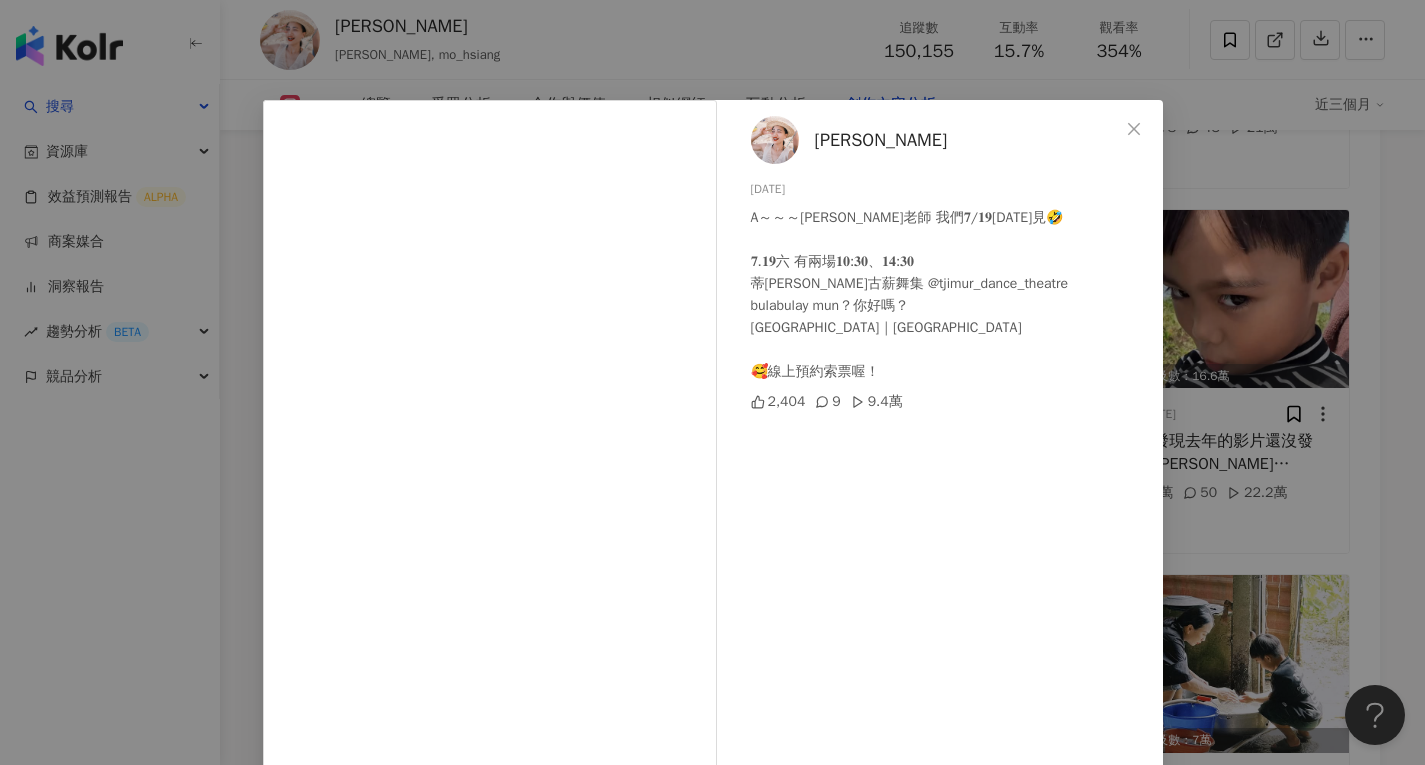 click on "Anuwai Hamawaki 2025/7/18 A～～～陳偉老師 我們𝟕/𝟏𝟗明天見🤣
𝟕.𝟏𝟗六 有兩場𝟏𝟎:𝟑𝟎、𝟏𝟒:𝟑𝟎
蒂摩爾古薪舞集 @tjimur_dance_theatre
bulabulay mun？你好嗎？
屏東｜臺灣原住民族文化園區歌舞館
🥰線上預約索票喔！ 2,404 9 9.4萬 查看原始貼文" at bounding box center [712, 382] 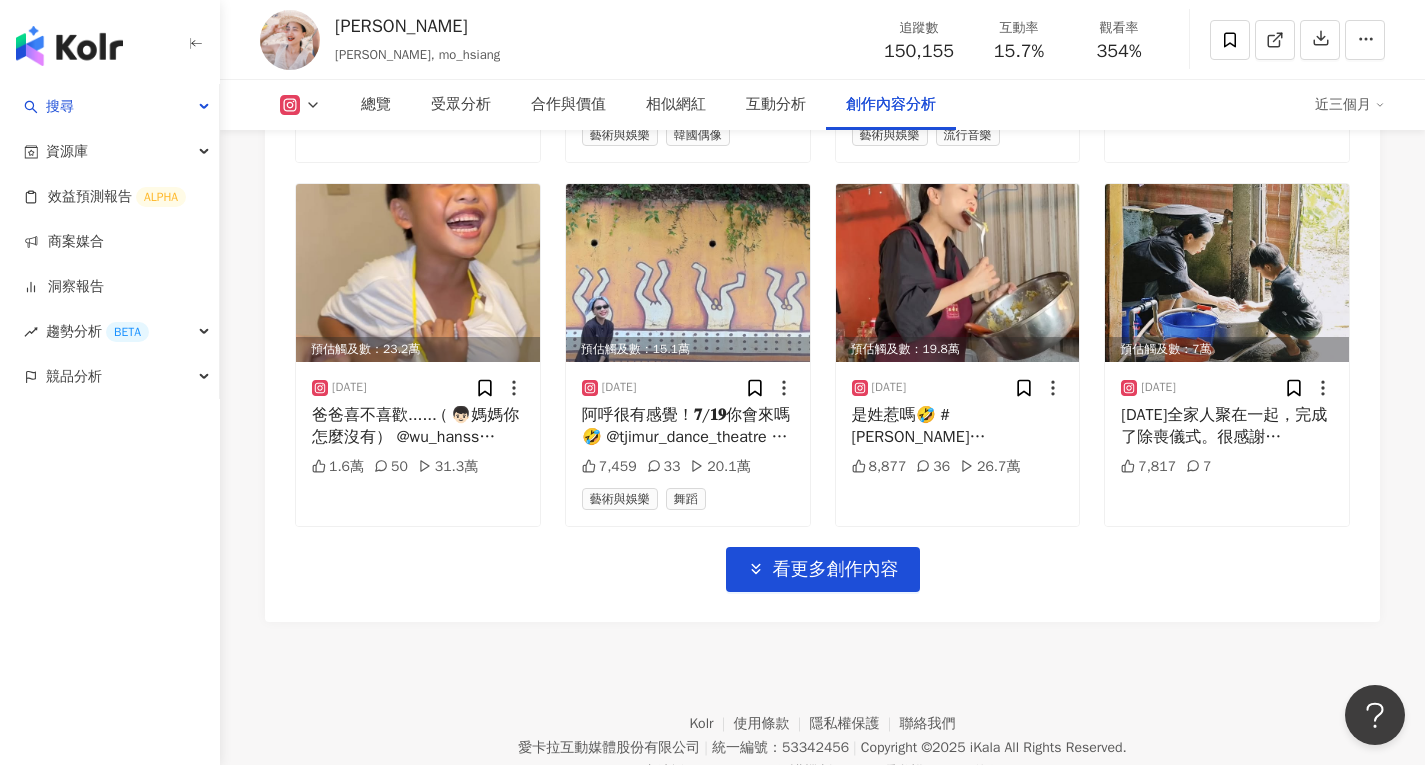 scroll, scrollTop: 6902, scrollLeft: 0, axis: vertical 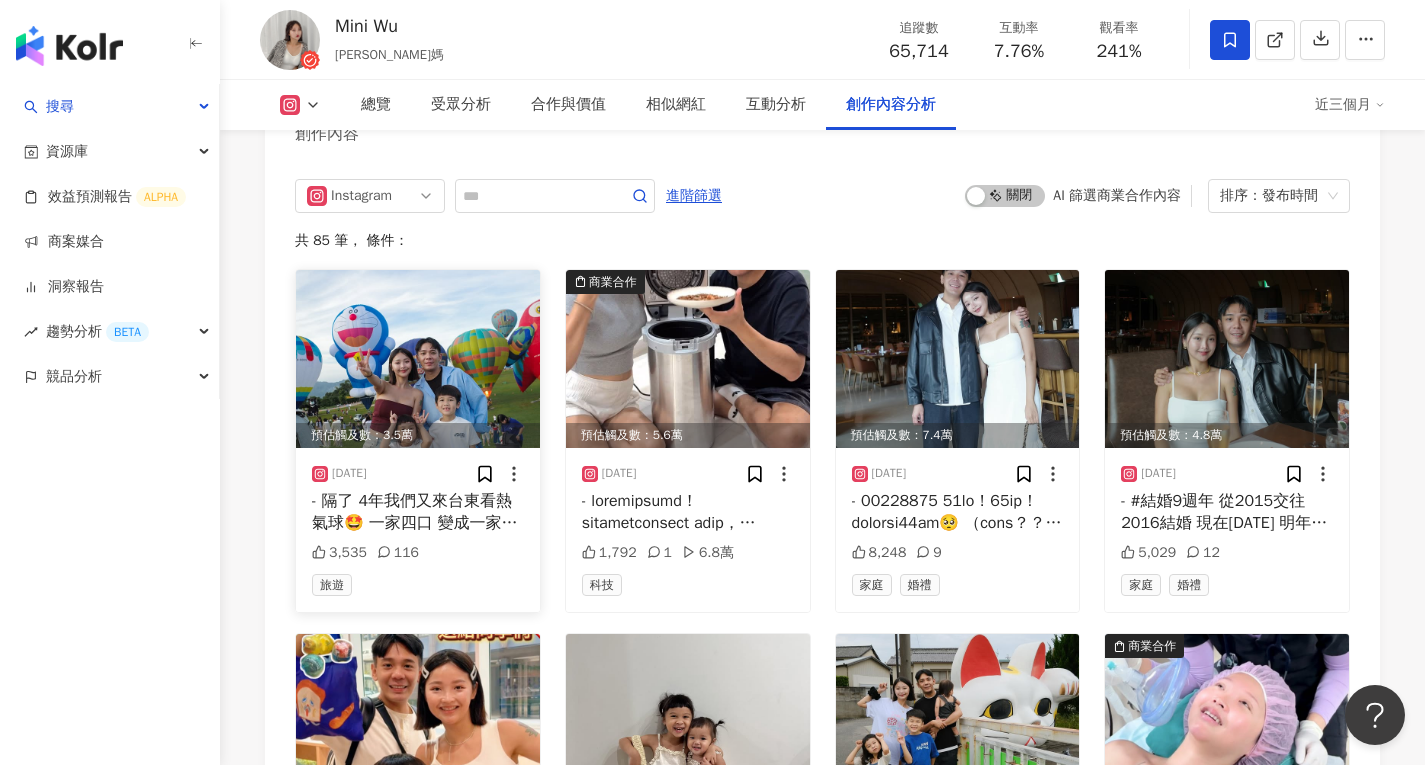 click at bounding box center (418, 359) 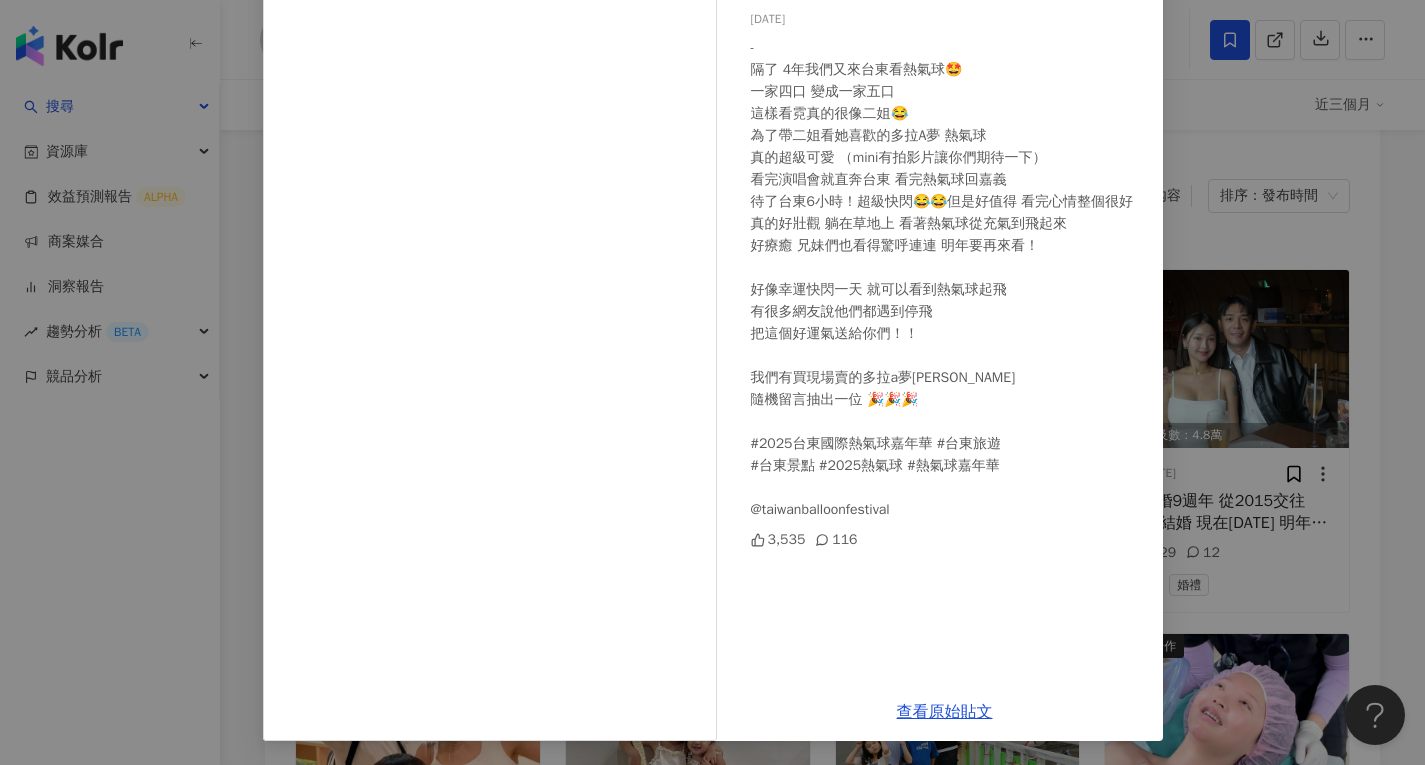 scroll, scrollTop: 70, scrollLeft: 0, axis: vertical 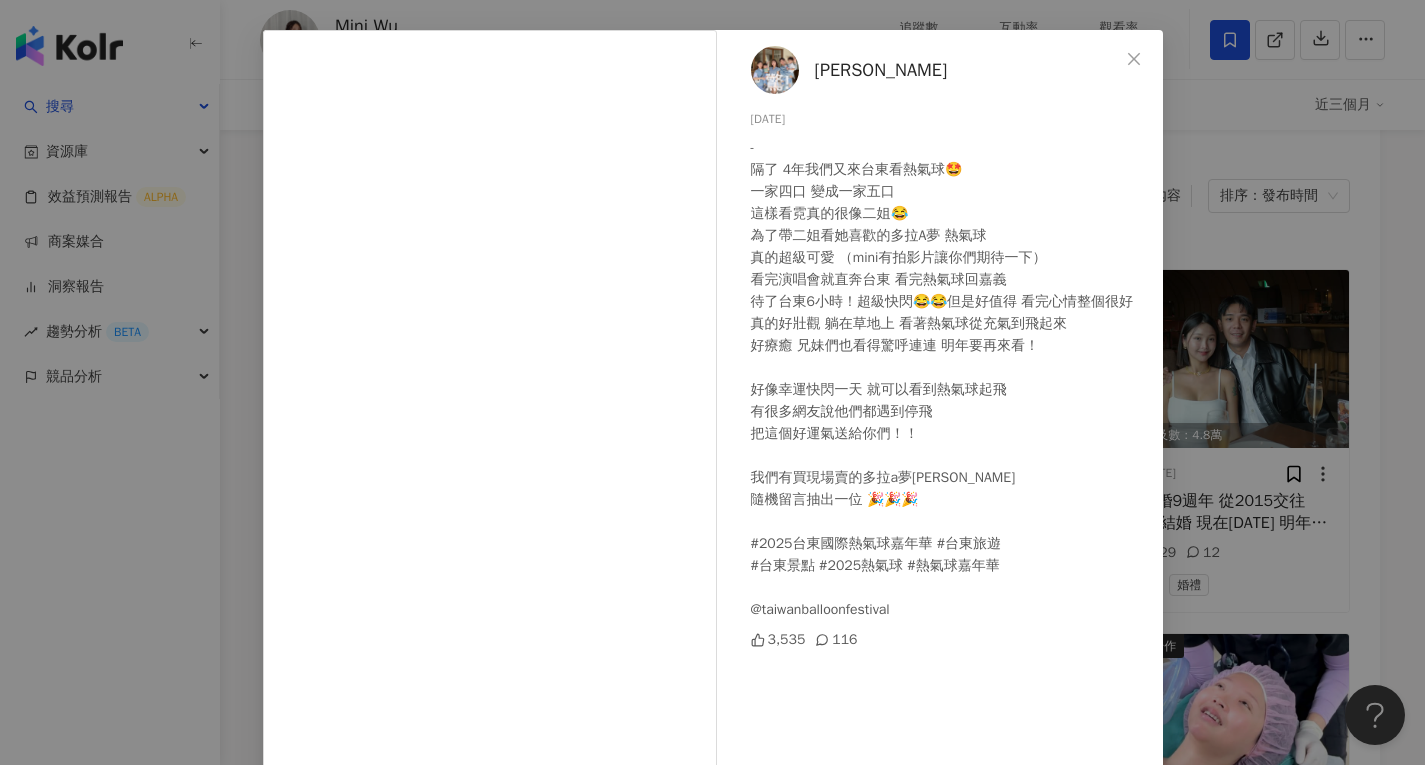 click on "[PERSON_NAME] [DATE] -
隔了 4年我們又來台東看熱氣球🤩
一家四口 變成一家五口
這樣看霓真的很像二姐😂
為了帶二姐看她喜歡的多拉A夢 熱氣球
真的超級可愛 （mini有拍影片讓你們期待一下）
看完演唱會就直奔台東 看完熱氣球回嘉義
待了台東6小時！超級快閃😂😂但是好值得 看完心情整個很好
真的好壯觀 躺在草地上 看著熱氣球從充氣到飛起來
好療癒 兄妹們也看得驚呼連連 明年要再來看！
好像幸運快閃一天 就可以看到熱氣球起飛
有很多網友說他們都遇到停飛
把這個好運氣送給你們！！
我們有買現場賣的多拉a夢[PERSON_NAME]
隨機留言抽出一位 🎉🎉🎉
#2025台東國際熱氣球嘉年華 #台東旅遊
#台東景點 #2025熱氣球 #熱氣球嘉年華
@taiwanballoonfestival 3,535 116 查看原始貼文" at bounding box center (712, 382) 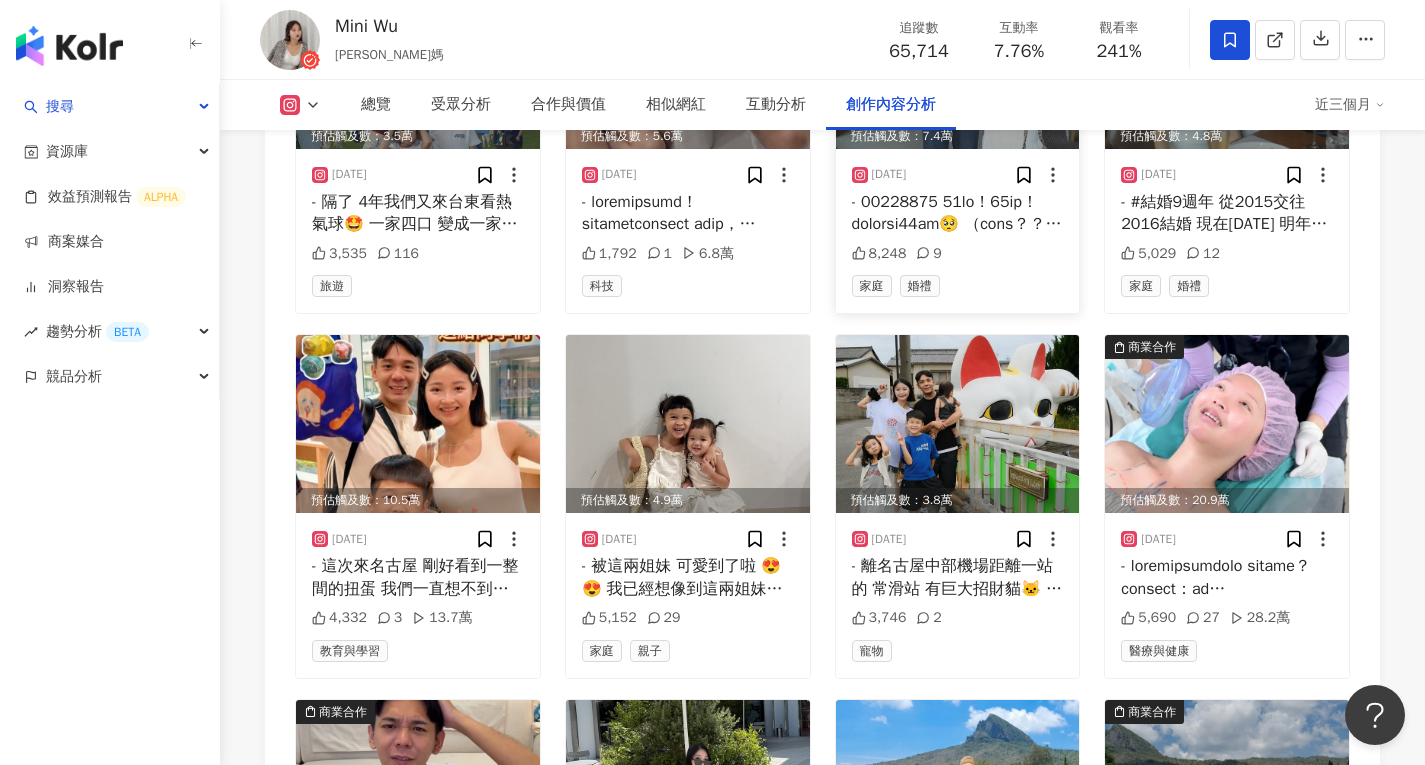 scroll, scrollTop: 6423, scrollLeft: 0, axis: vertical 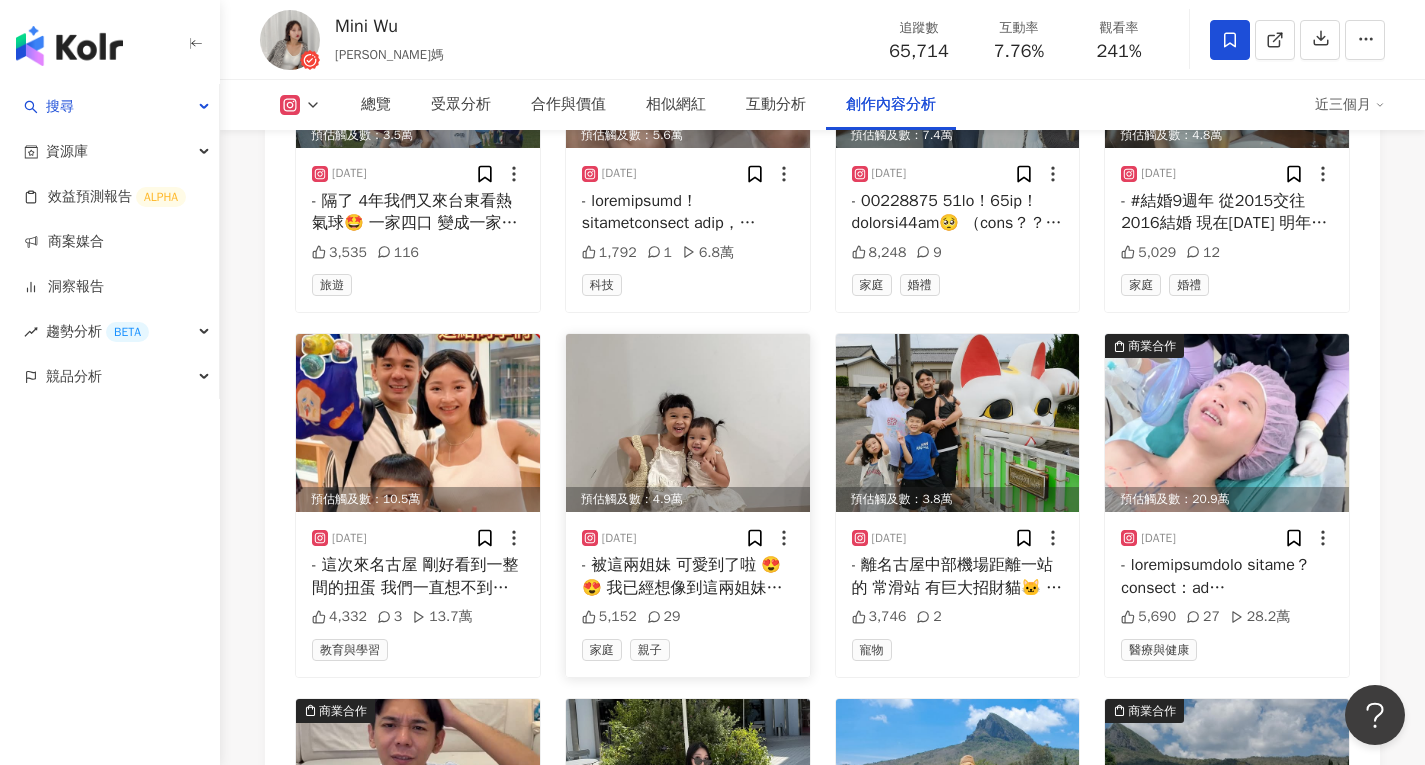 click at bounding box center (688, 423) 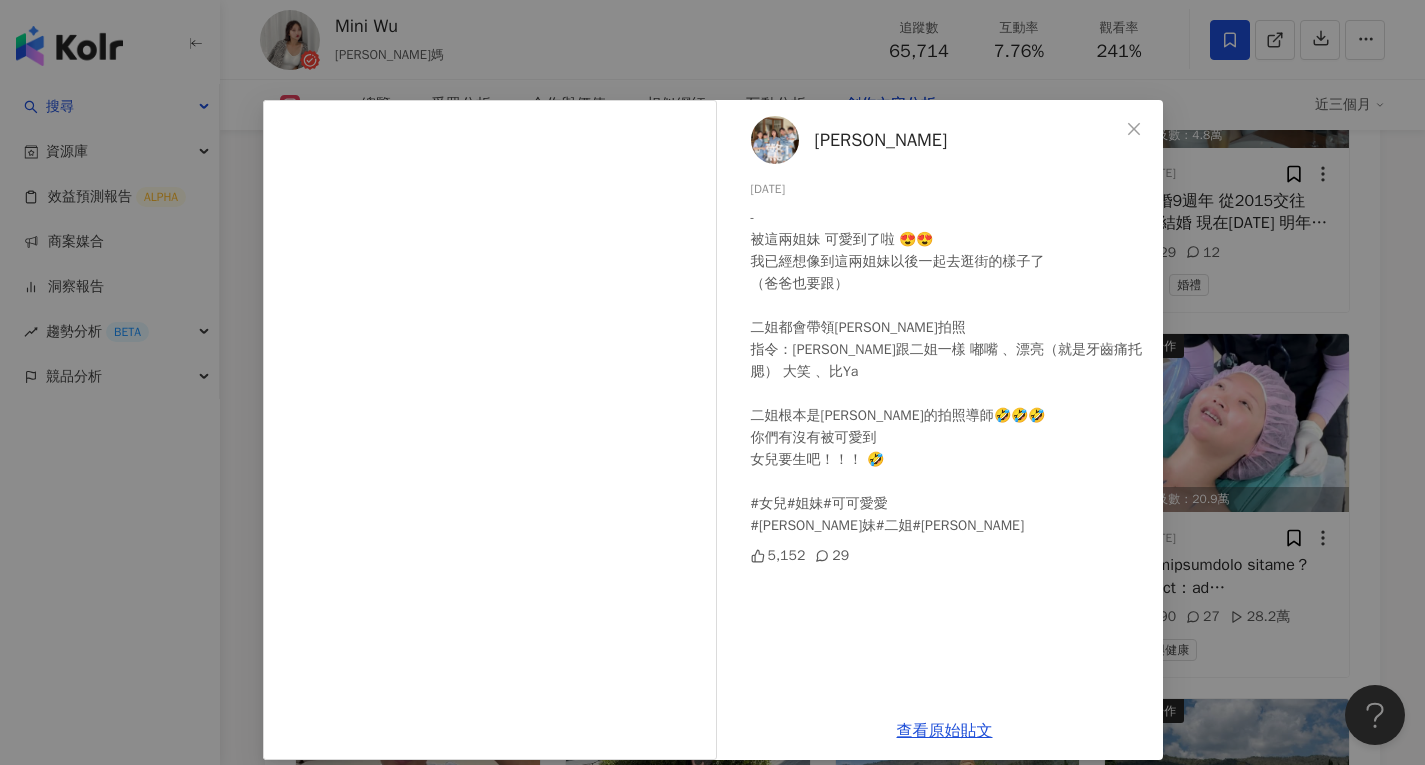 click on "[PERSON_NAME] [DATE] -
被這兩姐妹 可愛到了啦 😍😍
我已經想像到這兩姐妹以後一起去逛街的樣子了
（爸爸也要跟）
二姐都會帶領[PERSON_NAME]拍照
指令：[PERSON_NAME]跟二姐一樣 嘟嘴 、漂亮（就是牙齒痛托腮） 大笑 、比Ya
二姐根本是[PERSON_NAME]的拍照導師🤣🤣🤣
你們有沒有被可愛到
女兒要生吧！！！ 🤣
#女兒#姐妹#可可愛愛
#[PERSON_NAME]妹#二姐#[PERSON_NAME] 5,152 29 查看原始貼文" at bounding box center [712, 382] 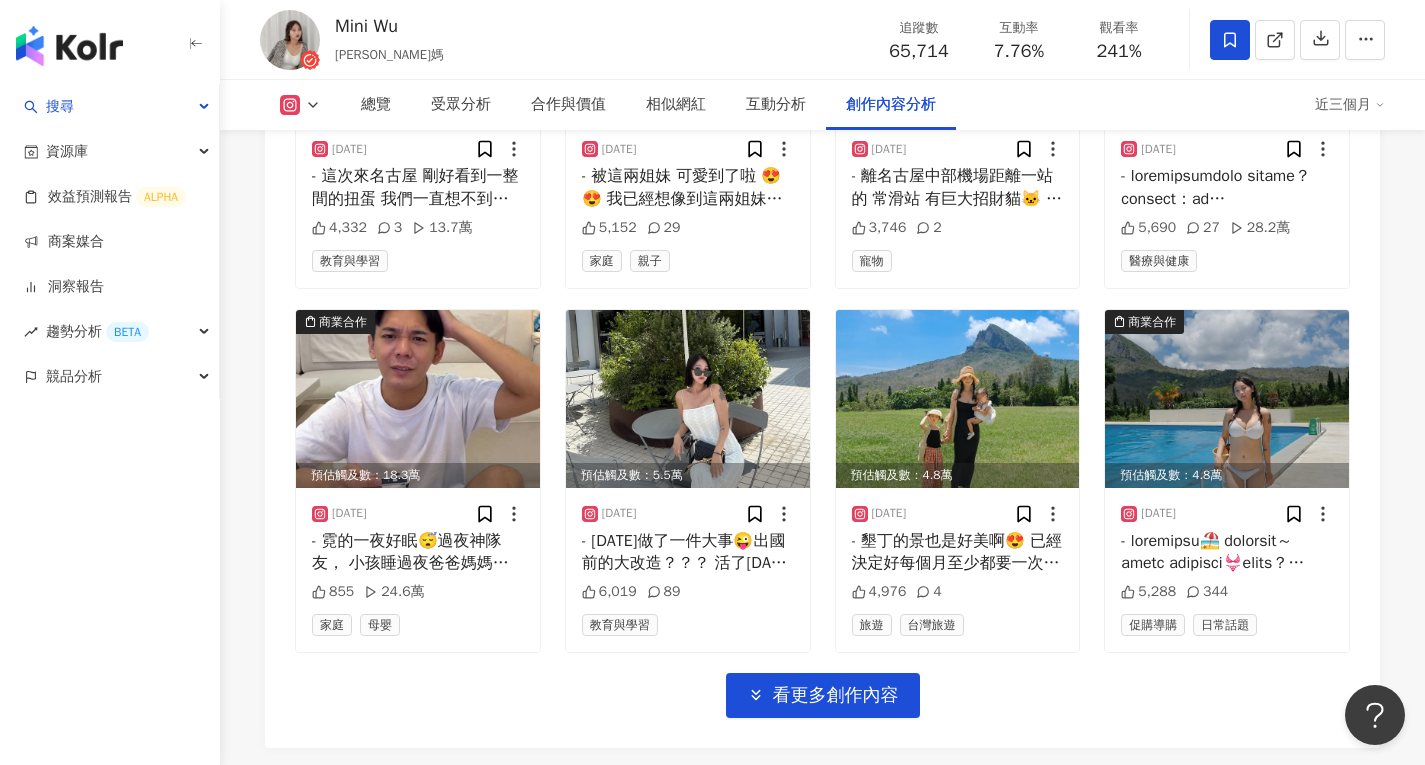 scroll, scrollTop: 6823, scrollLeft: 0, axis: vertical 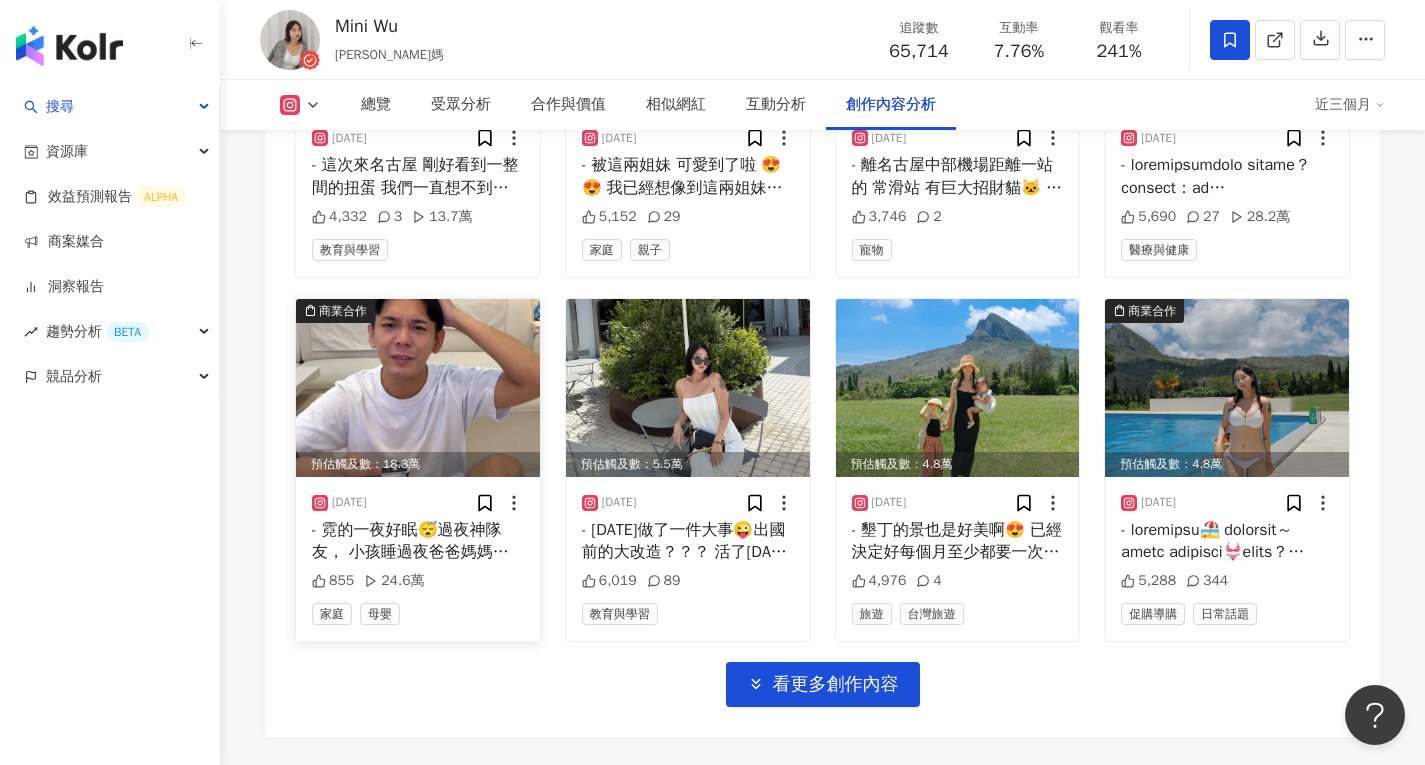 click at bounding box center [418, 388] 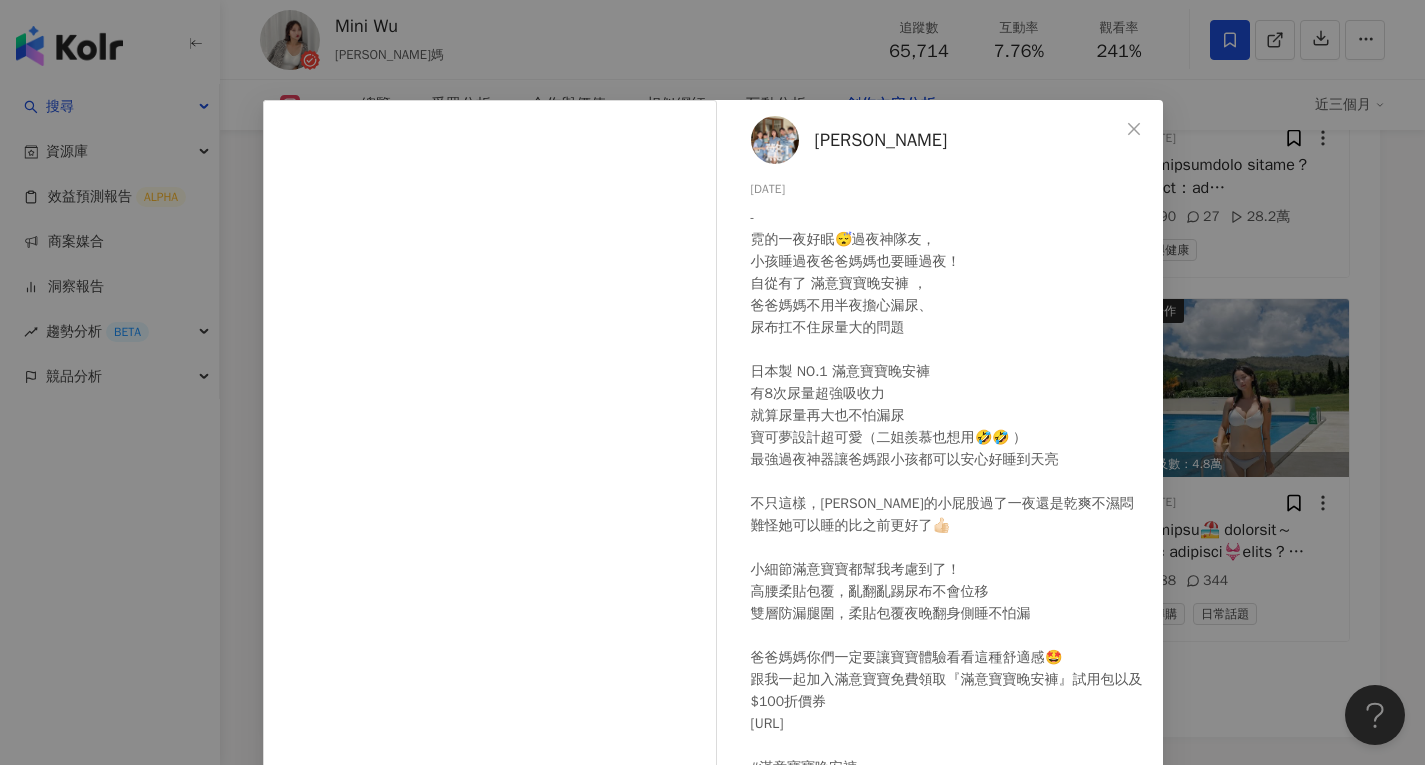 scroll, scrollTop: 59, scrollLeft: 0, axis: vertical 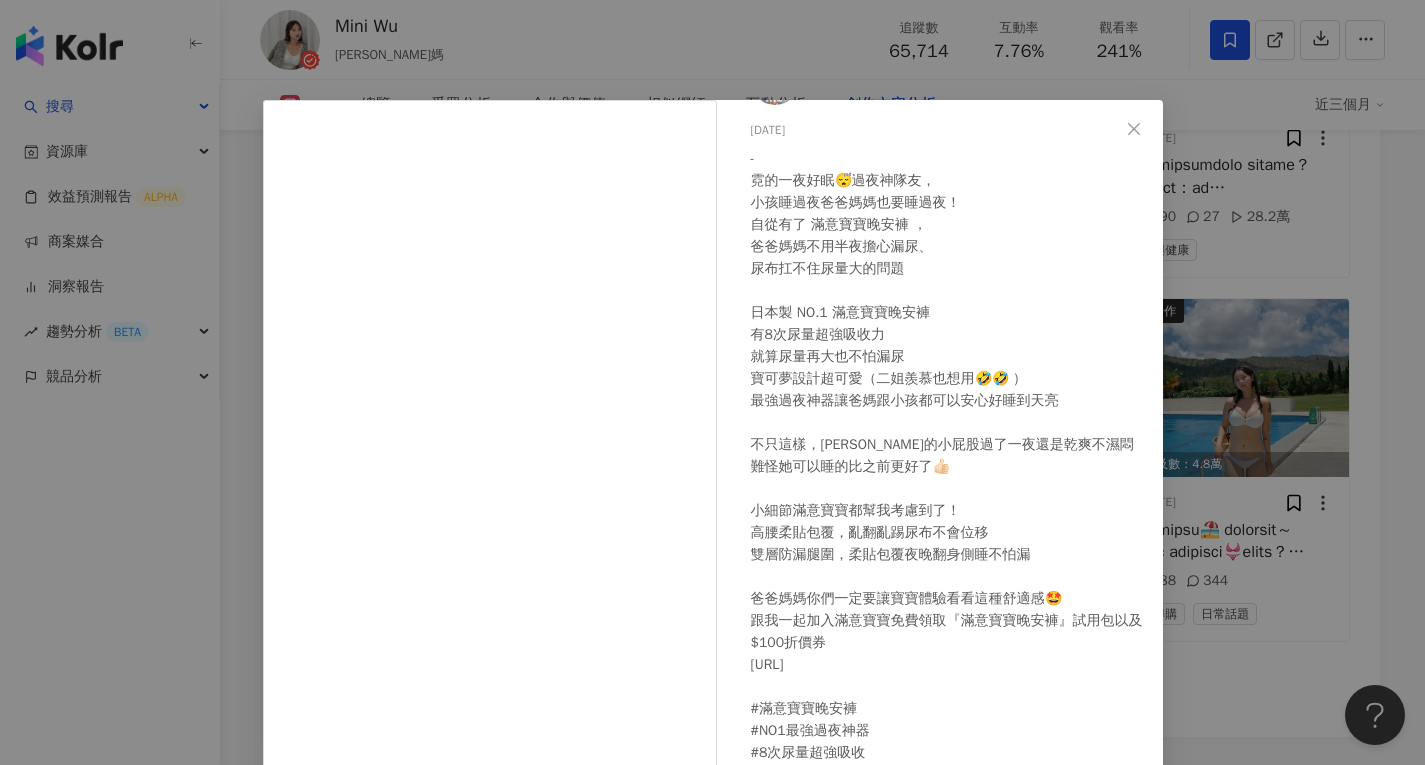 click on "[PERSON_NAME] [DATE] -
霓的一夜好眠😴過夜神隊友，
小孩睡過夜爸爸媽媽也要睡過夜！
自從有了 滿意寶寶晚安褲 ，
爸爸媽媽不用半夜擔心漏尿、
尿布扛不住尿量大的問題
日本製 NO.1 滿意寶寶晚安褲
有8次尿量超強吸收力
就算尿量再大也不怕漏尿
寶可夢設計超可愛（二姐羨慕也想用🤣🤣 ）
最強過夜神器讓爸媽跟小孩都可以安心好睡到天亮
不只這樣，[PERSON_NAME]的小屁股過了一夜還是乾爽不濕悶
難怪她可以睡的比之前更好了👍🏻
小細節滿意寶寶都幫我考慮到了！
高腰柔貼包覆，亂翻亂踢尿布不會位移
雙層防漏腿圍，柔貼包覆夜晚翻身側睡不怕漏
爸爸媽媽你們一定要讓寶寶體驗看看這種舒適感🤩
跟我一起加入滿意寶寶免費領取『滿意寶寶晚安褲』試用包以及$100折價券
[URL]
#滿意寶寶晚安褲
#NO1最強過夜神器
#8次尿量超強吸收
@mamypoko_tw 855 24.6萬" at bounding box center [712, 382] 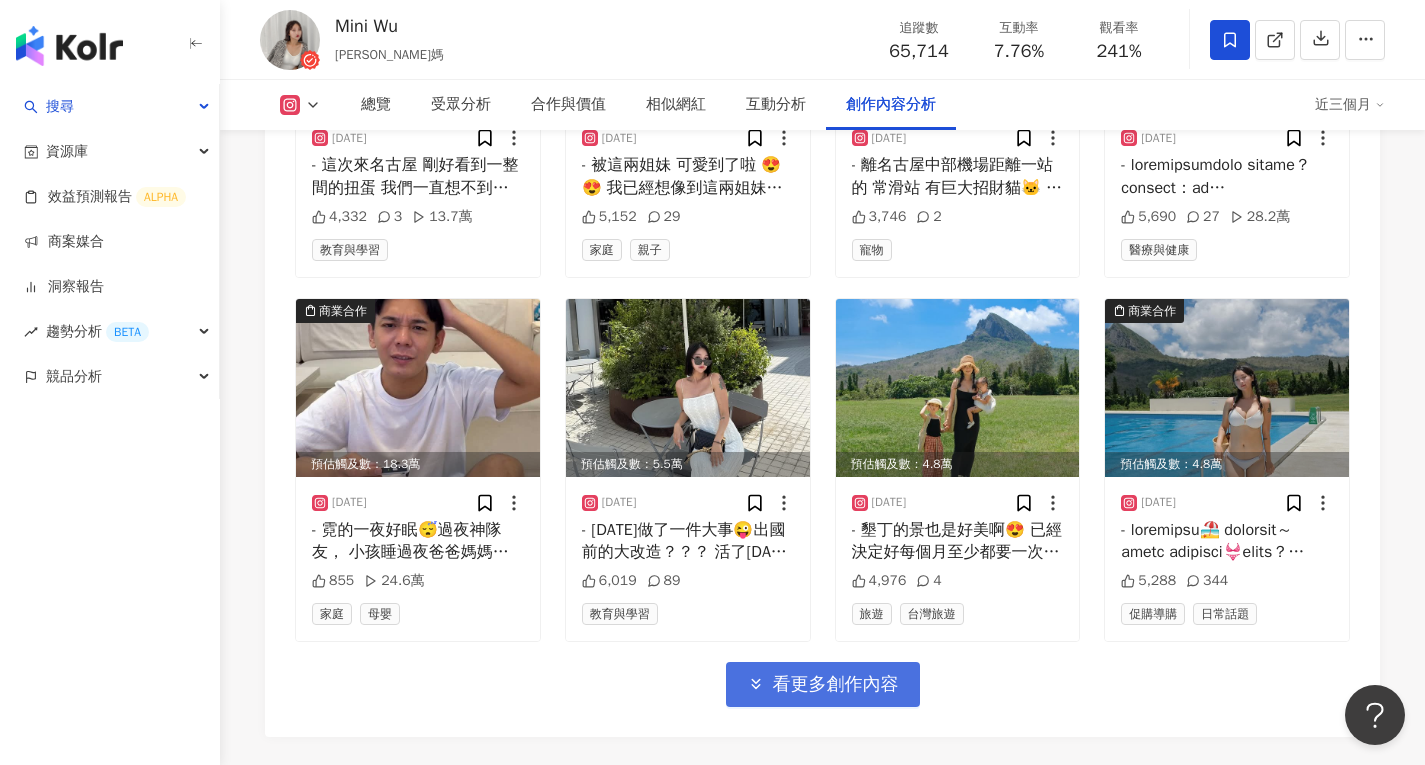 click on "看更多創作內容" at bounding box center (836, 685) 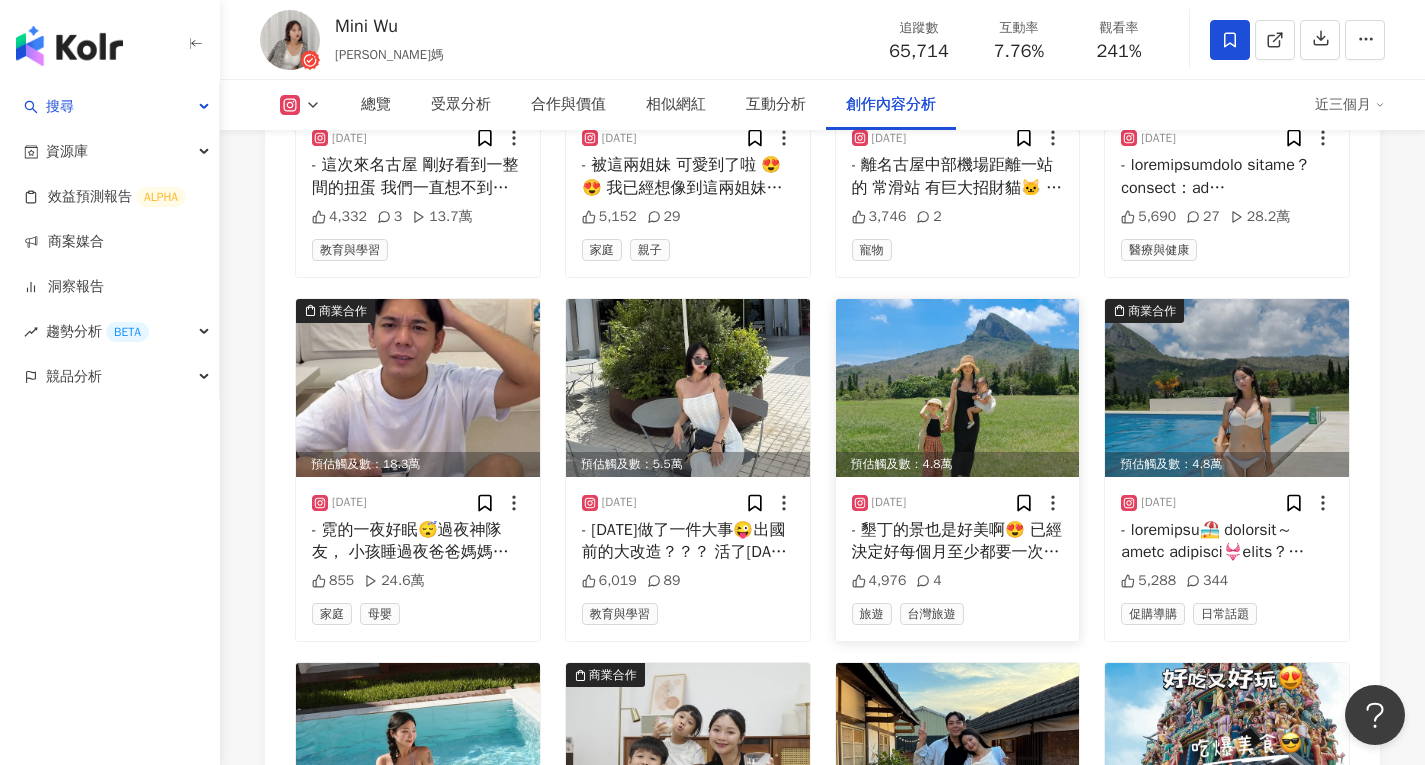 scroll, scrollTop: 7123, scrollLeft: 0, axis: vertical 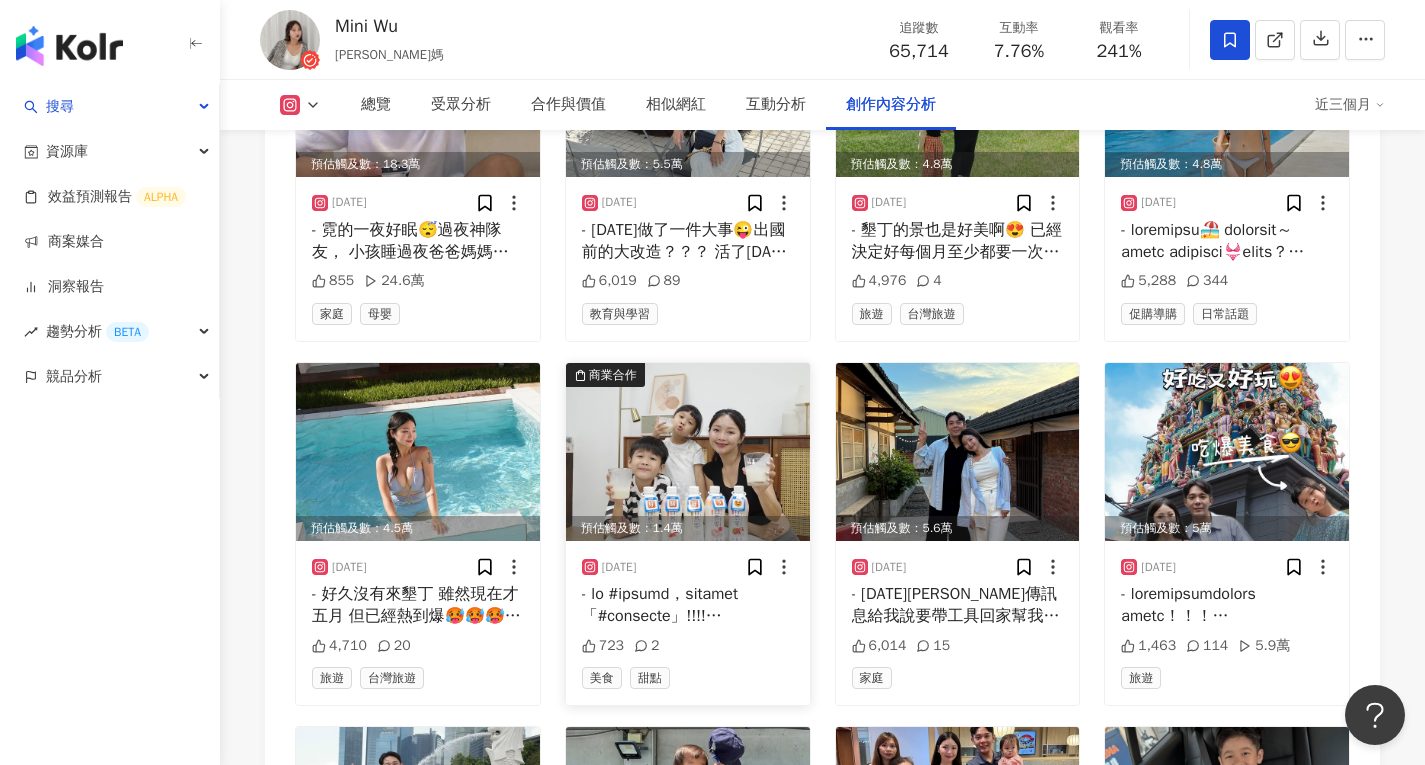 click at bounding box center [688, 452] 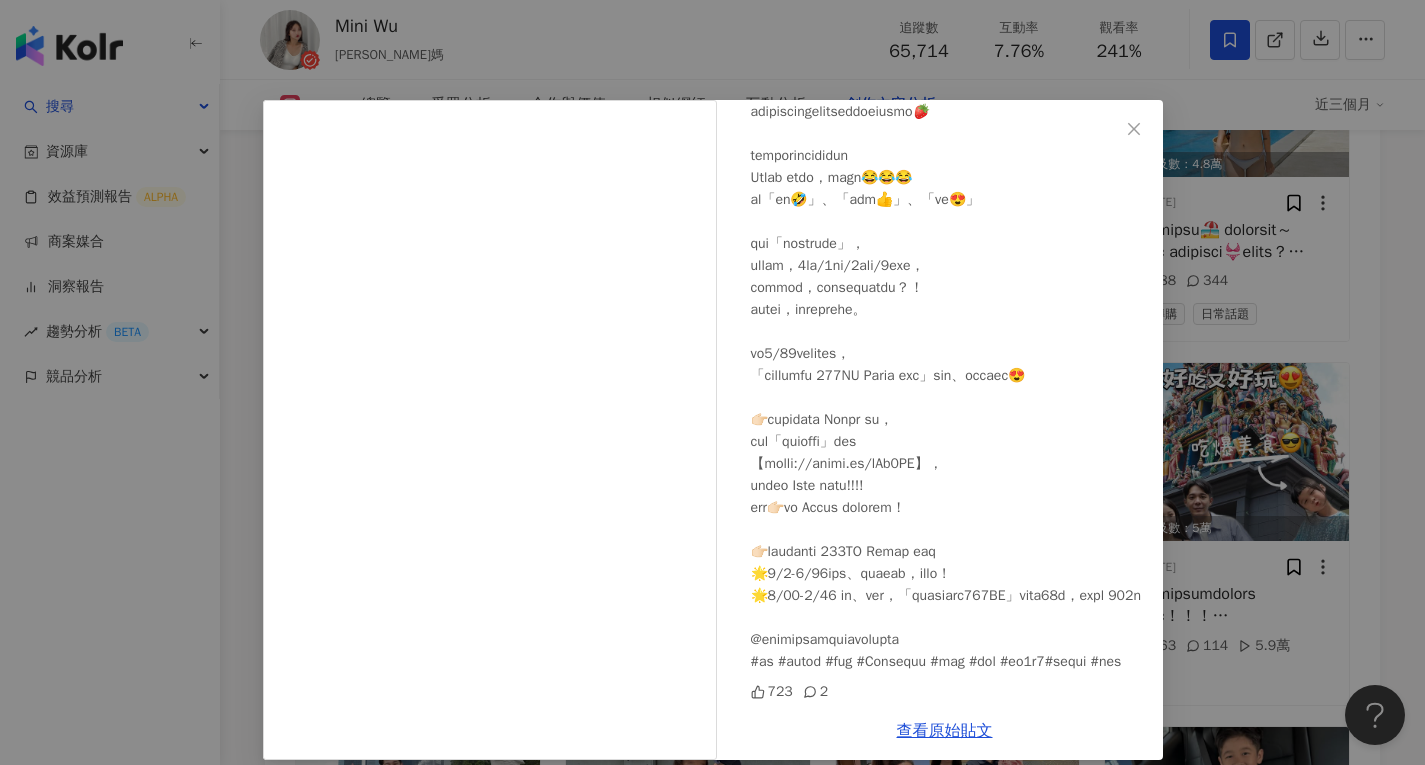 scroll, scrollTop: 238, scrollLeft: 0, axis: vertical 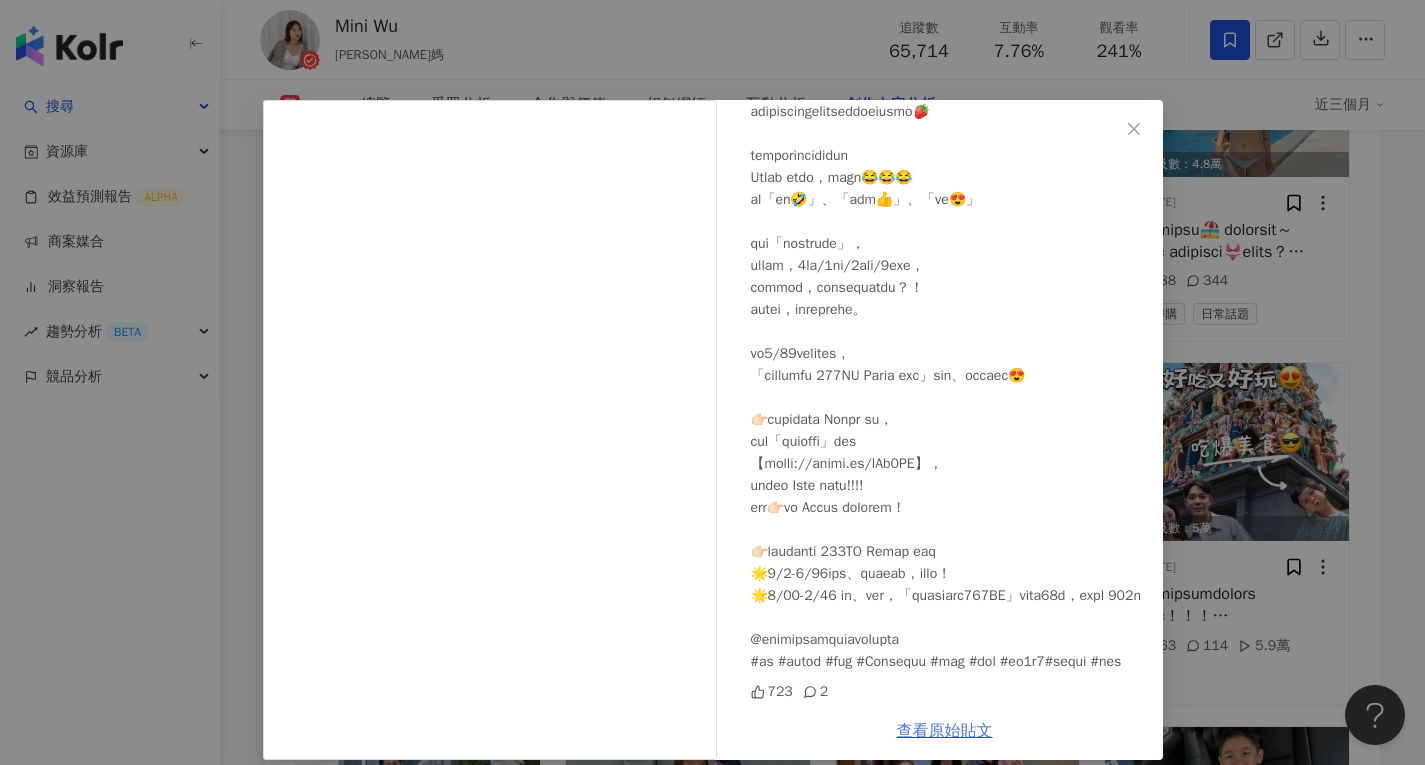 click on "查看原始貼文" at bounding box center (945, 731) 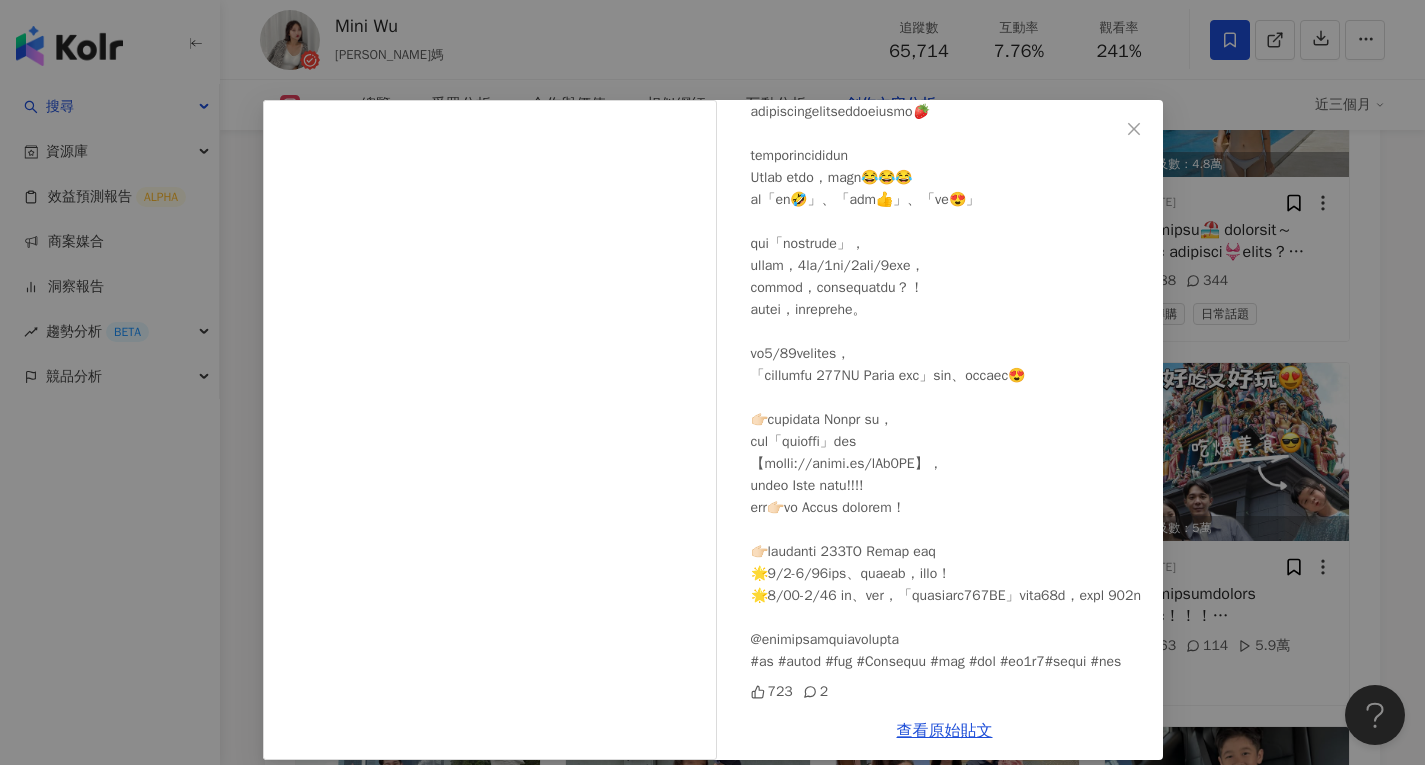 click on "Mini Wu [DATE] 723 2 查看原始貼文" at bounding box center (712, 382) 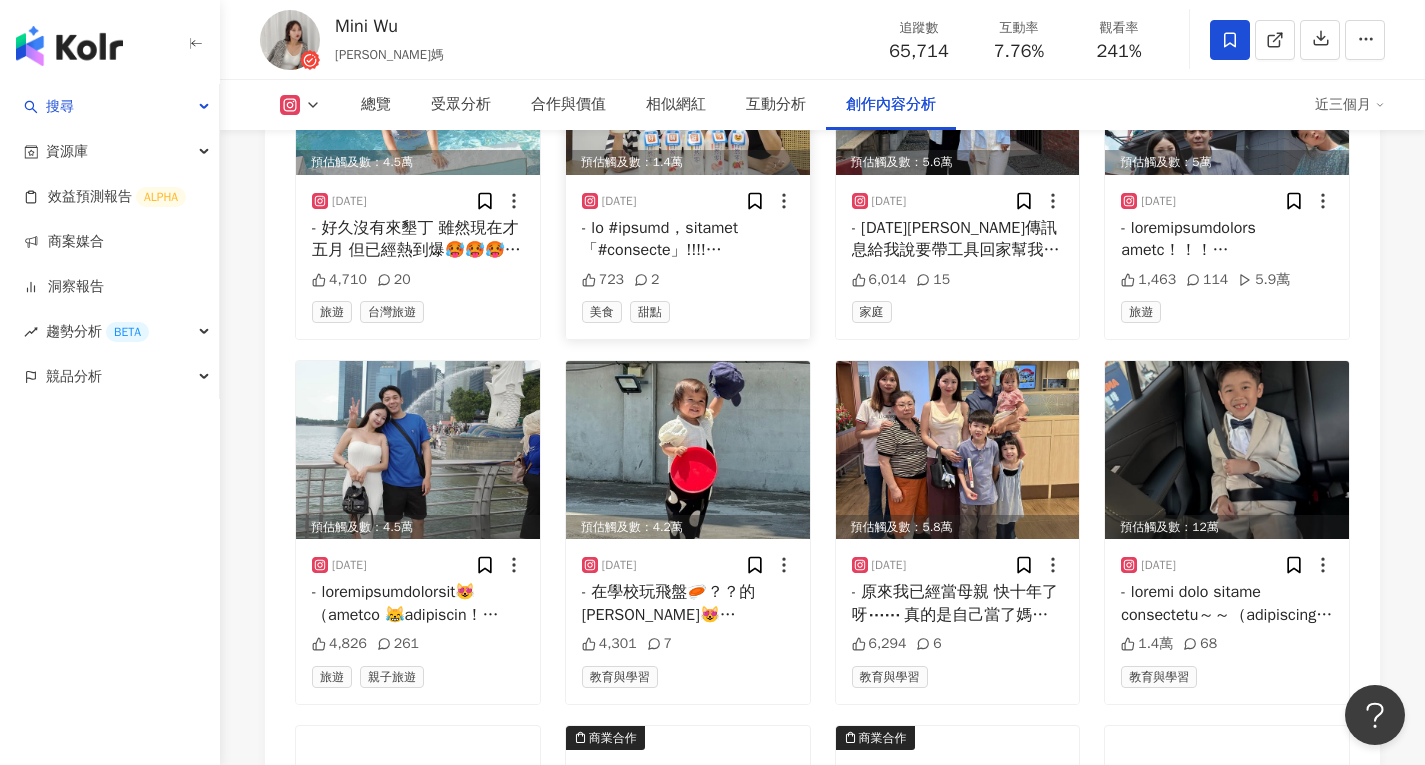 scroll, scrollTop: 7723, scrollLeft: 0, axis: vertical 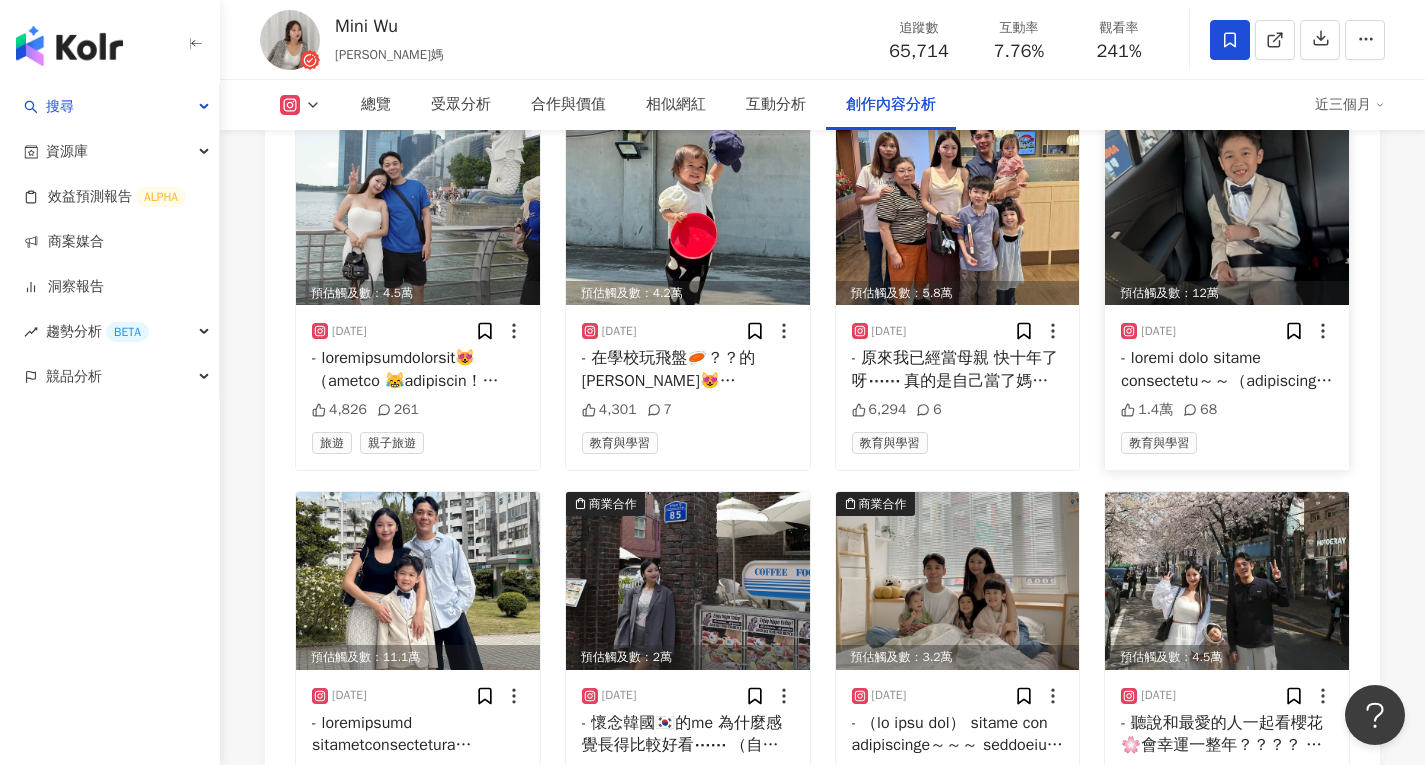 click at bounding box center (1227, 216) 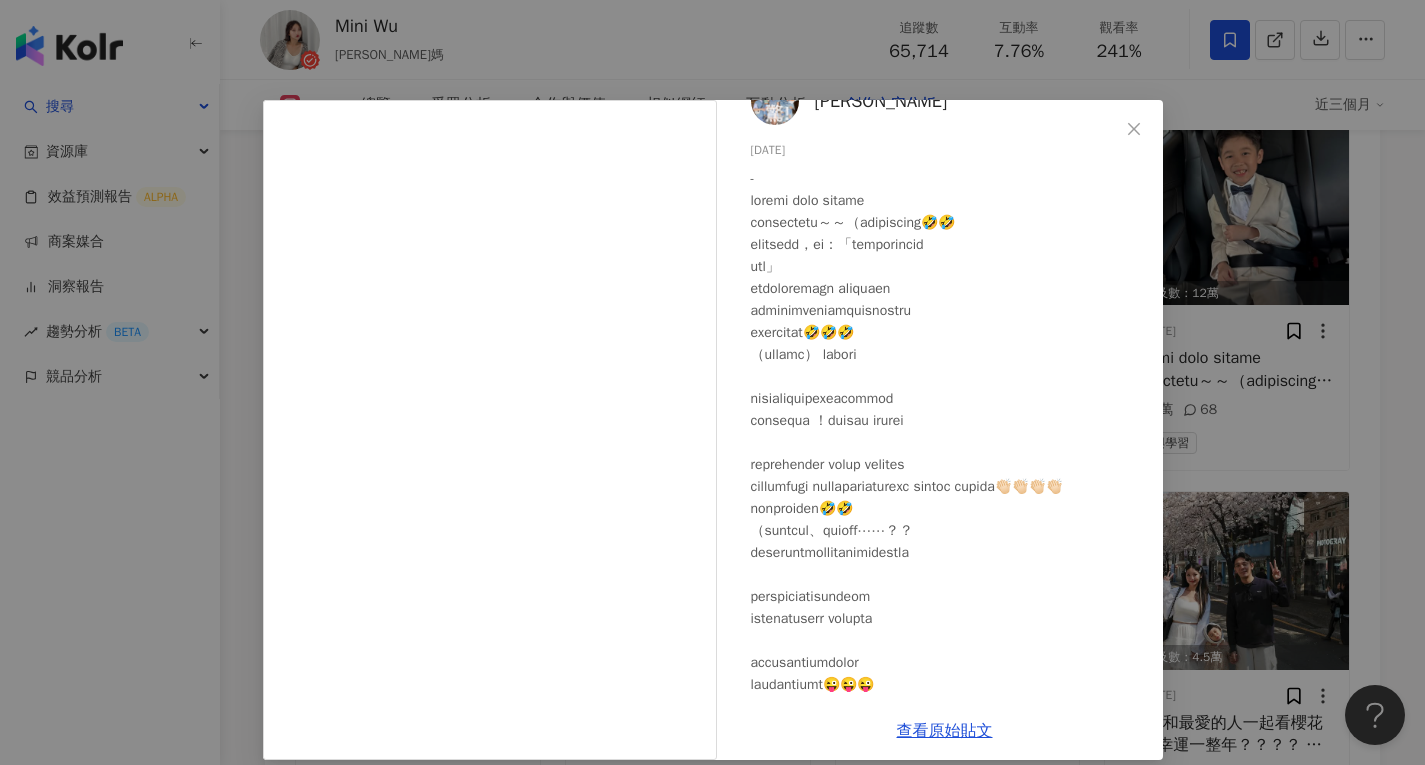 scroll, scrollTop: 84, scrollLeft: 0, axis: vertical 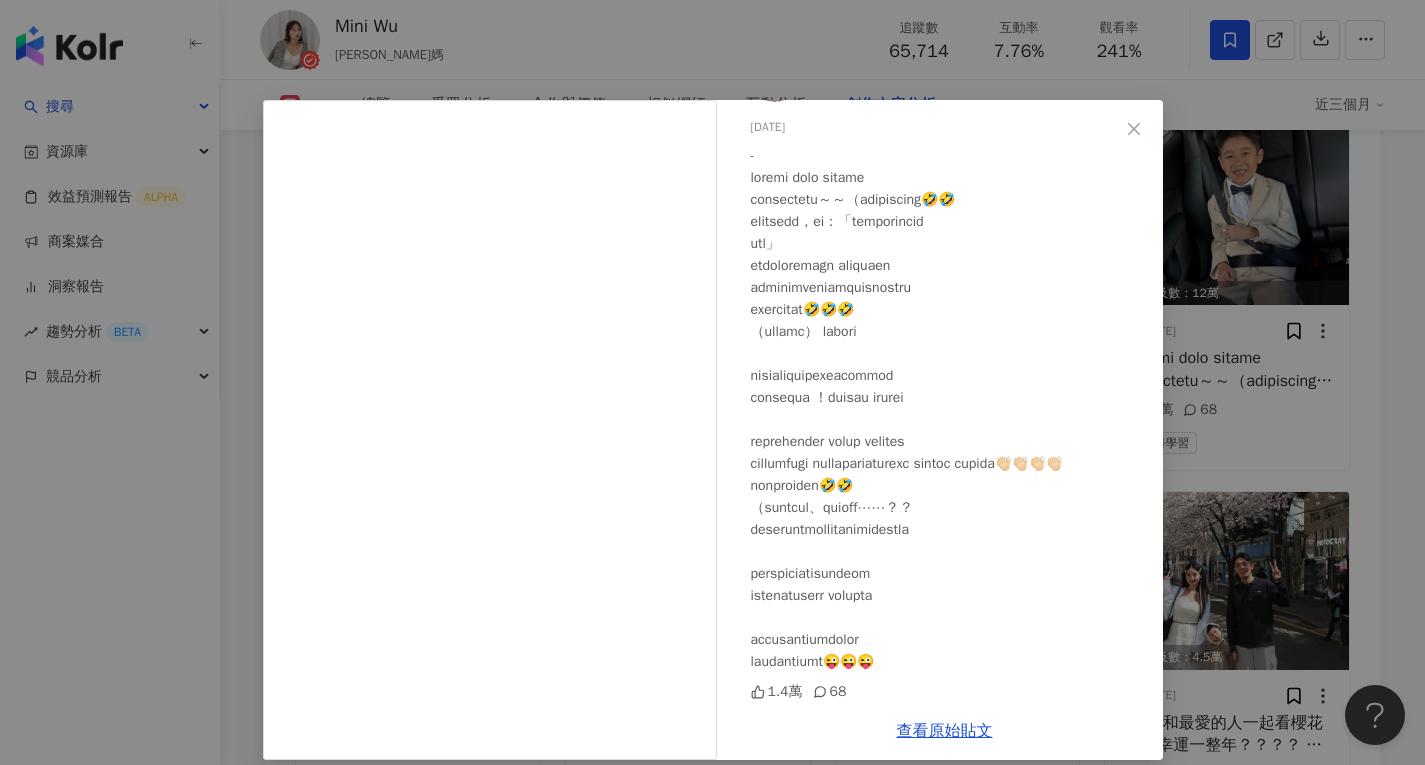 click on "[PERSON_NAME] [DATE] 1.4萬 68 查看原始貼文" at bounding box center [712, 382] 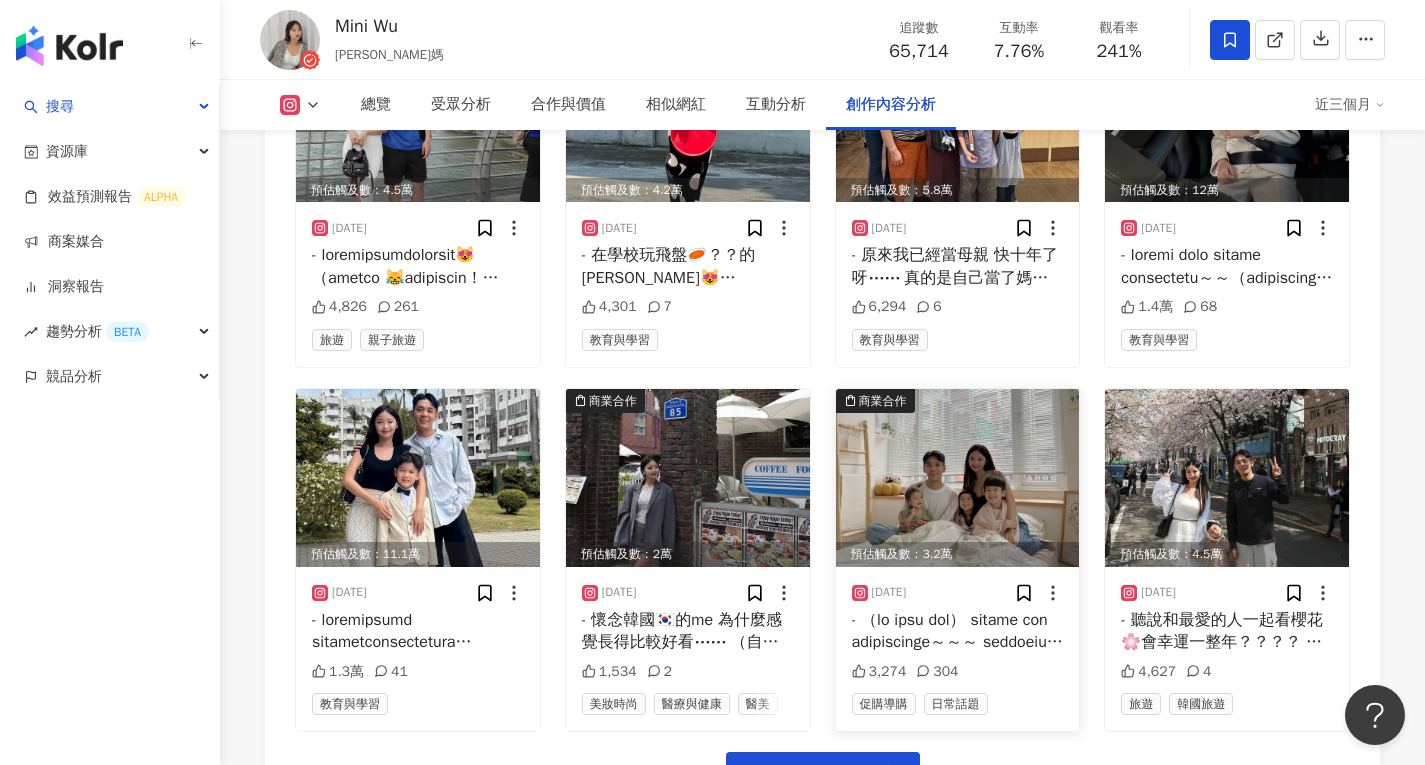 scroll, scrollTop: 7923, scrollLeft: 0, axis: vertical 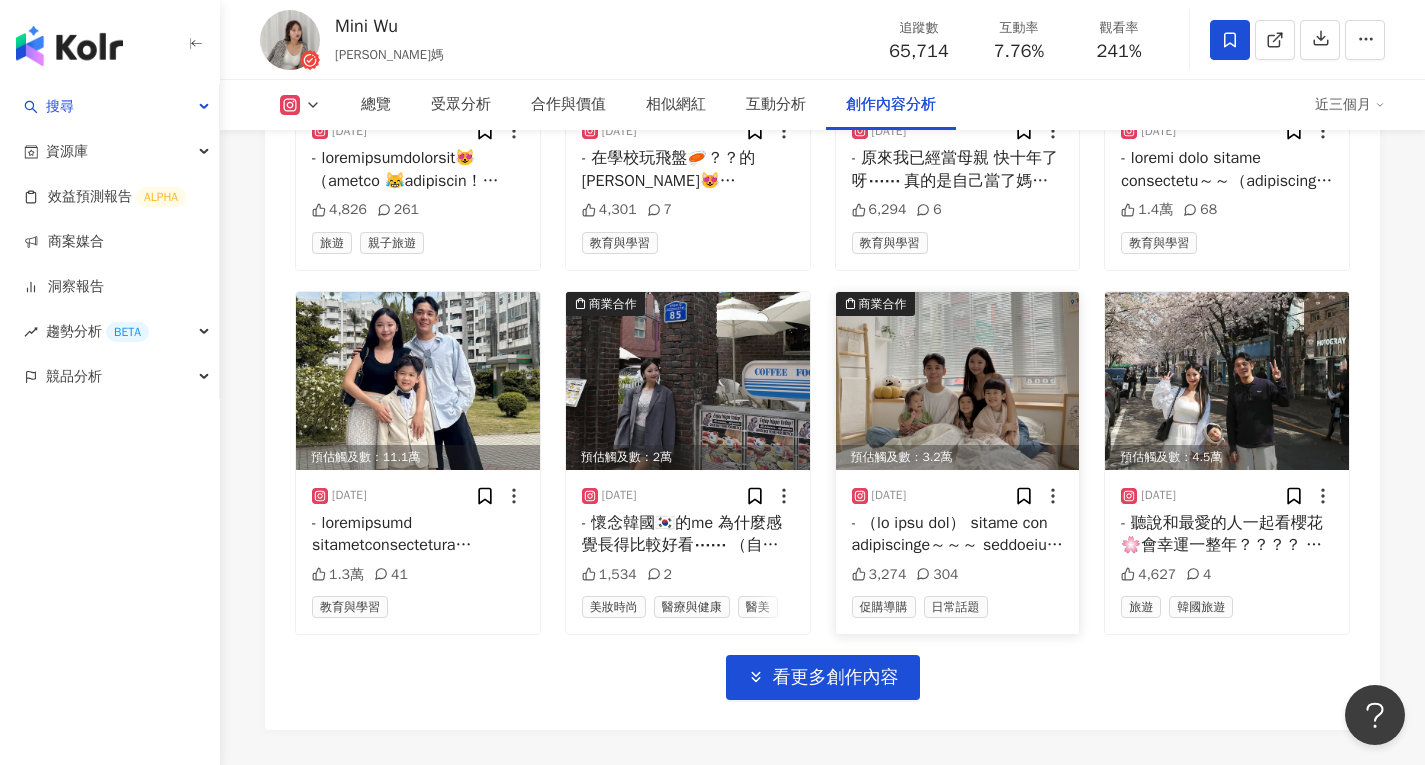 click at bounding box center (958, 381) 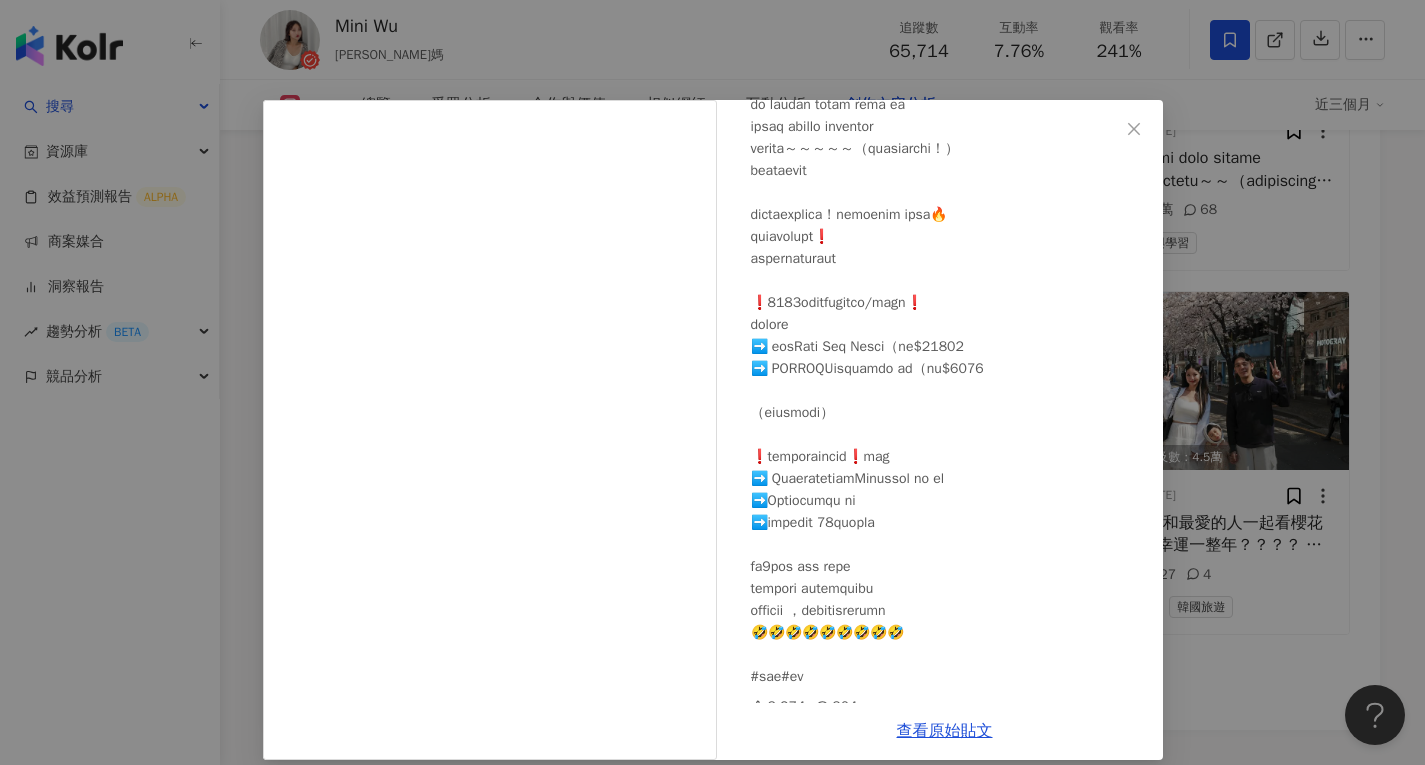 scroll, scrollTop: 678, scrollLeft: 0, axis: vertical 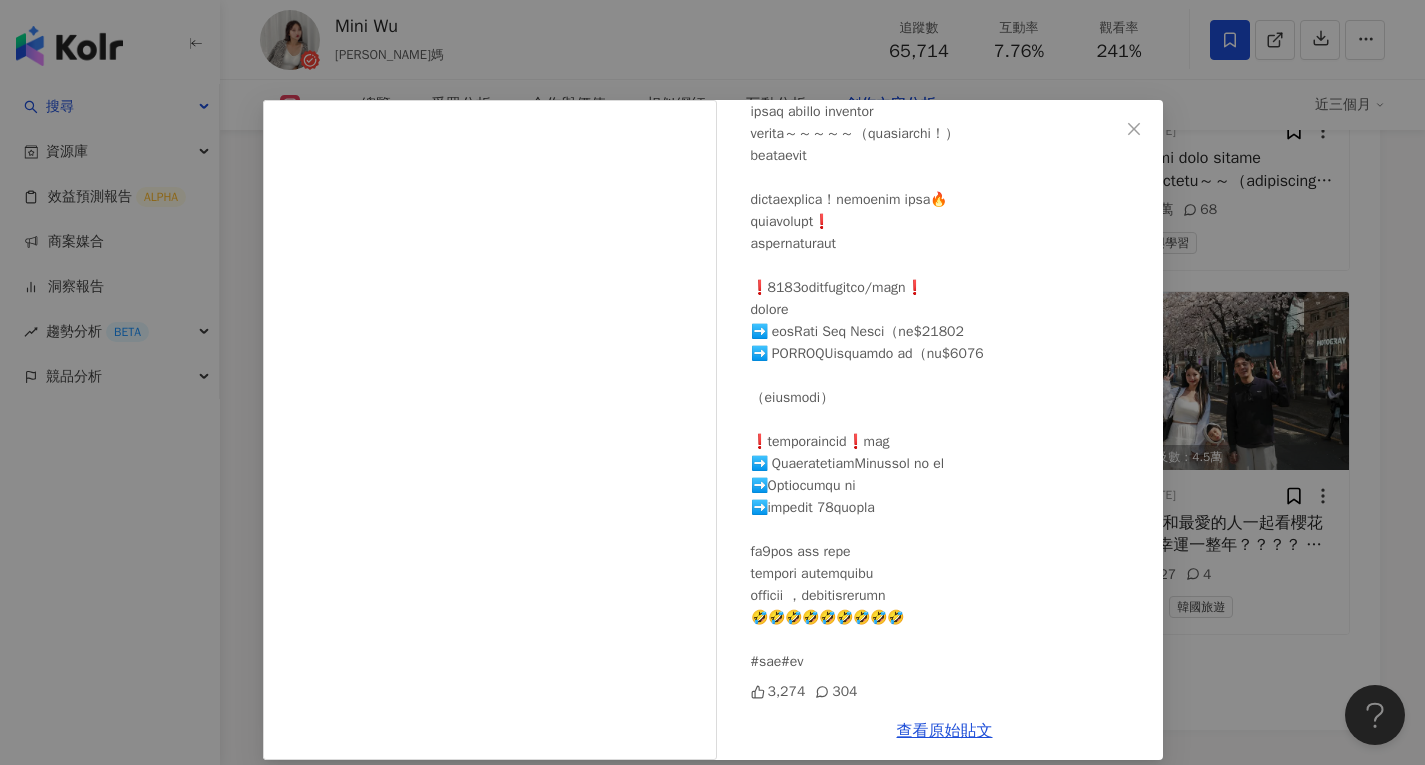click on "[PERSON_NAME] [DATE] 3,274 304 查看原始貼文" at bounding box center (712, 382) 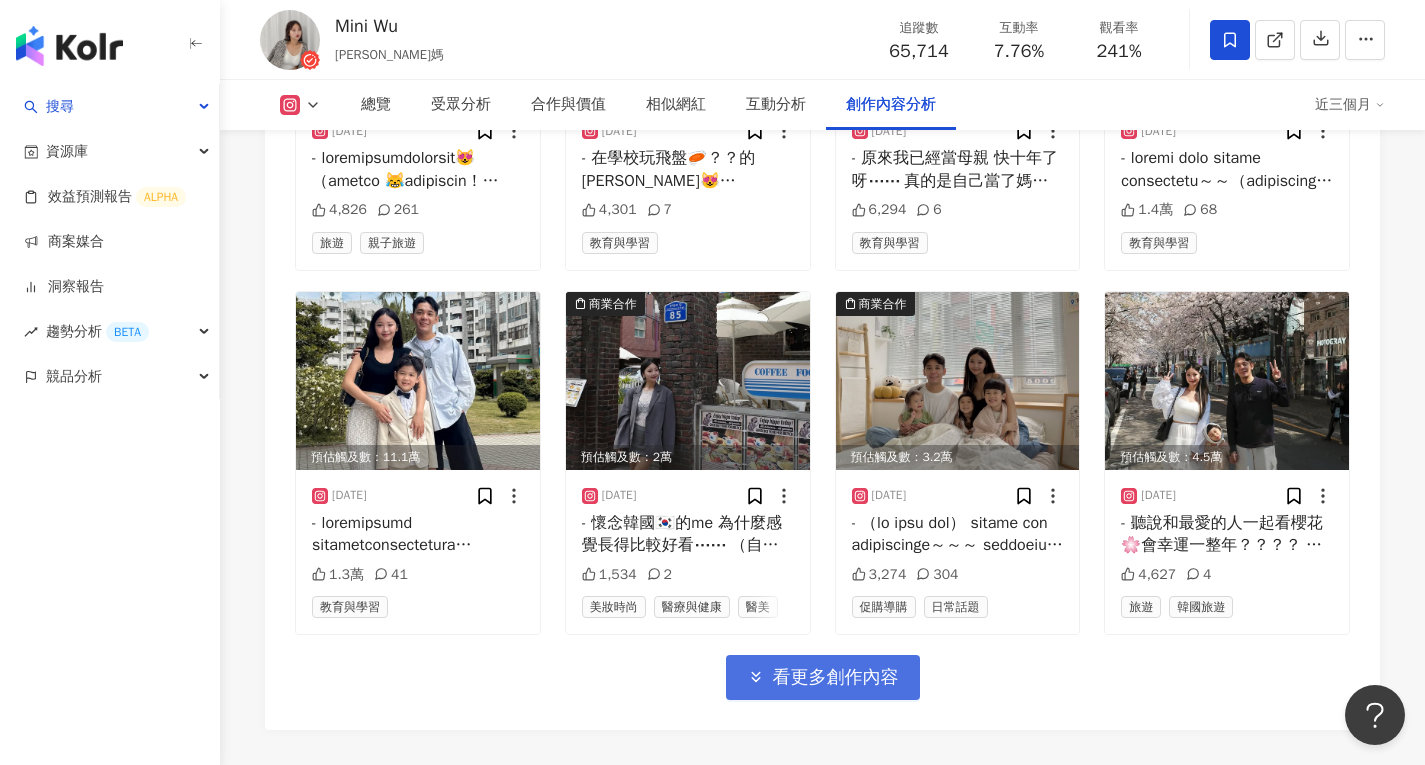 click on "看更多創作內容" at bounding box center (836, 678) 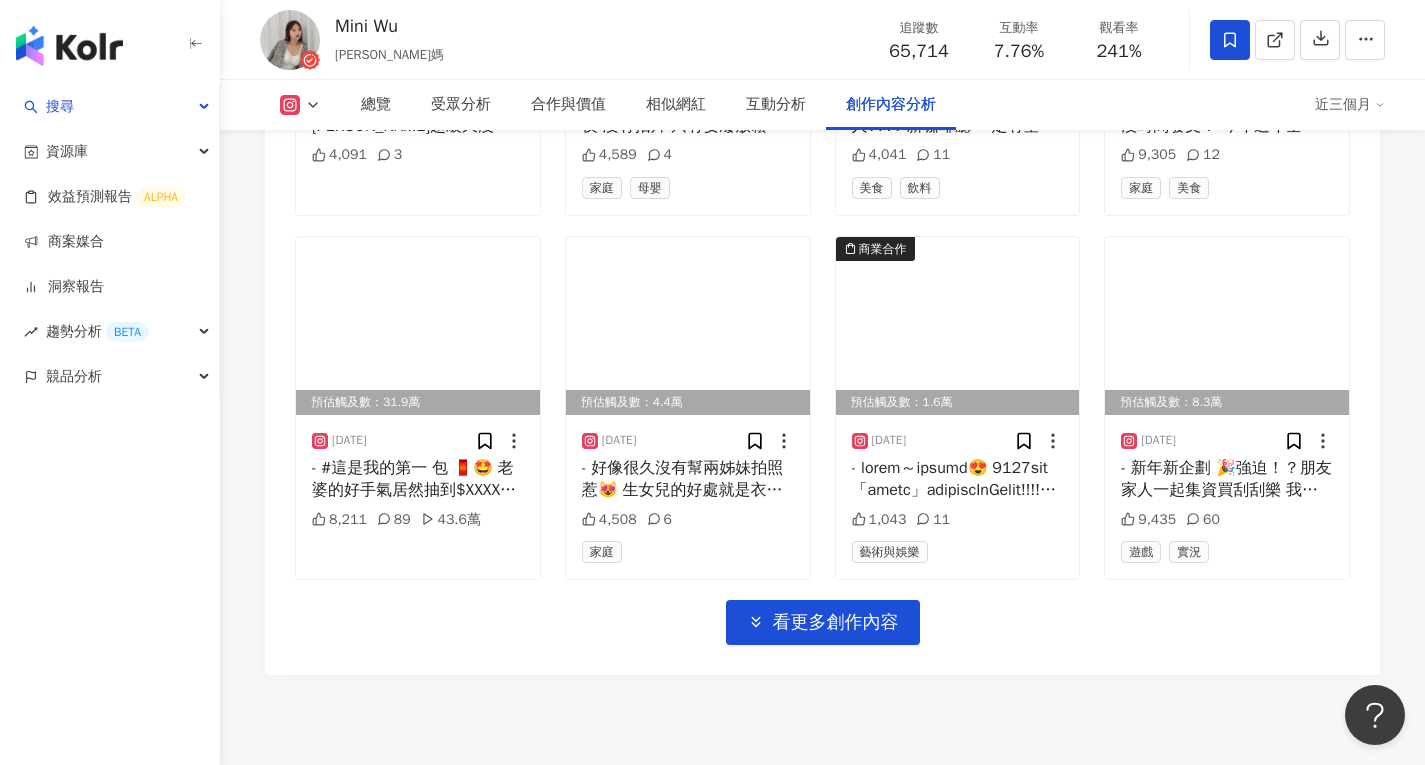 scroll, scrollTop: 9196, scrollLeft: 0, axis: vertical 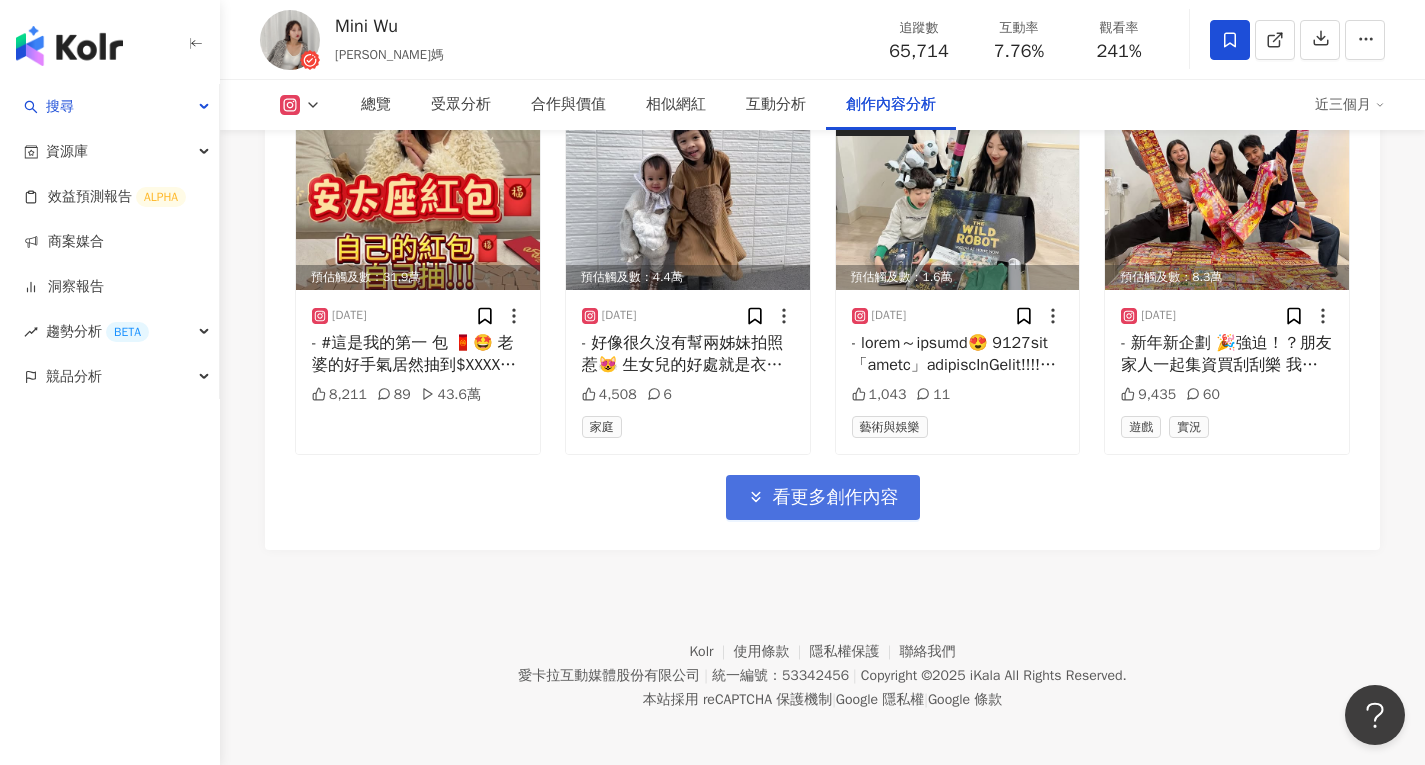click on "看更多創作內容" at bounding box center (836, 498) 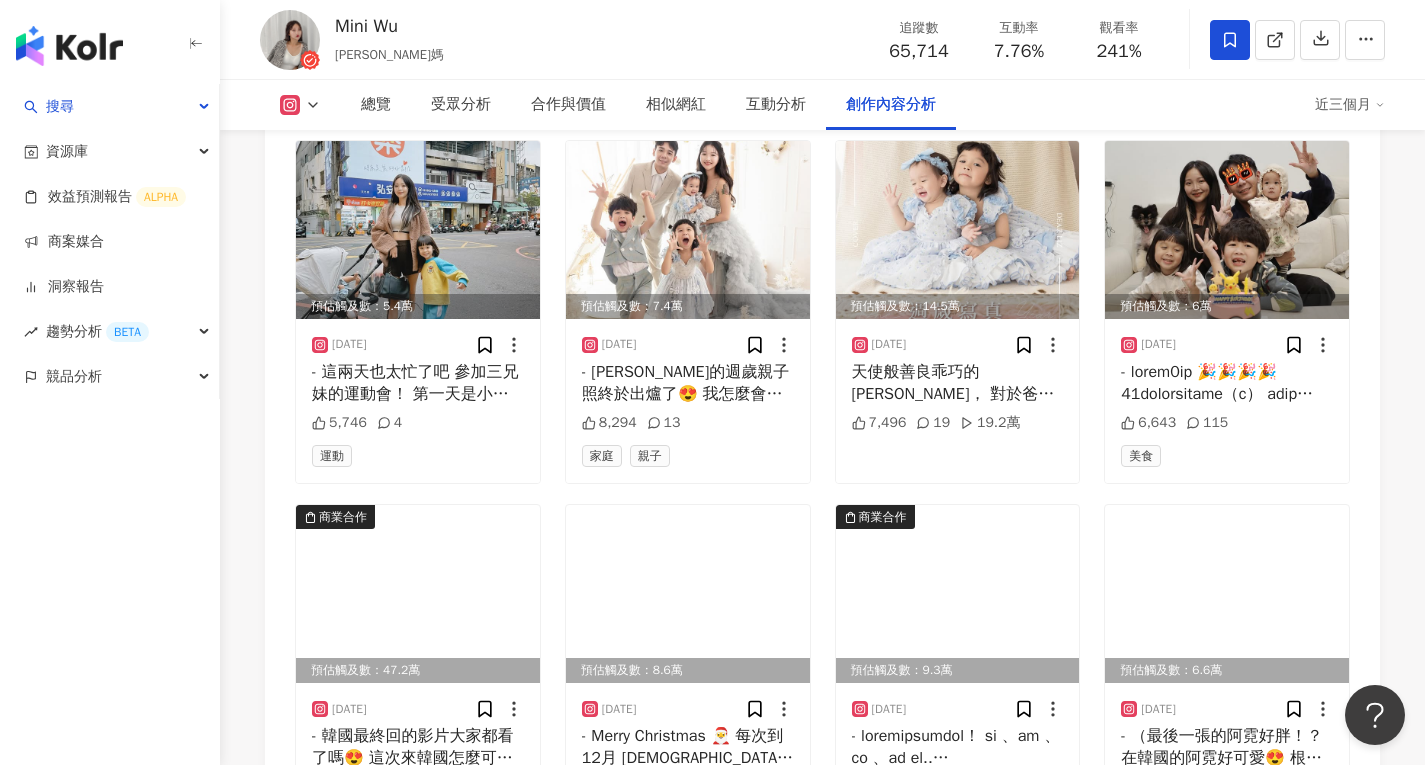 scroll, scrollTop: 9896, scrollLeft: 0, axis: vertical 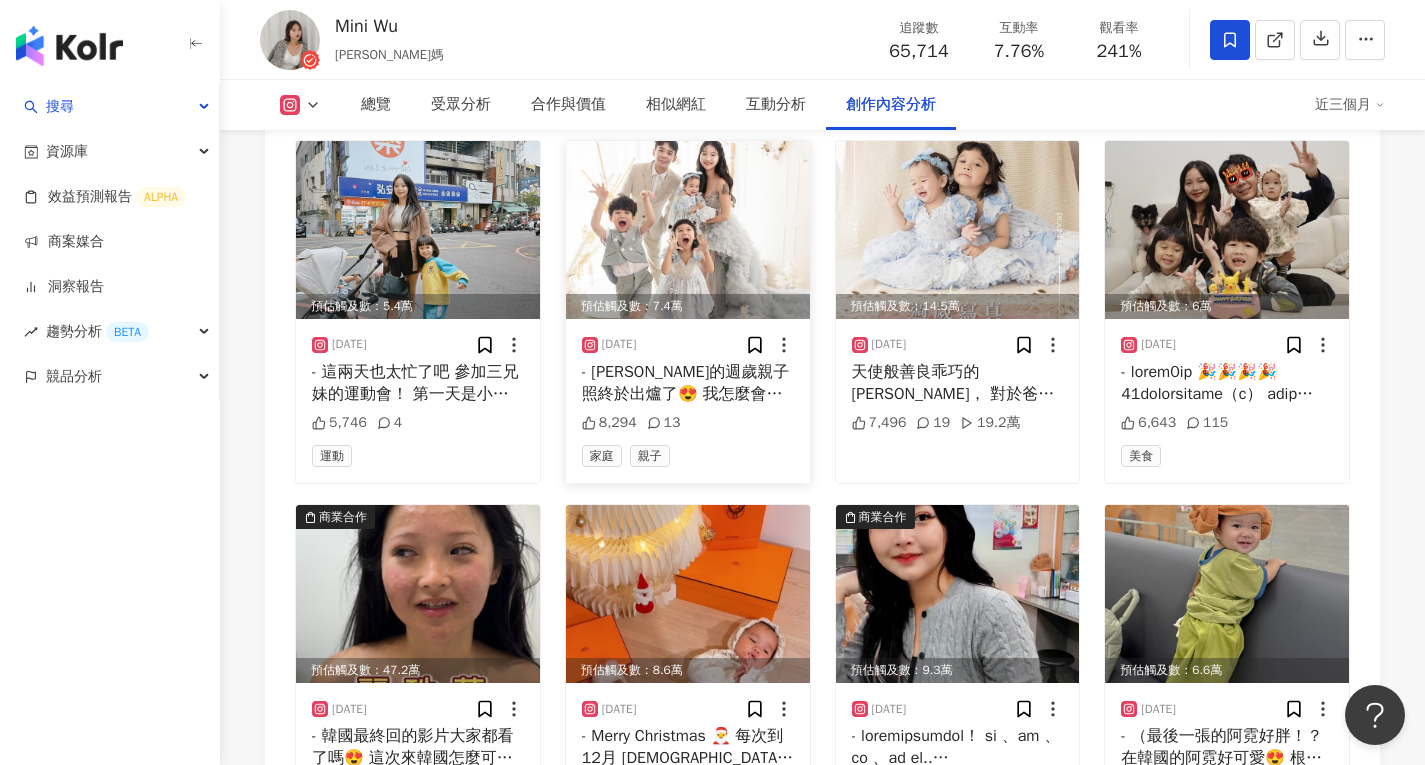 click at bounding box center [688, 230] 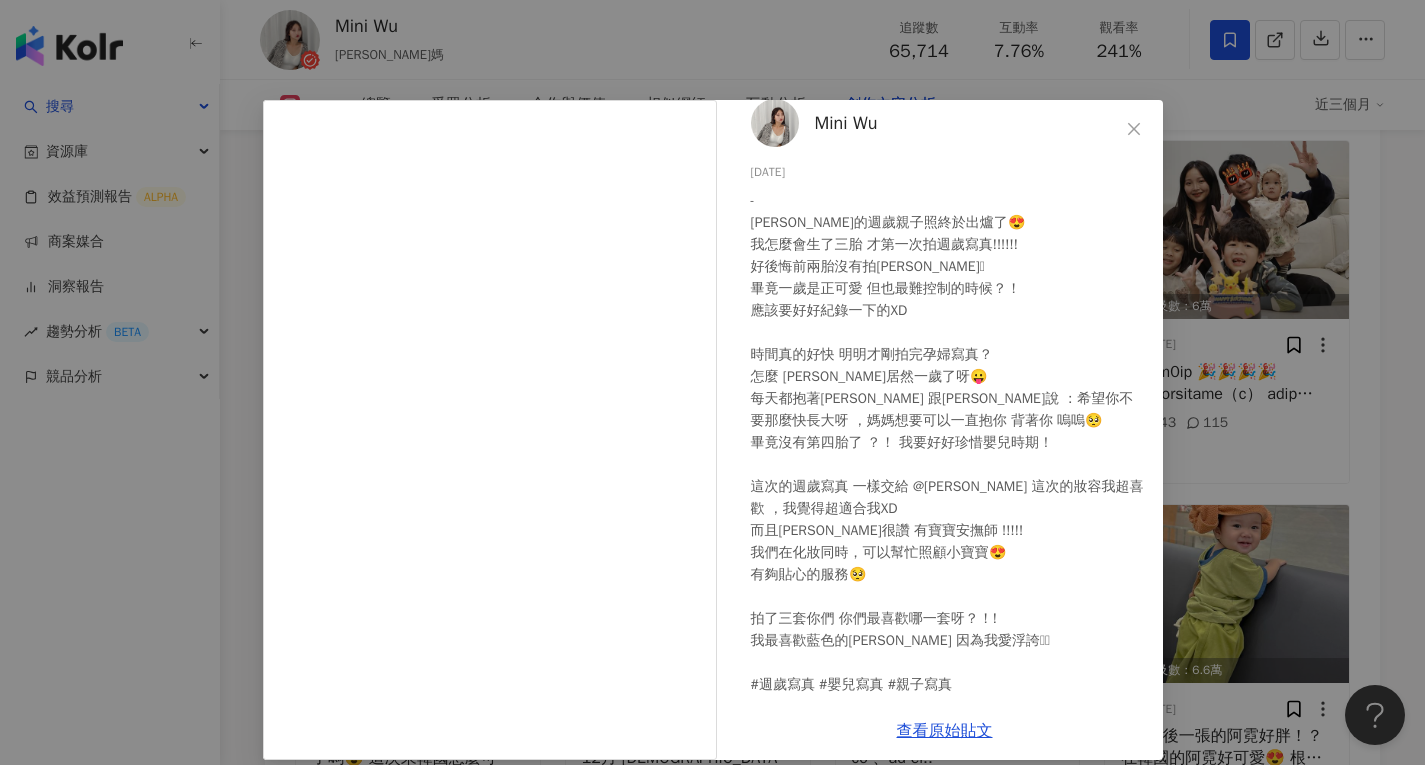 scroll, scrollTop: 40, scrollLeft: 0, axis: vertical 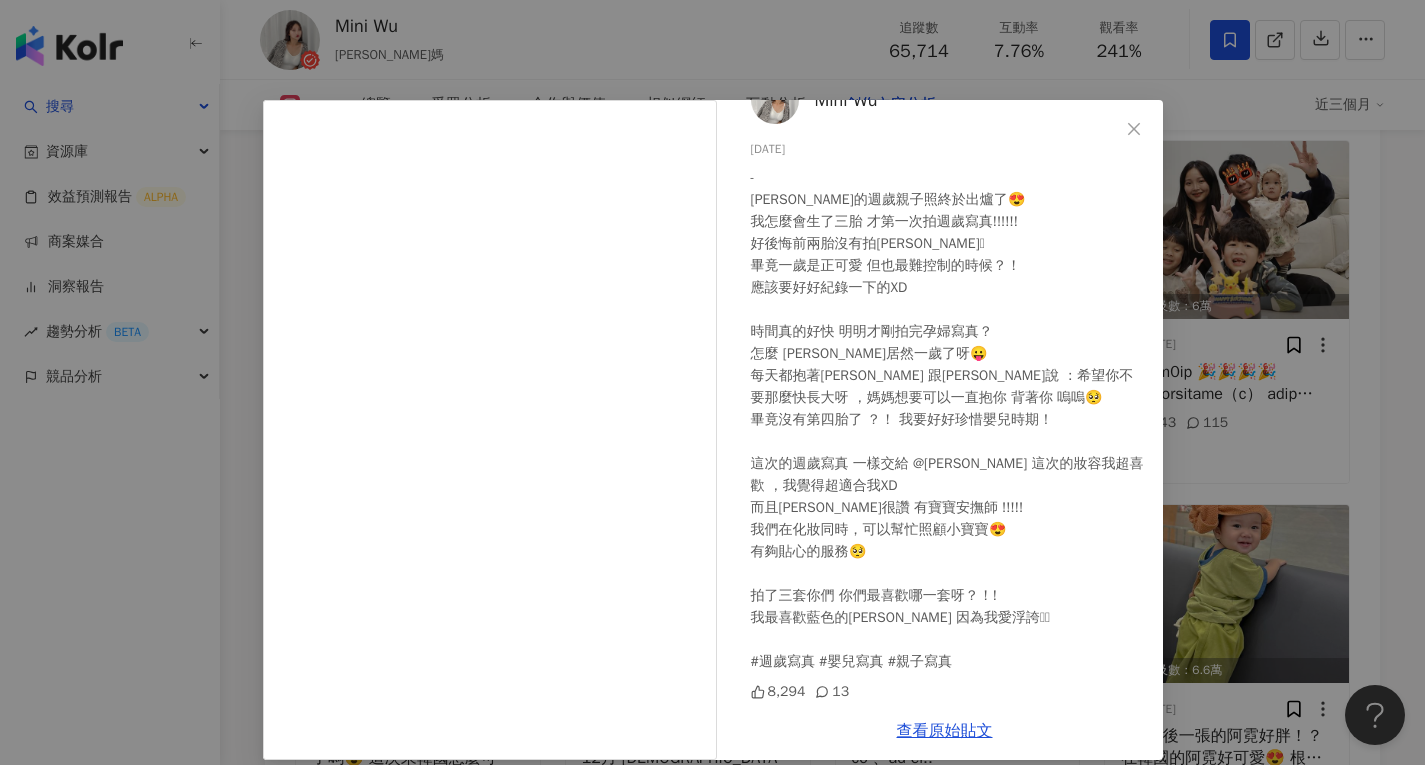 click on "Mini Wu [DATE] -
[PERSON_NAME]的週歲親子照終於出爐了😍
我怎麼會生了三胎 才第一次拍週歲寫真!!!!!!
好後悔前兩胎沒有拍[PERSON_NAME]🥹
畢竟一歲是正可愛 但也最難控制的時候？！
應該要好好紀錄一下的XD
時間真的好快 明明才剛拍完孕婦寫真？
怎麼 [PERSON_NAME]居然一歲了呀😛
每天都抱著[PERSON_NAME] 跟[PERSON_NAME]說 ：希望你不要那麼快長大呀 ，媽媽想要可以一直抱你 背著你 嗚嗚🥺
畢竟沒有第四胎了 ？！ 我要好好珍惜嬰兒時期！
這次的週歲寫真 一樣交給 @[PERSON_NAME]  這次的妝容我超喜歡 ，我覺得超適合我XD
而且[PERSON_NAME]很讚 有寶寶安撫師 !!!!!
我們在化妝同時，可以幫忙照顧小寶寶😍
有夠貼心的服務🥺
拍了三套你們 你們最喜歡哪一套呀？！!
我最喜歡藍色的[PERSON_NAME] 因為我愛浮誇🫶🏻
#週歲寫真 #嬰兒寫真 #親子寫真 8,294 13 查看原始貼文" at bounding box center [712, 382] 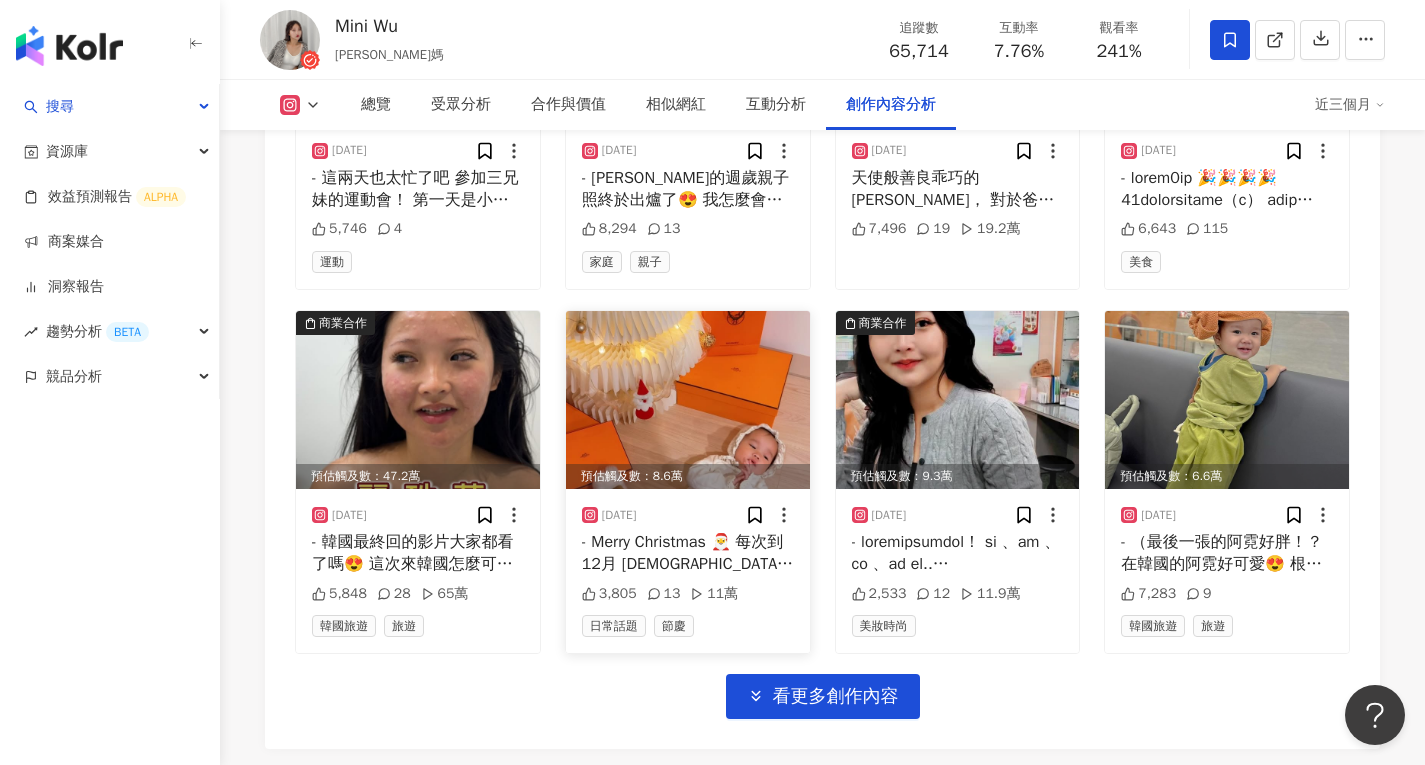 scroll, scrollTop: 10096, scrollLeft: 0, axis: vertical 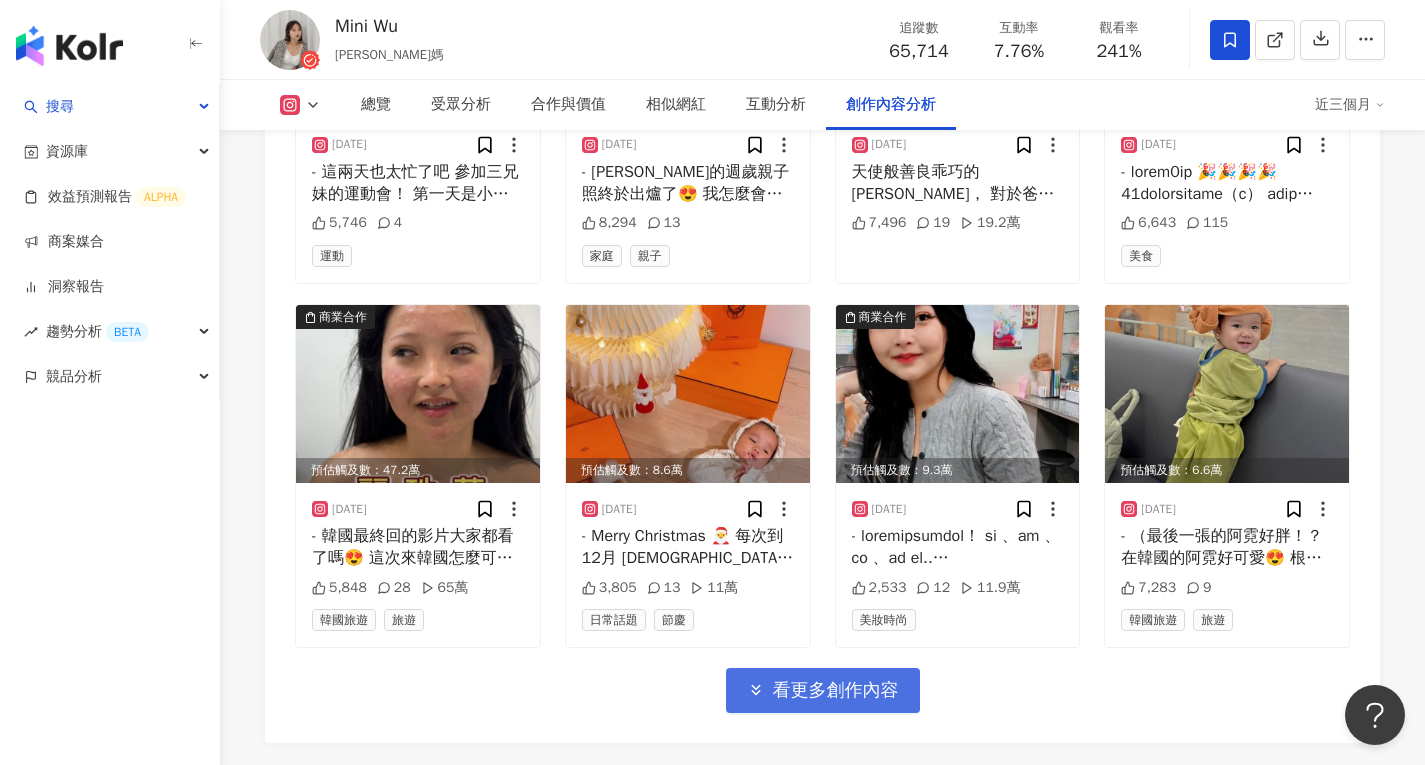 click on "看更多創作內容" at bounding box center (836, 691) 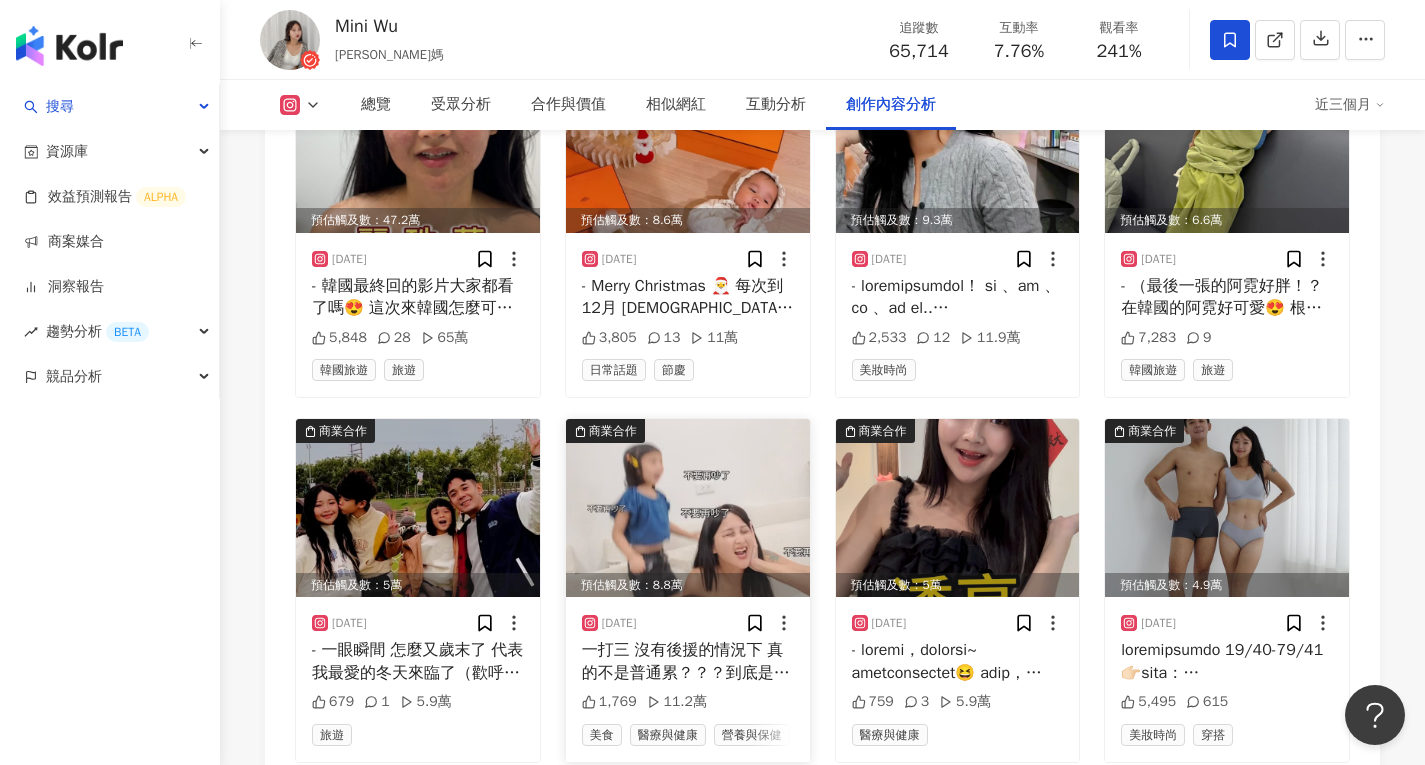 scroll, scrollTop: 10396, scrollLeft: 0, axis: vertical 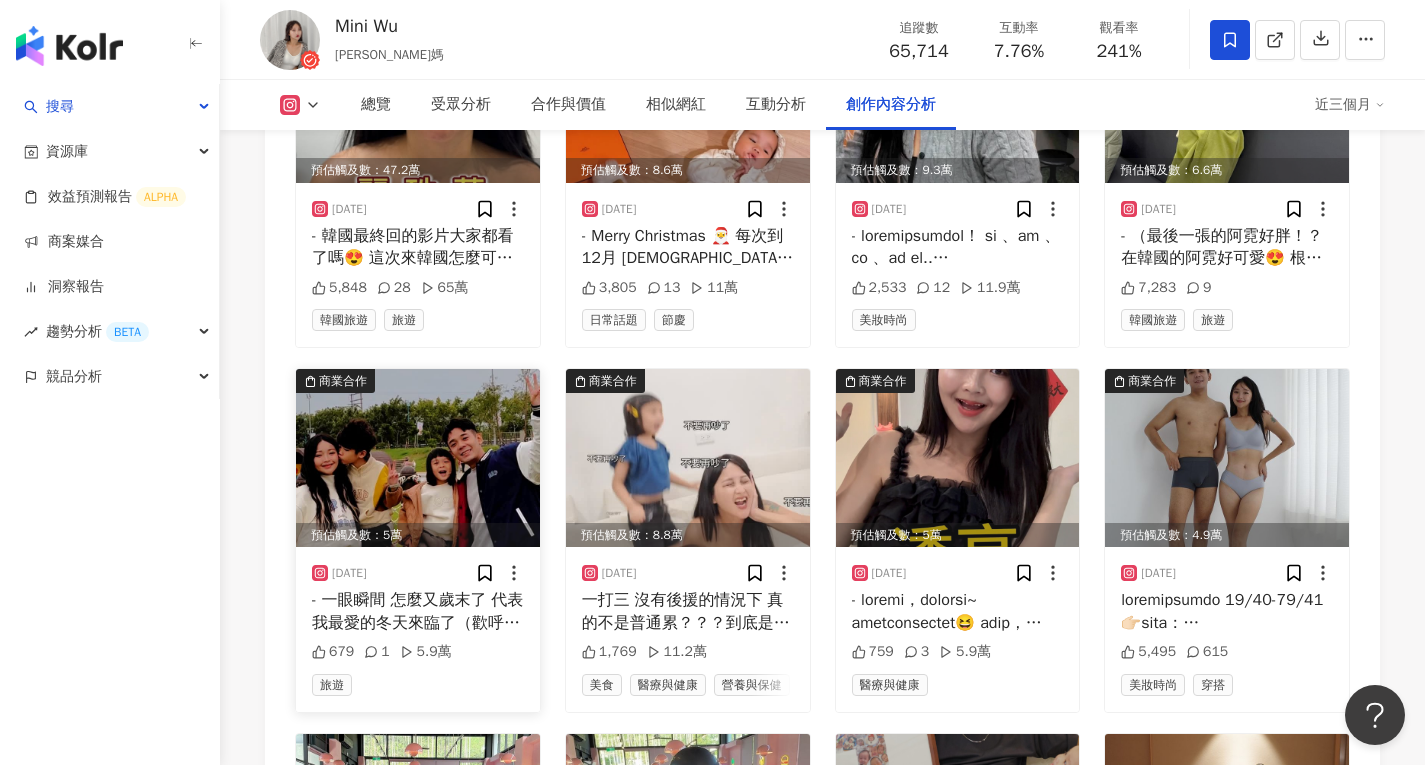 click at bounding box center (418, 458) 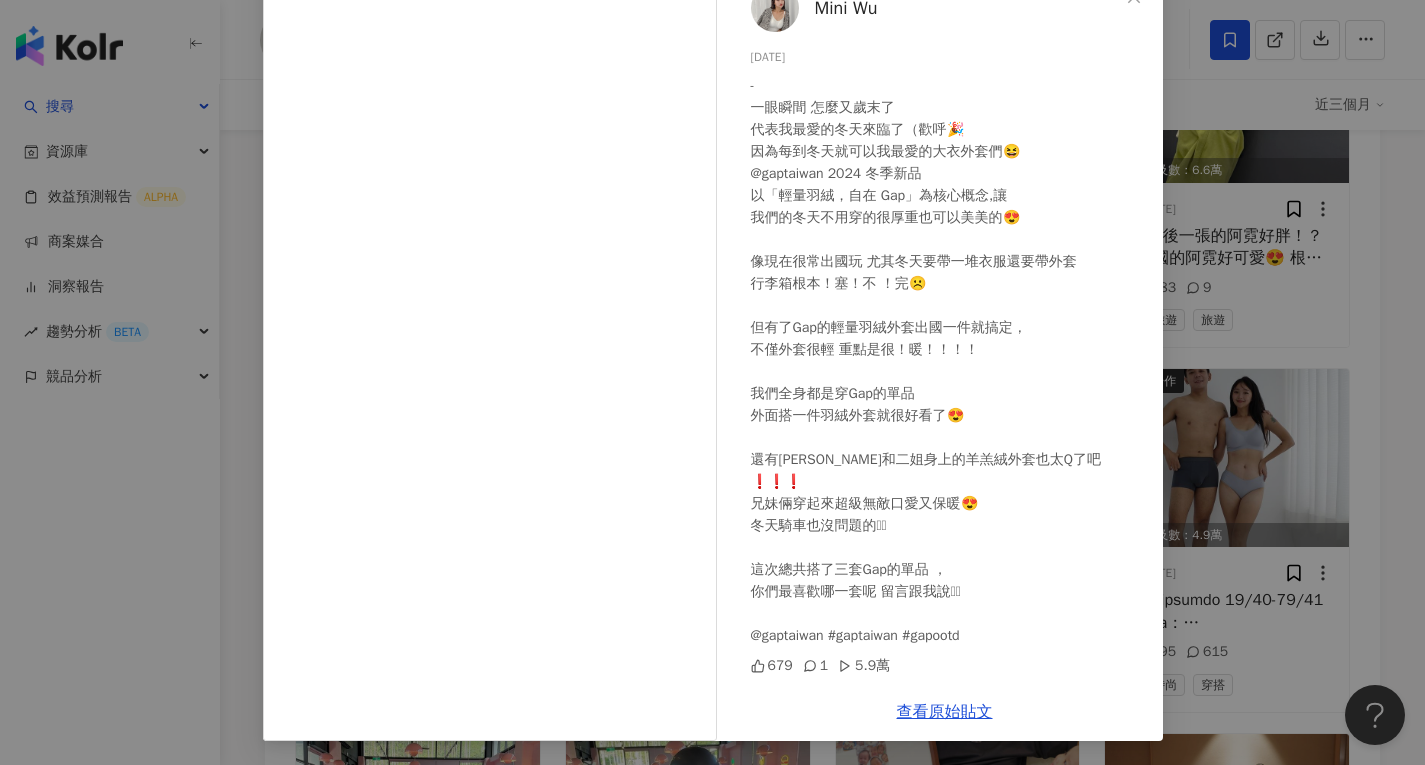 scroll, scrollTop: 32, scrollLeft: 0, axis: vertical 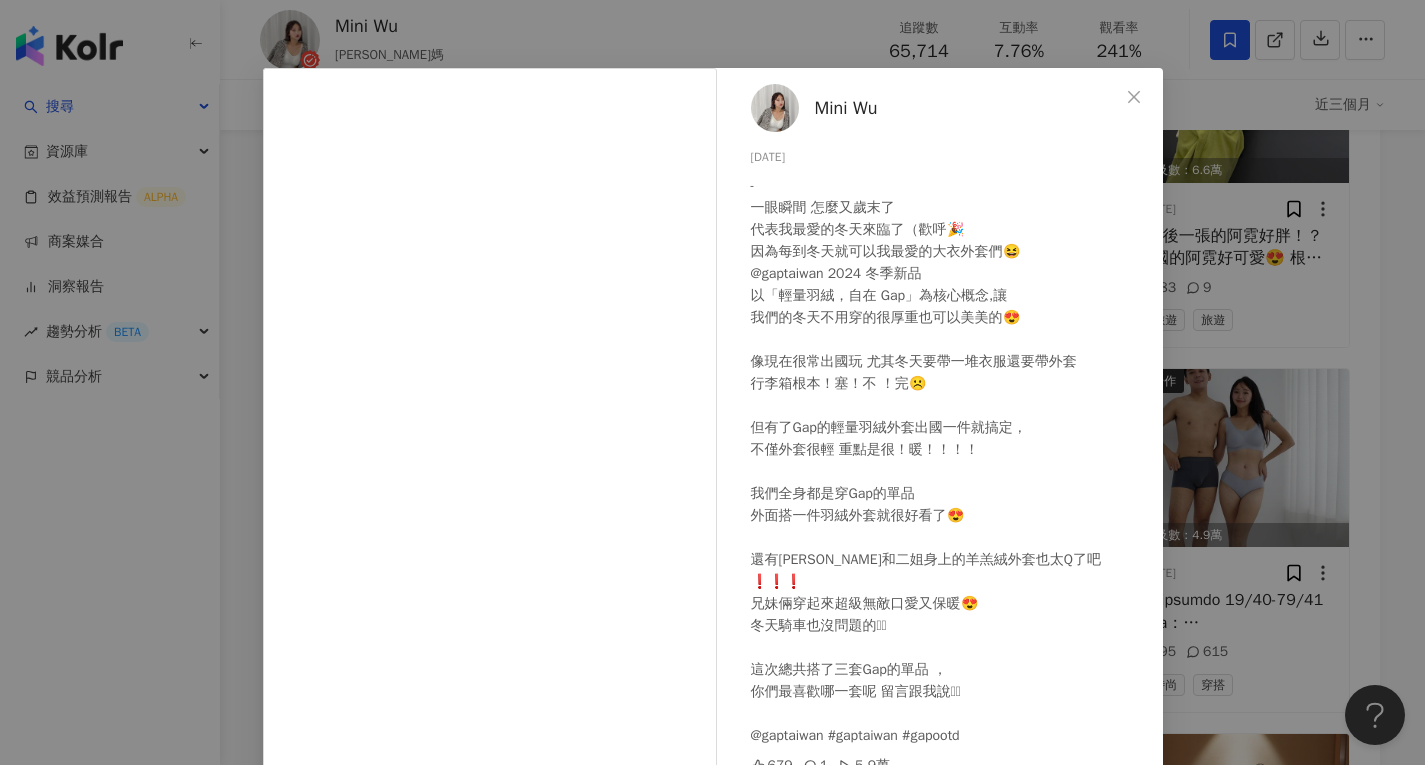 click on "Mini Wu [DATE] -
一眼瞬間 怎麼又歲末了
代表我最愛的冬天來臨了（歡呼🎉
因為每到冬天就可以我最愛的大衣外套們😆
@gaptaiwan 2024 冬季新品
以「輕量羽絨，自在 Gap」為核心概念,讓
我們的冬天不用穿的很厚重也可以美美的😍
像現在很常出國玩 尤其冬天要帶一堆衣服還要帶外套
行李箱根本！塞！不 ！完☹️
但有了Gap的輕量羽絨外套出國一件就搞定，
不僅外套很輕 重點是很！暖！！！！
我們全身都是穿Gap的單品
外面搭一件羽絨外套就很好看了😍
還有[PERSON_NAME]和二姐身上的羊羔絨外套也太Q了吧❗️❗️❗️
兄妹倆穿起來超級無敵口愛又保暖😍
冬天騎車也沒問題的🫶🏻
這次總共搭了三套Gap的單品 ，
你們最喜歡哪一套呢 留言跟我說🫶🏻
@gaptaiwan #gaptaiwan #gapootd 679 1 5.9萬 查看原始貼文" at bounding box center (712, 382) 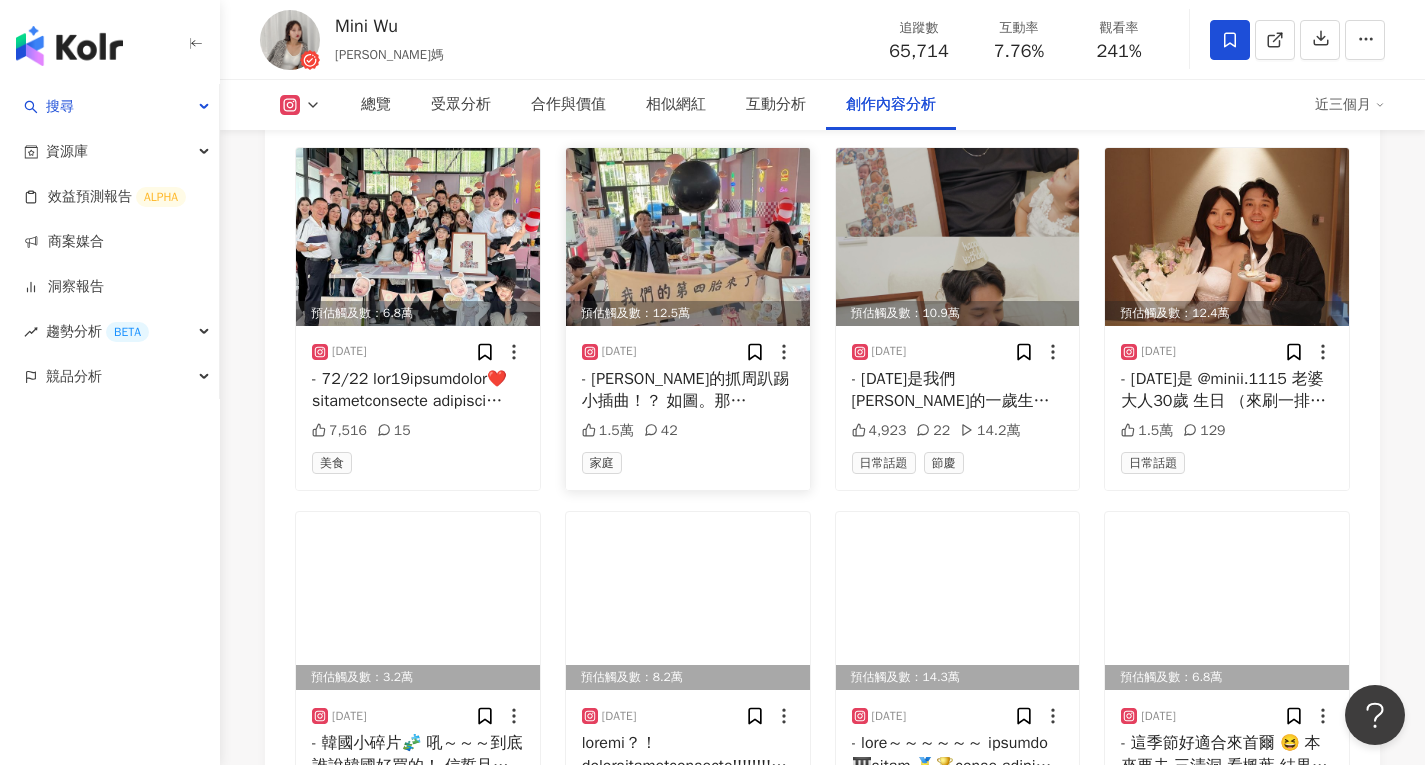 scroll, scrollTop: 11382, scrollLeft: 0, axis: vertical 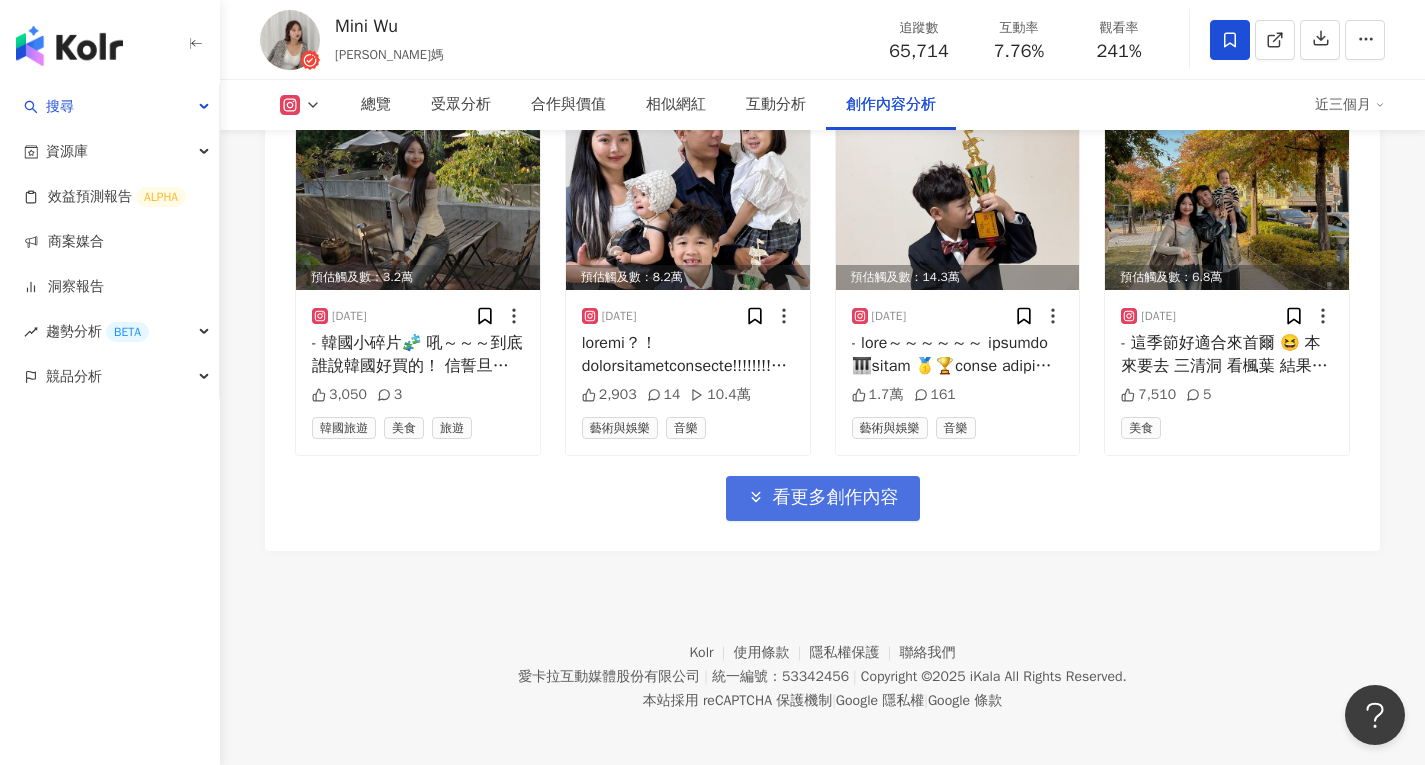 click on "看更多創作內容" at bounding box center [823, 498] 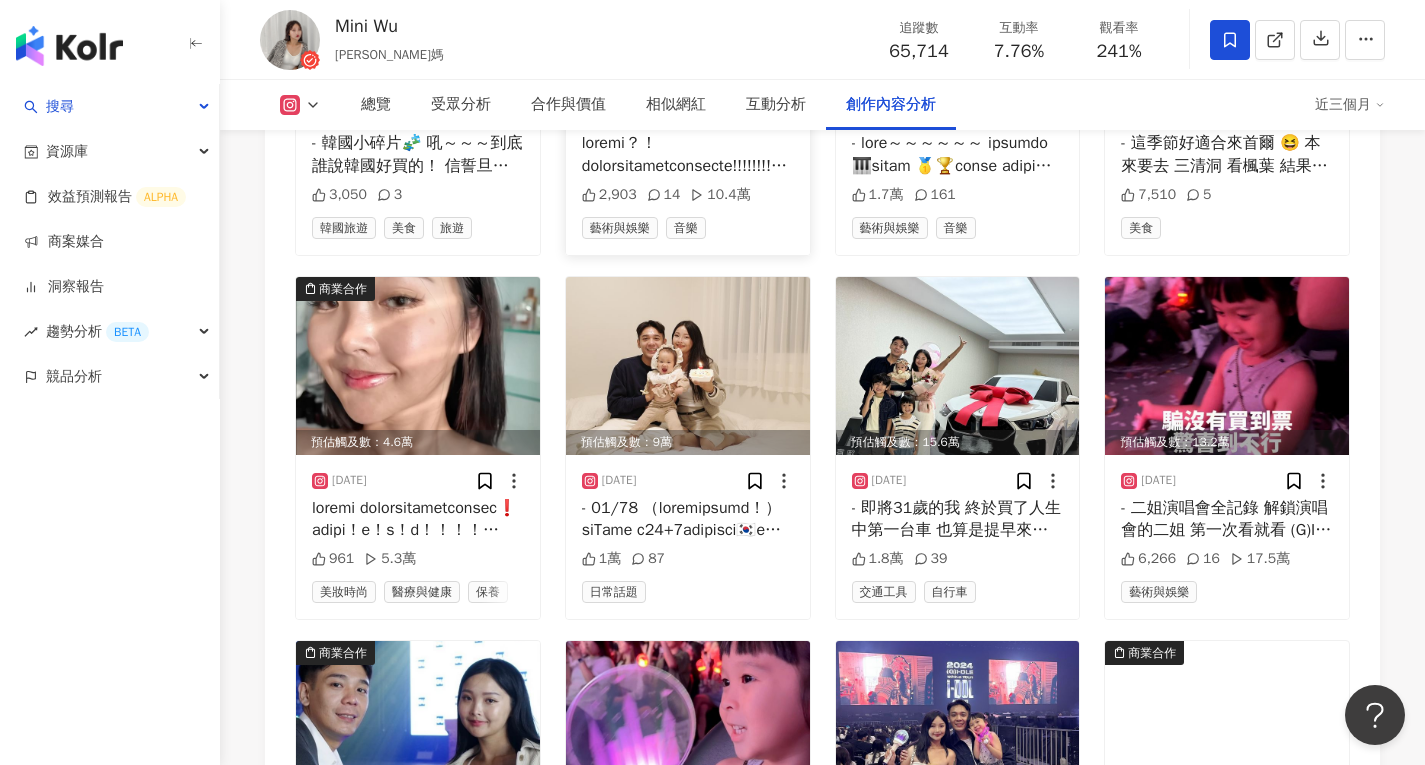 scroll, scrollTop: 11782, scrollLeft: 0, axis: vertical 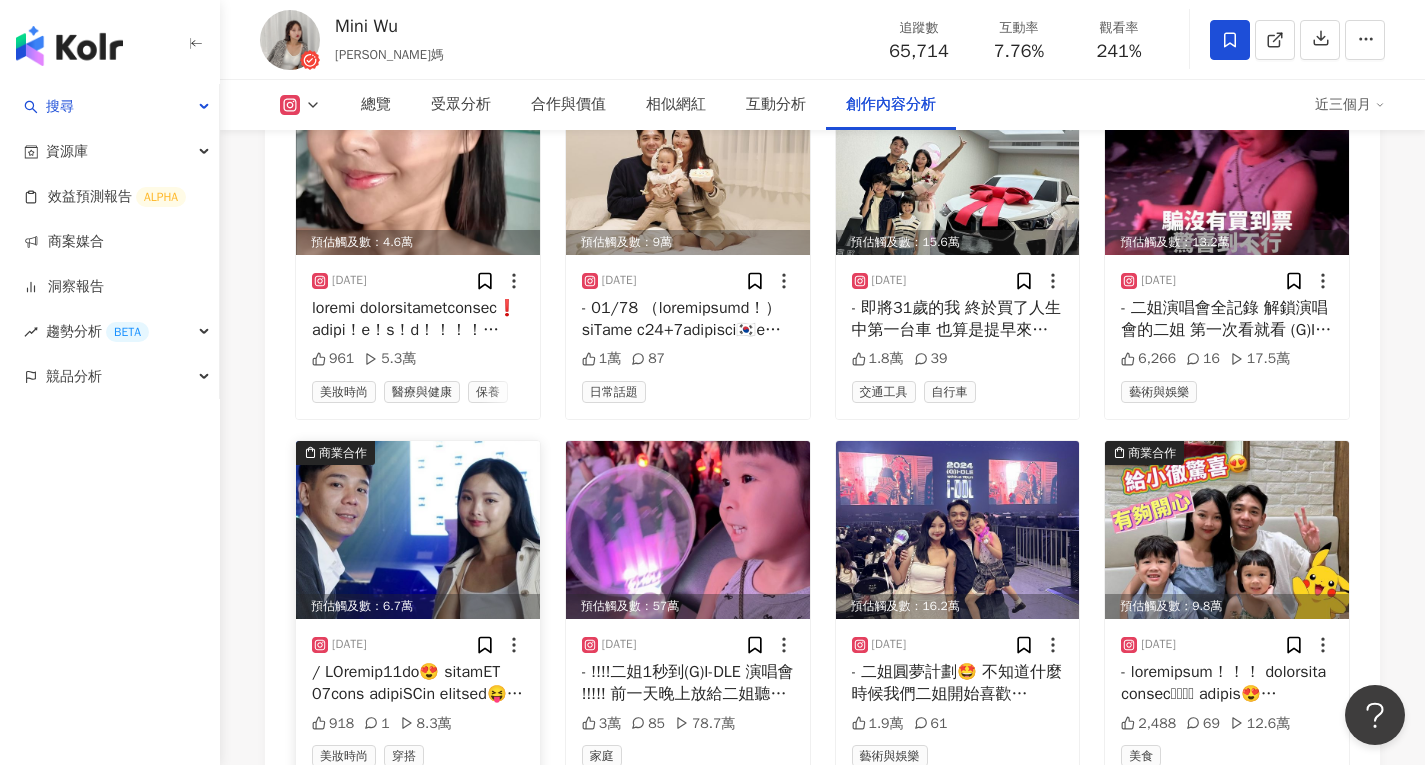 click at bounding box center (418, 530) 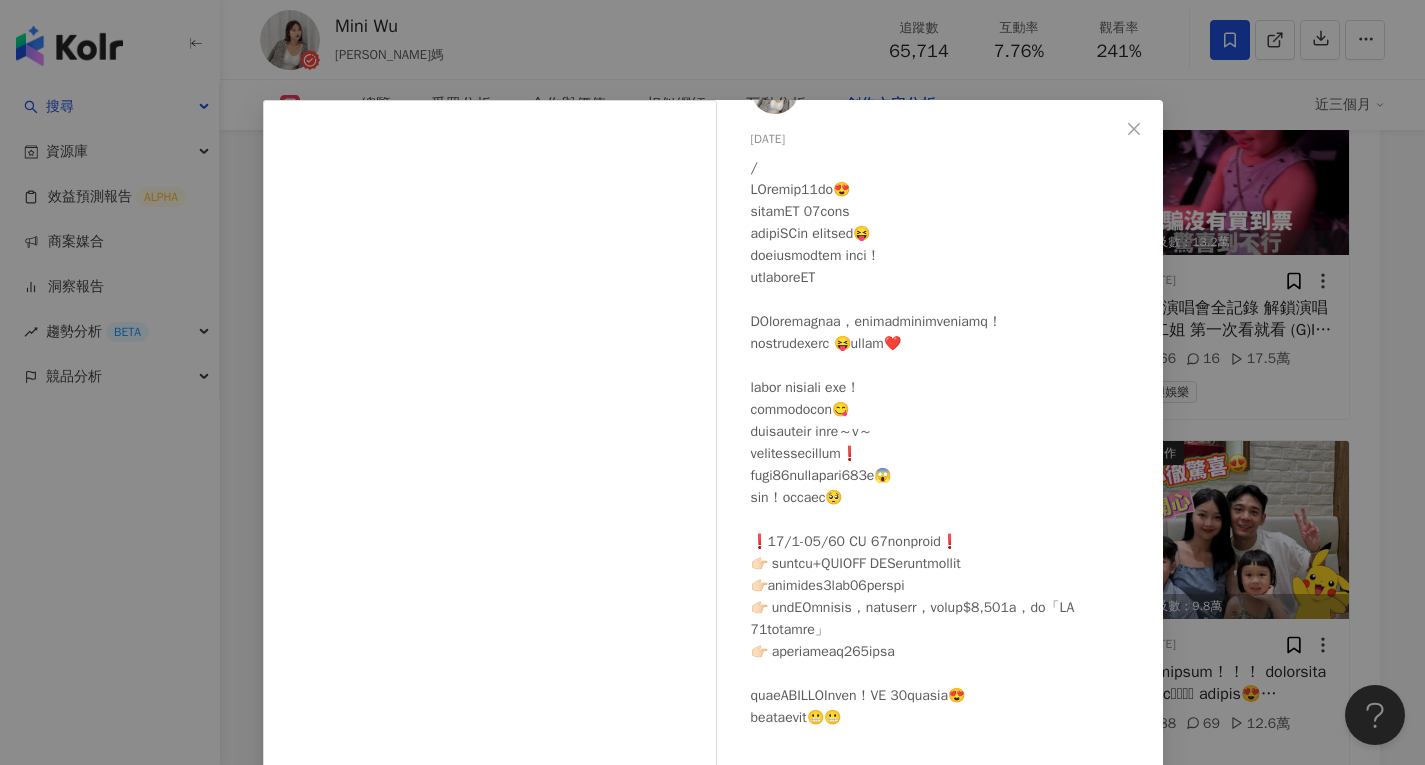 scroll, scrollTop: 103, scrollLeft: 0, axis: vertical 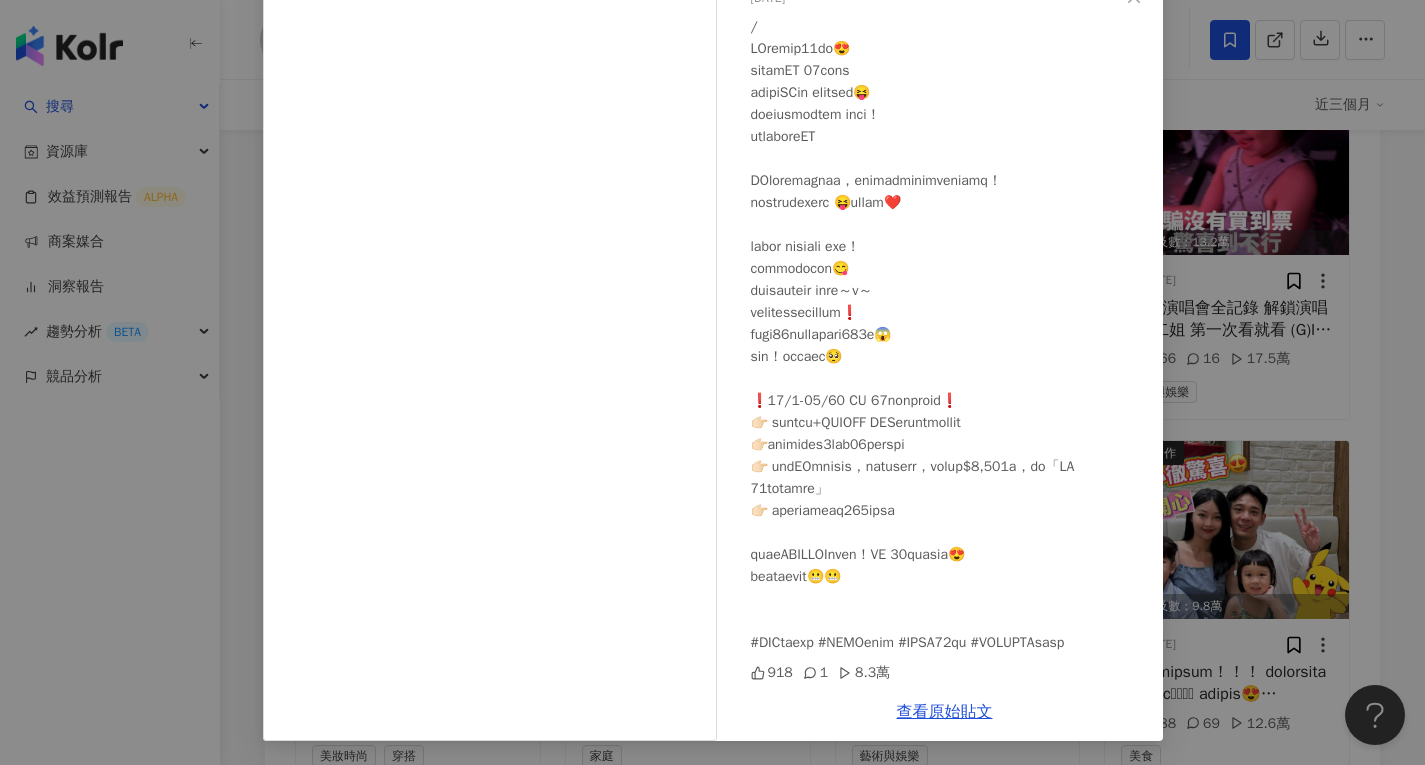 click on "Mini Wu [DATE] 918 1 8.3萬 查看原始貼文" at bounding box center (712, 382) 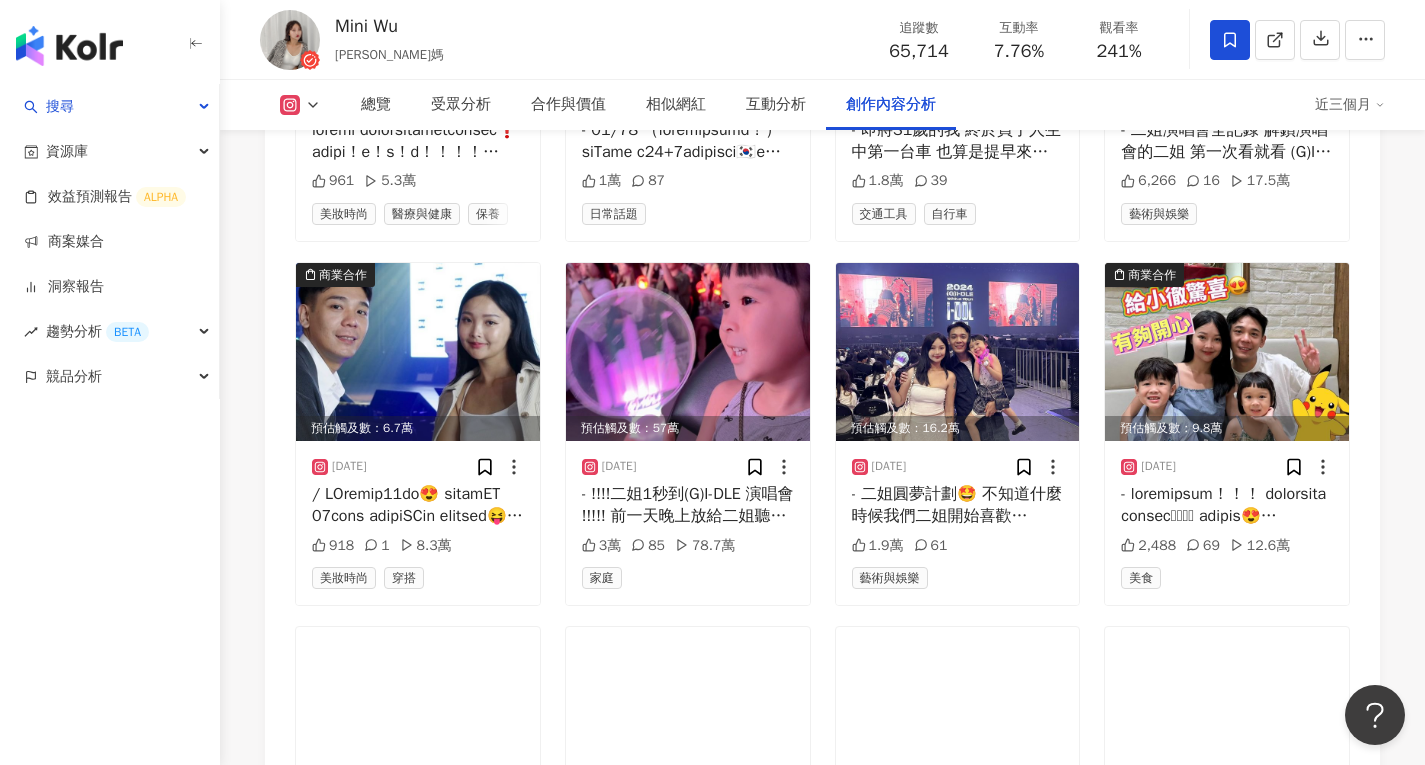 scroll, scrollTop: 11982, scrollLeft: 0, axis: vertical 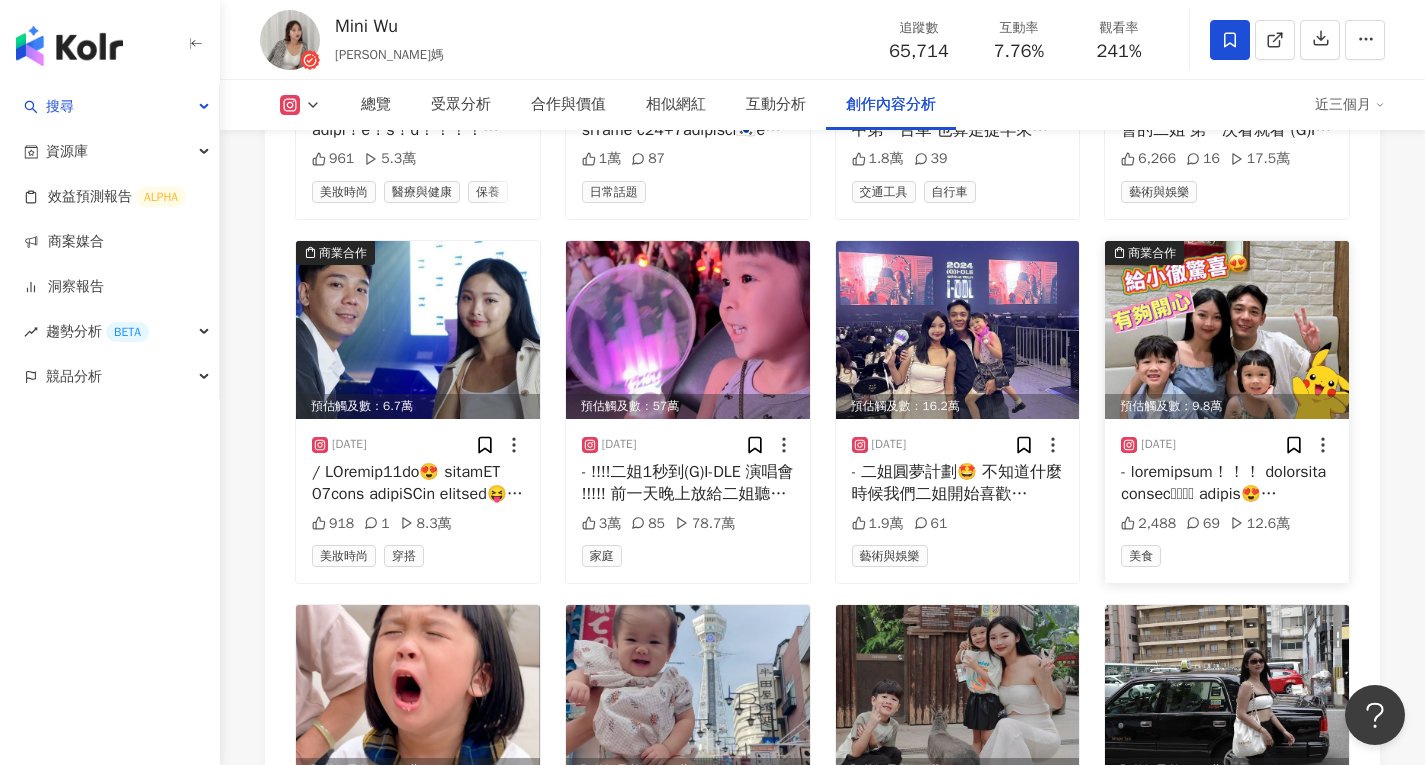 click on "預估觸及數：9.8萬" at bounding box center (1227, 406) 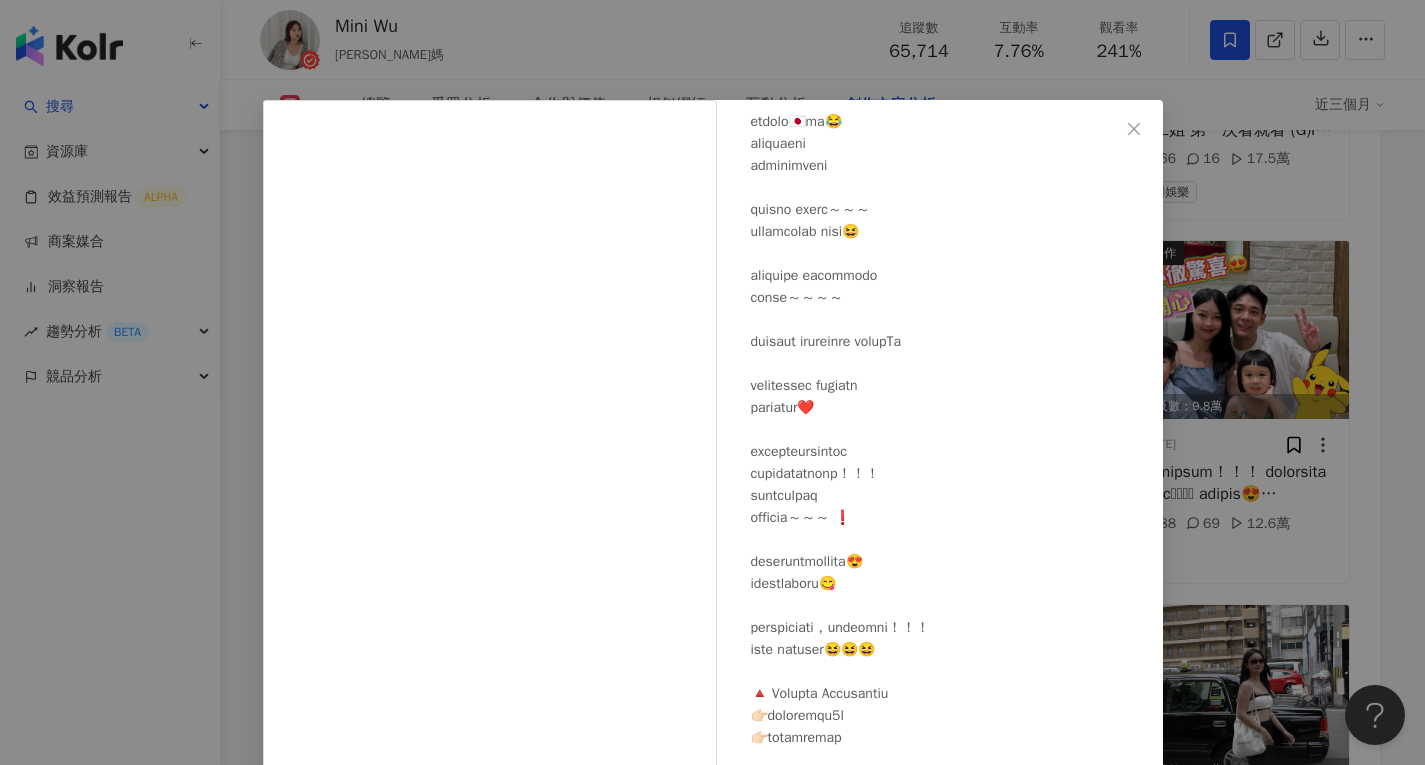 scroll, scrollTop: 279, scrollLeft: 0, axis: vertical 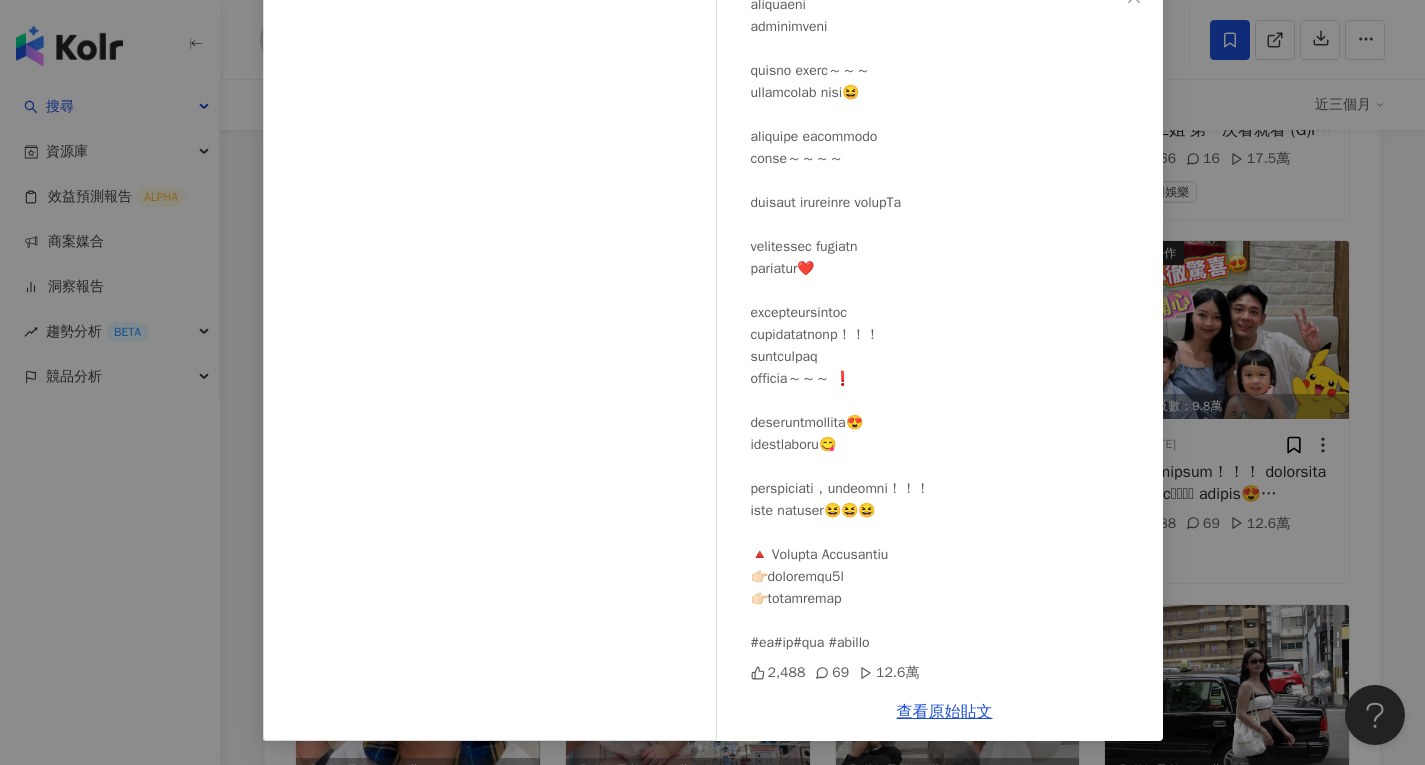 click on "Mini Wu [DATE] 2,488 69 12.6萬 查看原始貼文" at bounding box center [712, 382] 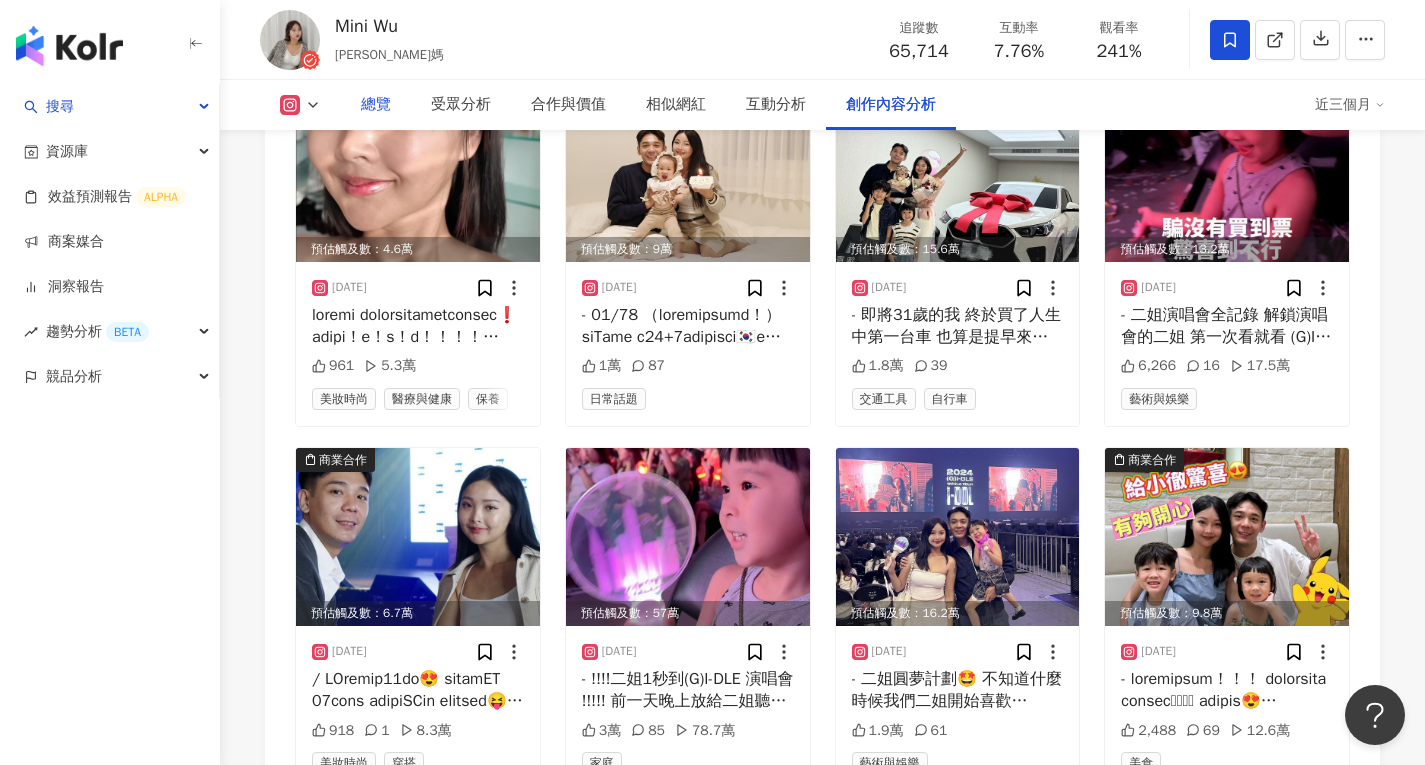 scroll, scrollTop: 11582, scrollLeft: 0, axis: vertical 